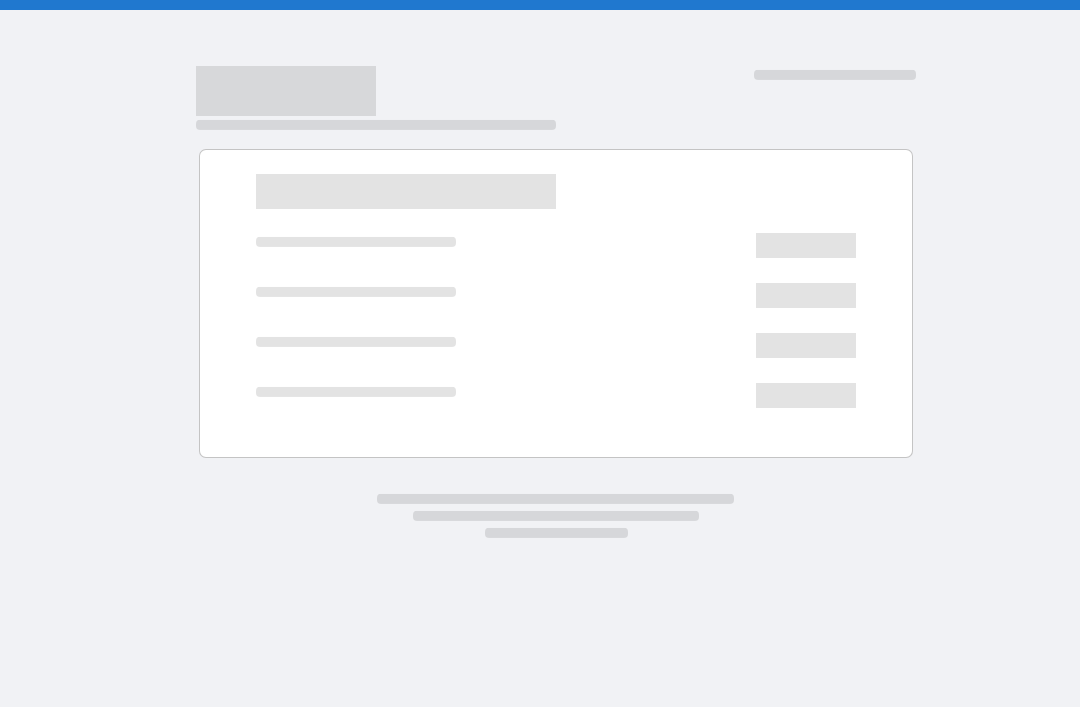 scroll, scrollTop: 0, scrollLeft: 0, axis: both 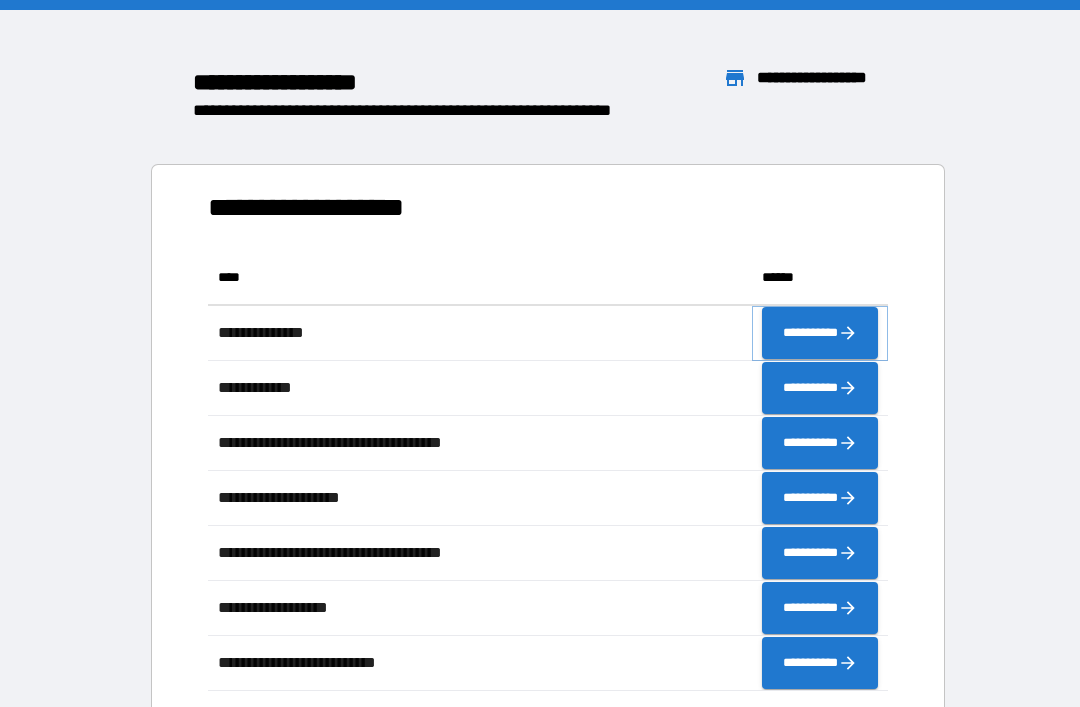 click on "**********" at bounding box center (820, 333) 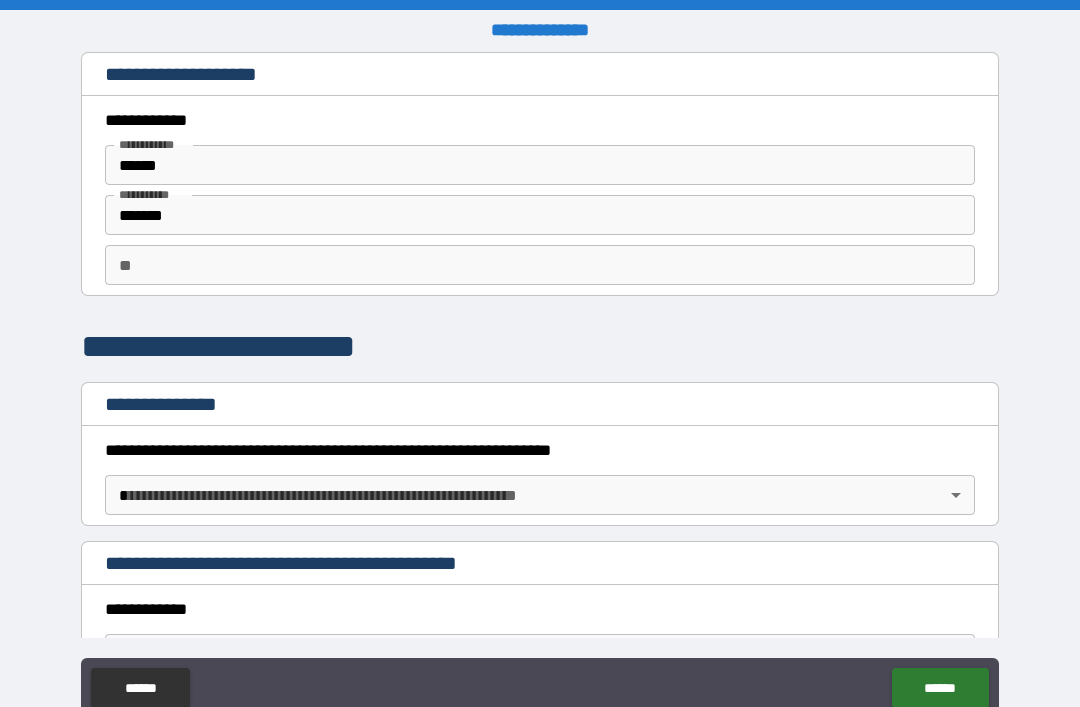 click on "******" at bounding box center [140, 688] 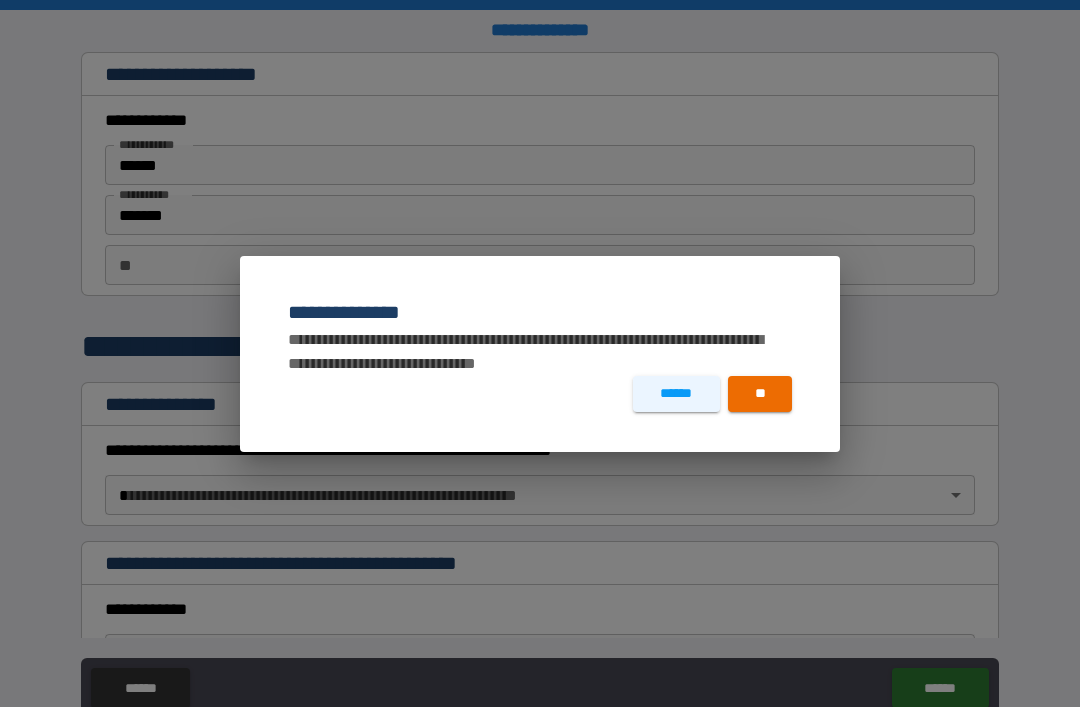 click on "**" at bounding box center (760, 394) 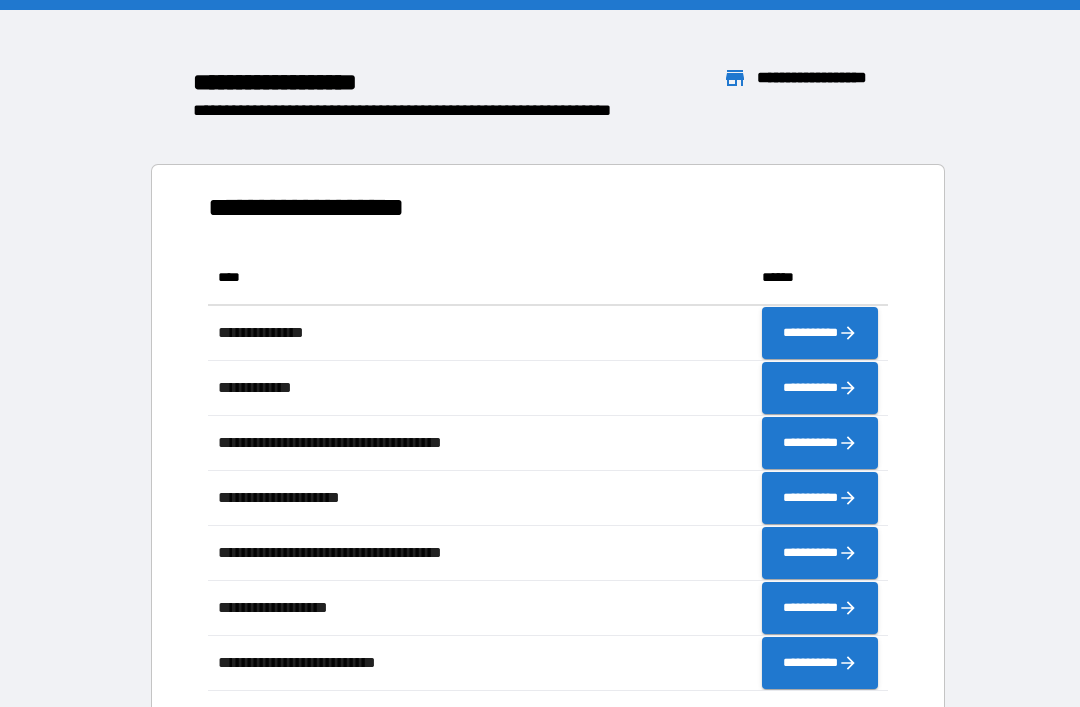 scroll, scrollTop: 441, scrollLeft: 680, axis: both 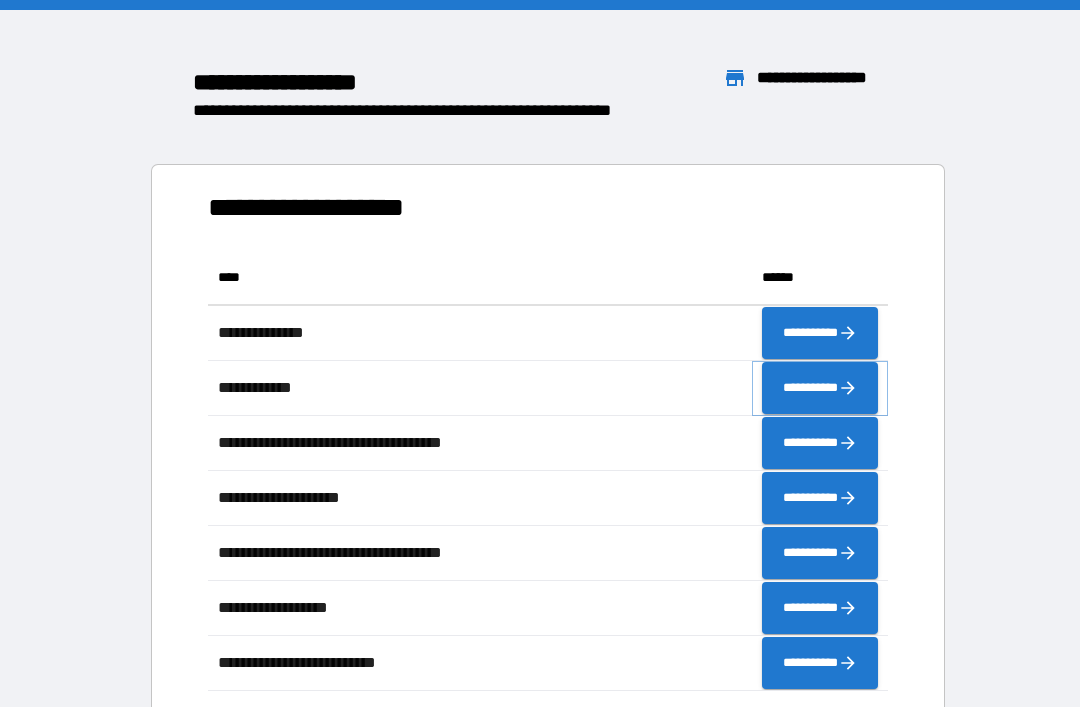 click on "**********" at bounding box center (820, 388) 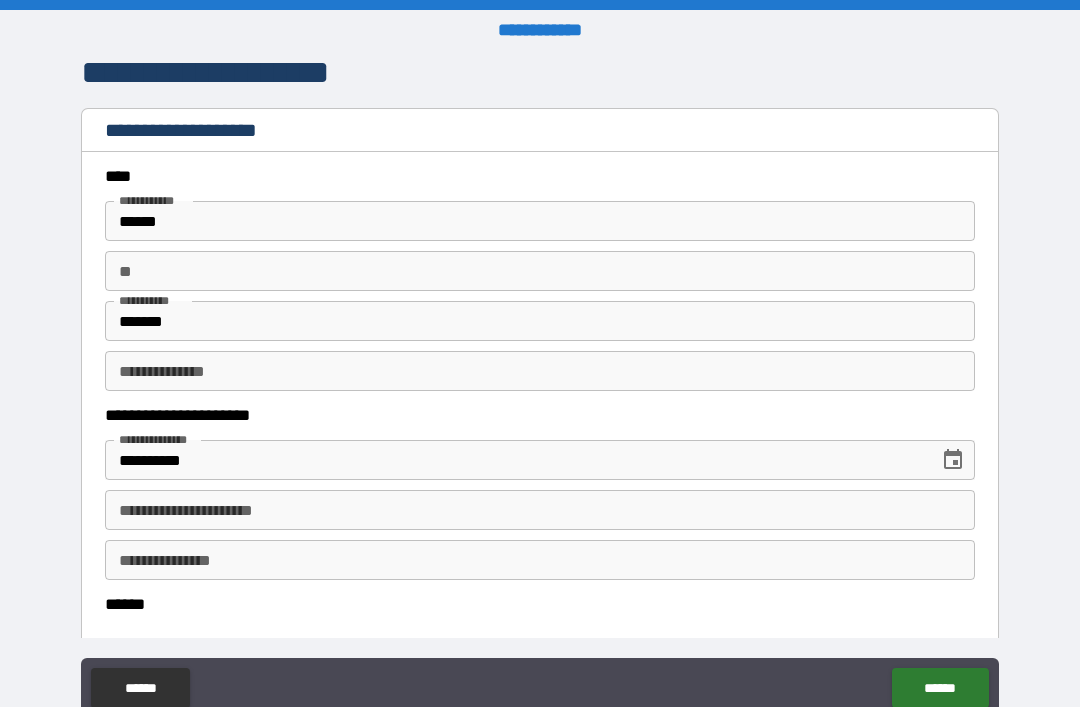 click on "**********" at bounding box center (540, 371) 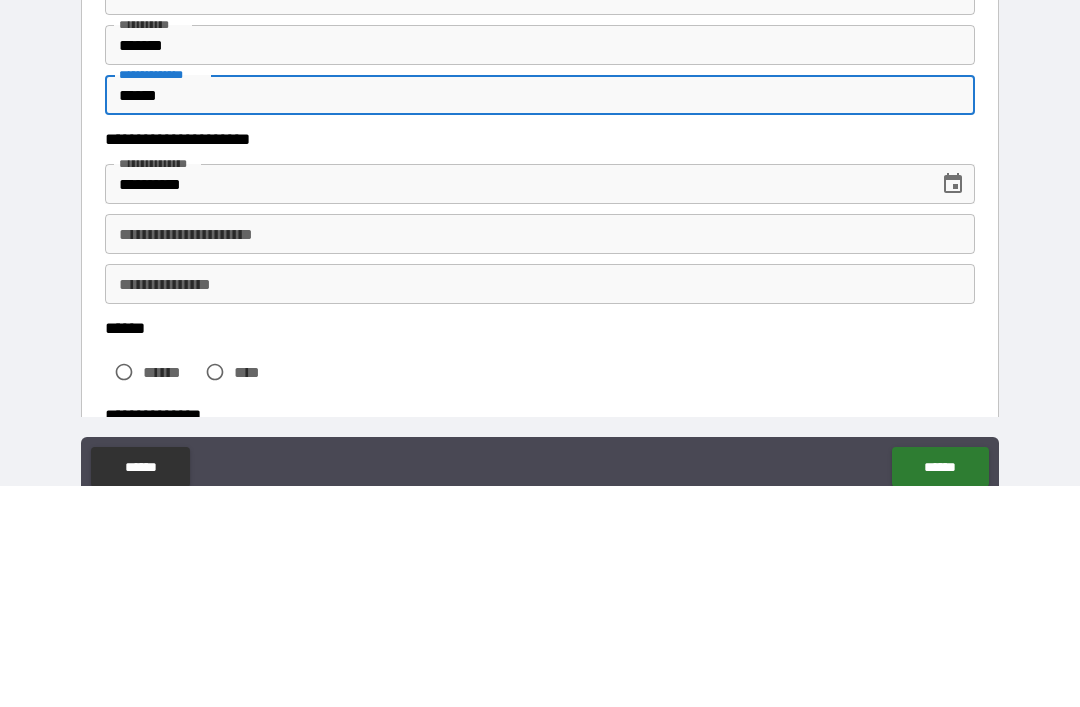 scroll, scrollTop: 61, scrollLeft: 0, axis: vertical 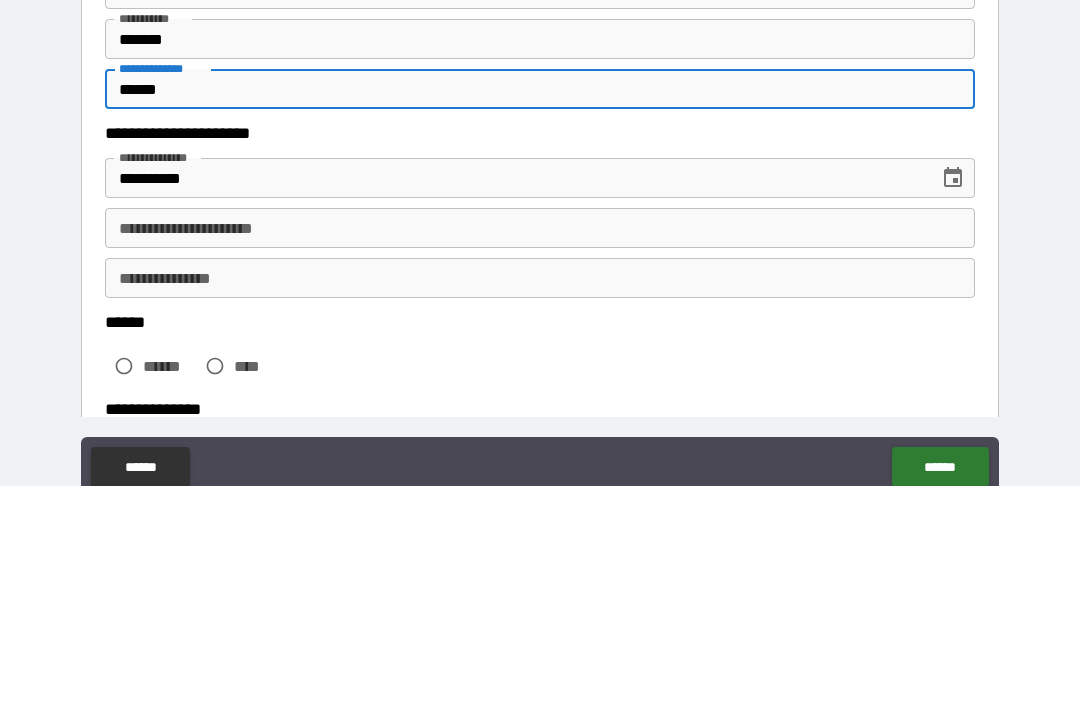 type on "******" 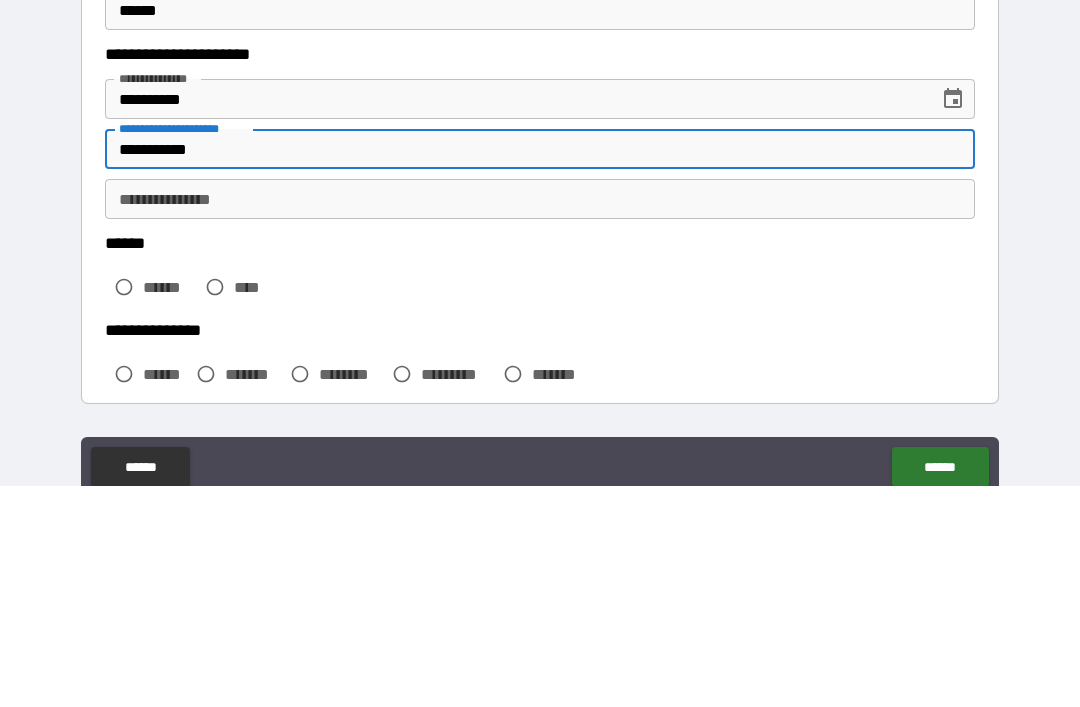 scroll, scrollTop: 141, scrollLeft: 0, axis: vertical 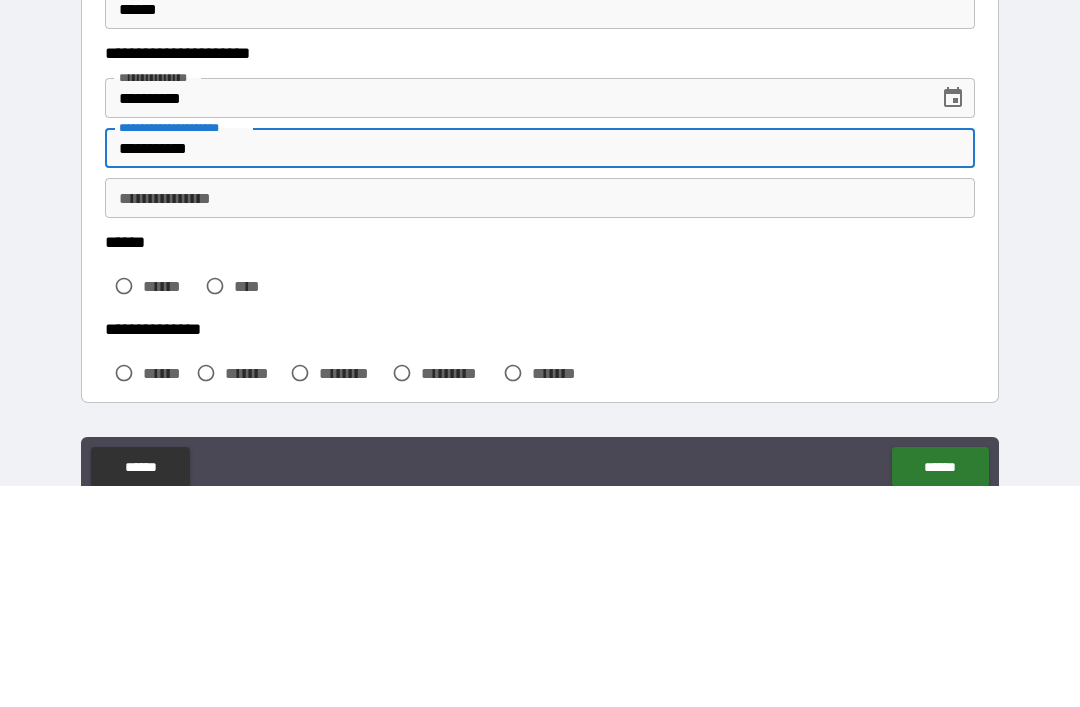 type on "**********" 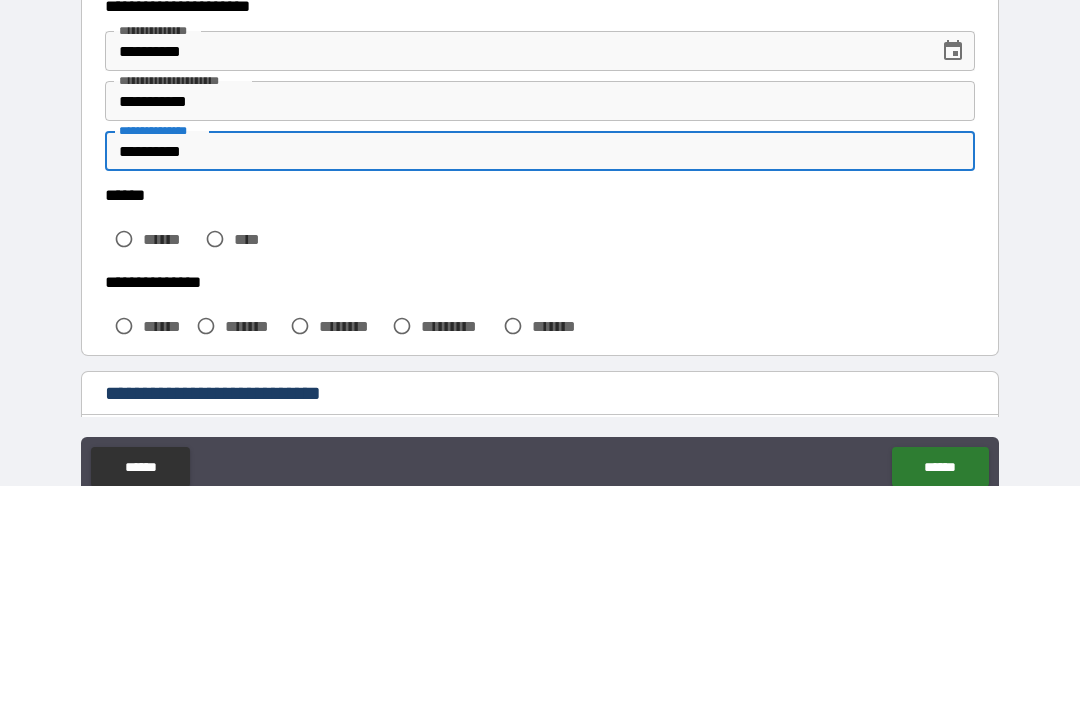 scroll, scrollTop: 187, scrollLeft: 0, axis: vertical 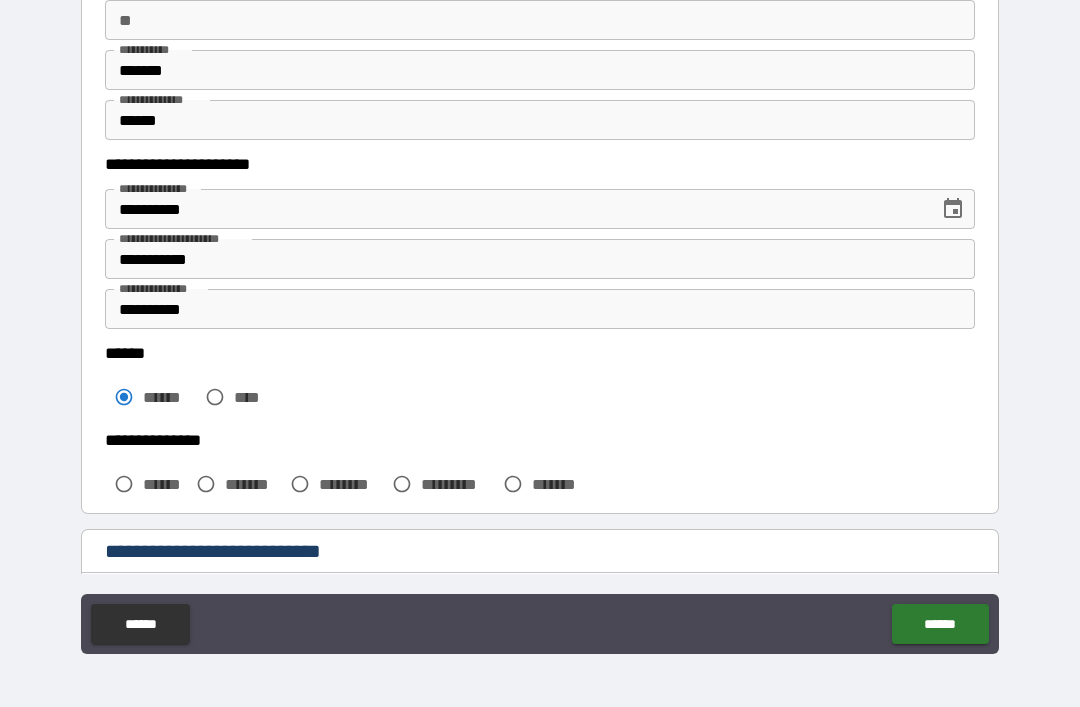 click on "**********" at bounding box center [540, 309] 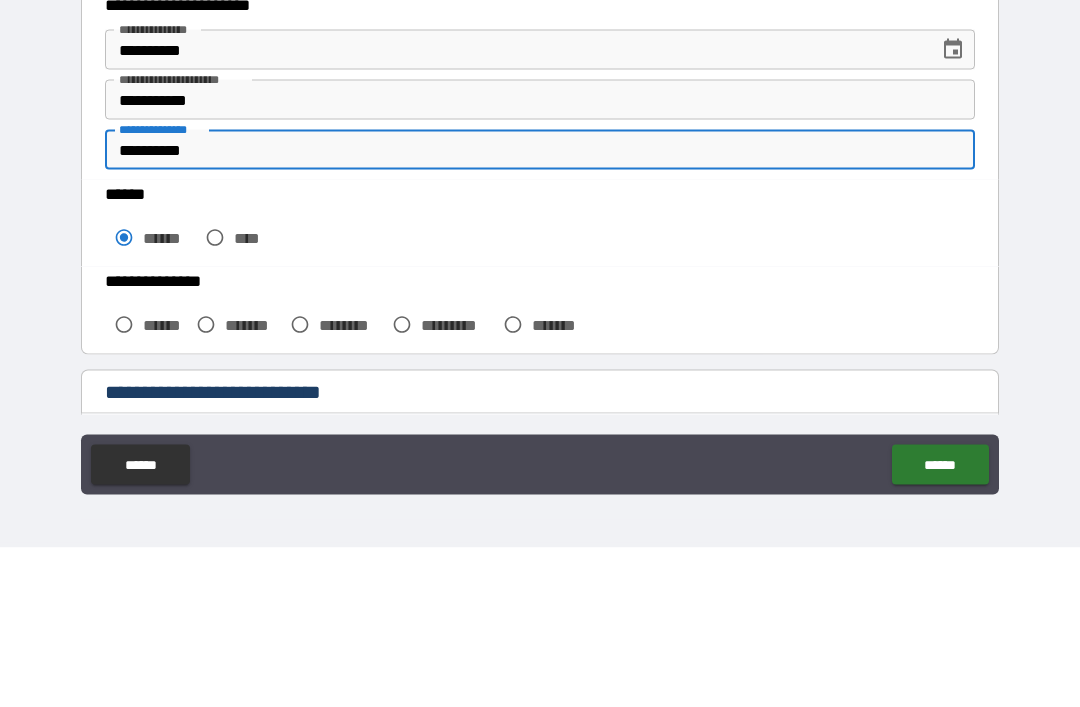 click on "**********" at bounding box center (540, 309) 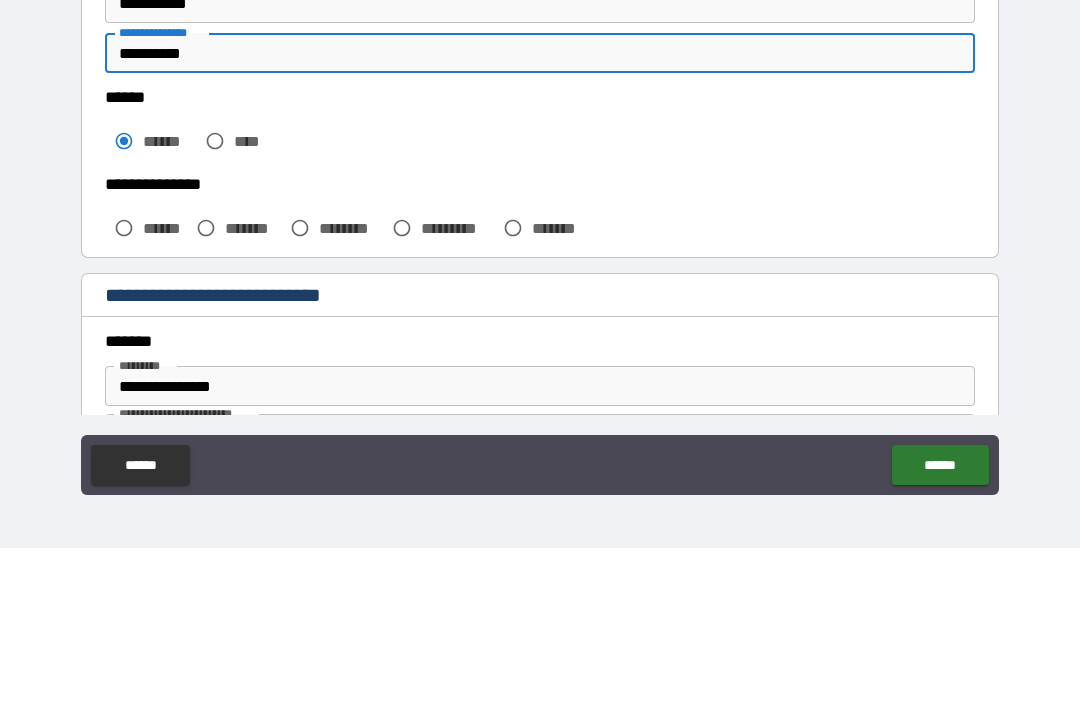 scroll, scrollTop: 292, scrollLeft: 0, axis: vertical 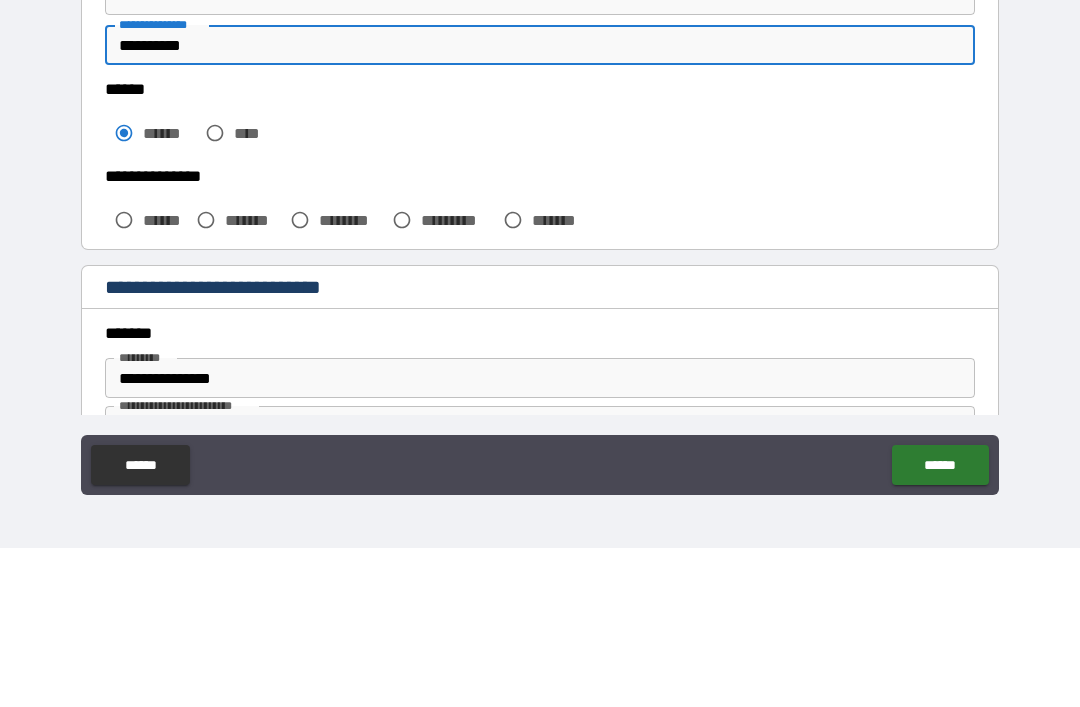 type on "**********" 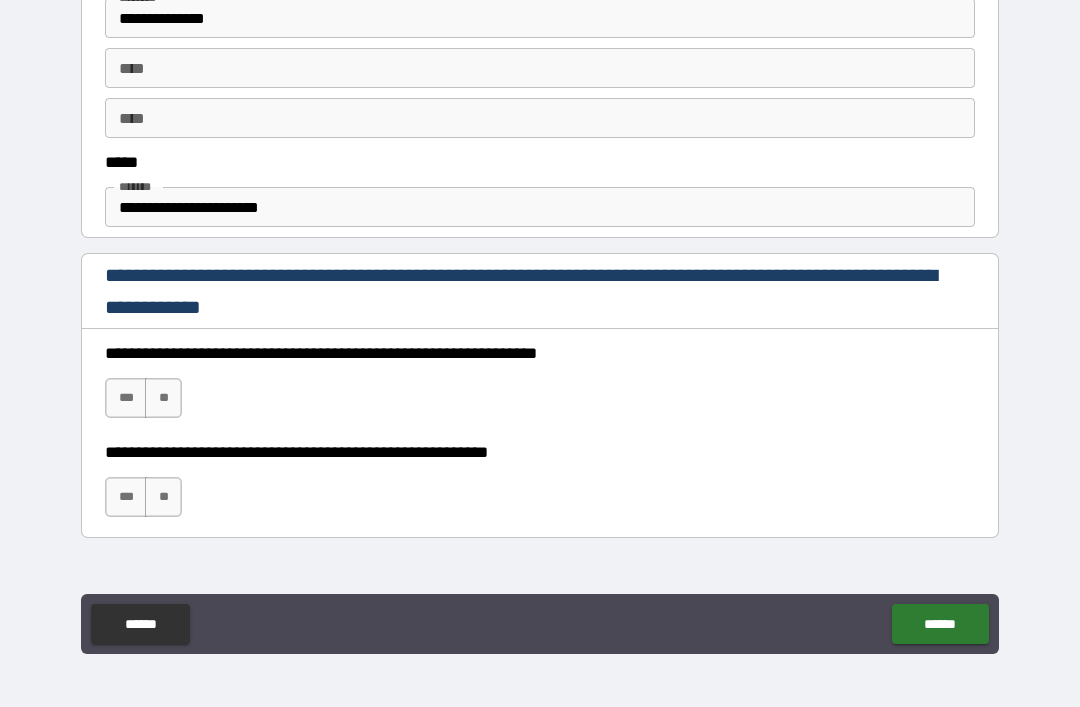 scroll, scrollTop: 1093, scrollLeft: 0, axis: vertical 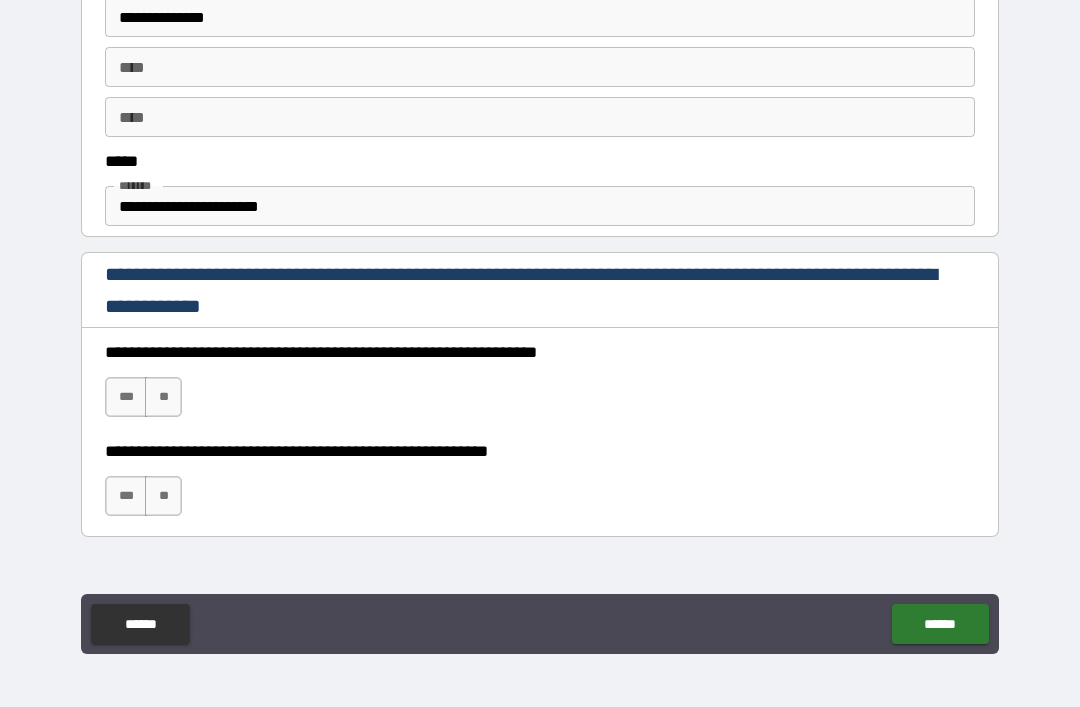 click on "***" at bounding box center [126, 397] 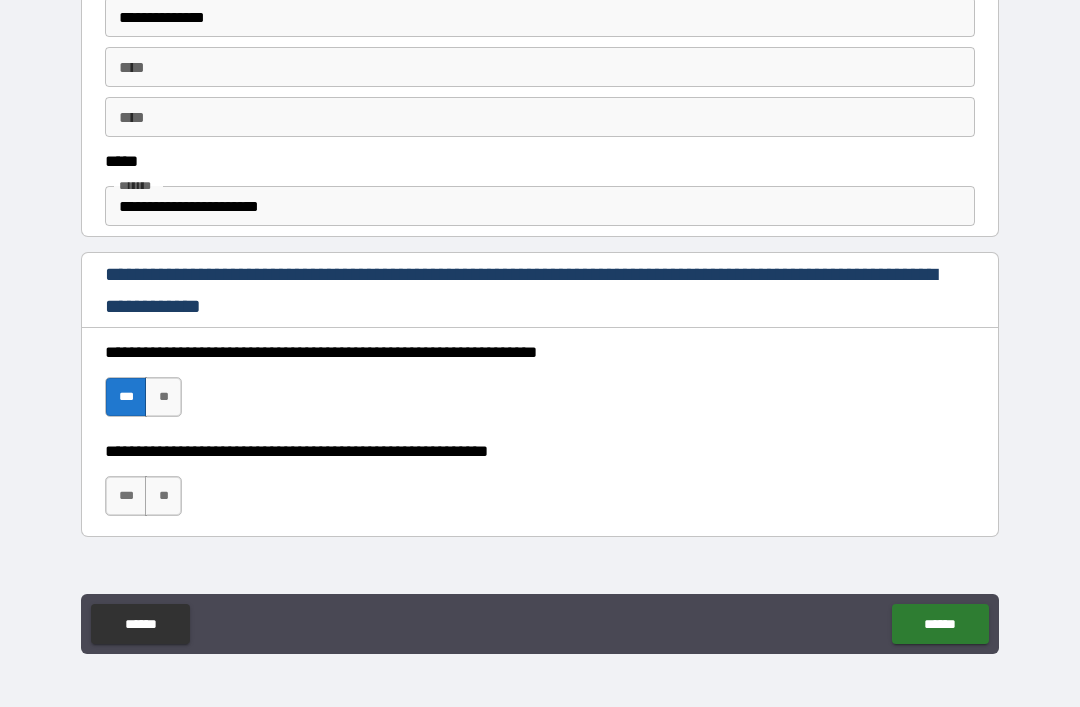 click on "***" at bounding box center [126, 496] 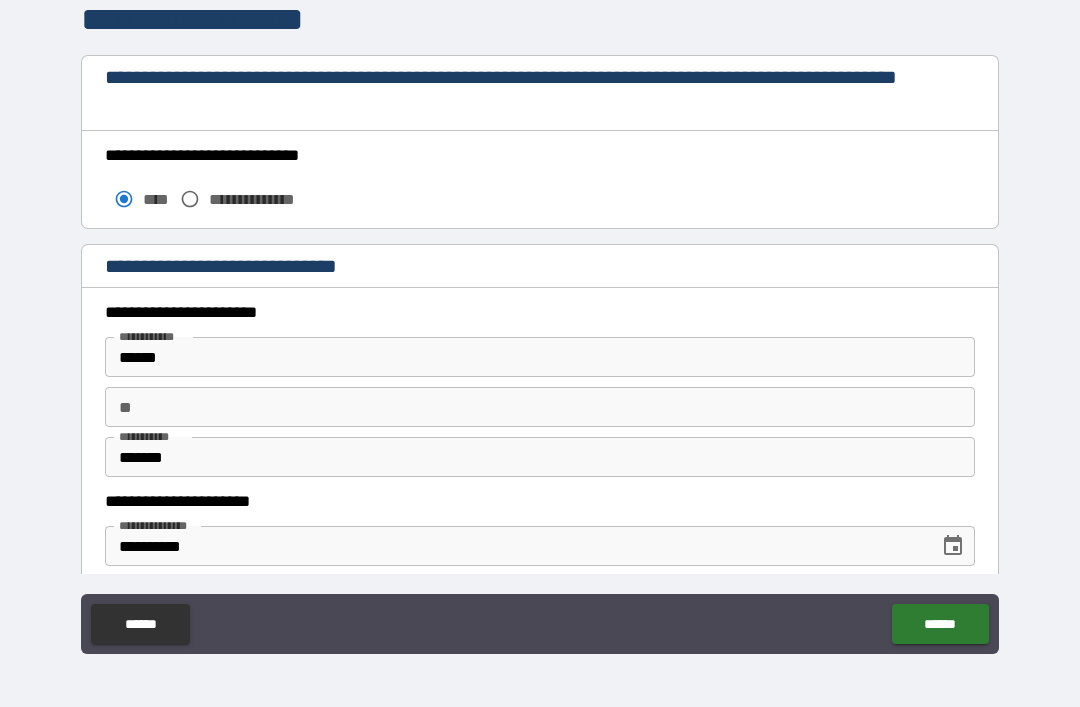 scroll, scrollTop: 1671, scrollLeft: 0, axis: vertical 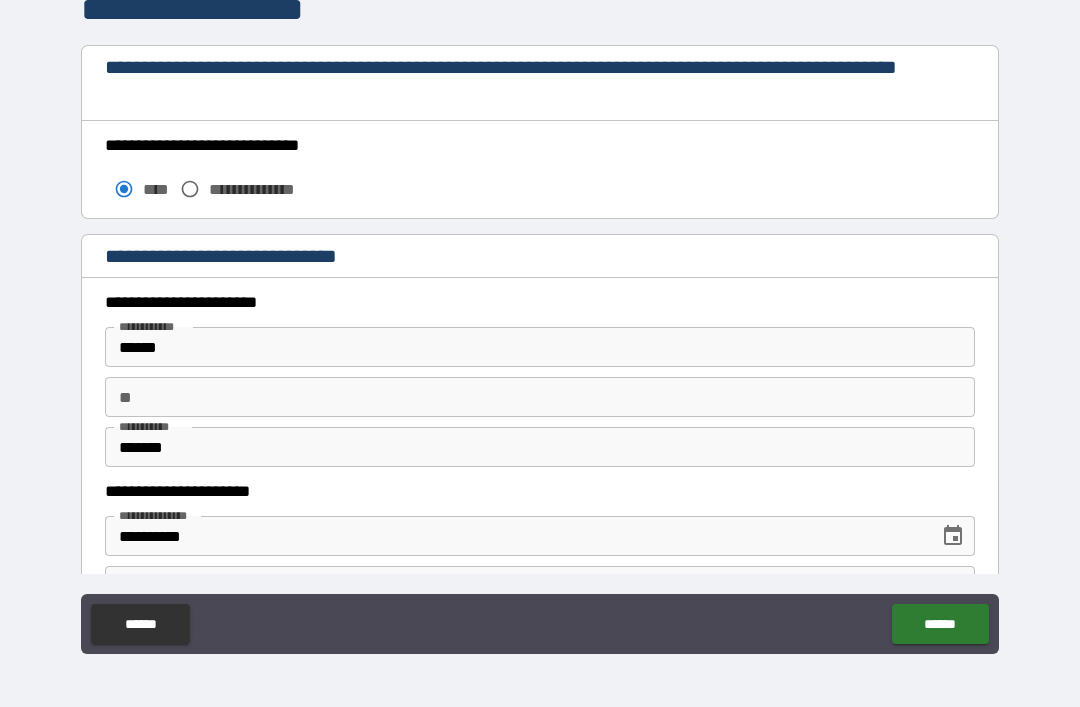 click on "**" at bounding box center [540, 397] 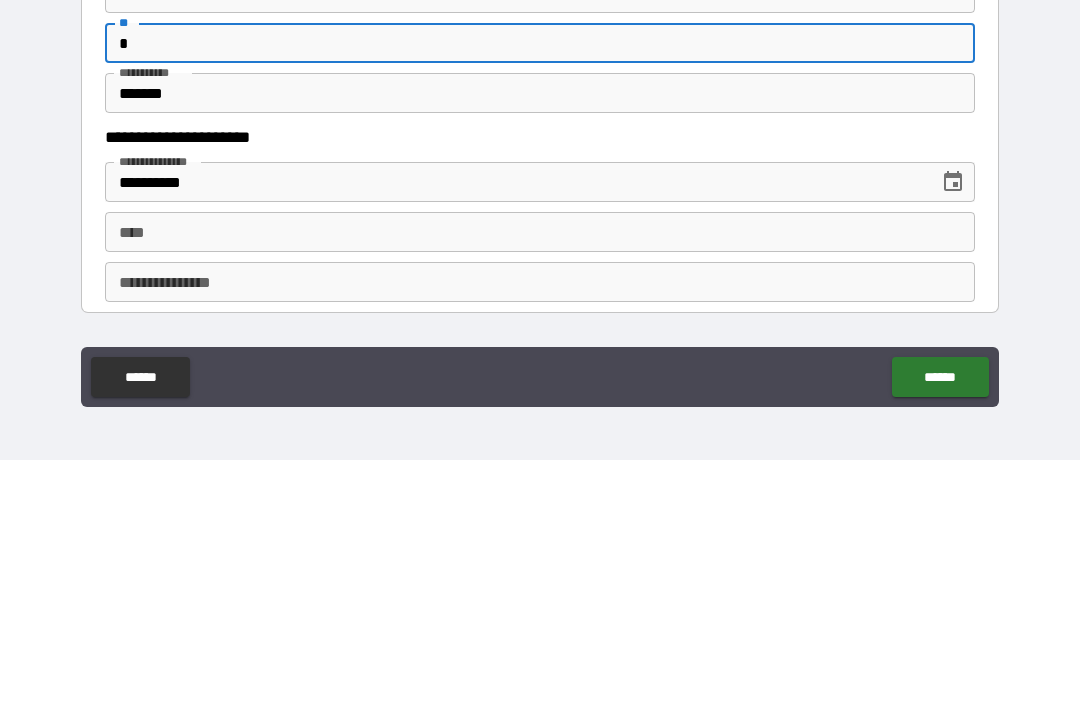 scroll, scrollTop: 1779, scrollLeft: 0, axis: vertical 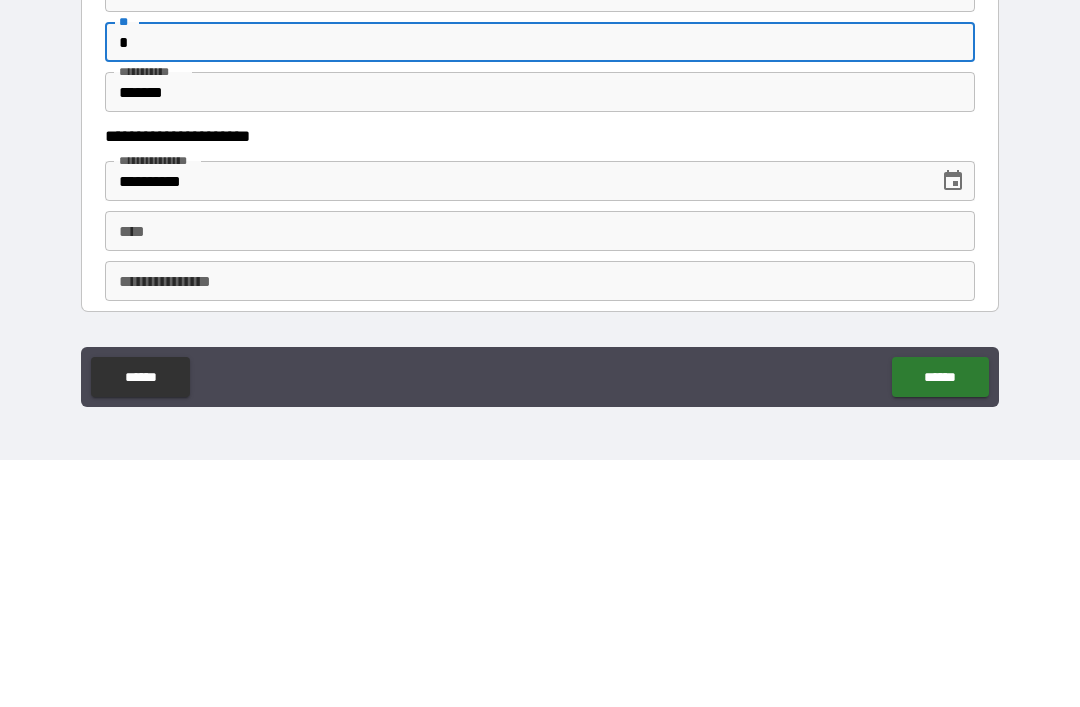 type on "*" 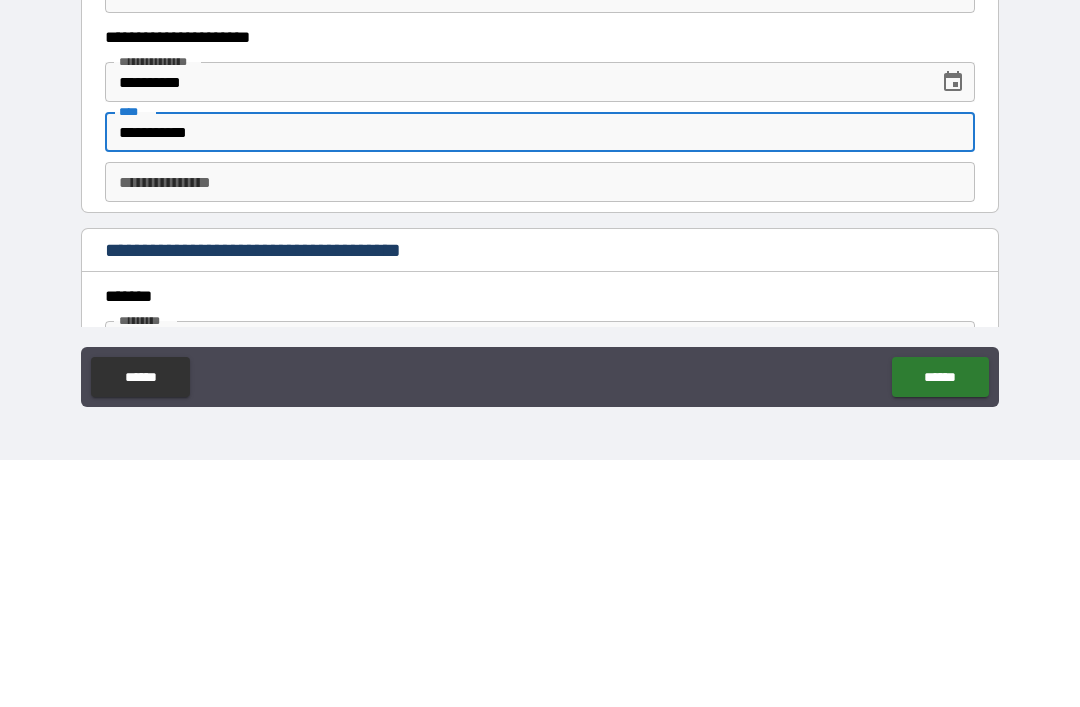scroll, scrollTop: 1888, scrollLeft: 0, axis: vertical 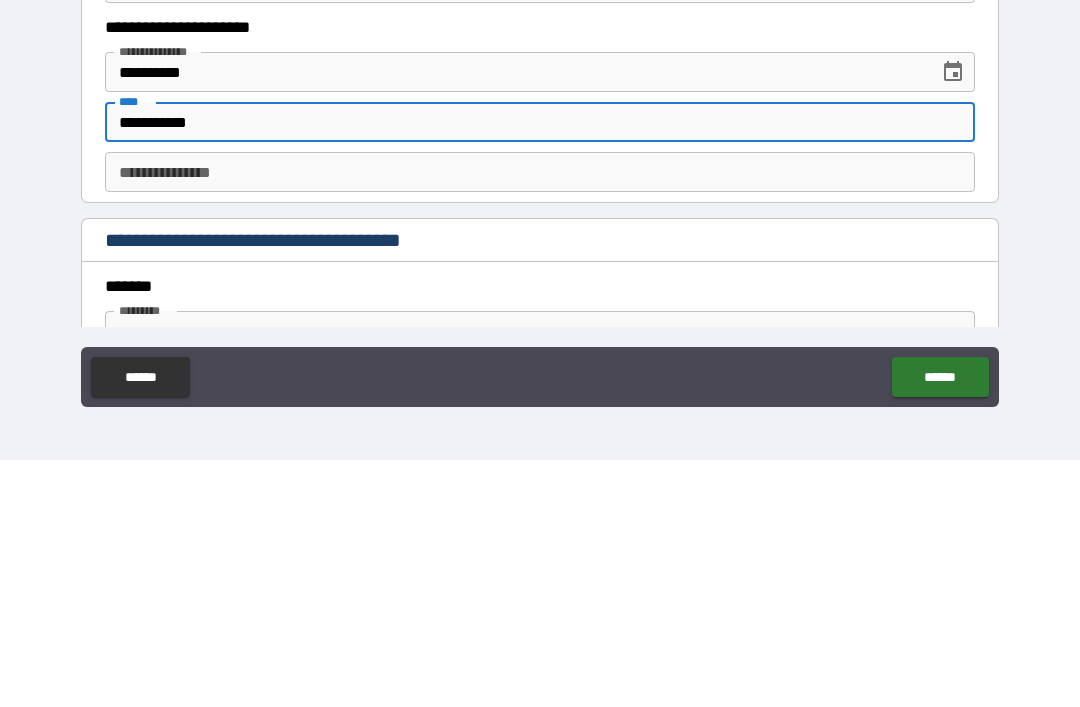 type on "**********" 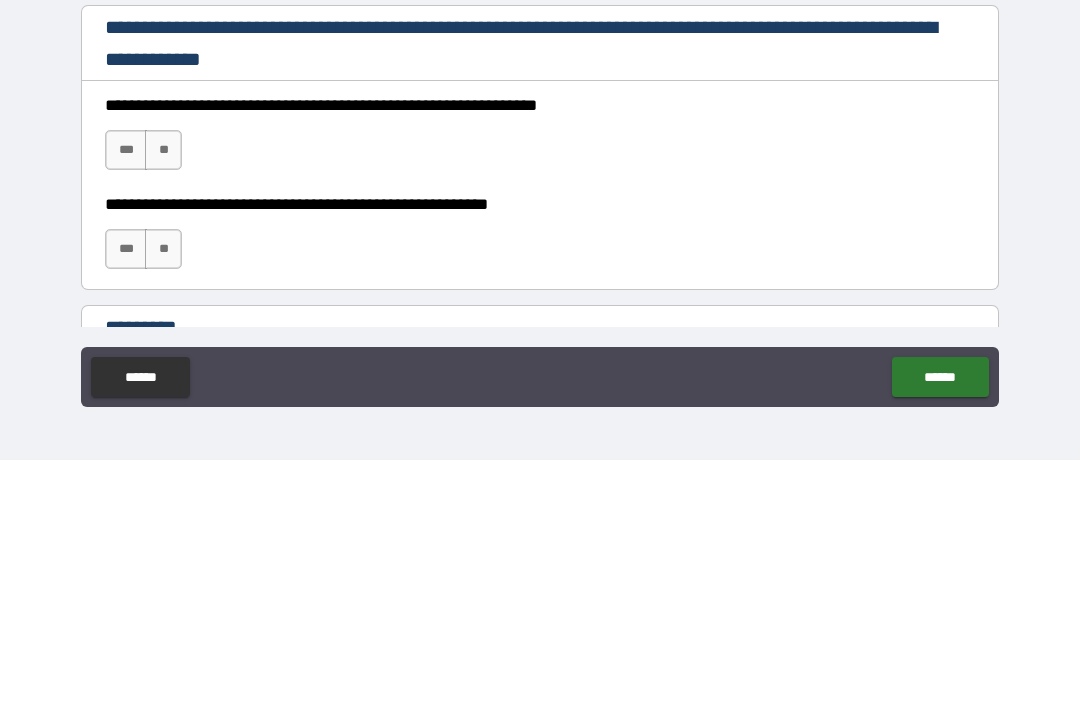 scroll, scrollTop: 2731, scrollLeft: 0, axis: vertical 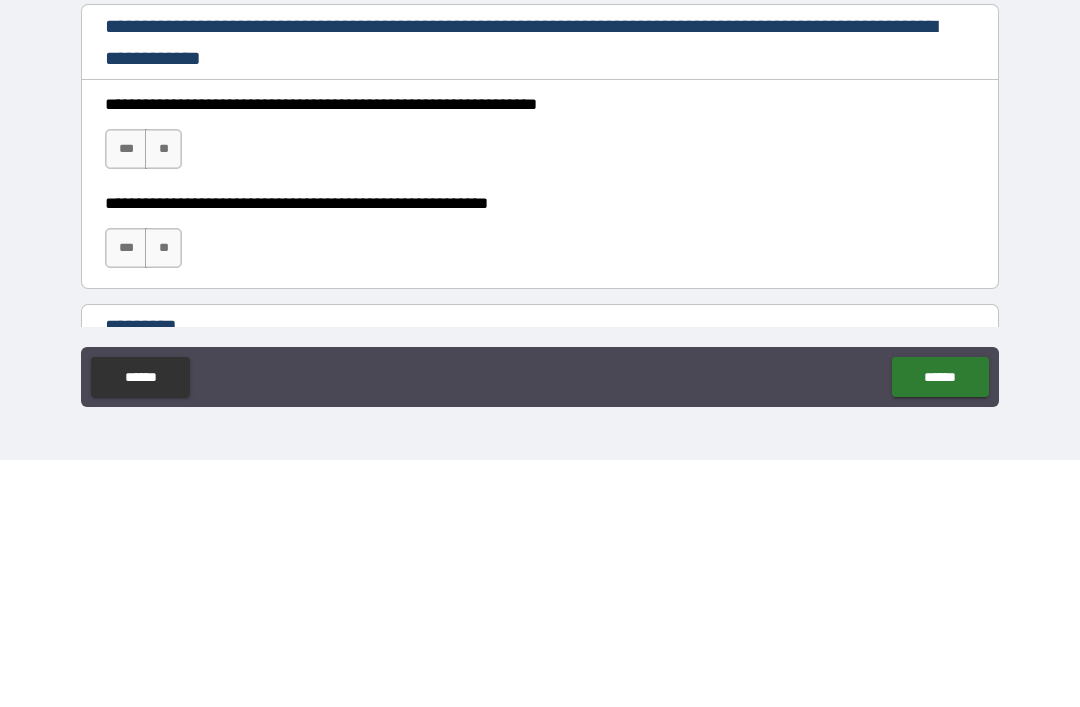 type on "**********" 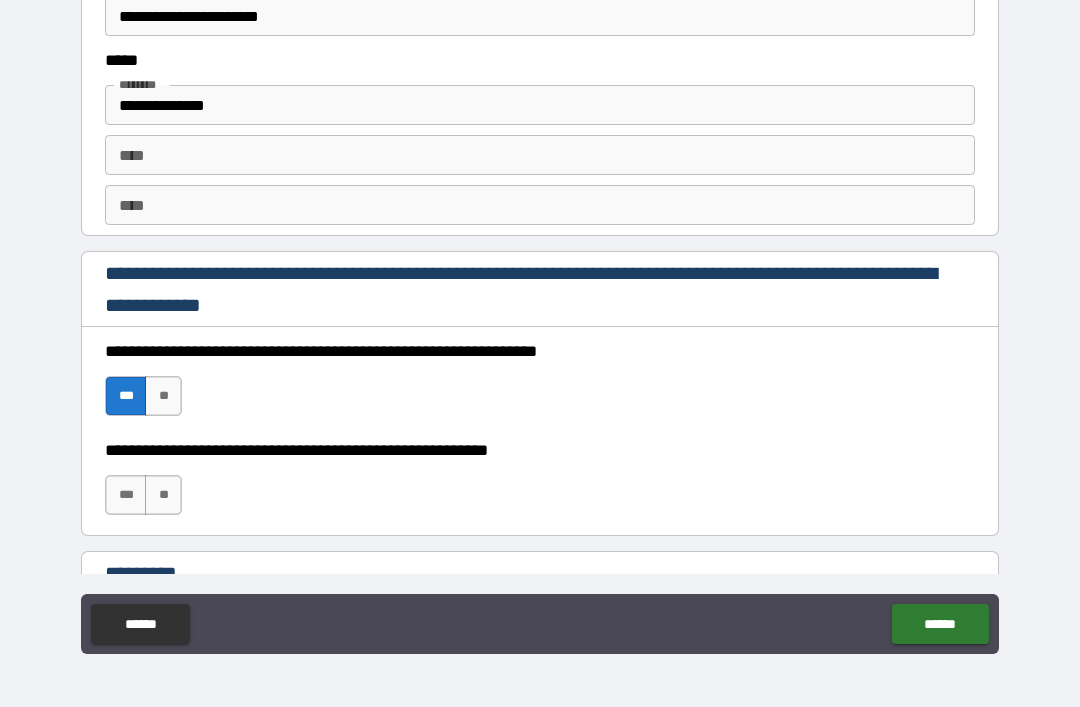 click on "***" at bounding box center (126, 495) 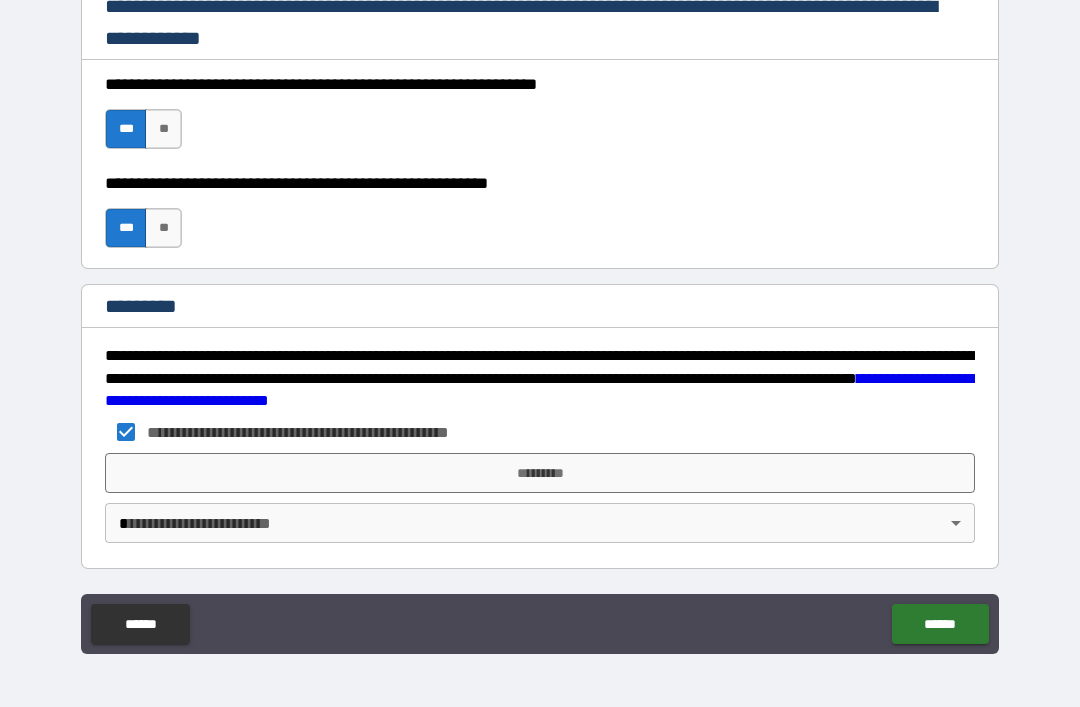 scroll, scrollTop: 2998, scrollLeft: 0, axis: vertical 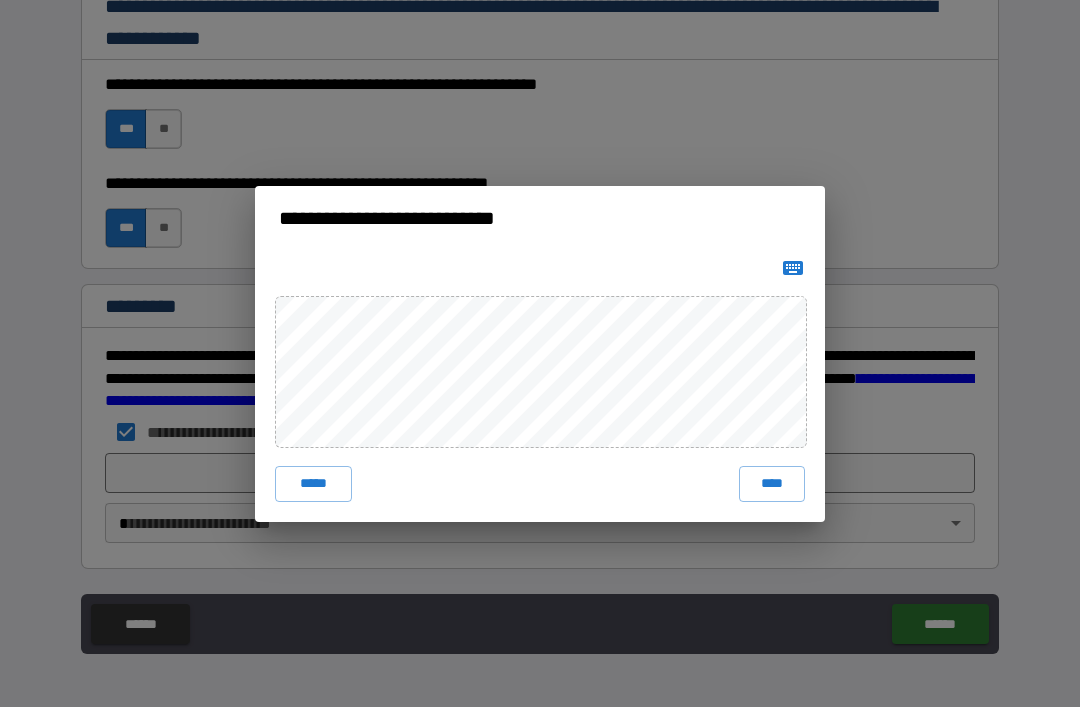 click on "****" at bounding box center (772, 484) 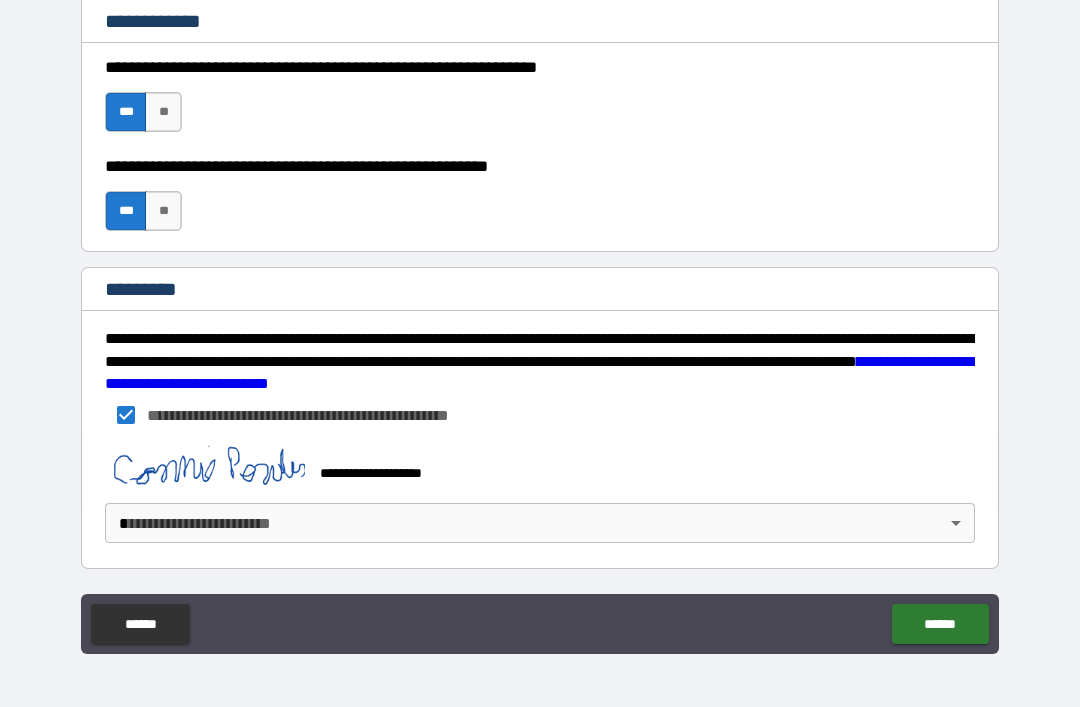 scroll, scrollTop: 3015, scrollLeft: 0, axis: vertical 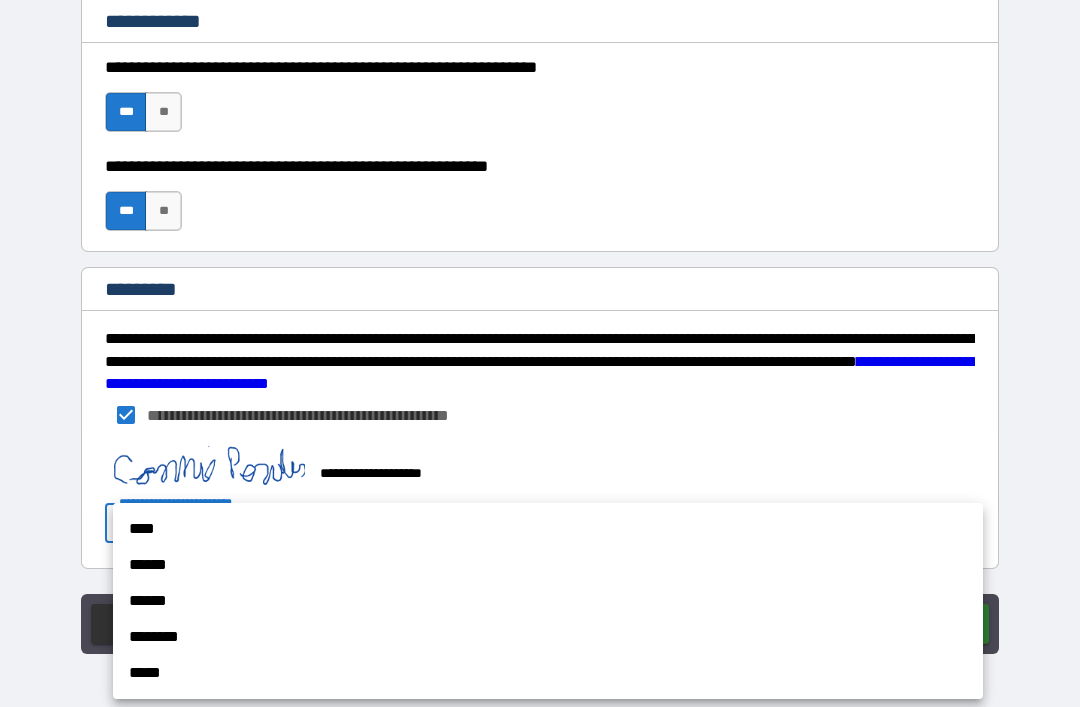 click on "****" at bounding box center (548, 529) 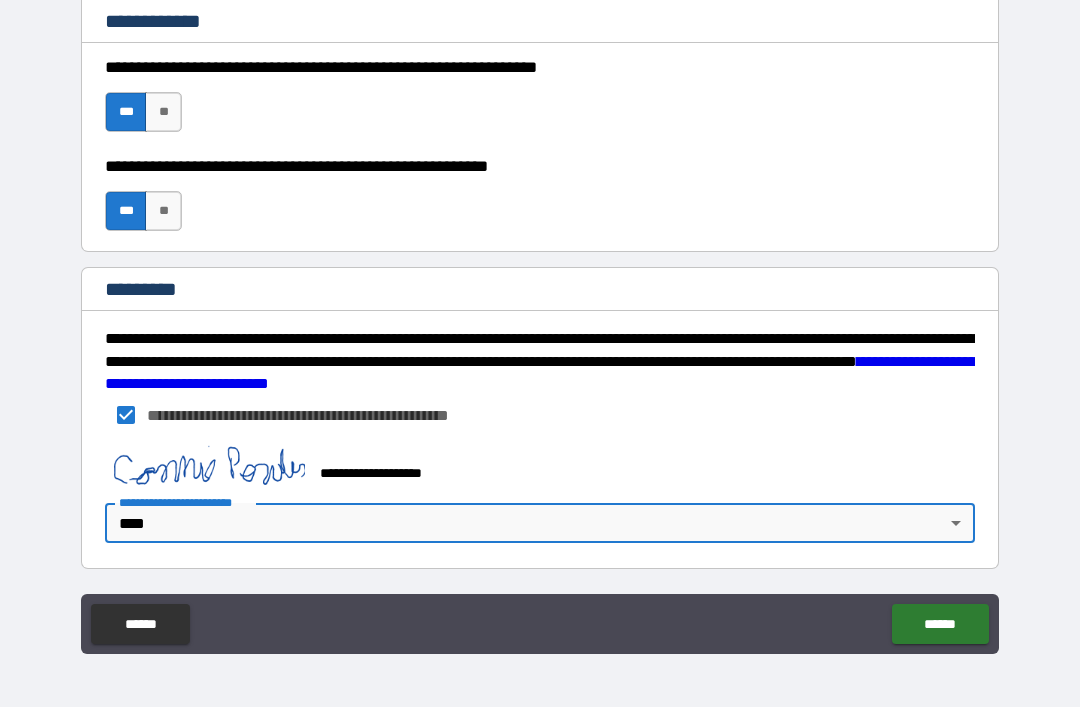 type on "*" 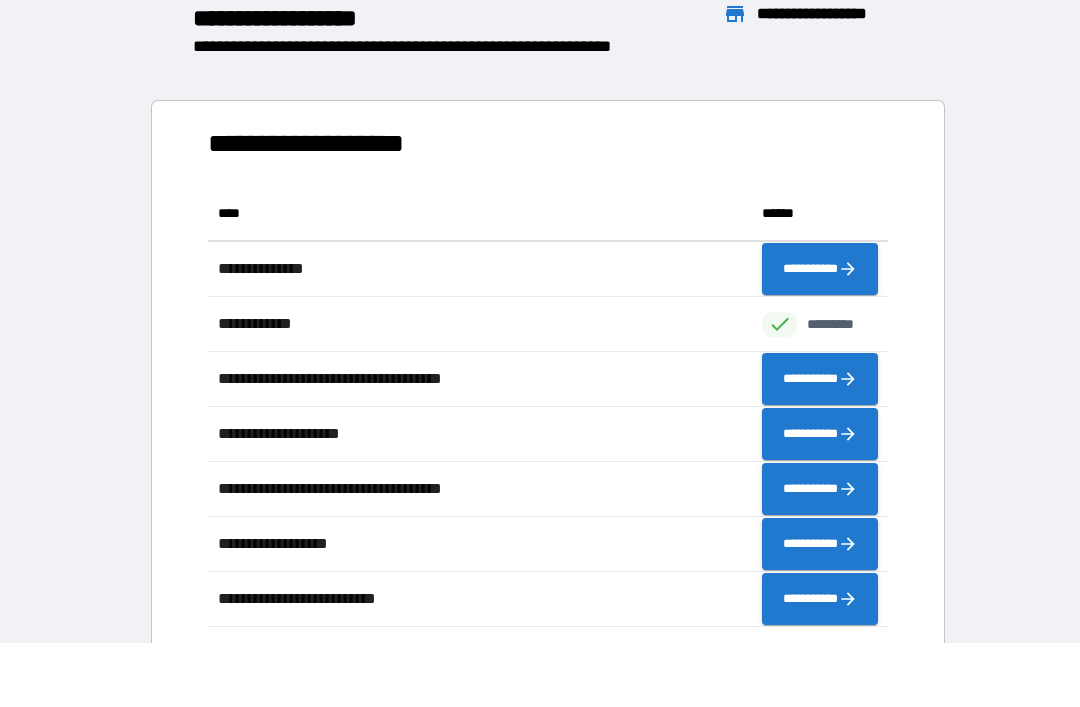 scroll, scrollTop: 441, scrollLeft: 680, axis: both 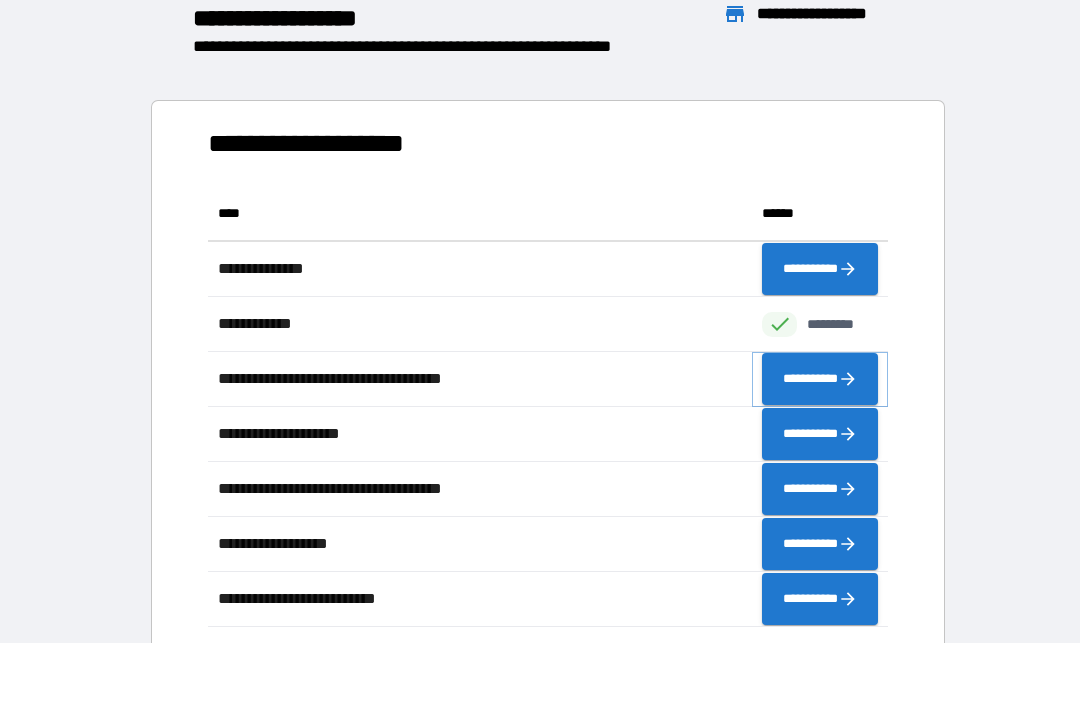 click on "**********" at bounding box center [820, 379] 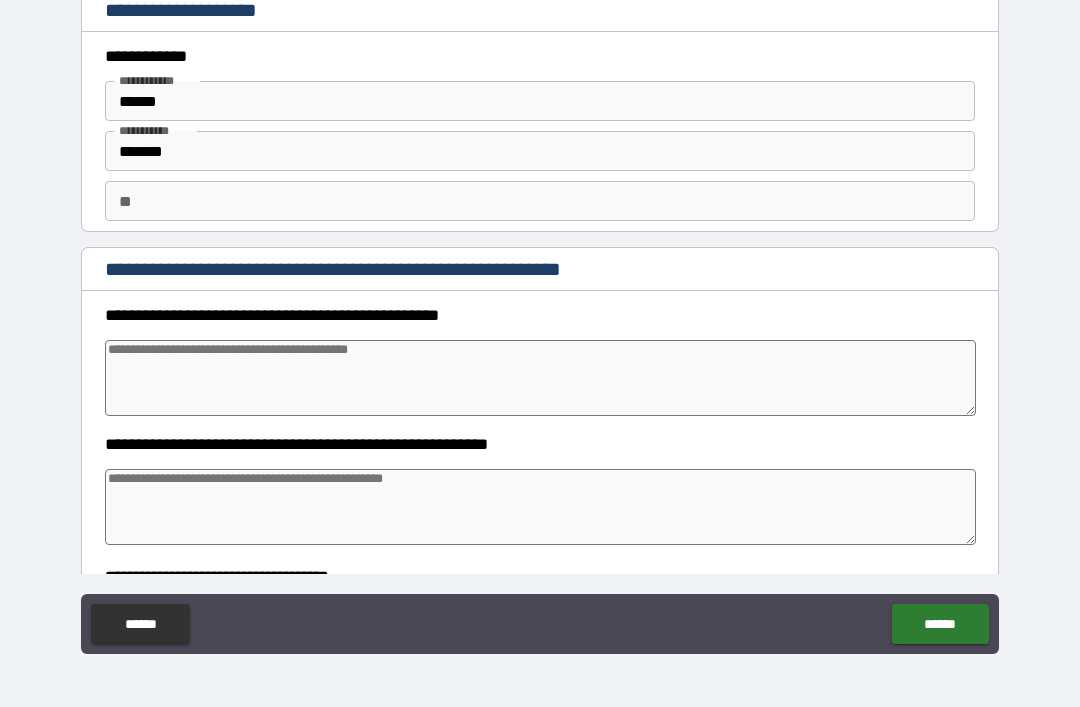 type on "*" 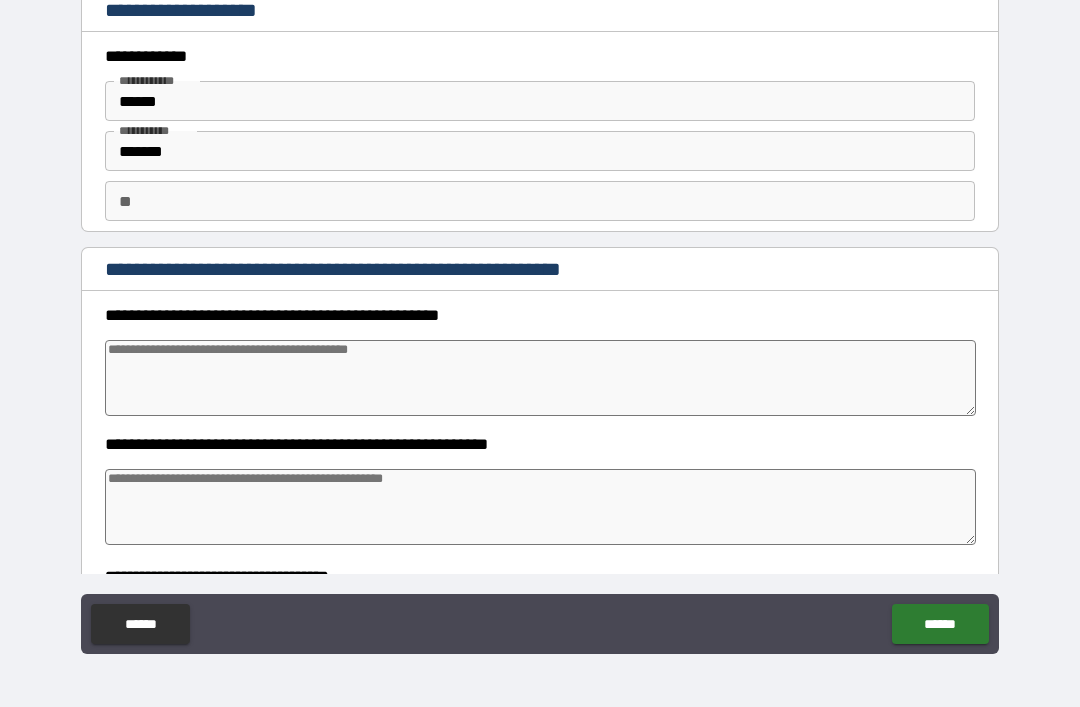 type on "*" 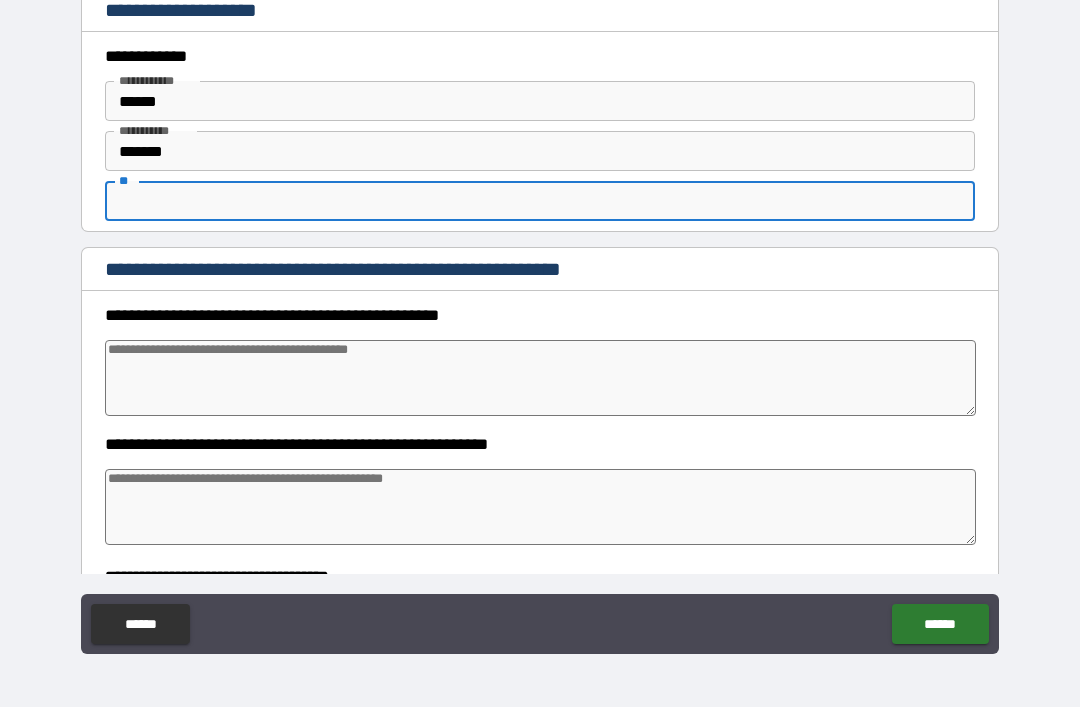 type on "*" 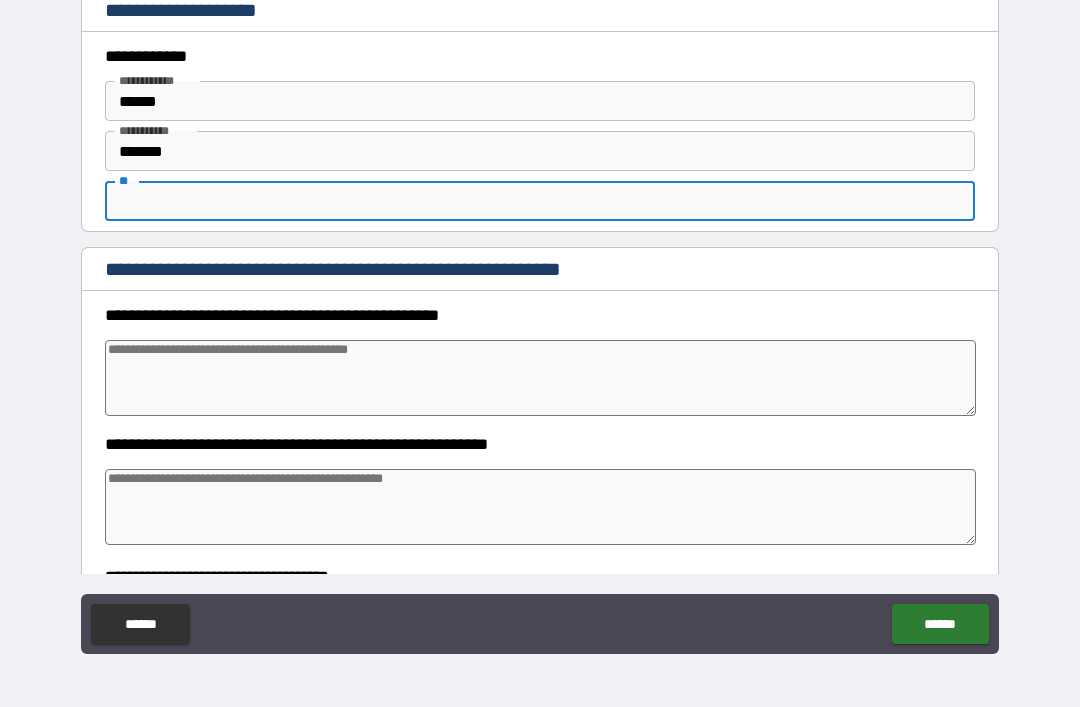 type on "*" 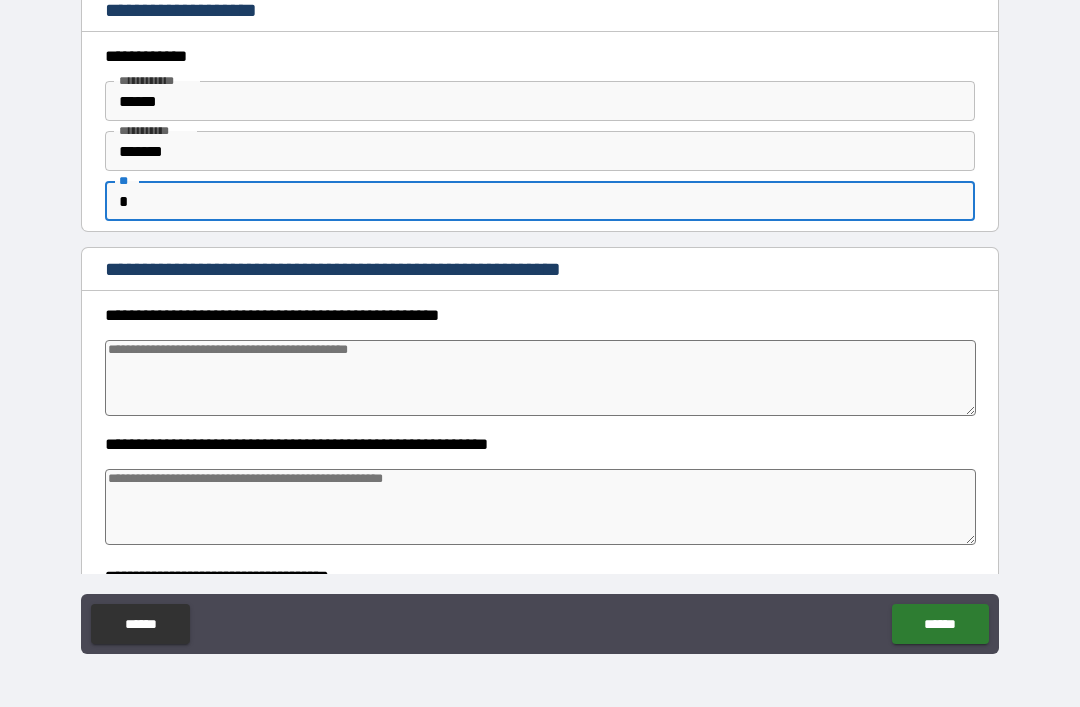 type on "*" 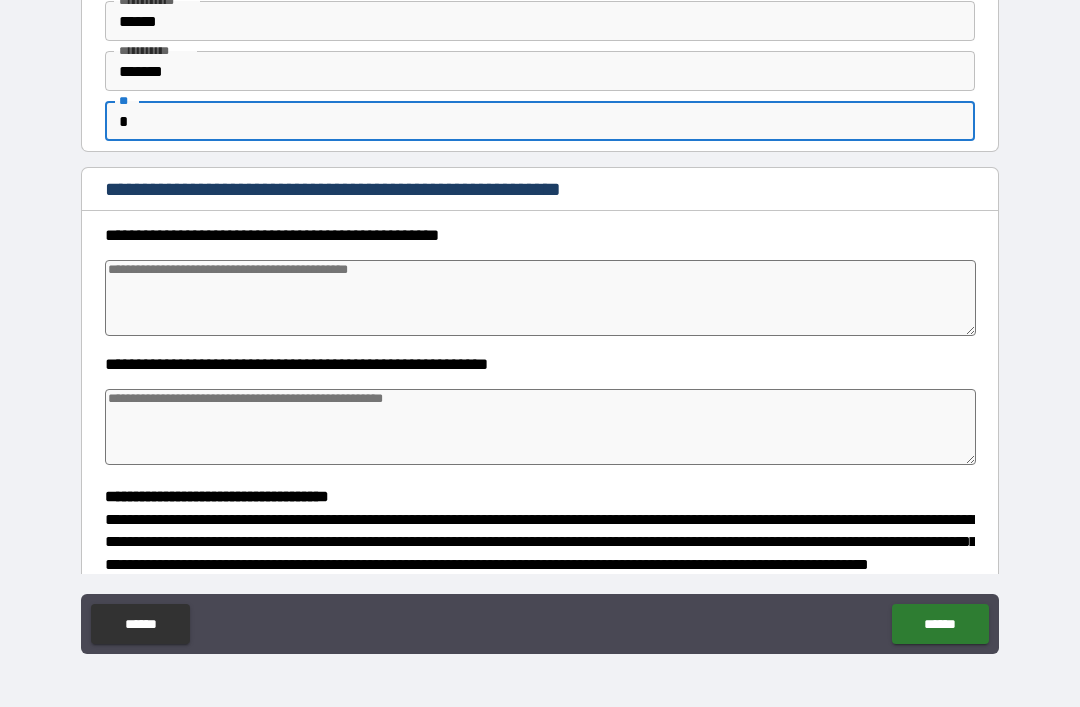 scroll, scrollTop: 92, scrollLeft: 0, axis: vertical 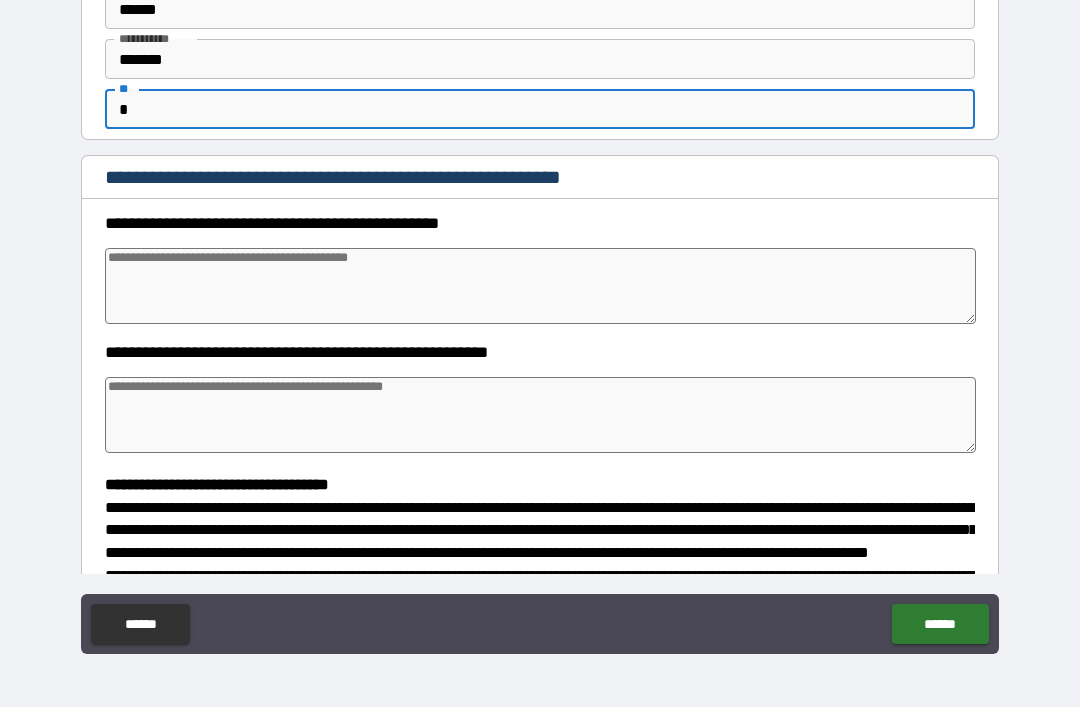 type on "*" 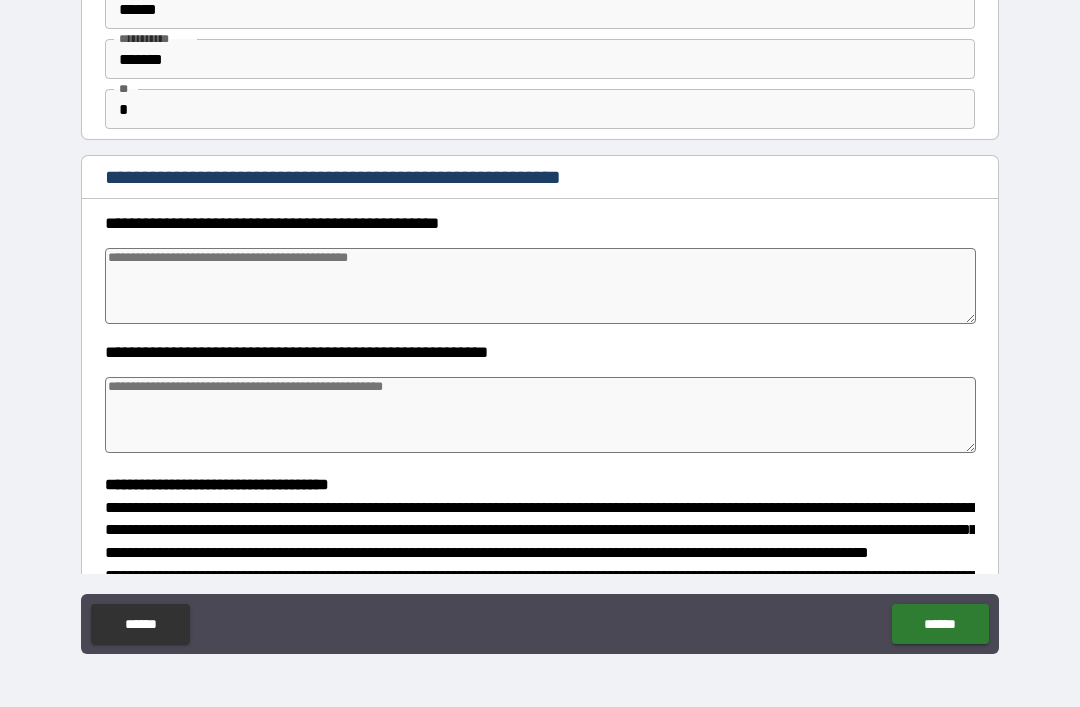 click at bounding box center (540, 286) 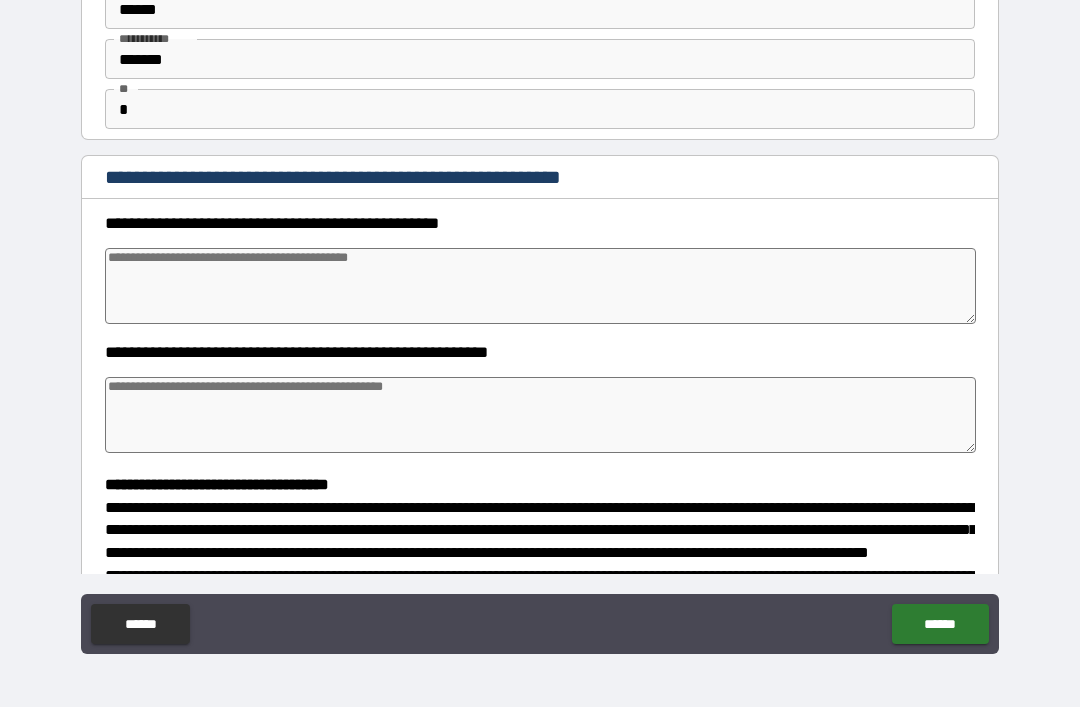type on "*" 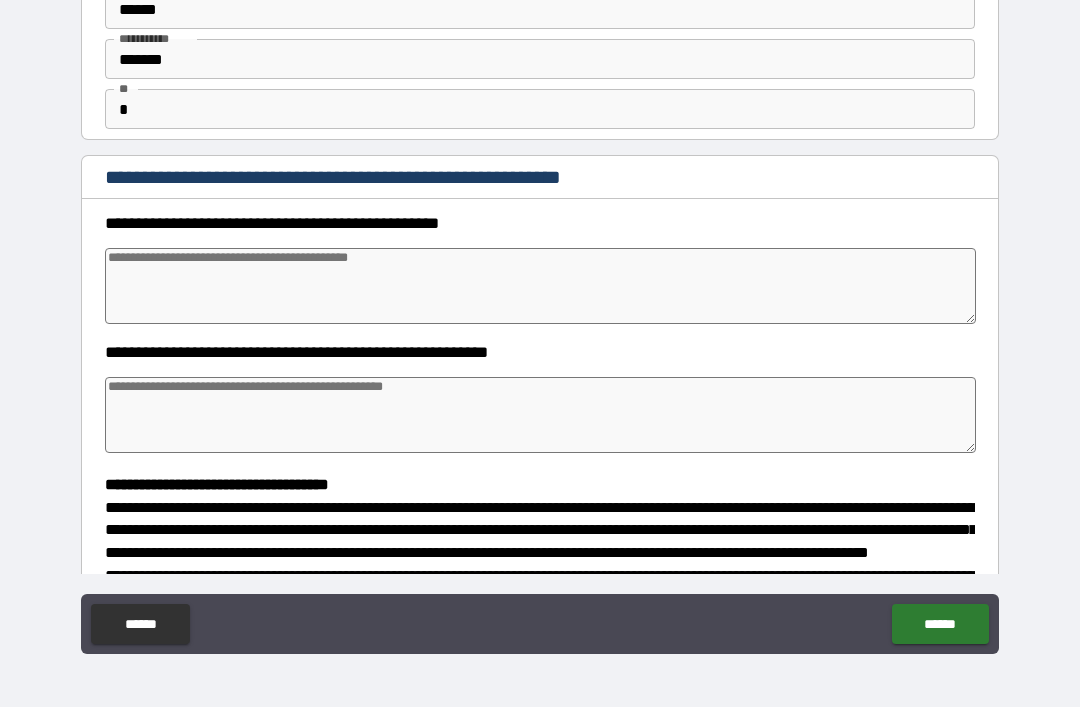 type on "*" 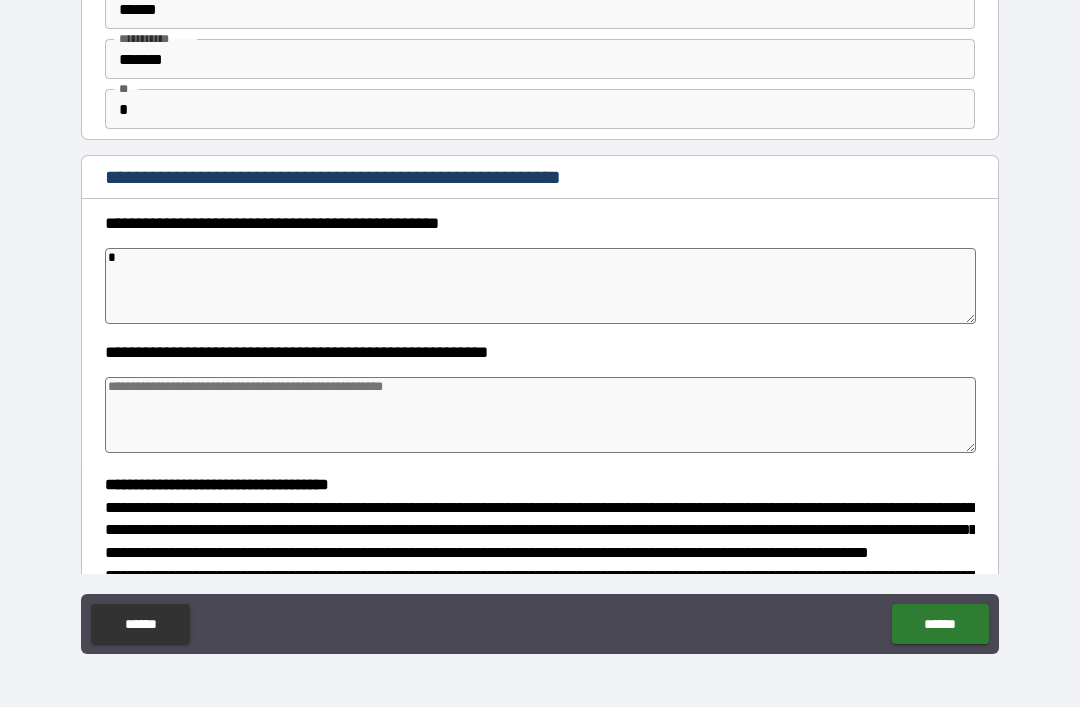 type on "*" 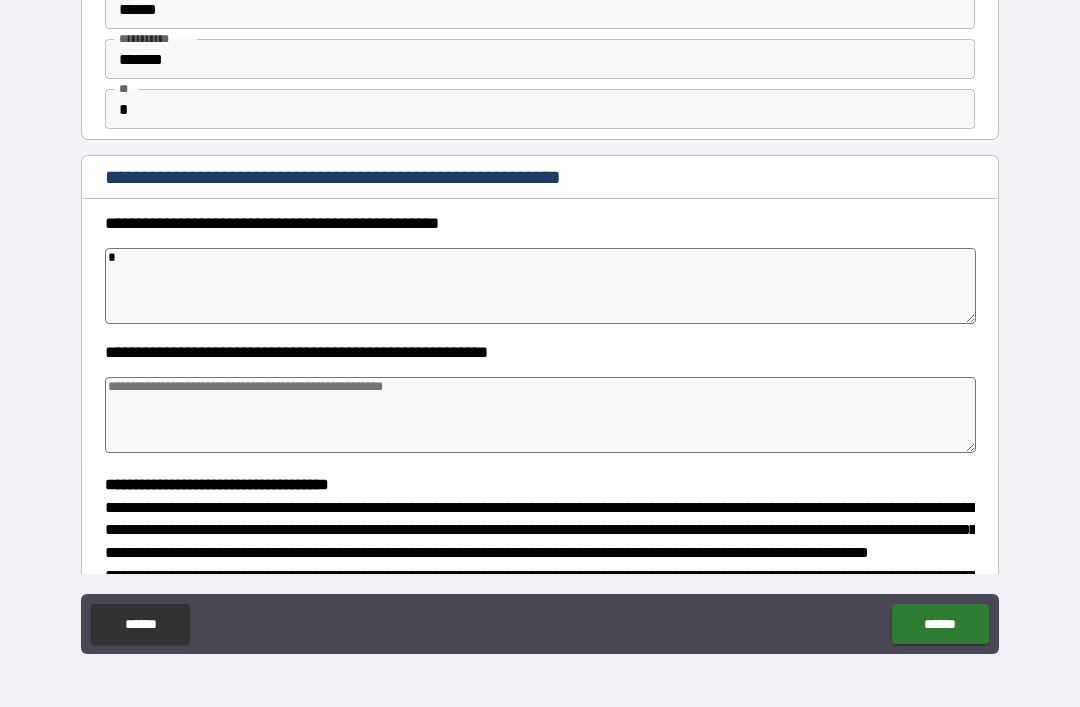type on "*" 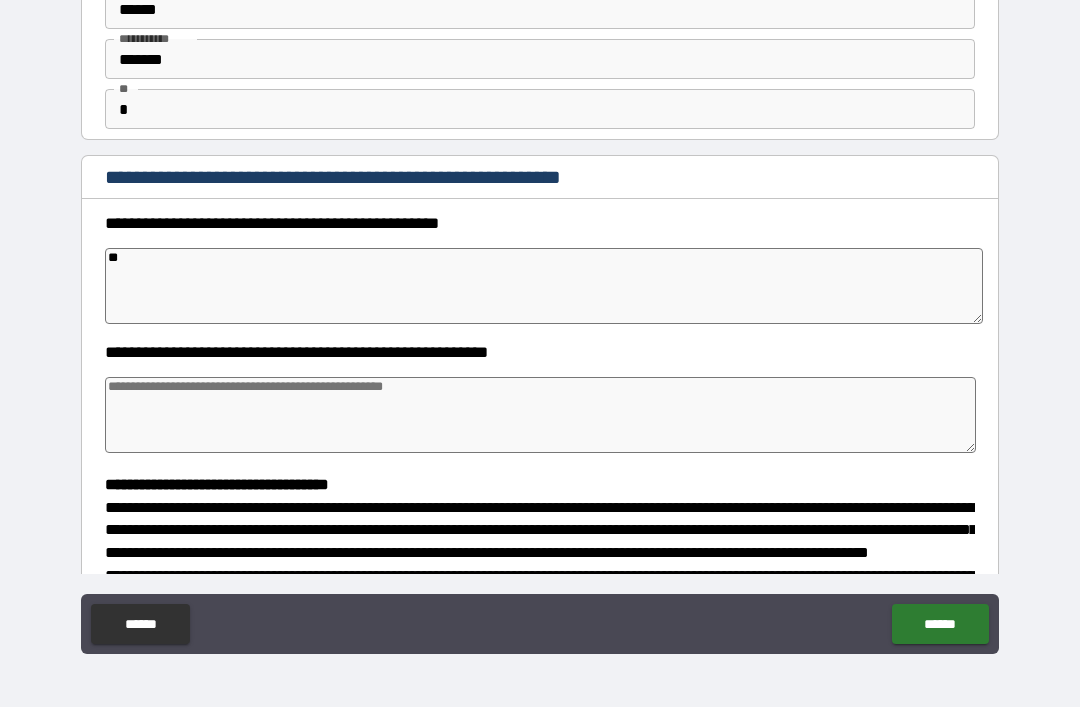 type on "*" 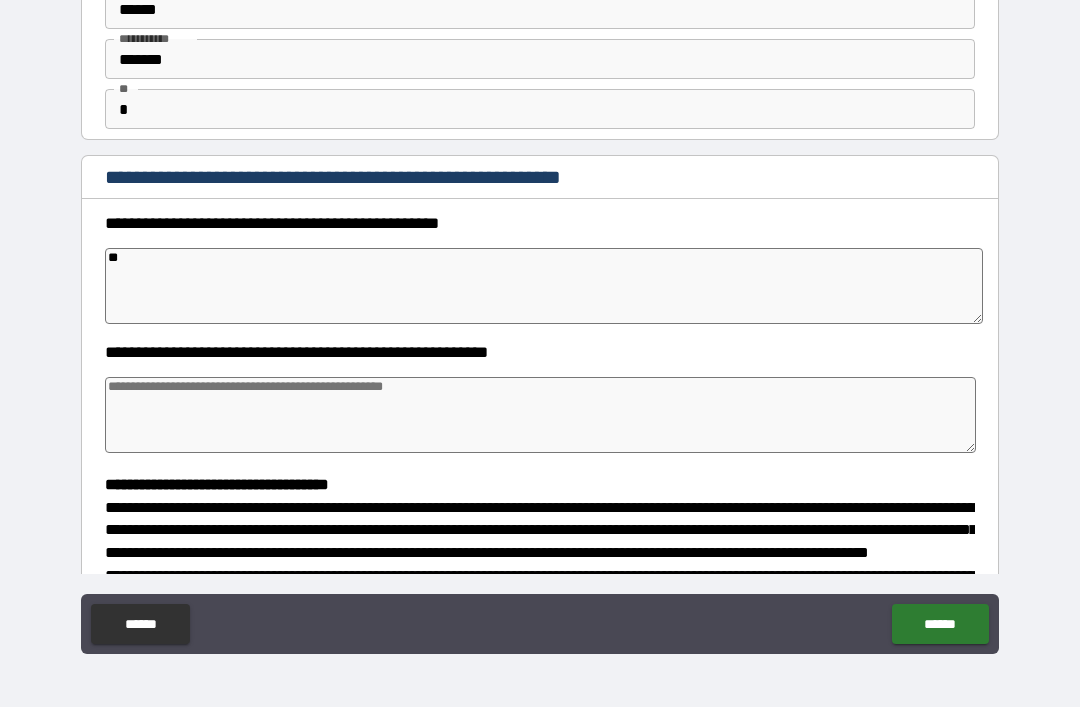 type on "*" 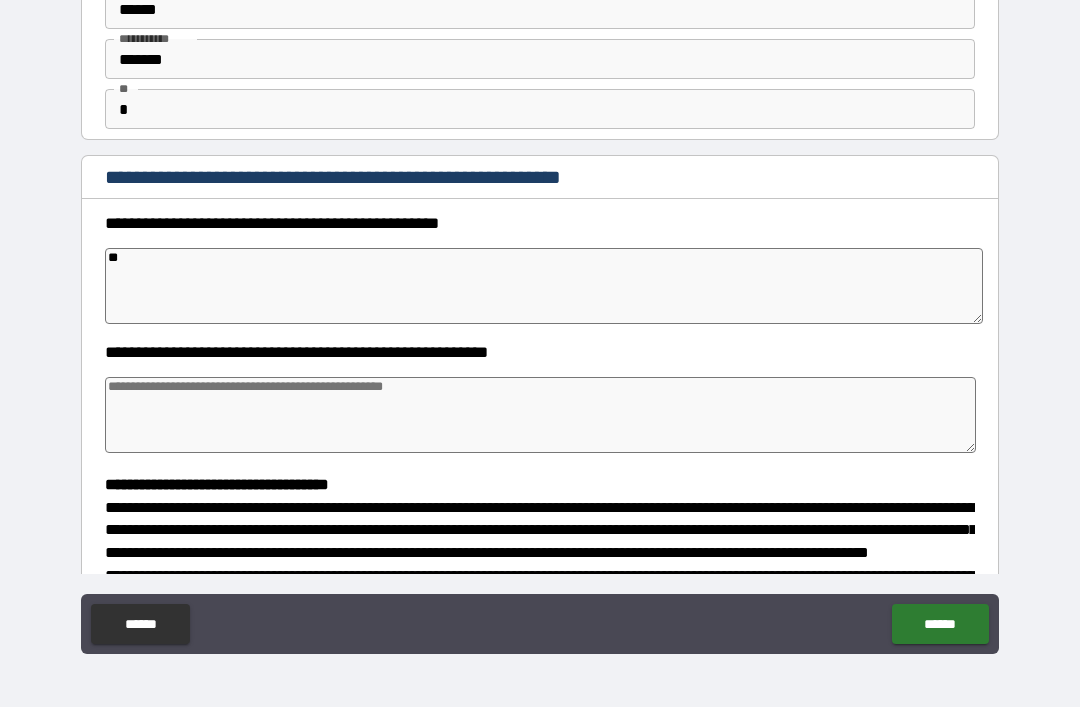 type on "***" 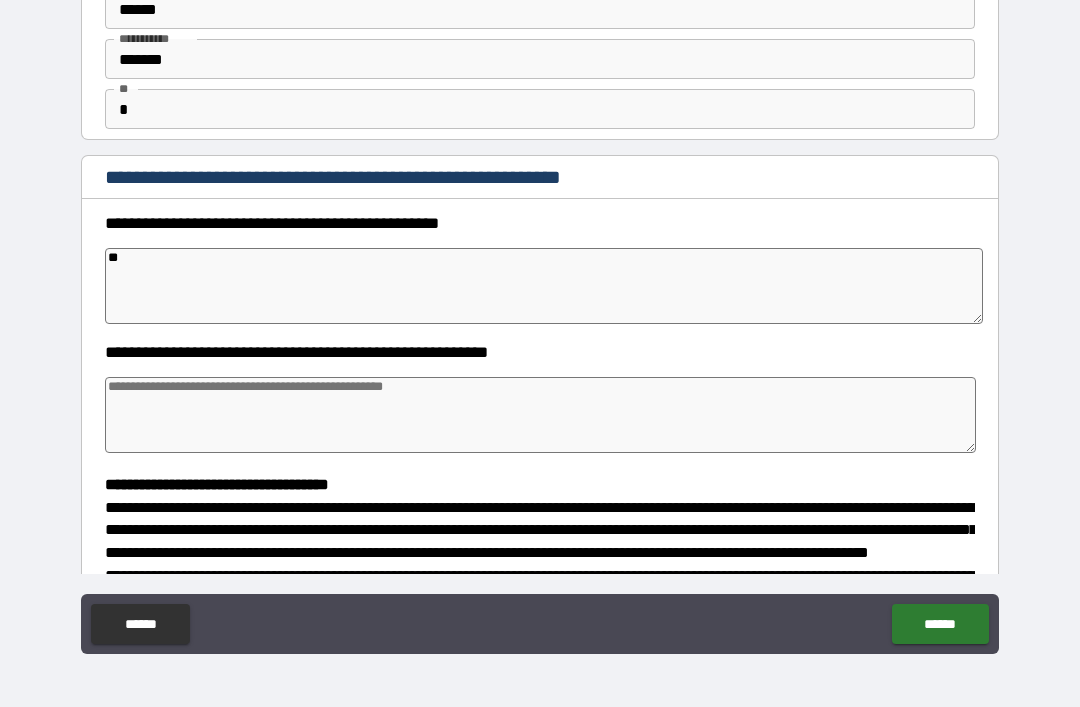 type on "*" 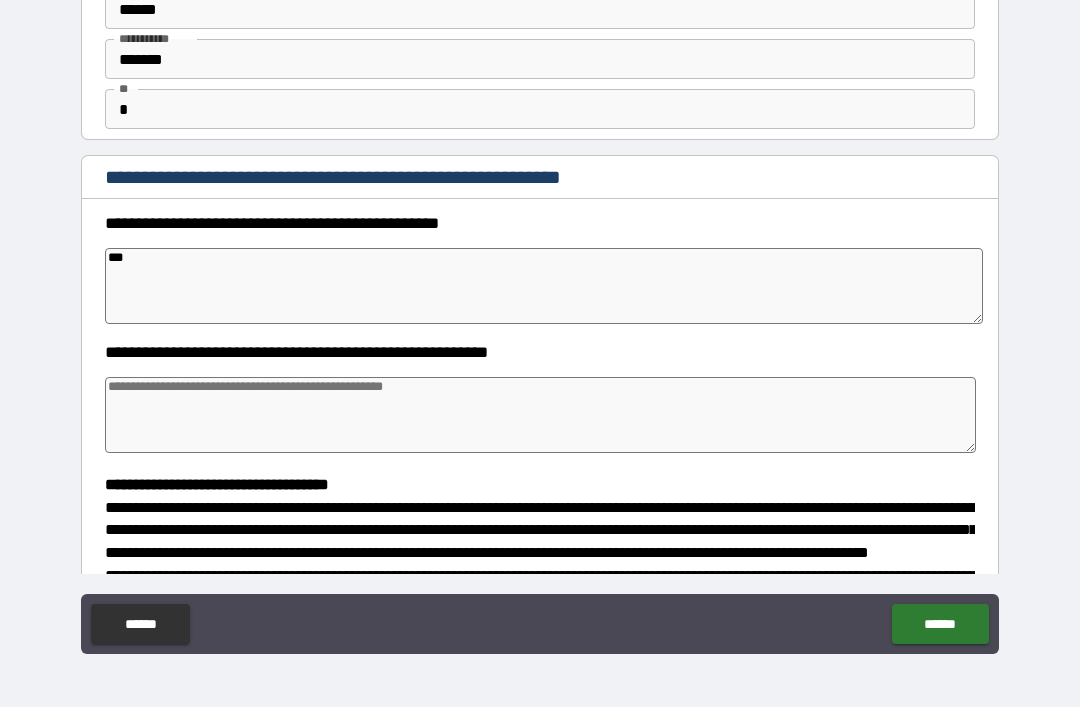 type on "*" 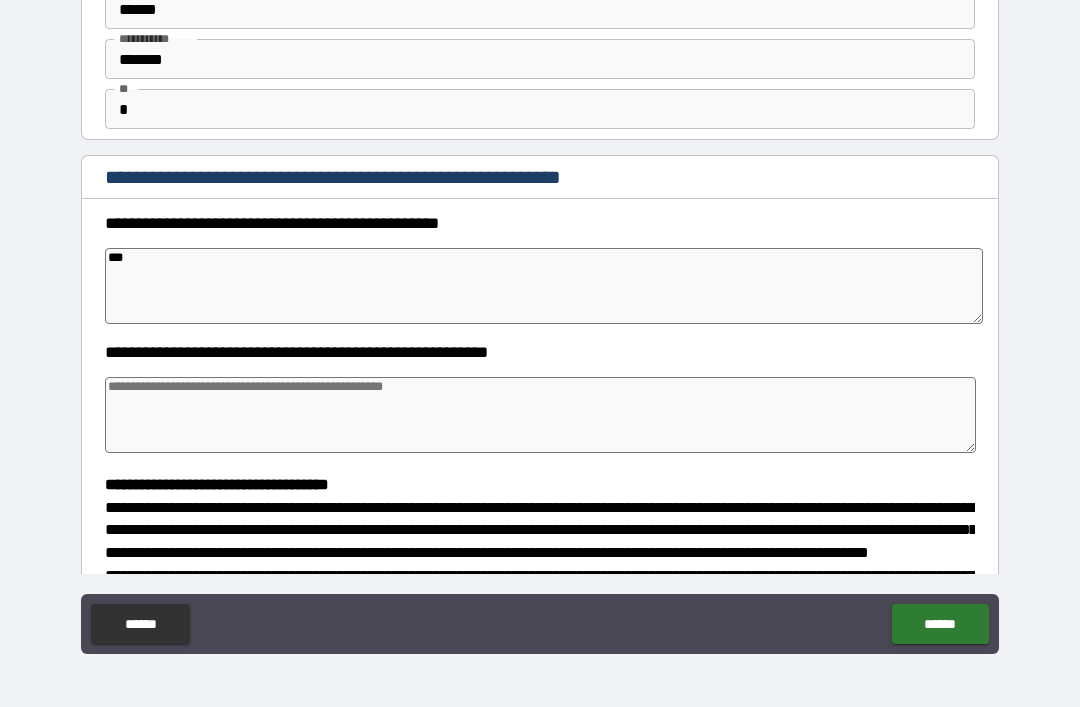 type on "****" 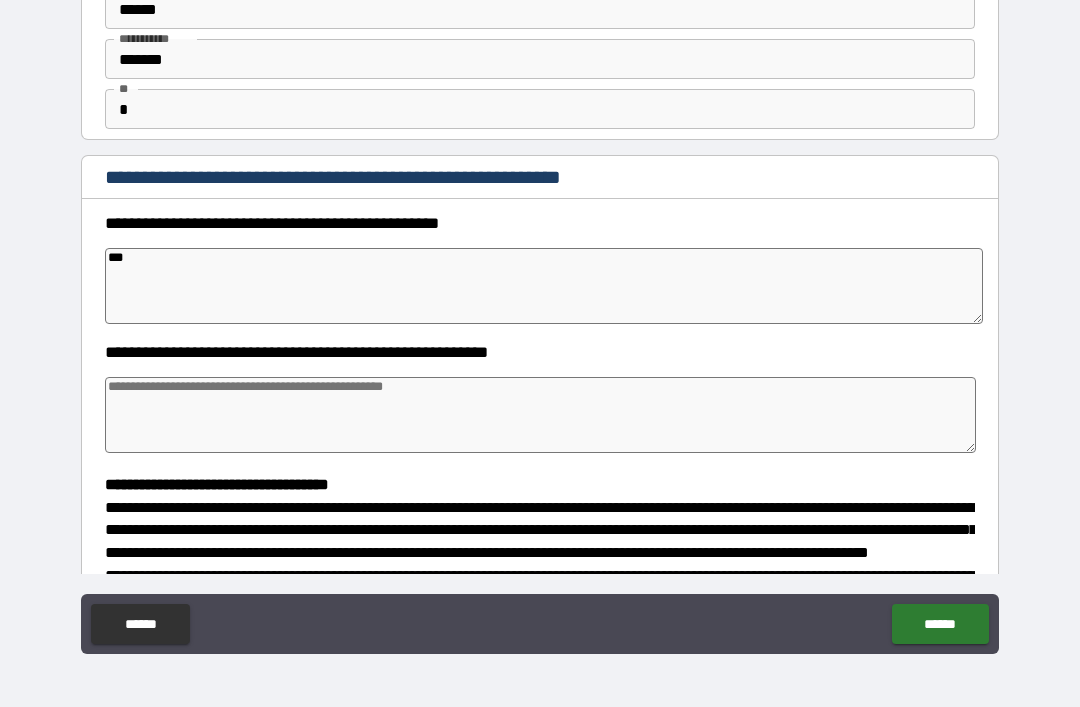 type on "*" 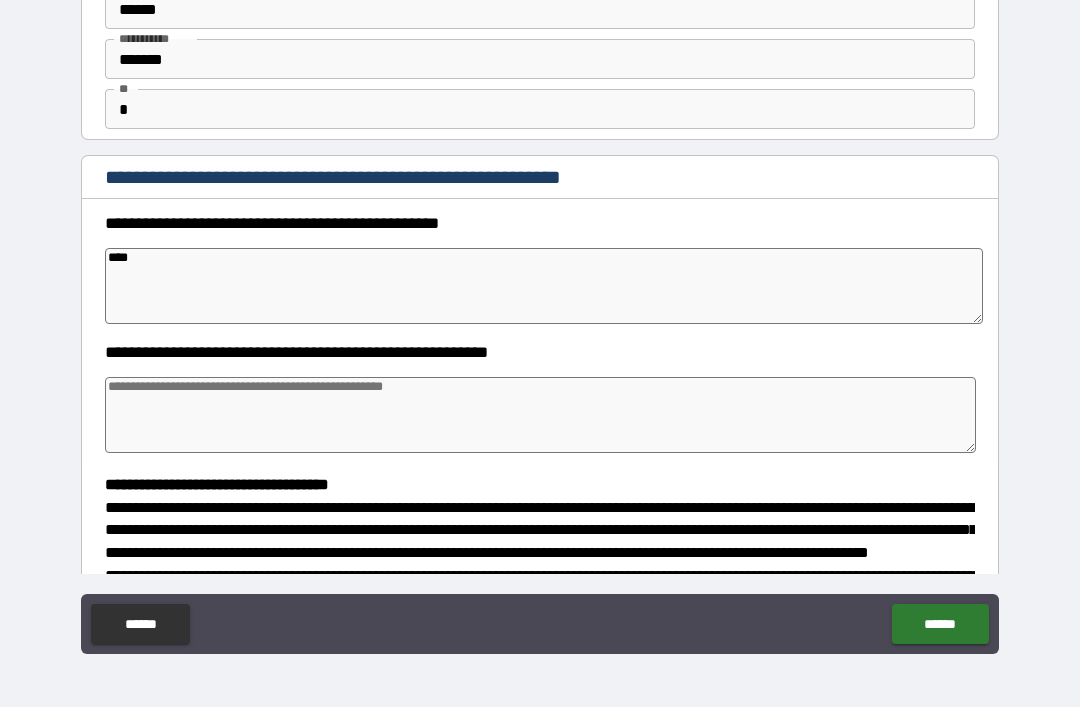 type on "*" 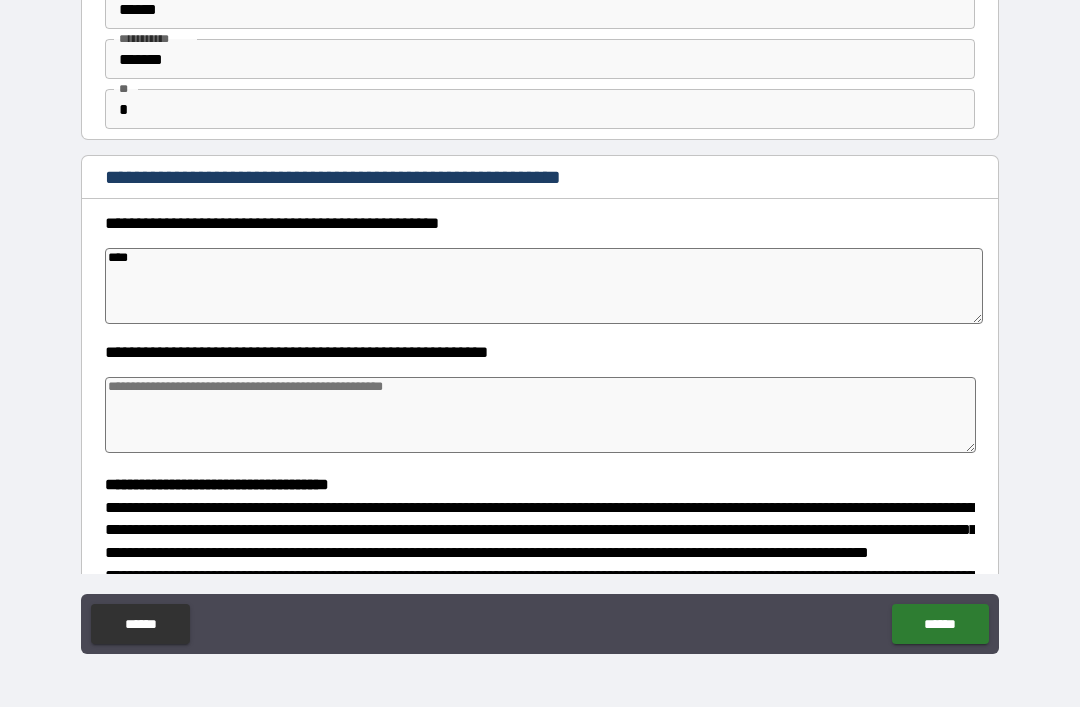 type on "****" 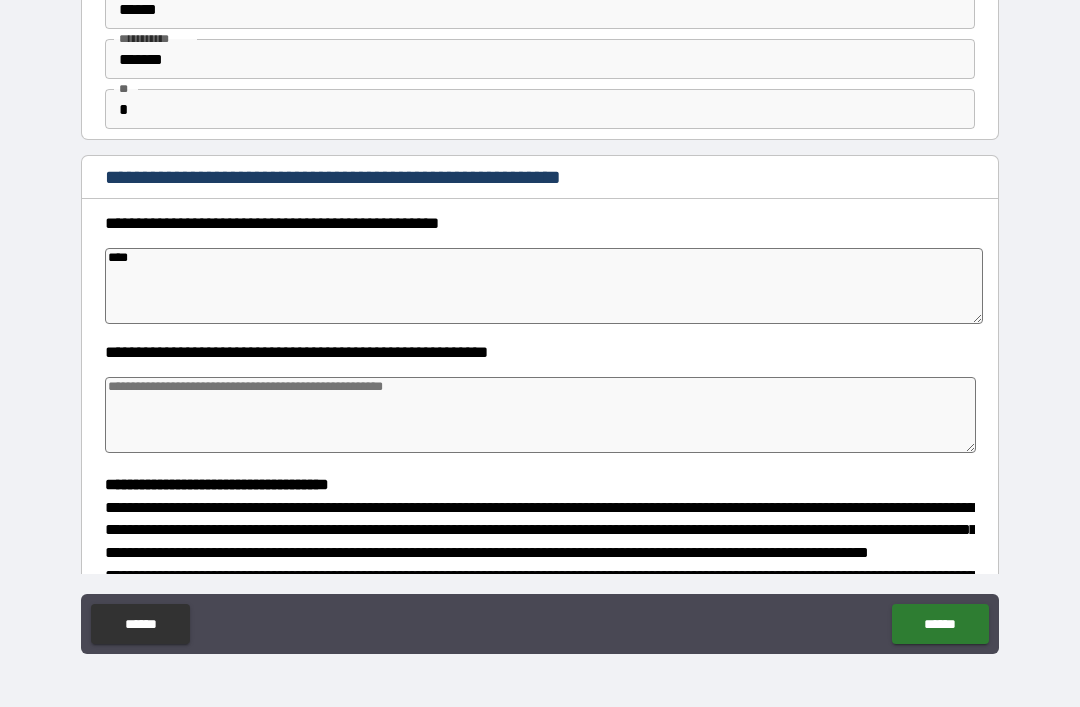 type on "*" 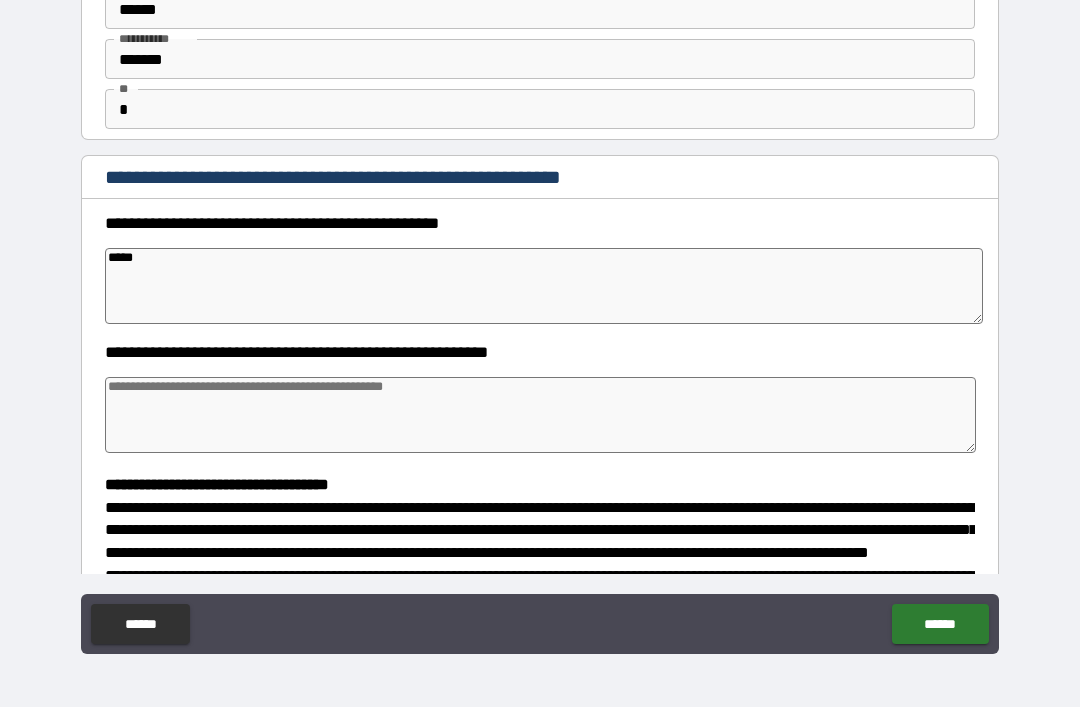 type on "*" 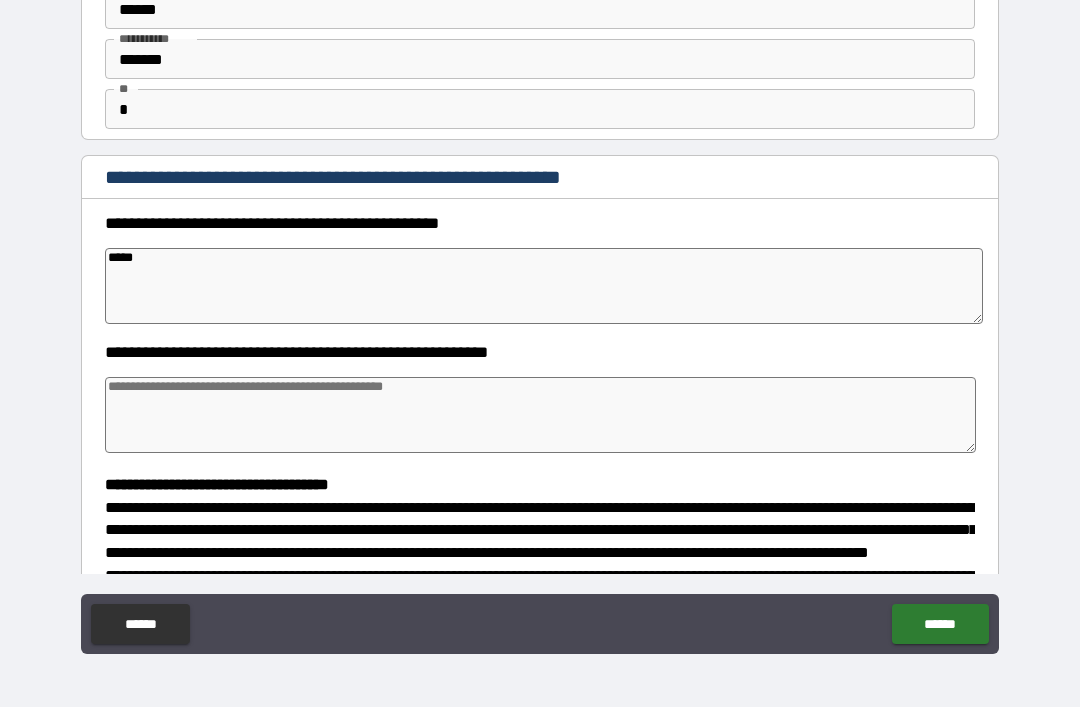 type on "******" 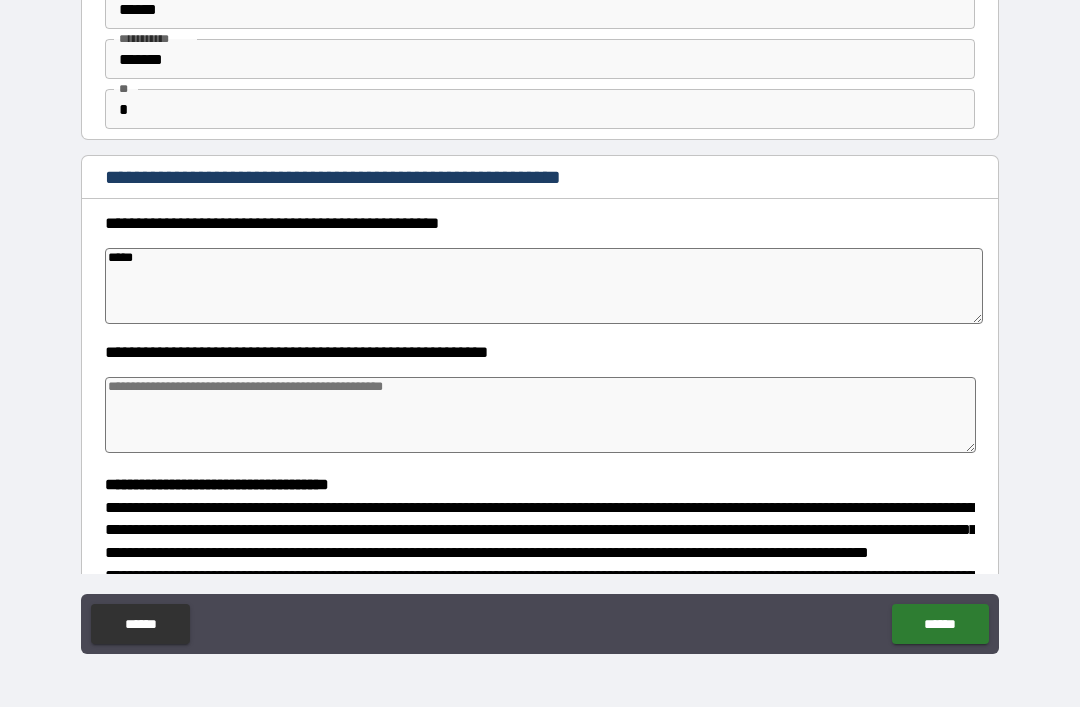 type on "*" 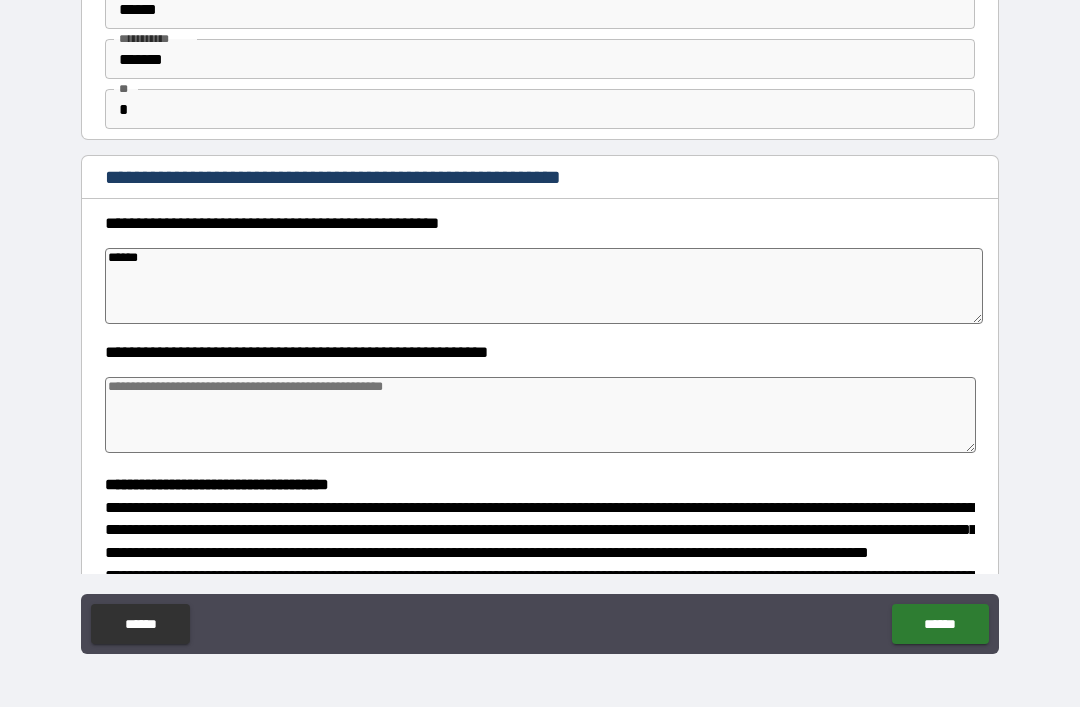 type on "*" 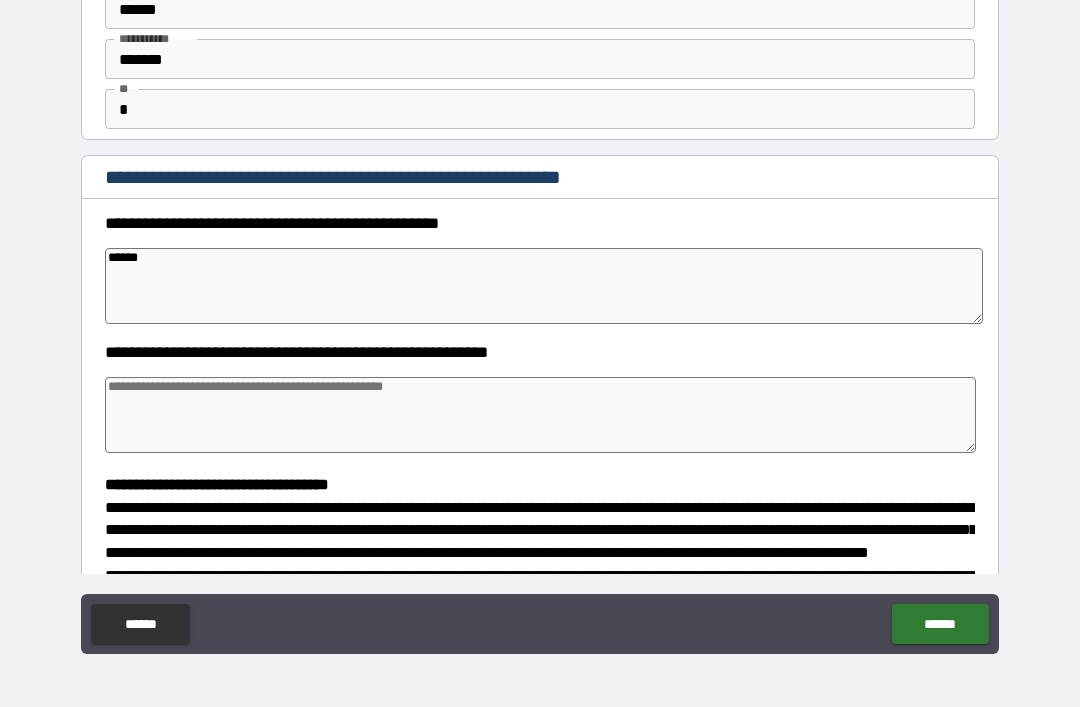 type on "*******" 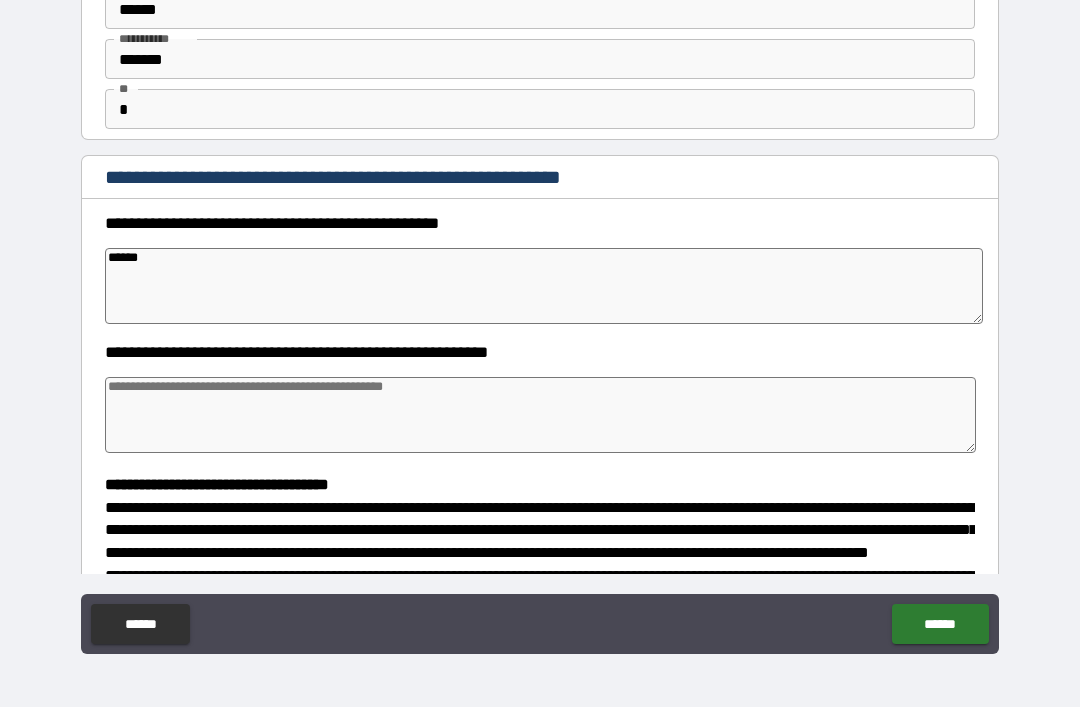 type on "*" 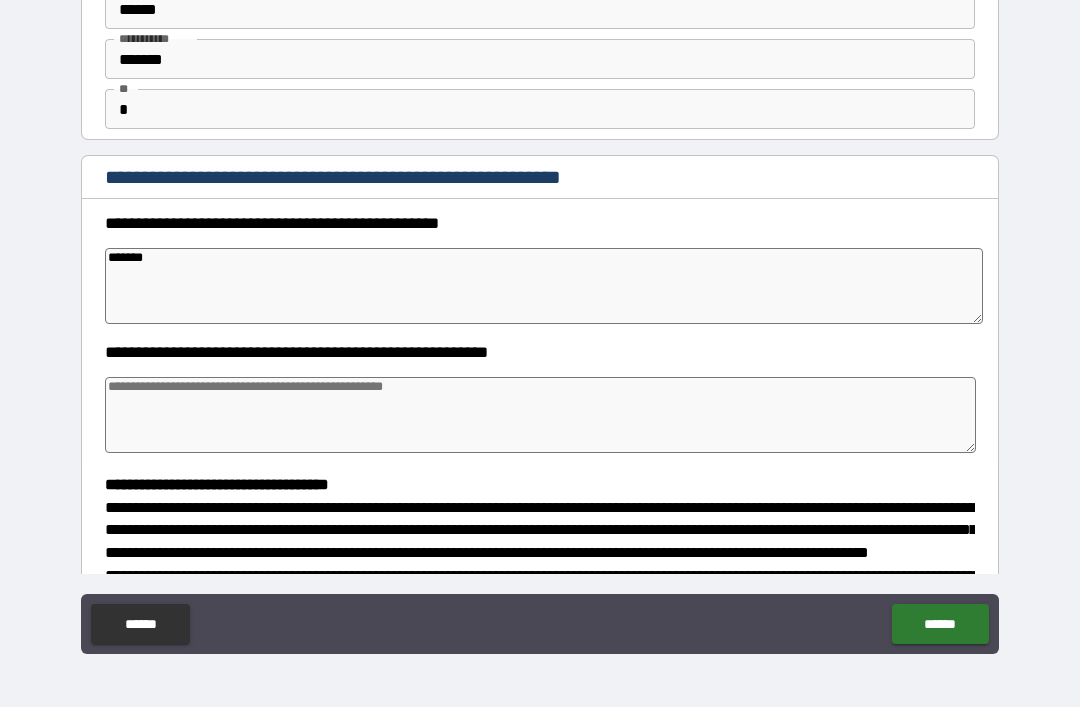 type on "********" 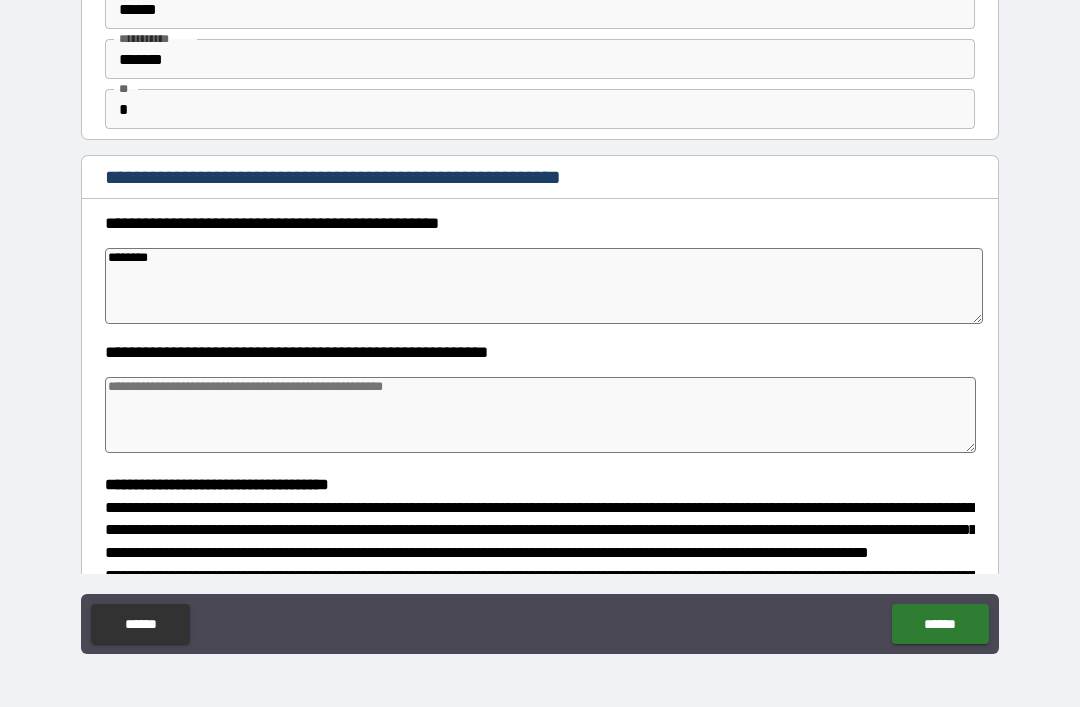type on "*" 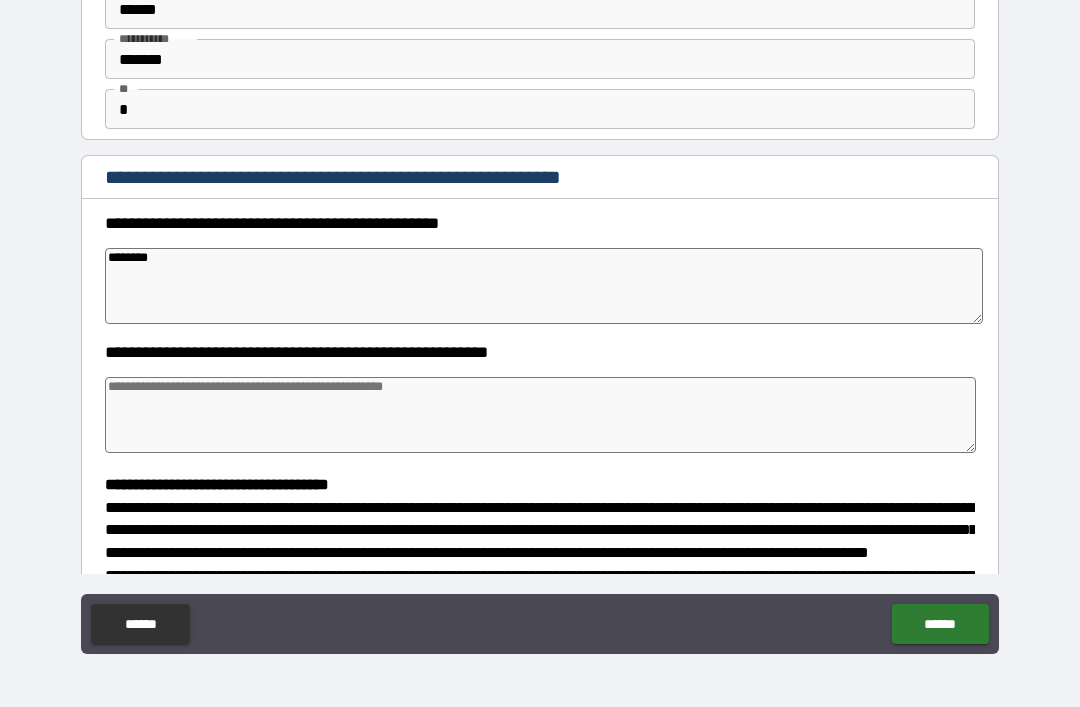 type on "*" 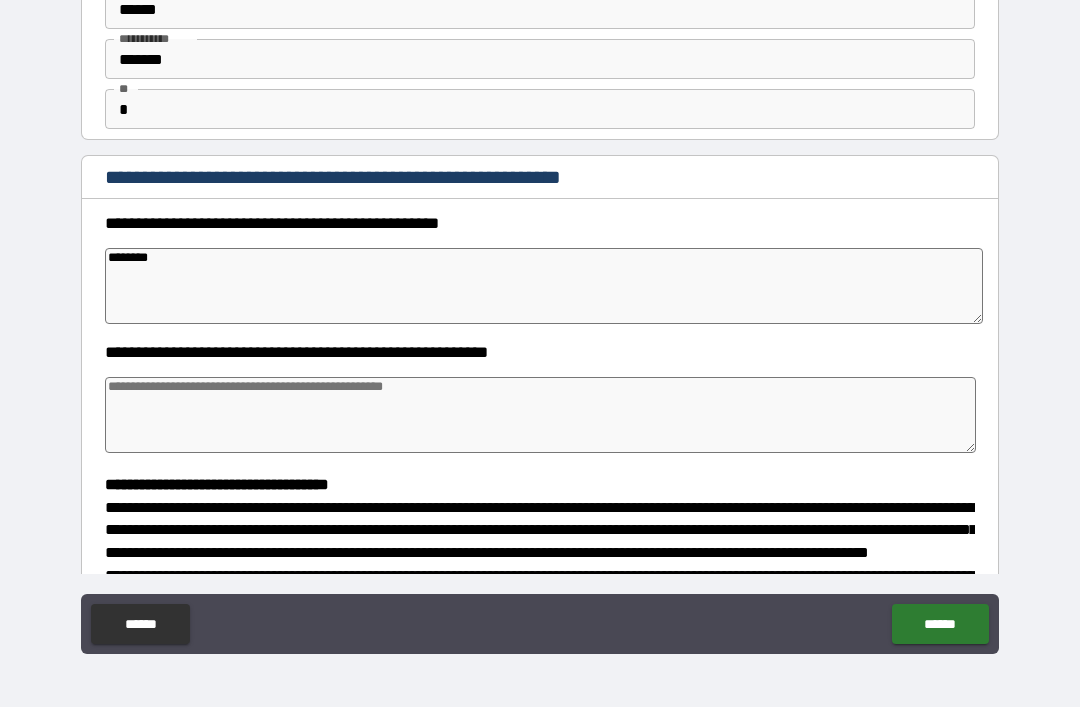 type on "*" 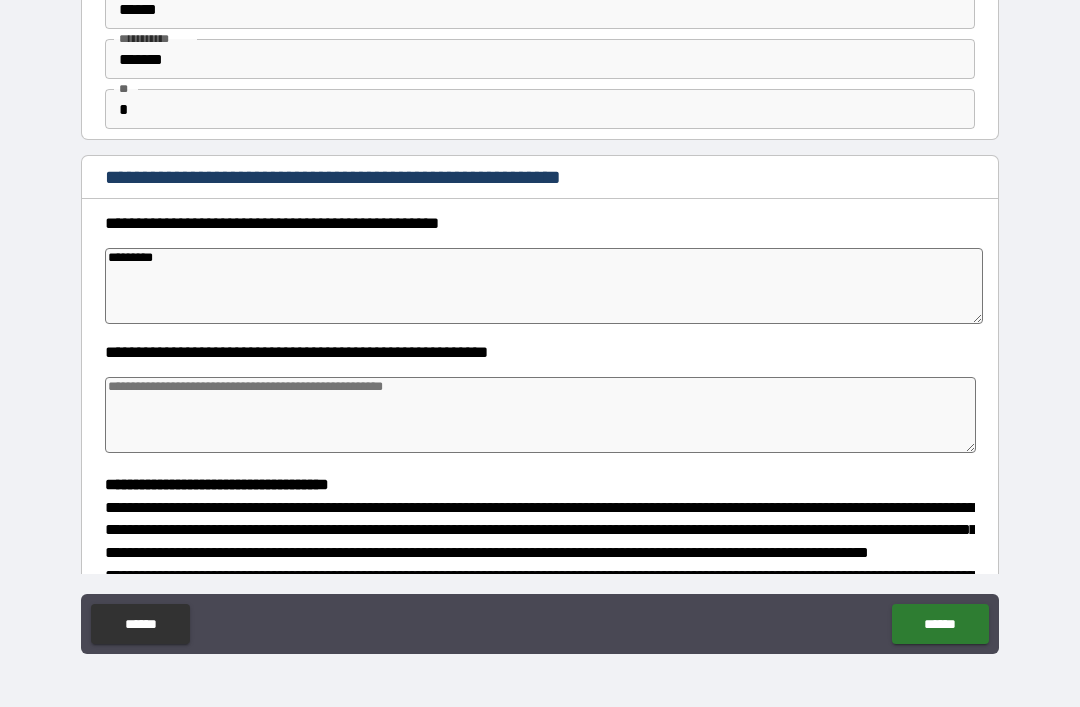 type on "*" 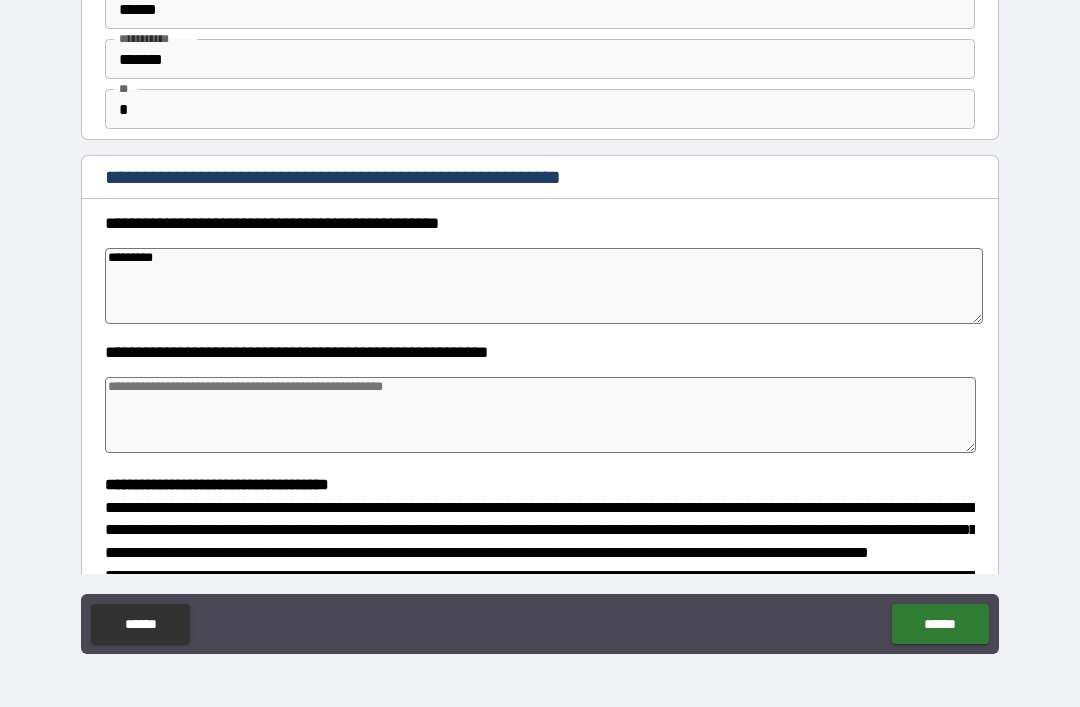 type on "*" 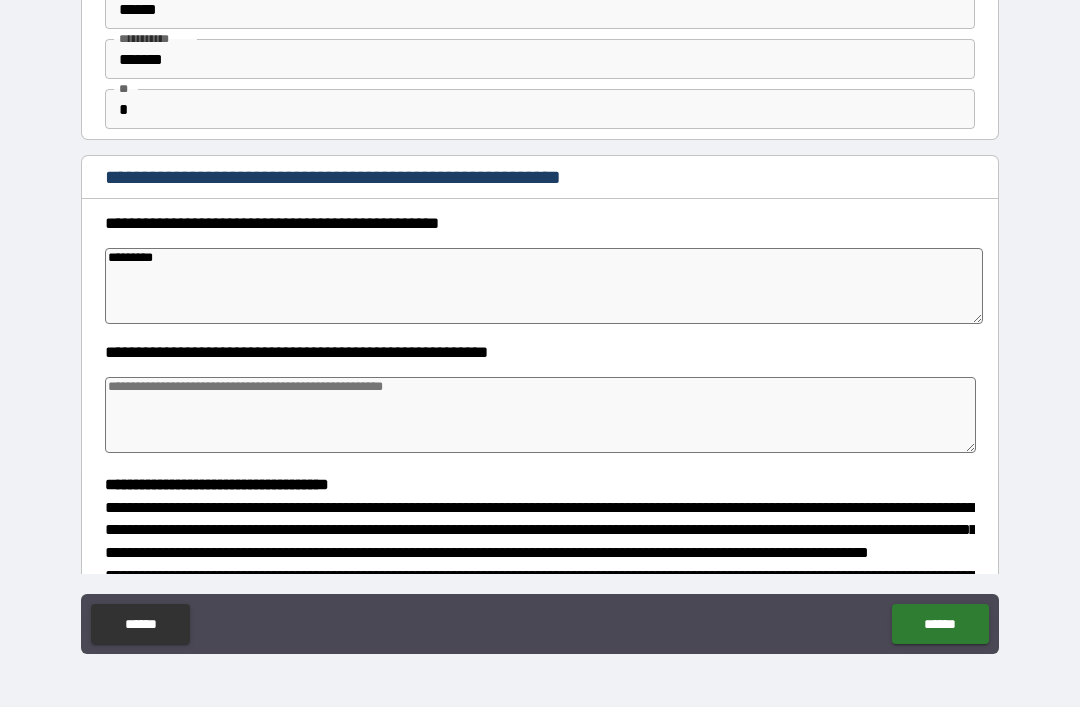 type on "*" 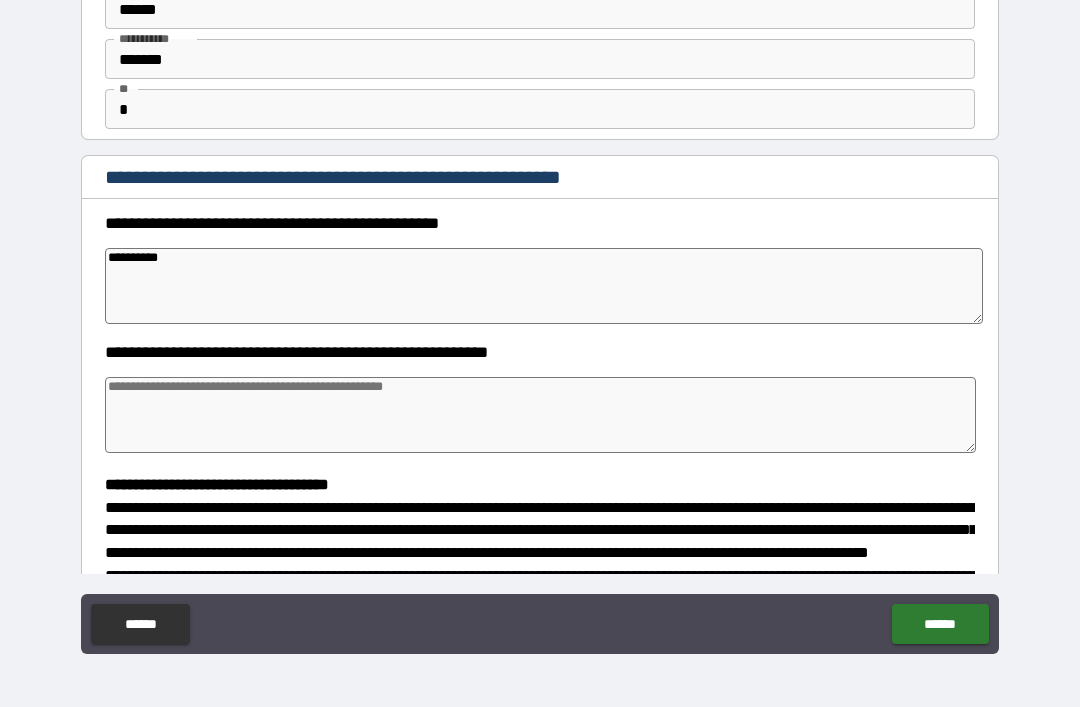 type on "*" 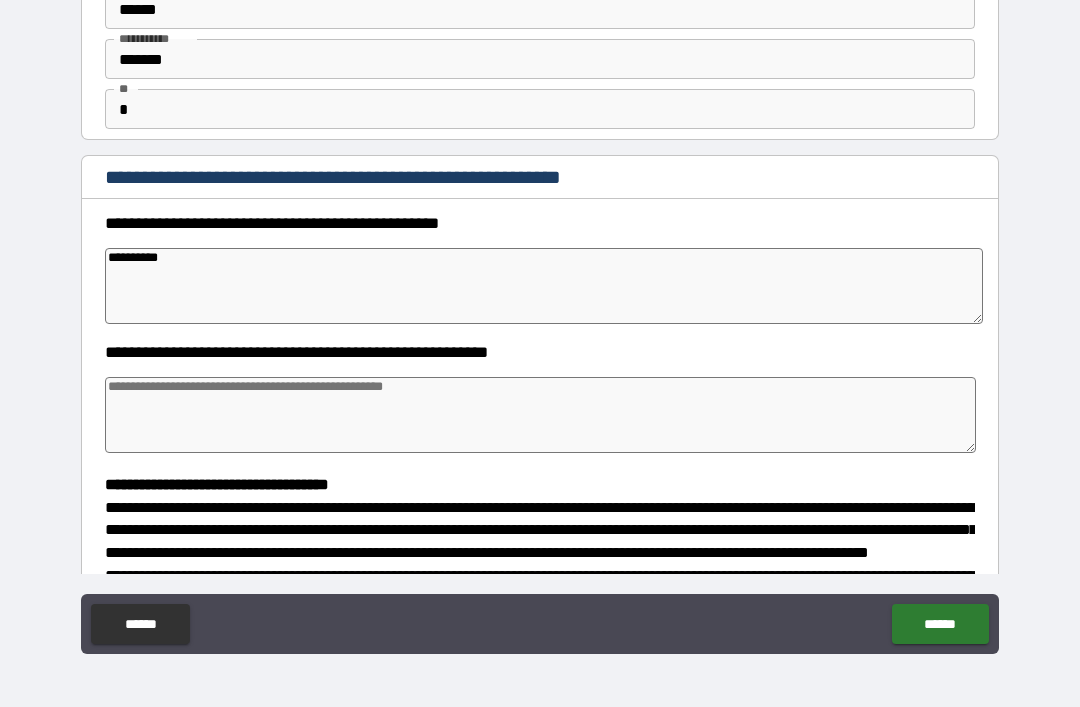 type on "*" 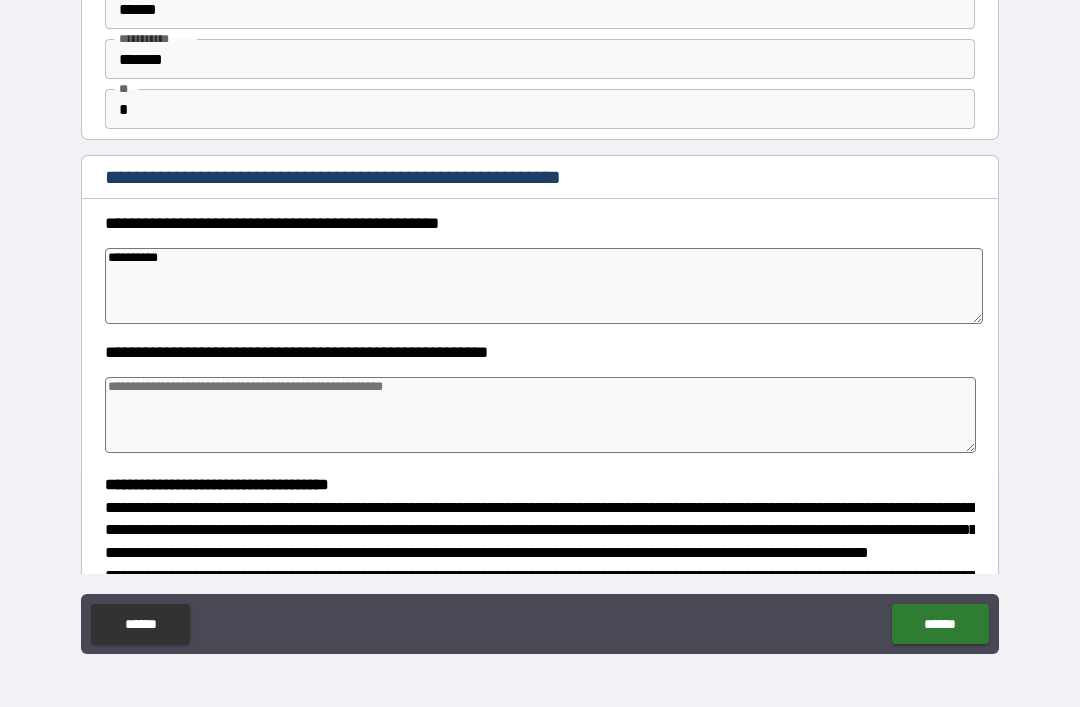 type on "*" 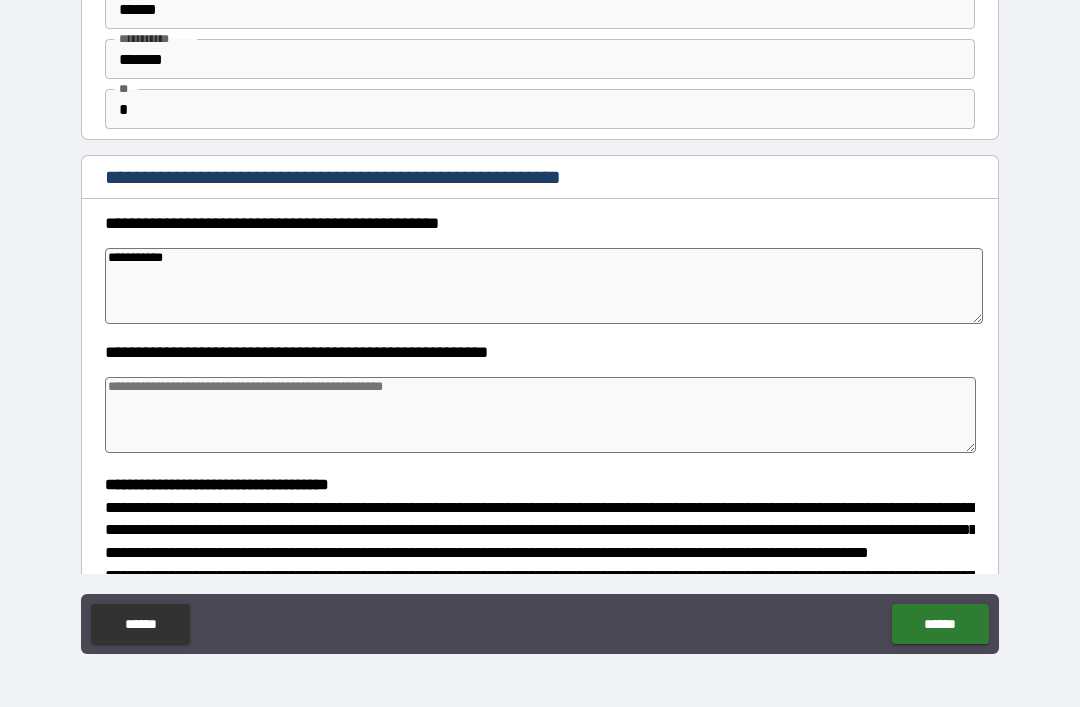 type on "*" 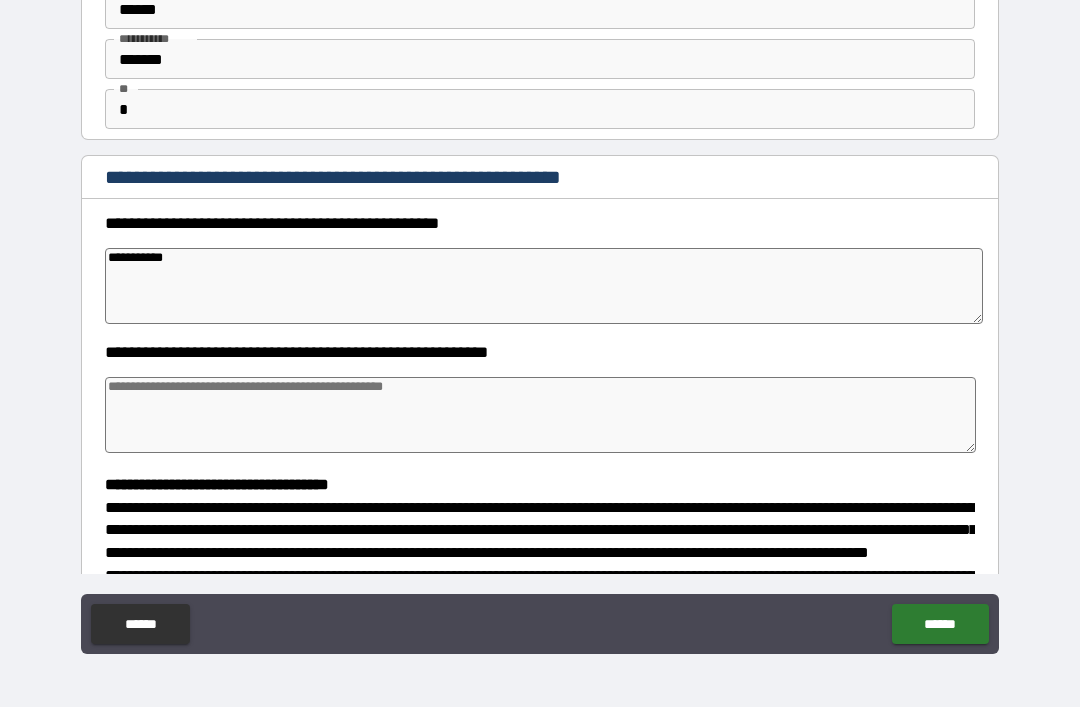 type on "**********" 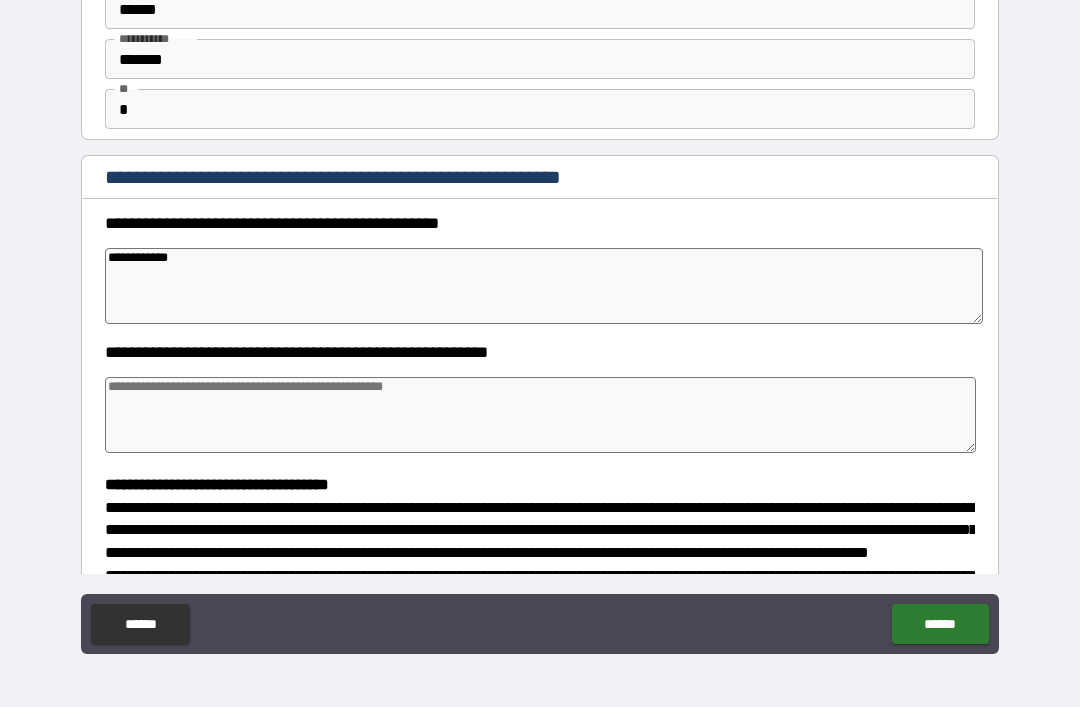 type on "*" 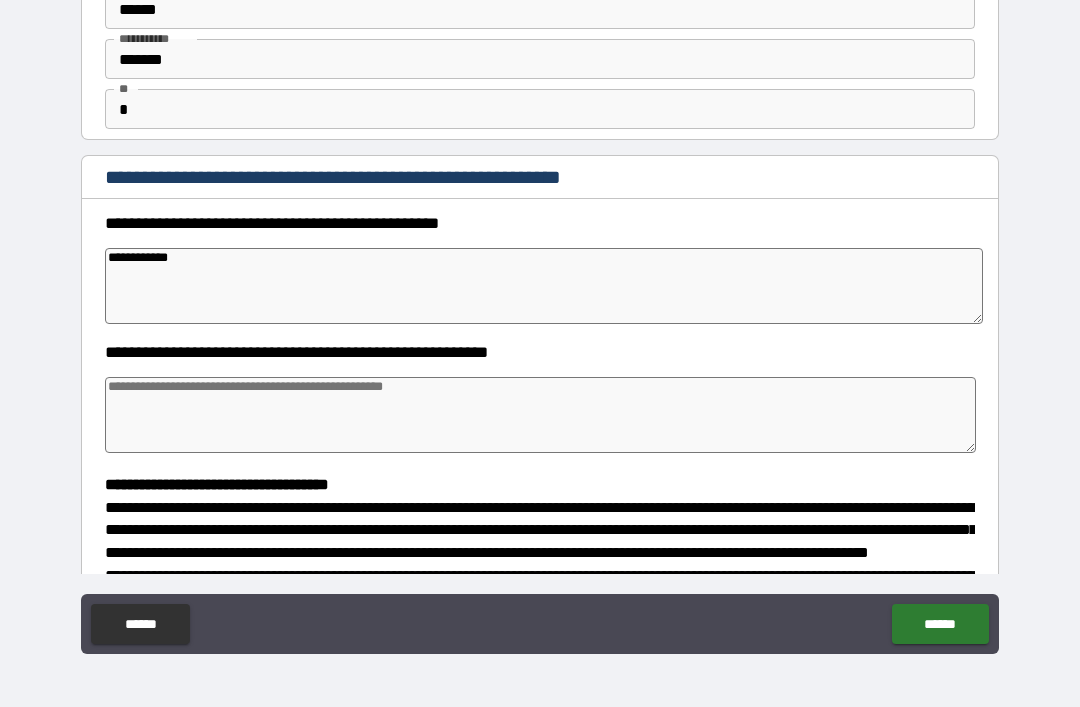 type on "*" 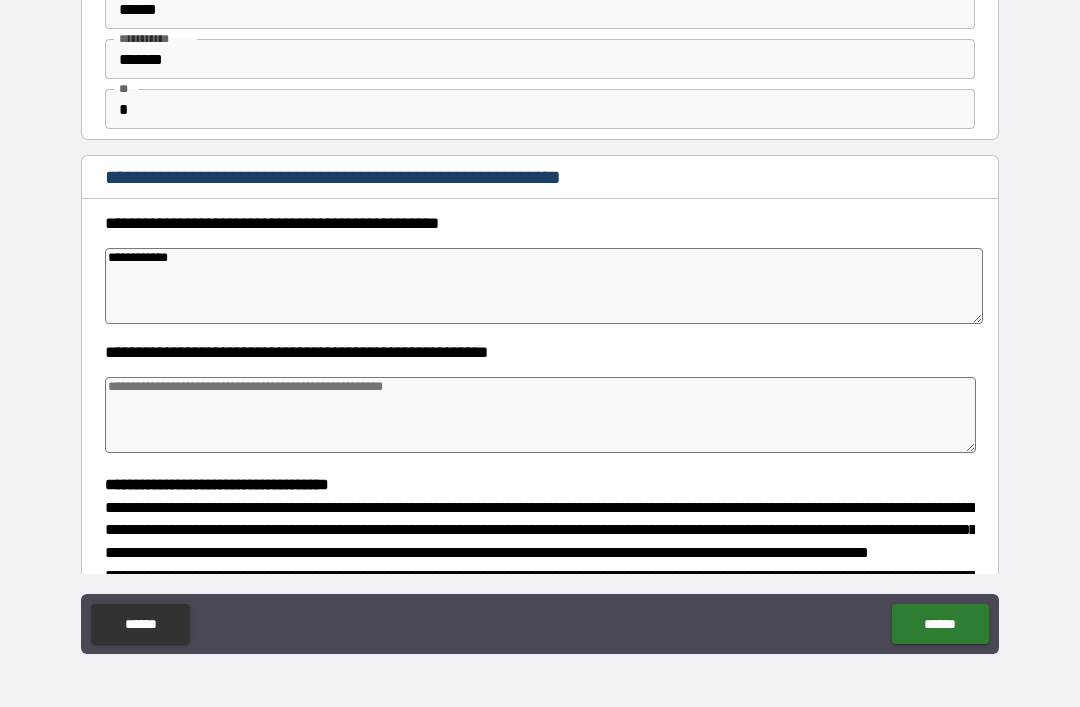 type on "*" 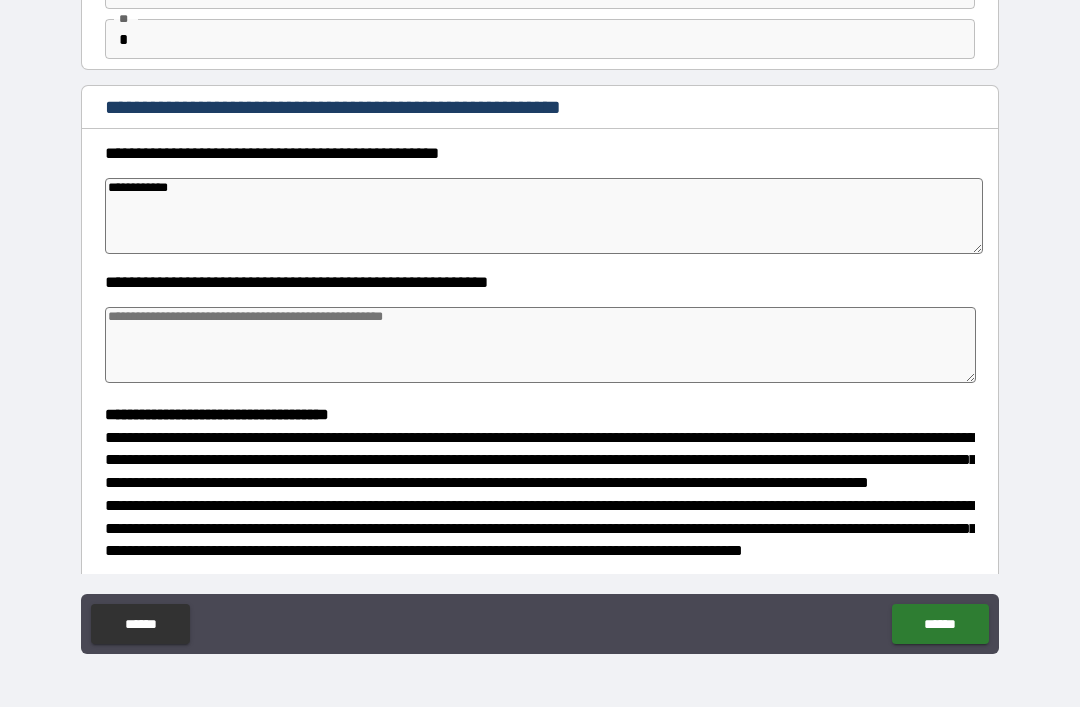 scroll, scrollTop: 167, scrollLeft: 0, axis: vertical 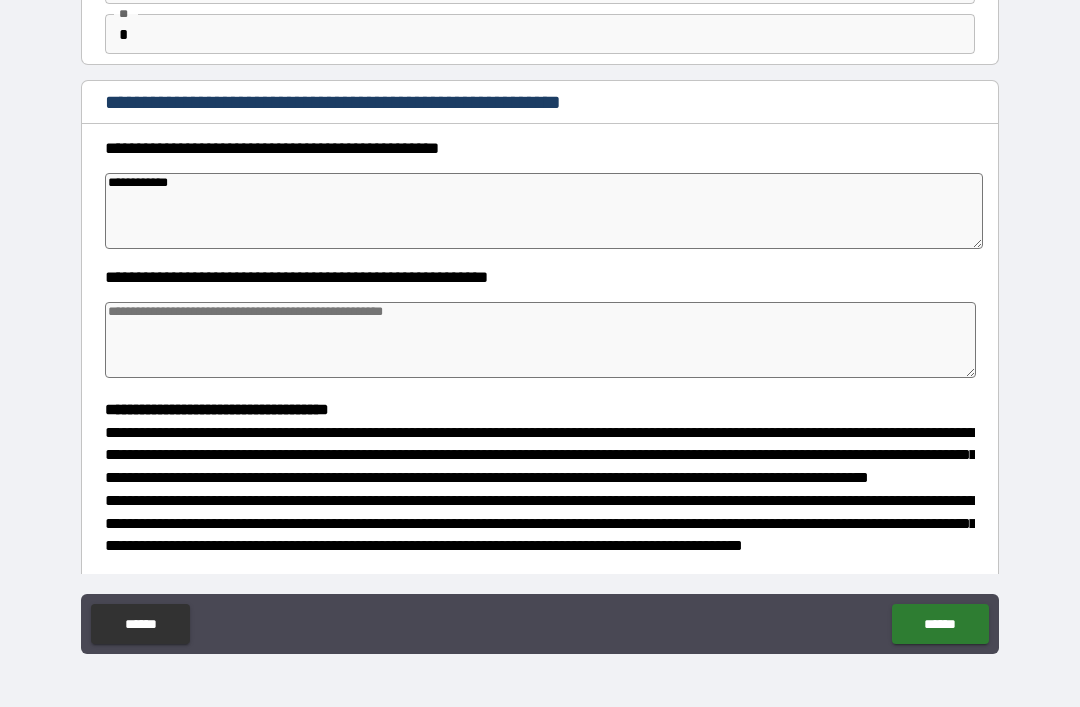 type on "**********" 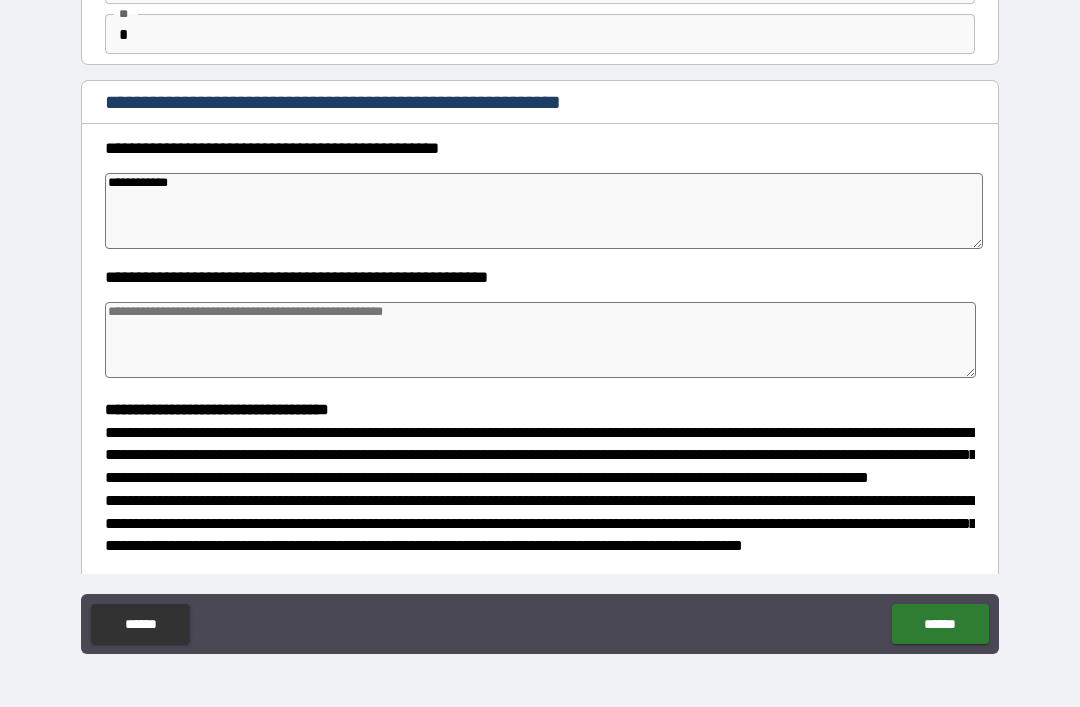 type on "*" 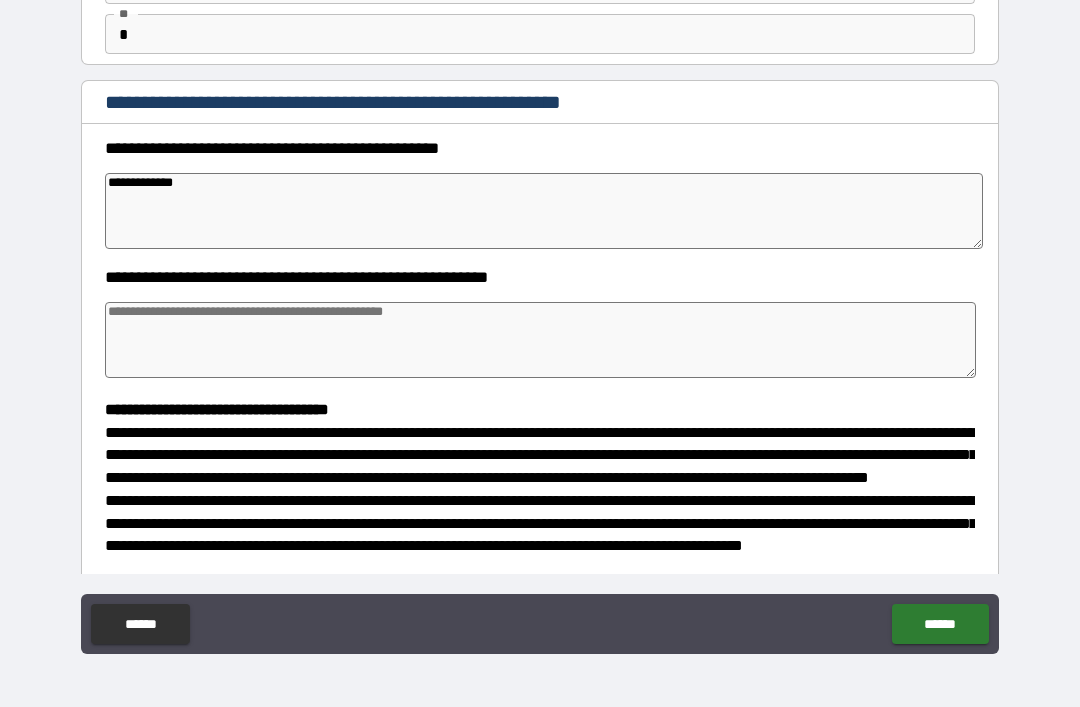 type on "*" 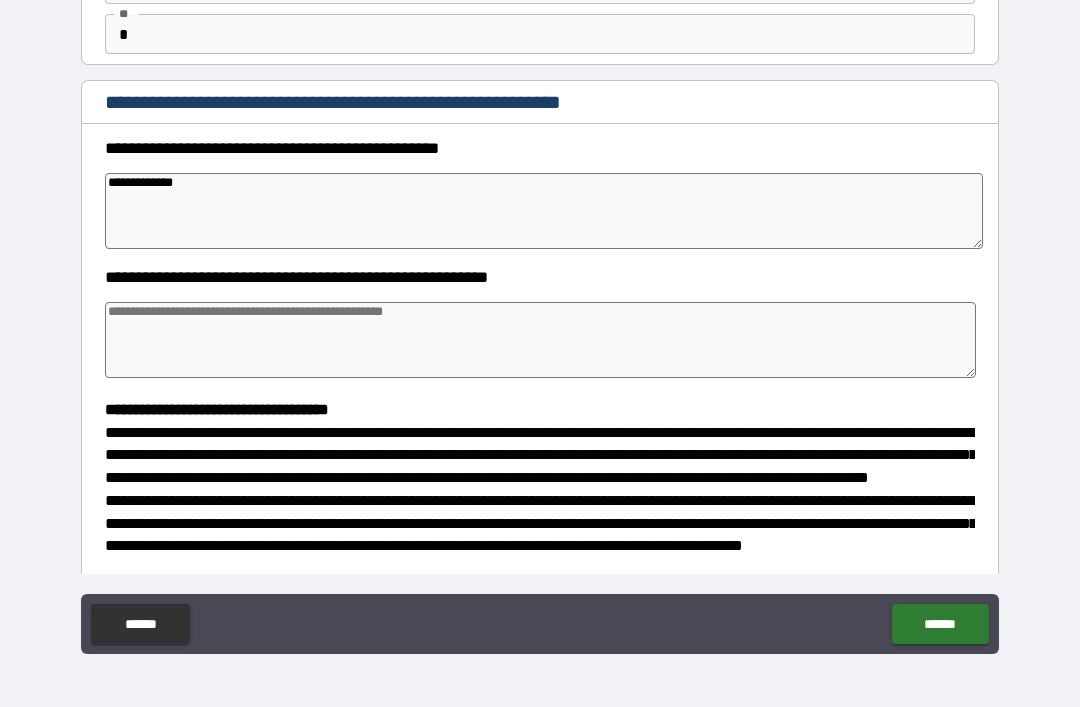 type on "**********" 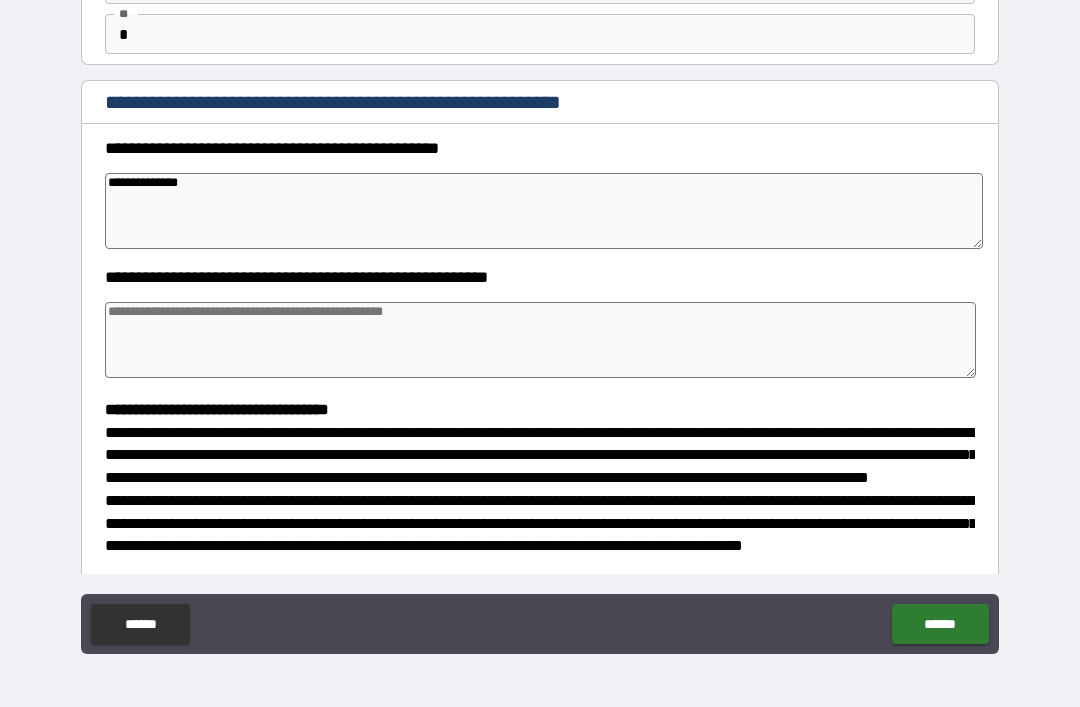 type on "*" 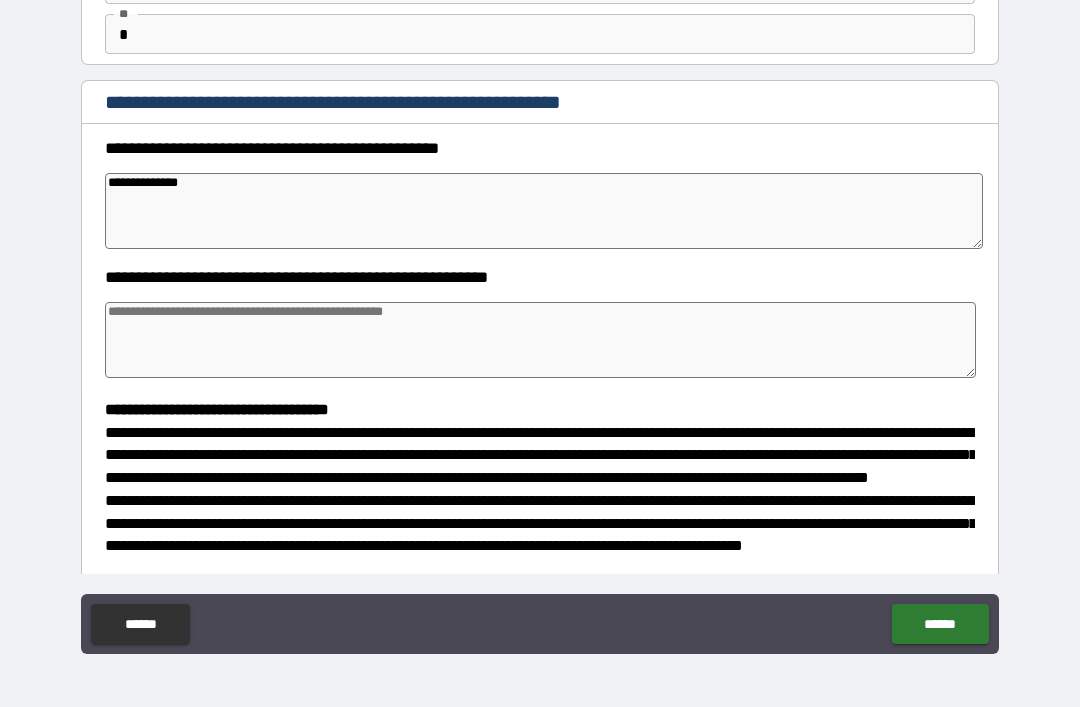 type on "*" 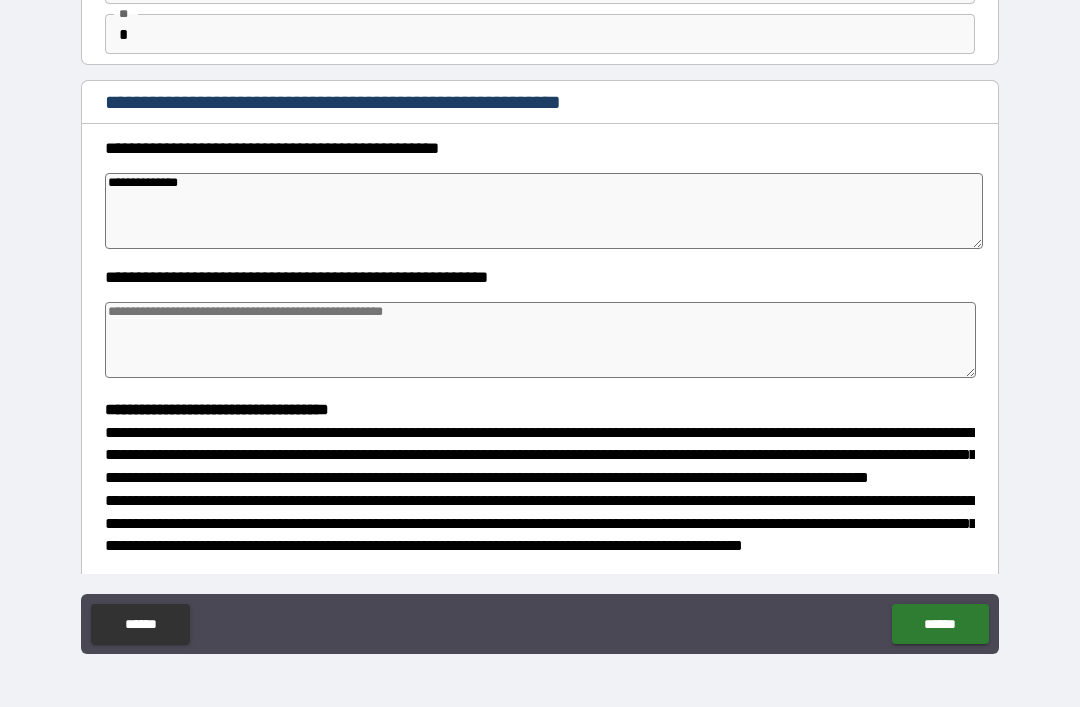 type on "*" 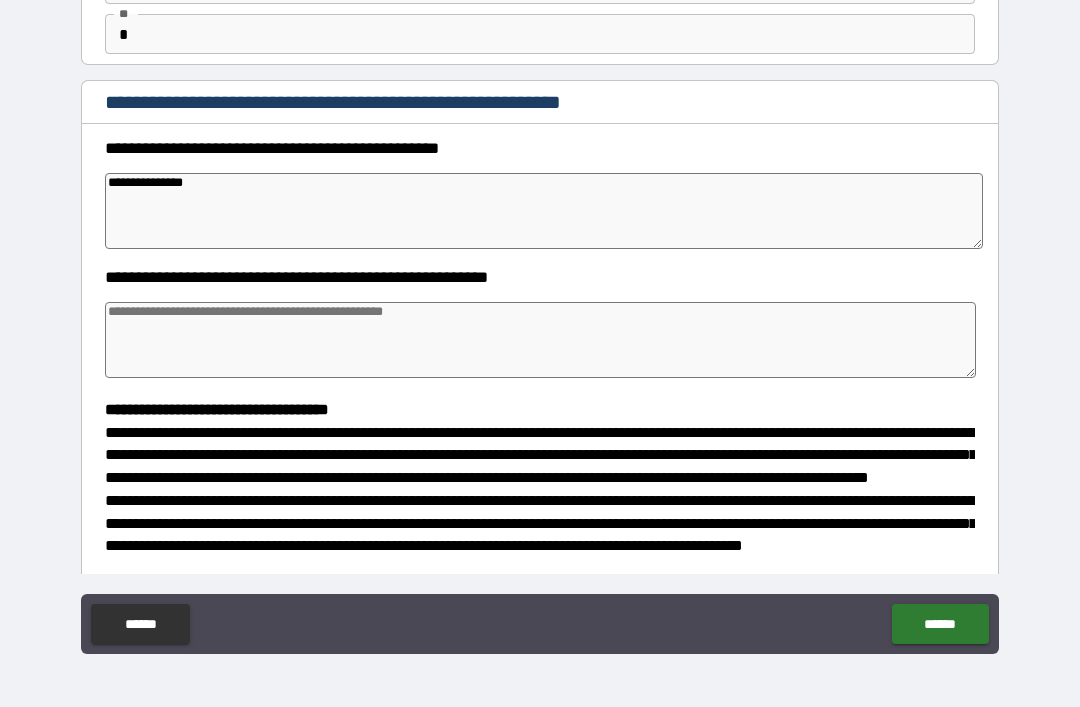 type on "*" 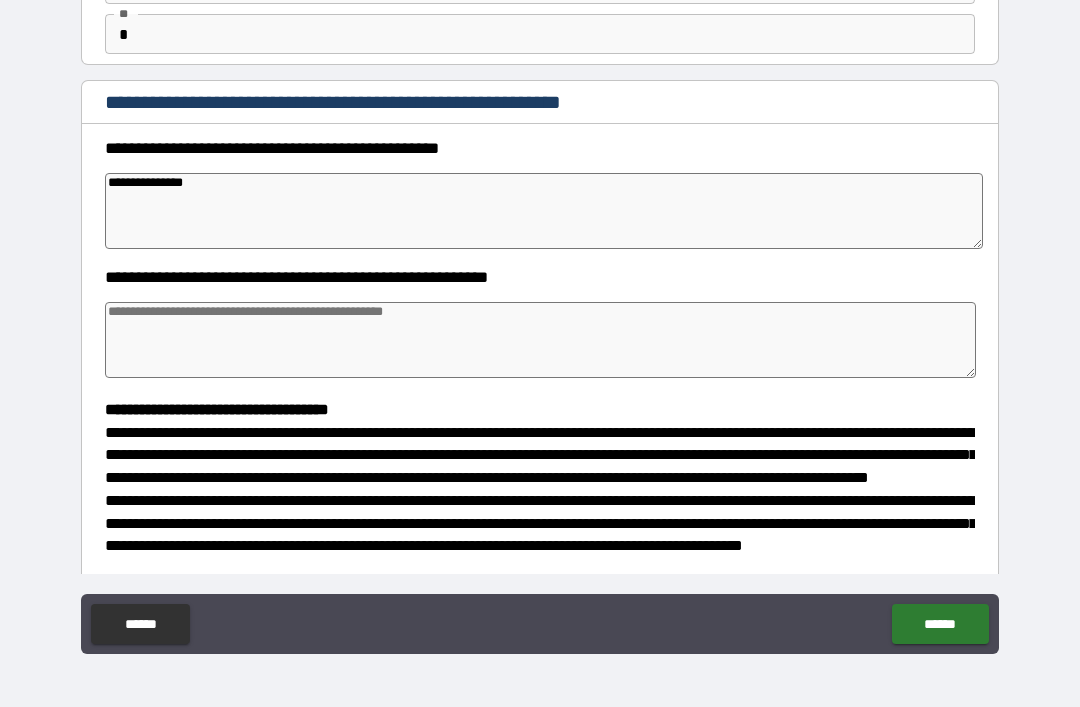 type on "*" 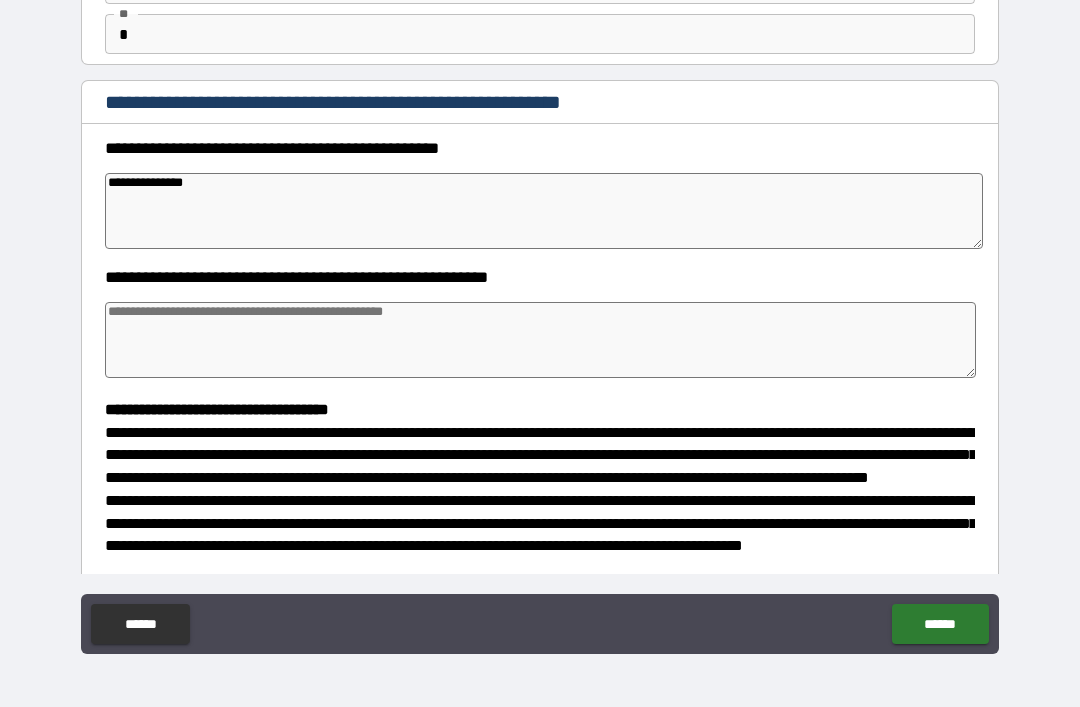 type on "*" 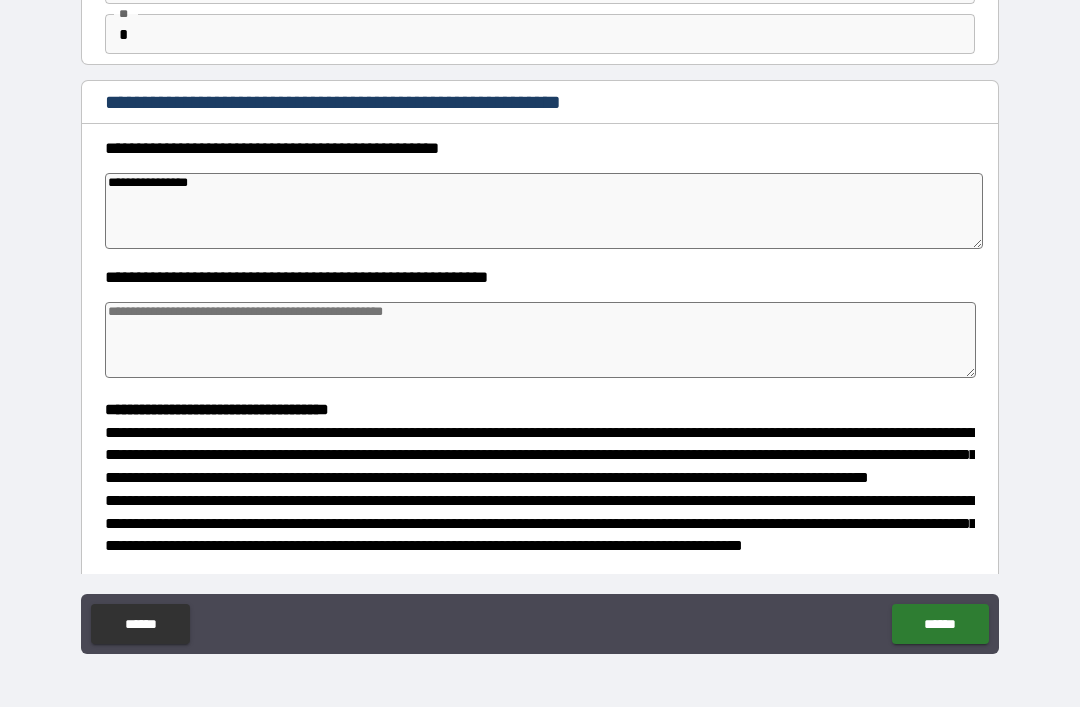 type on "*" 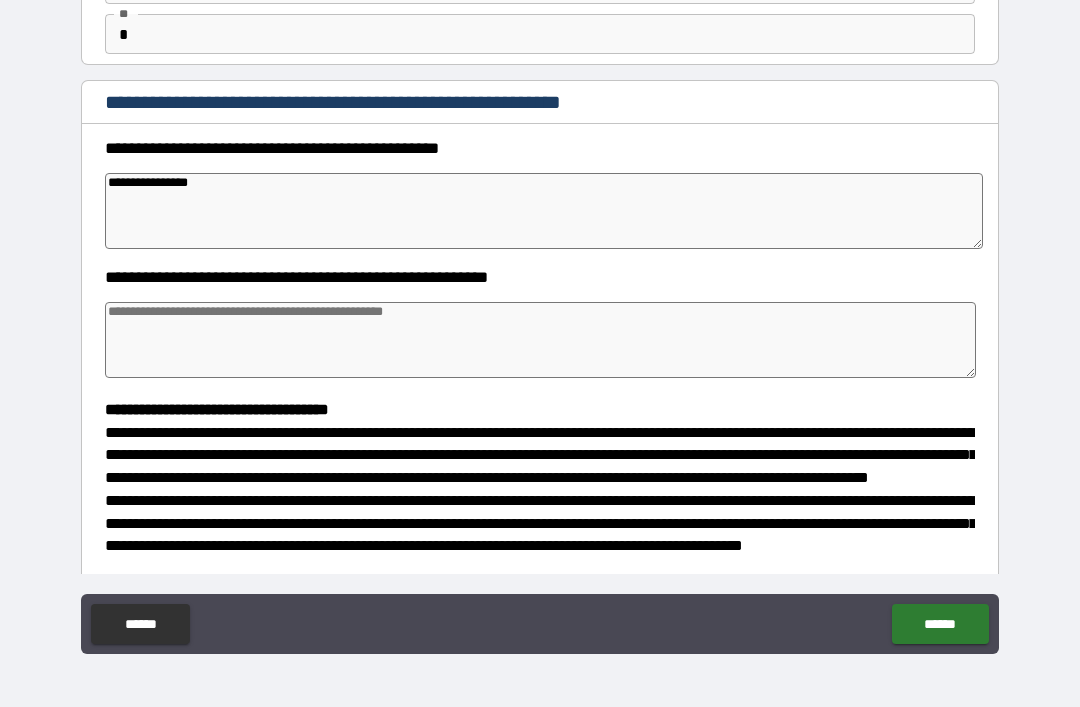 type on "*" 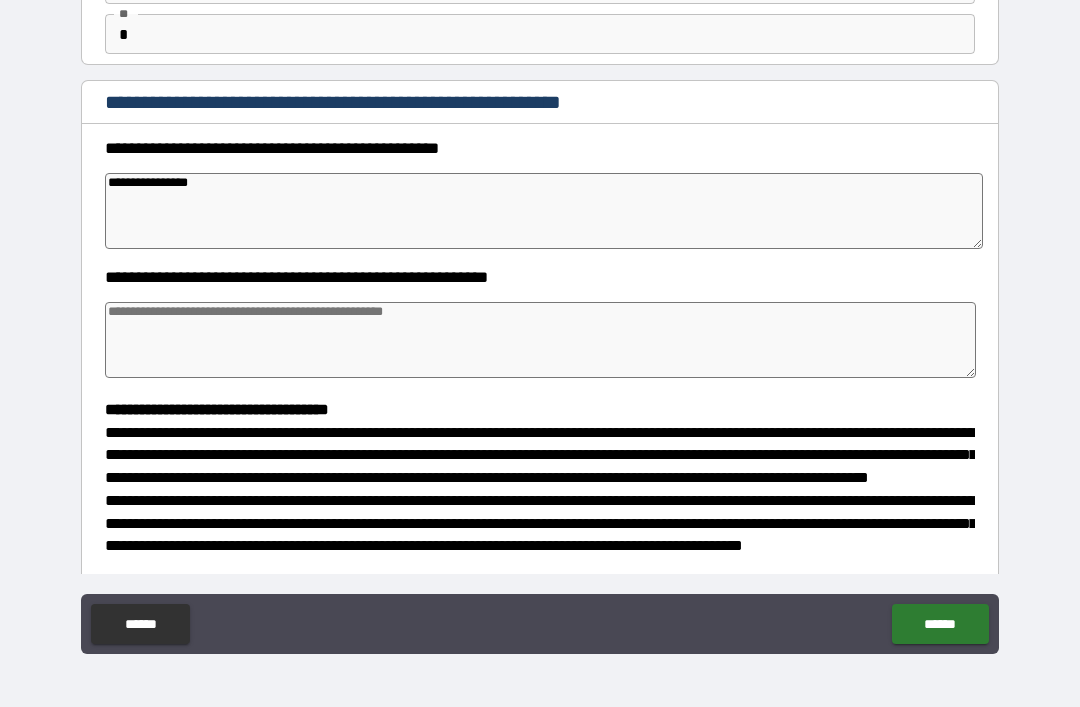 type on "*" 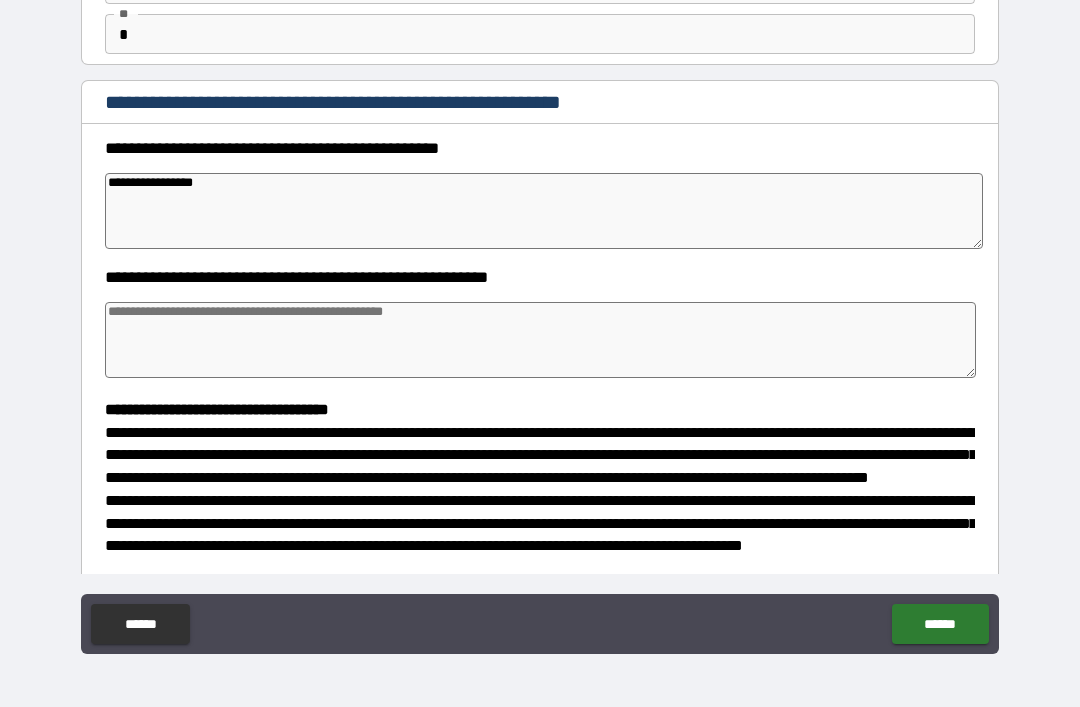 type on "*" 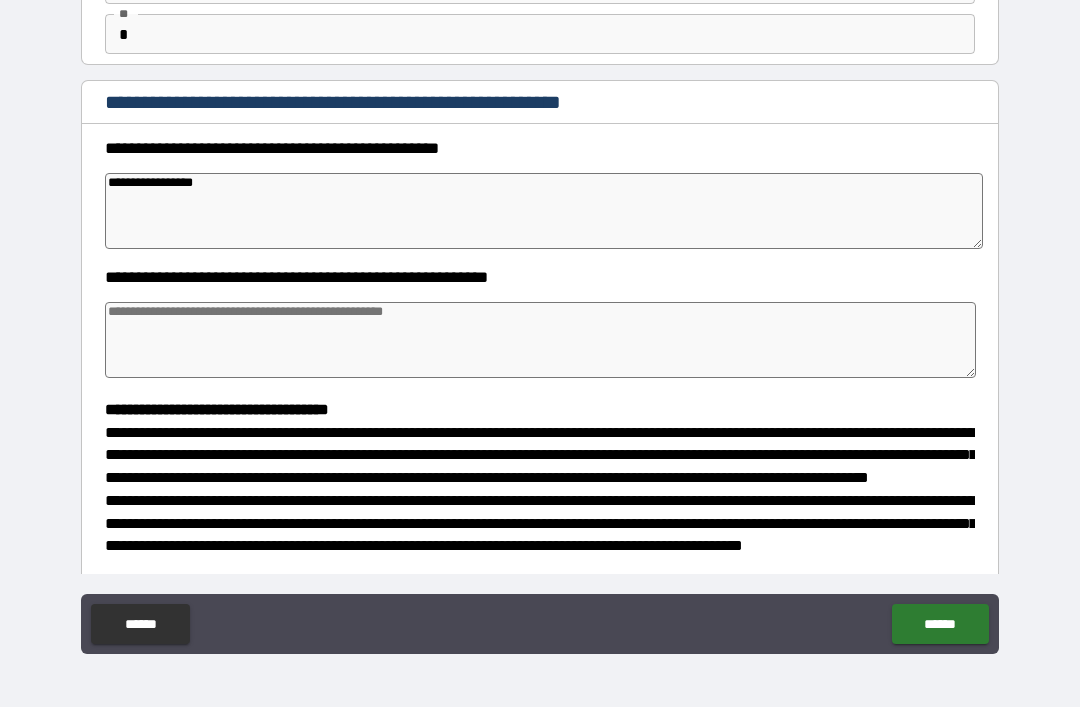 type on "**********" 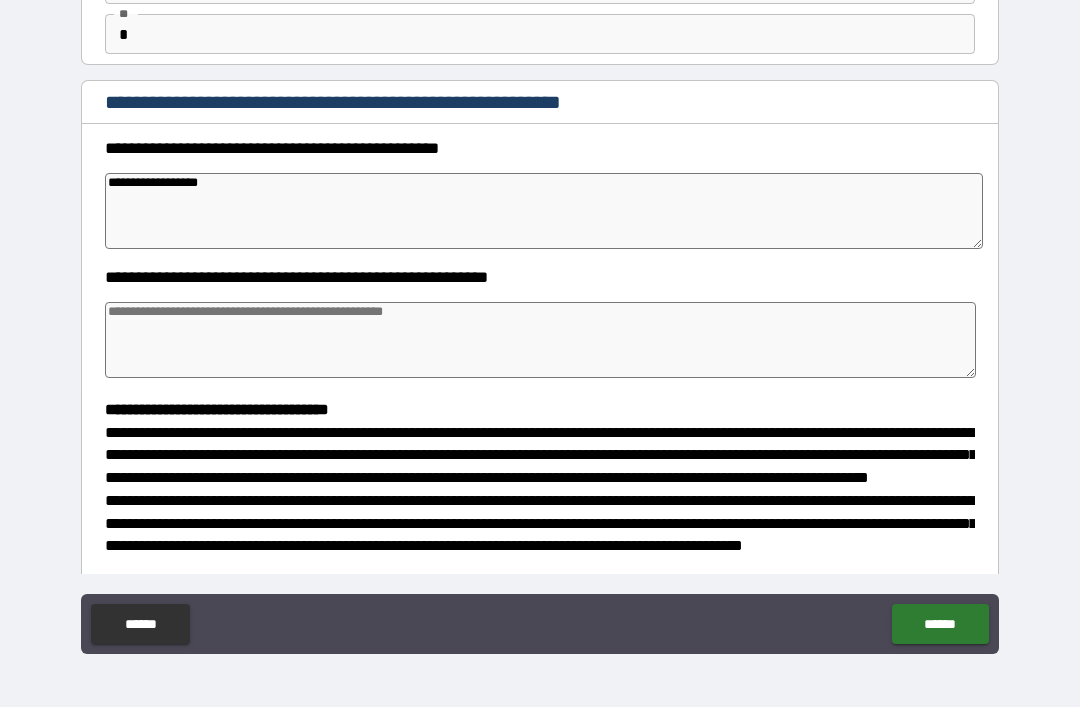 type on "*" 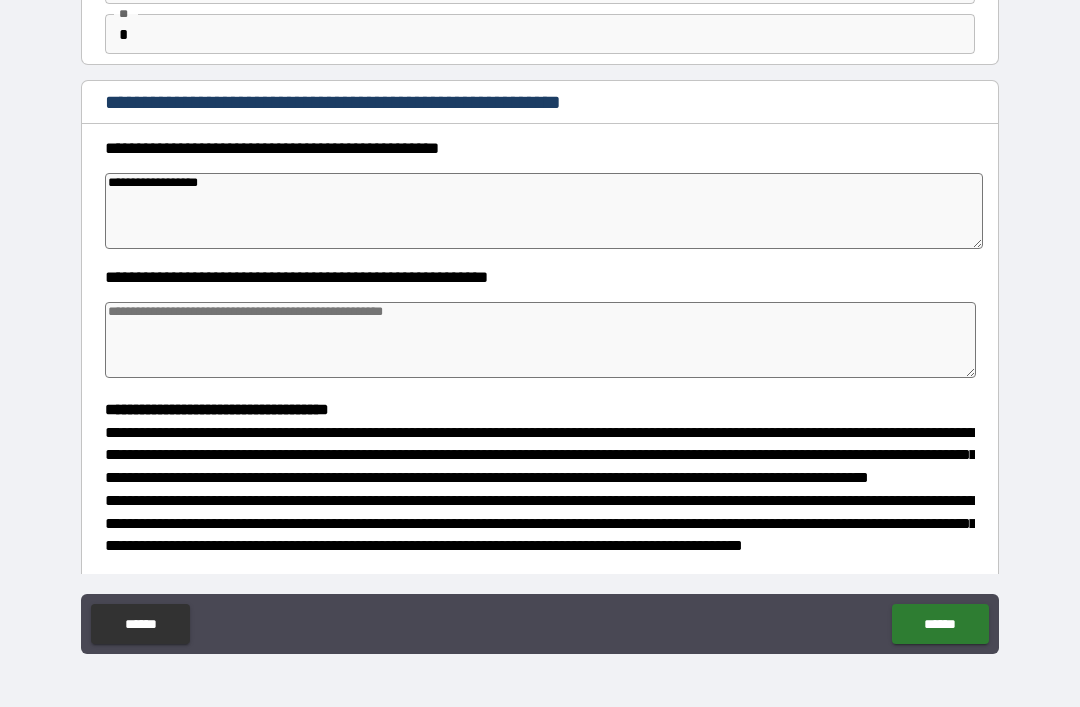 type on "*" 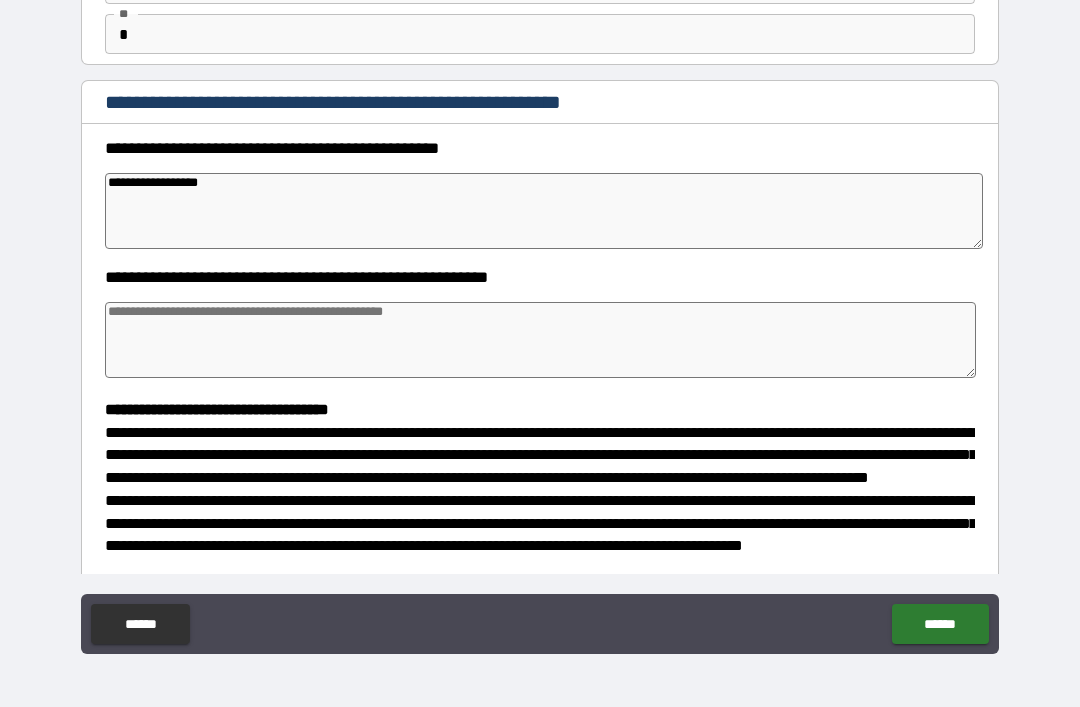type on "*" 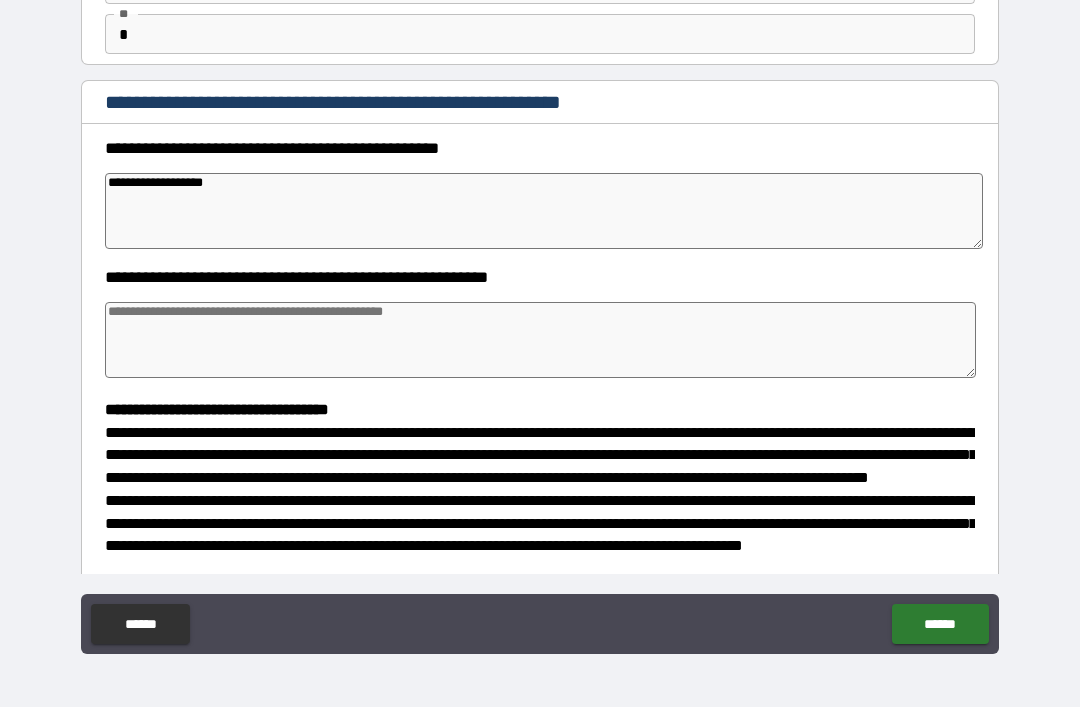 type on "*" 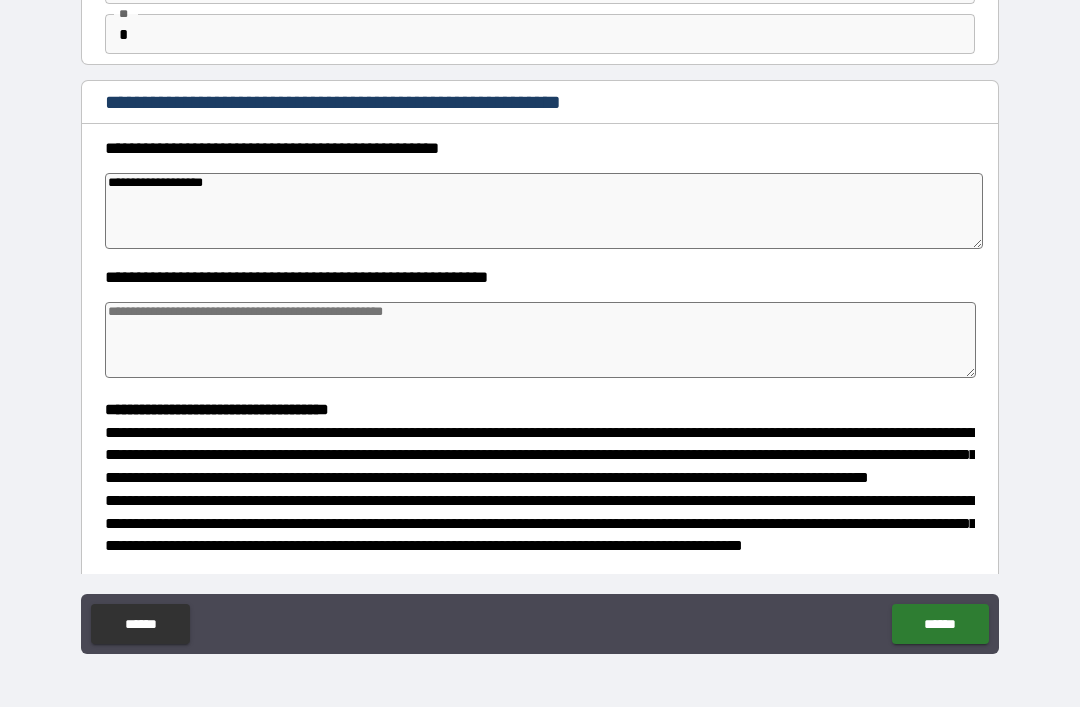 type on "*" 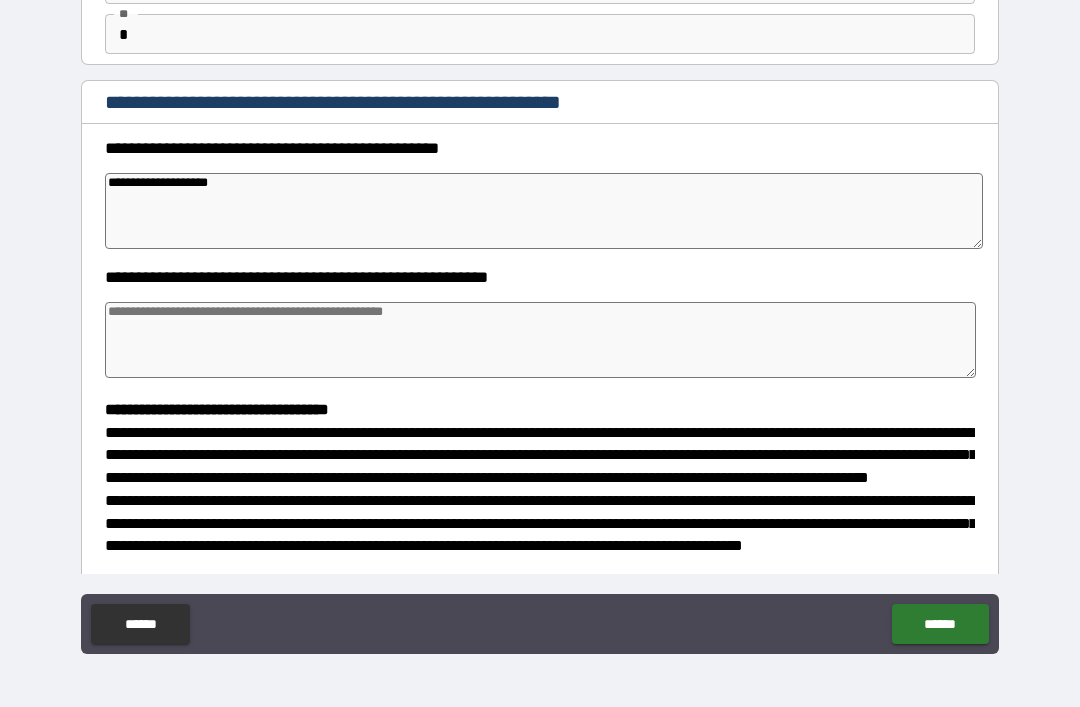 type on "*" 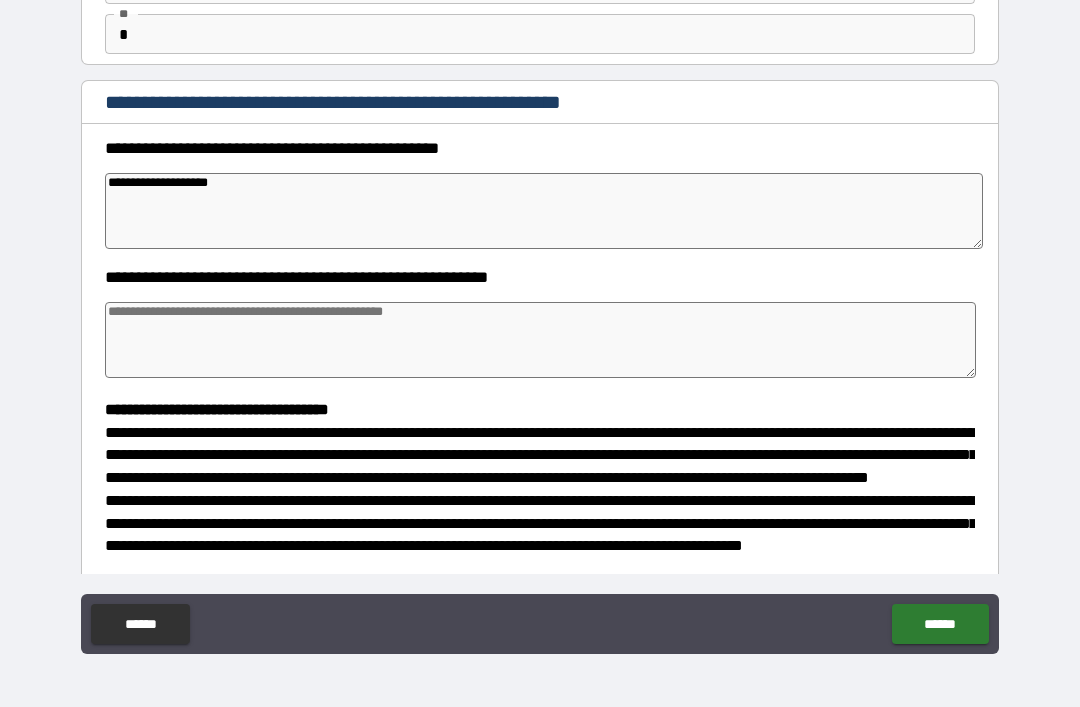type on "*" 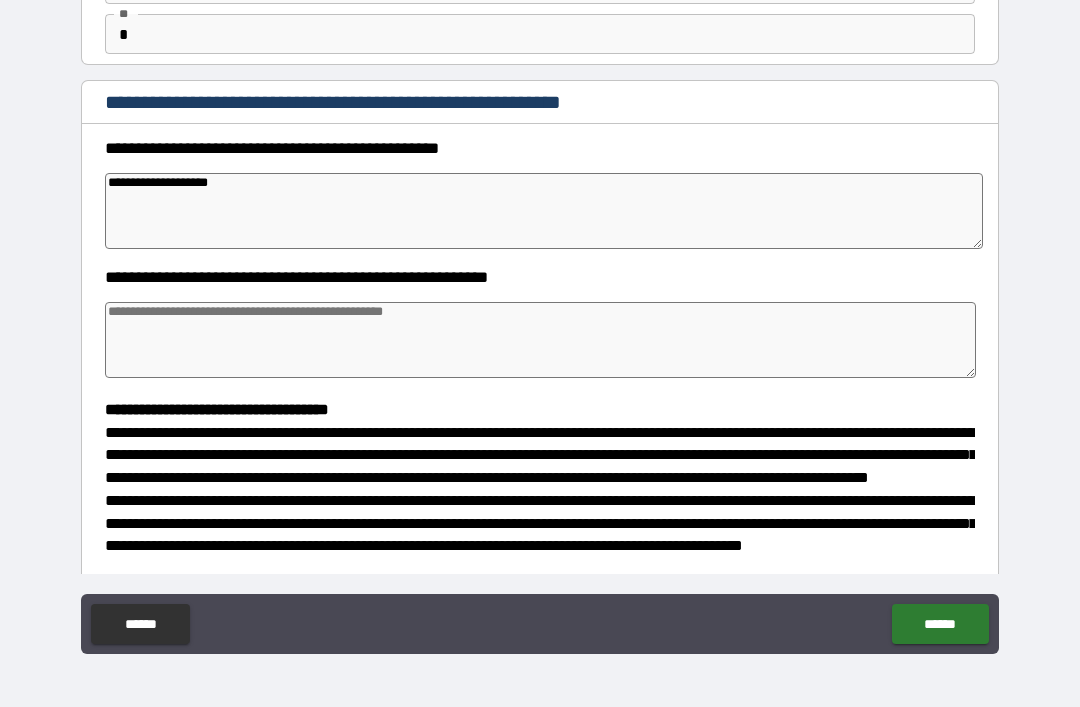 type on "**********" 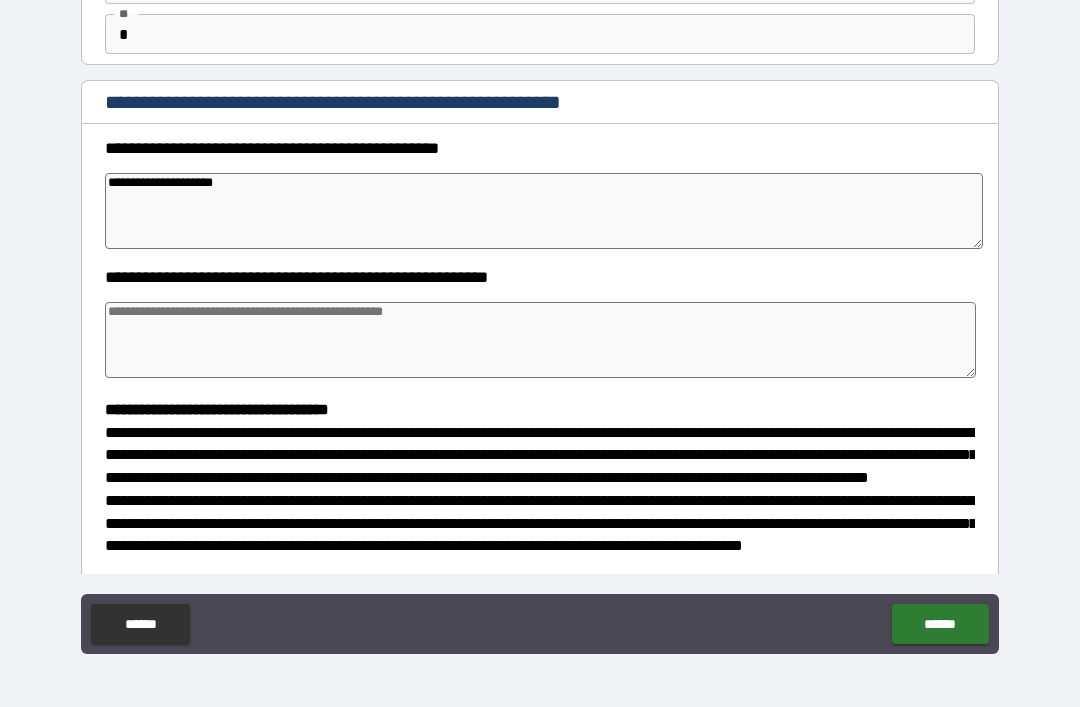 type on "*" 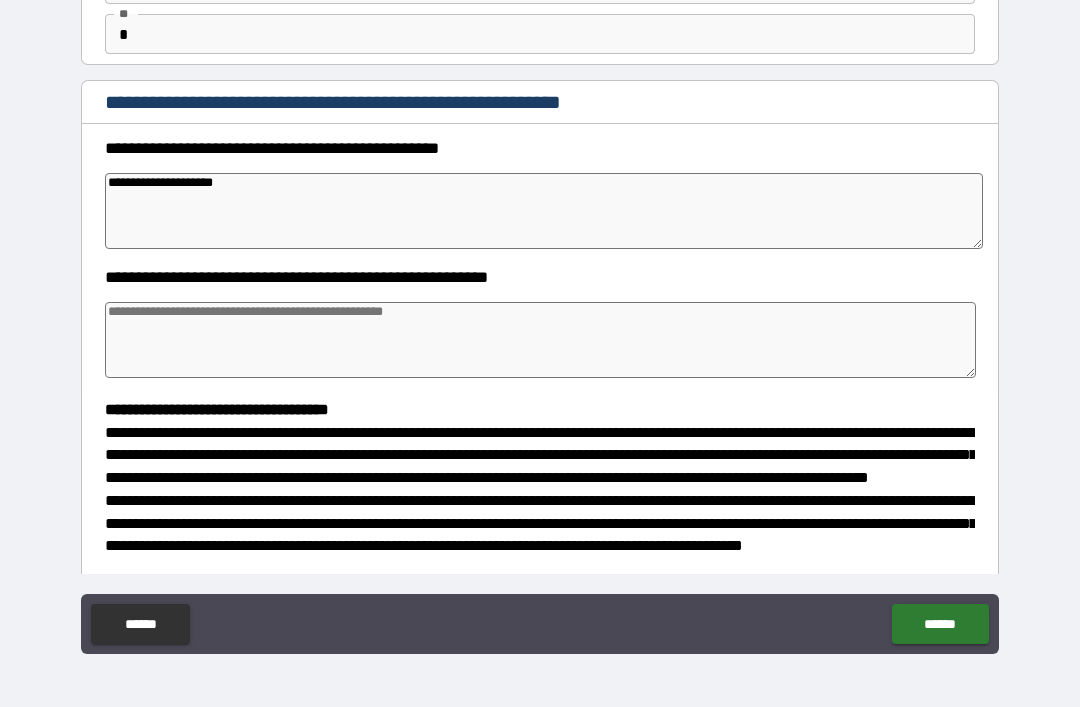 type on "*" 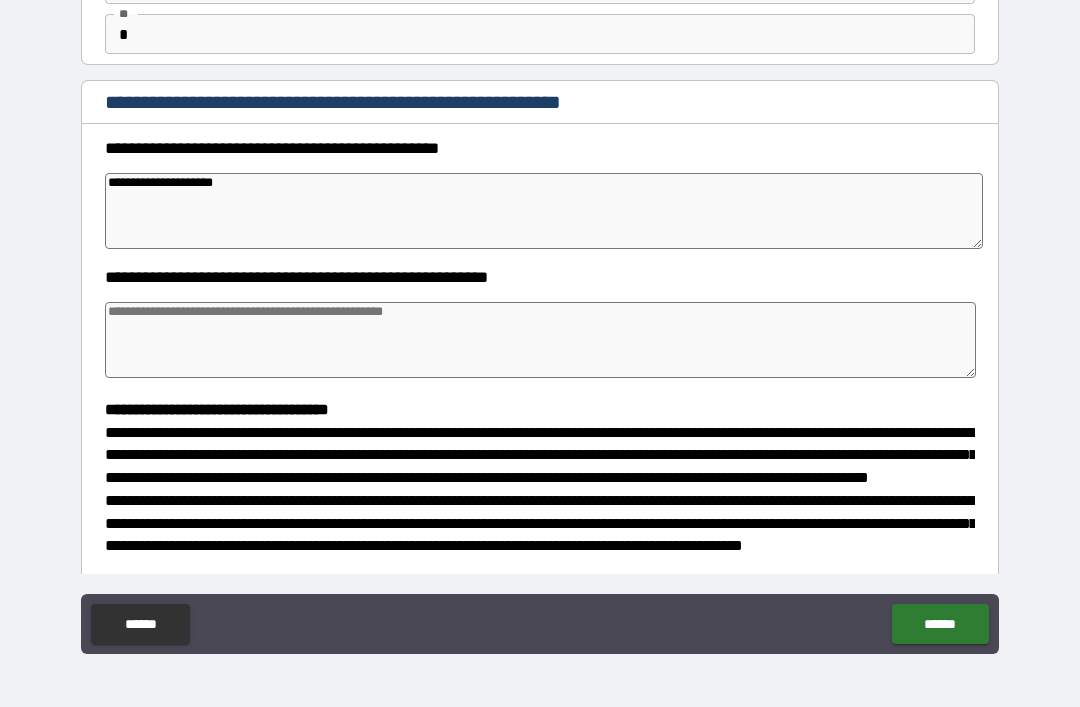 type on "*" 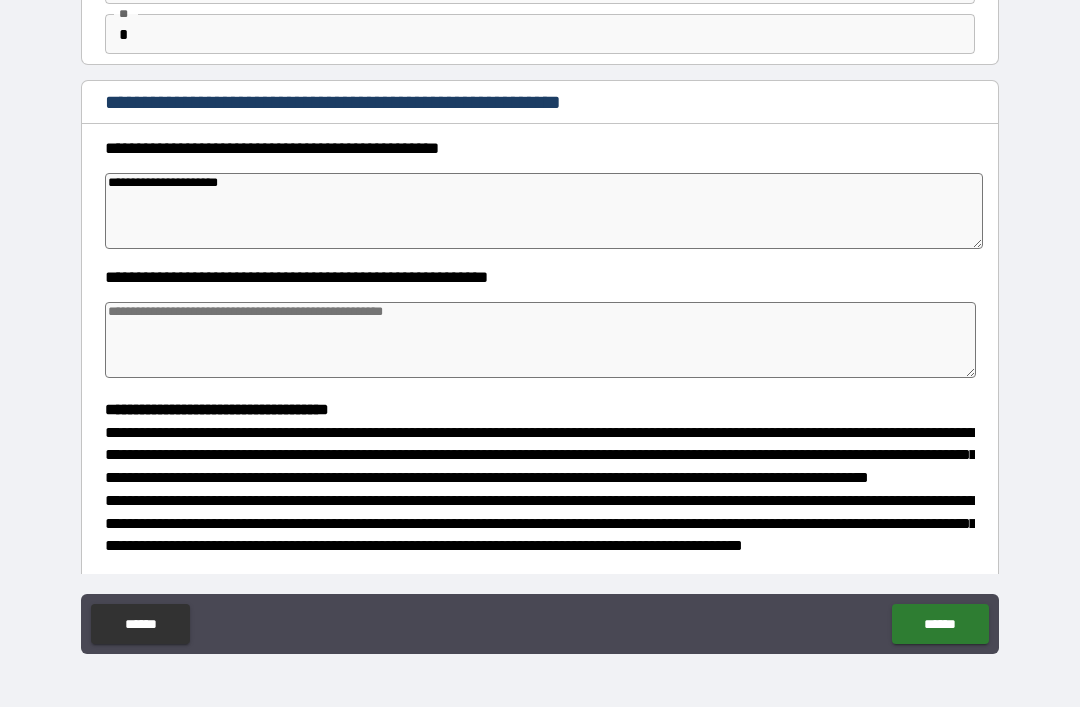 type on "*" 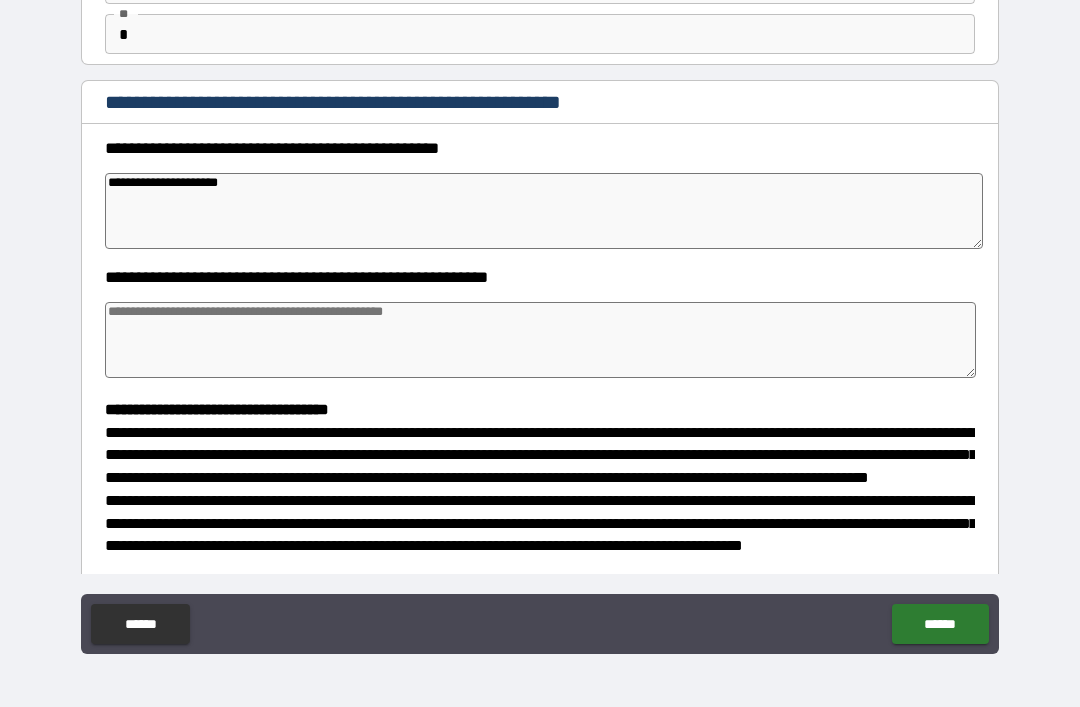 type on "*" 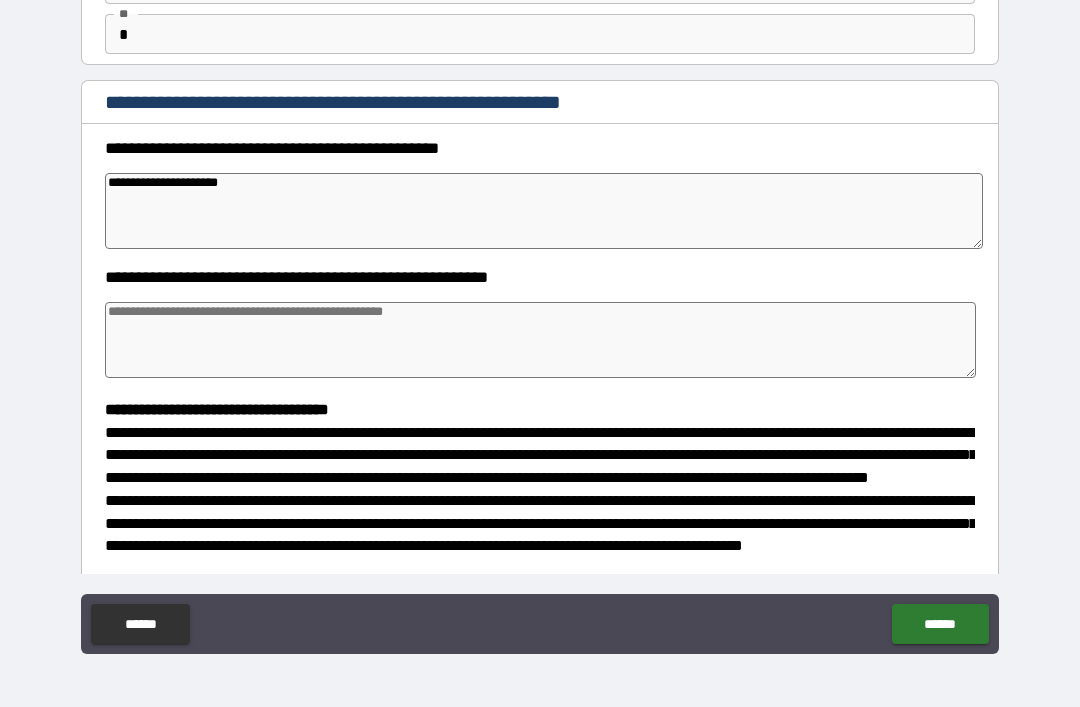 type on "*" 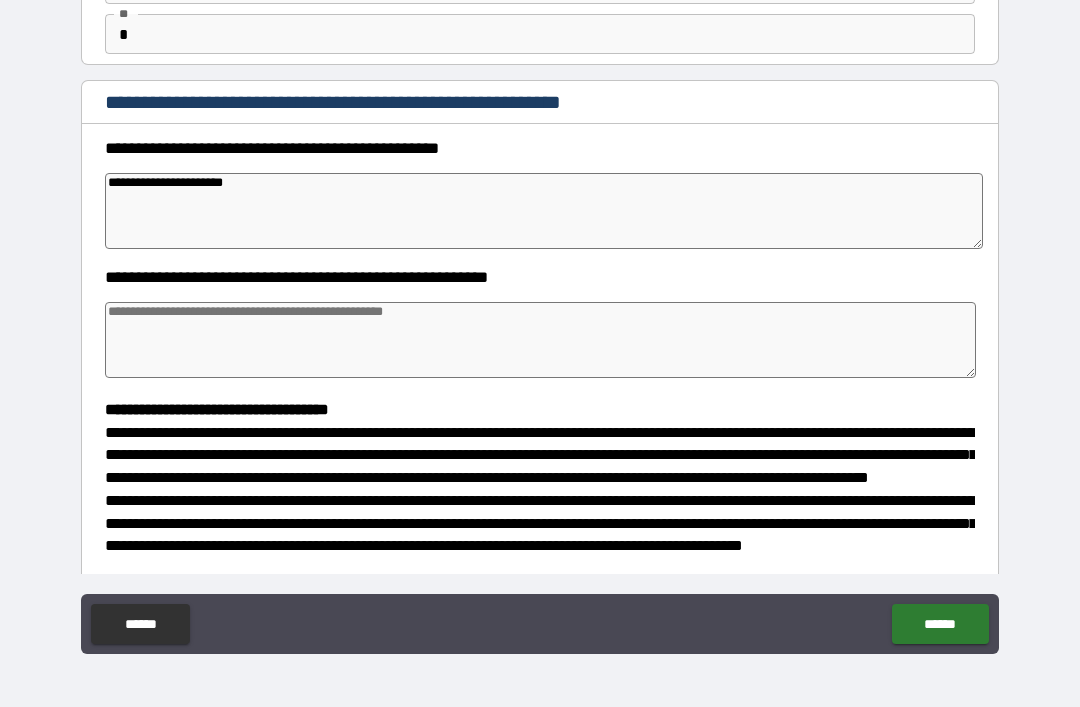 type on "*" 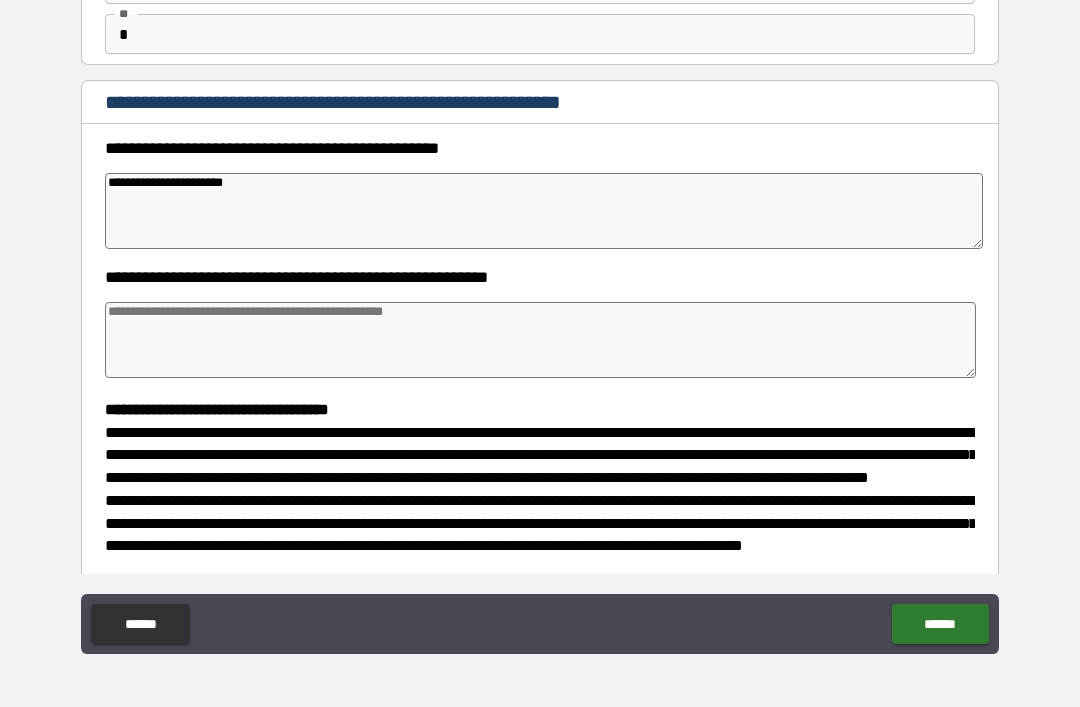 type on "*" 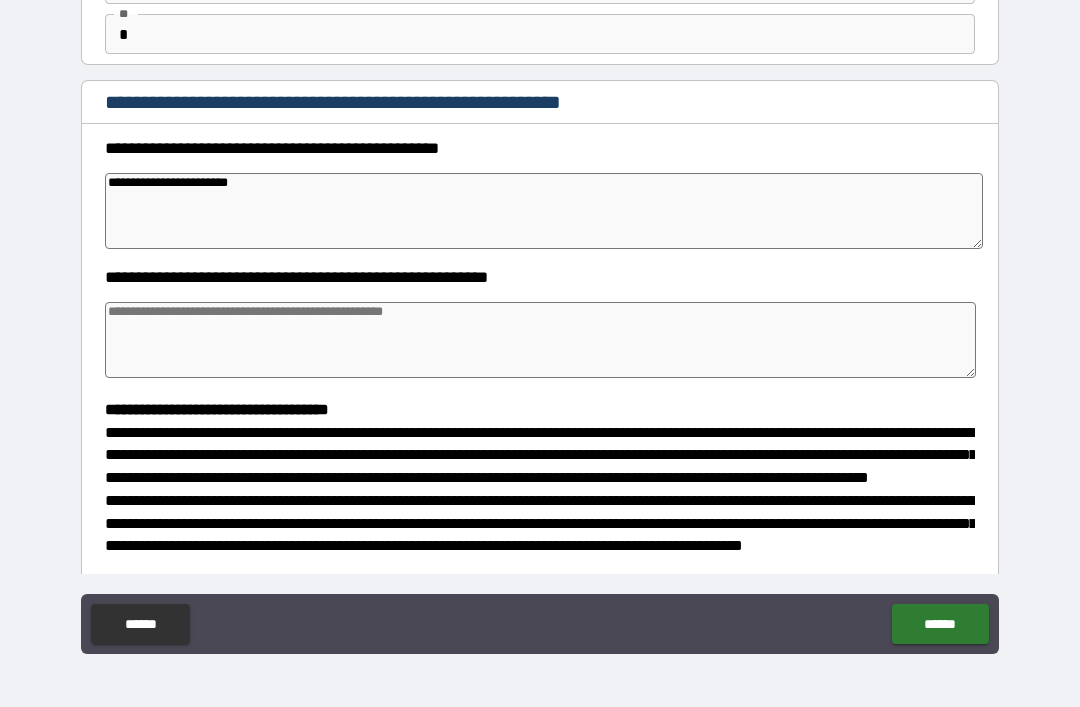 type on "*" 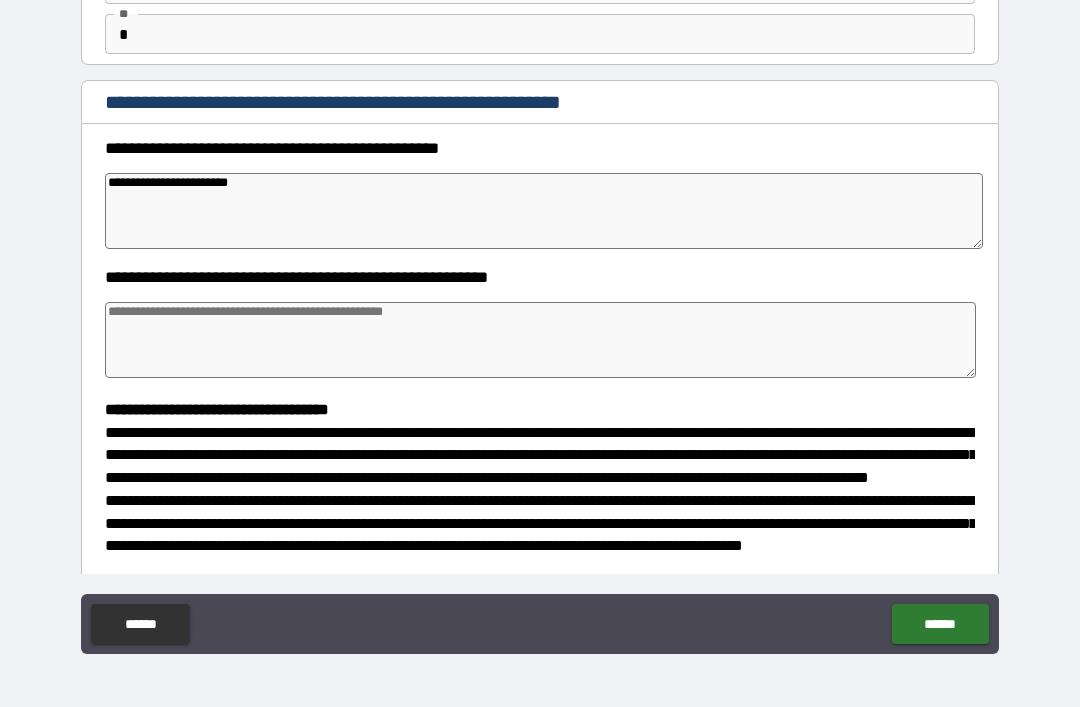 type on "*" 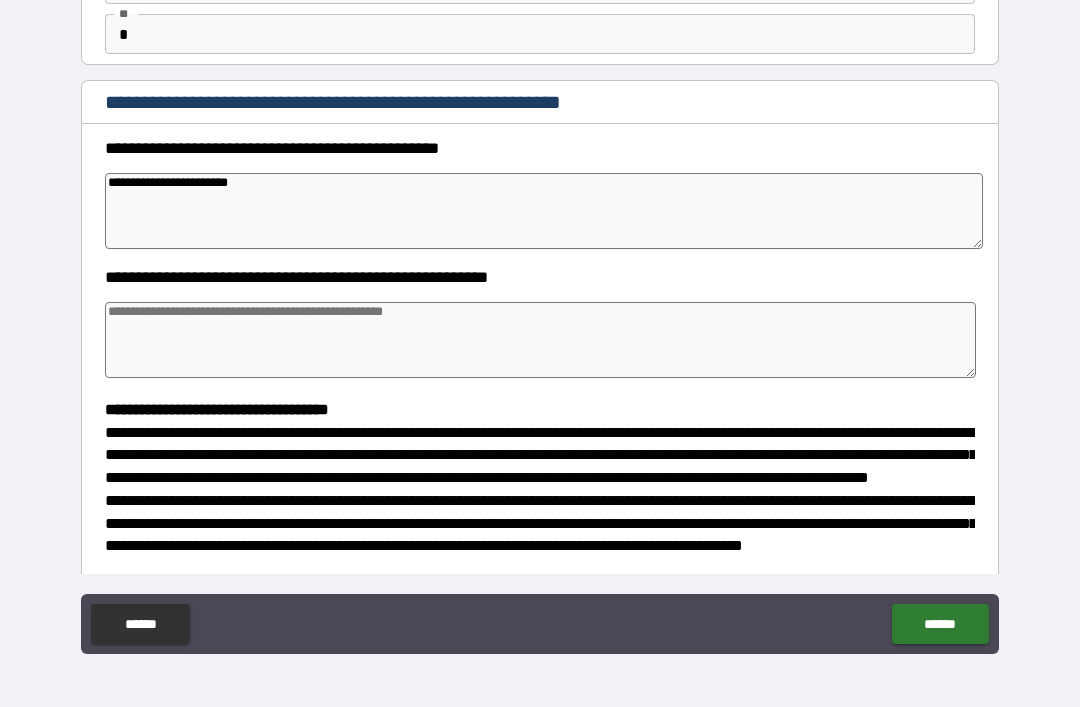 type on "*" 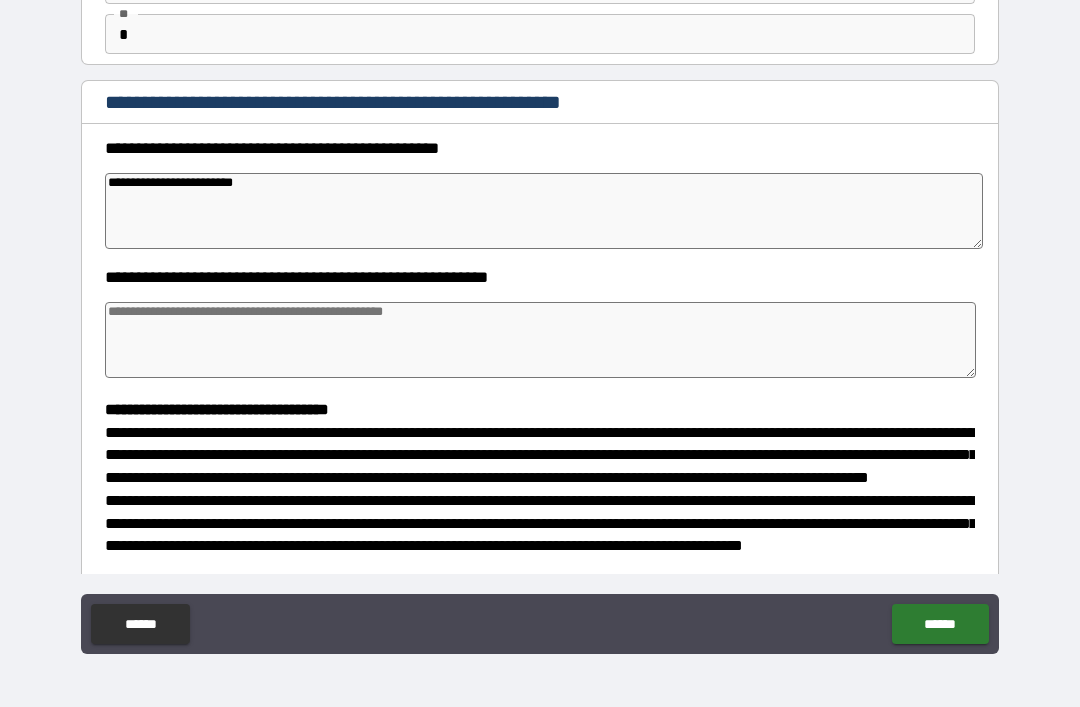 type on "*" 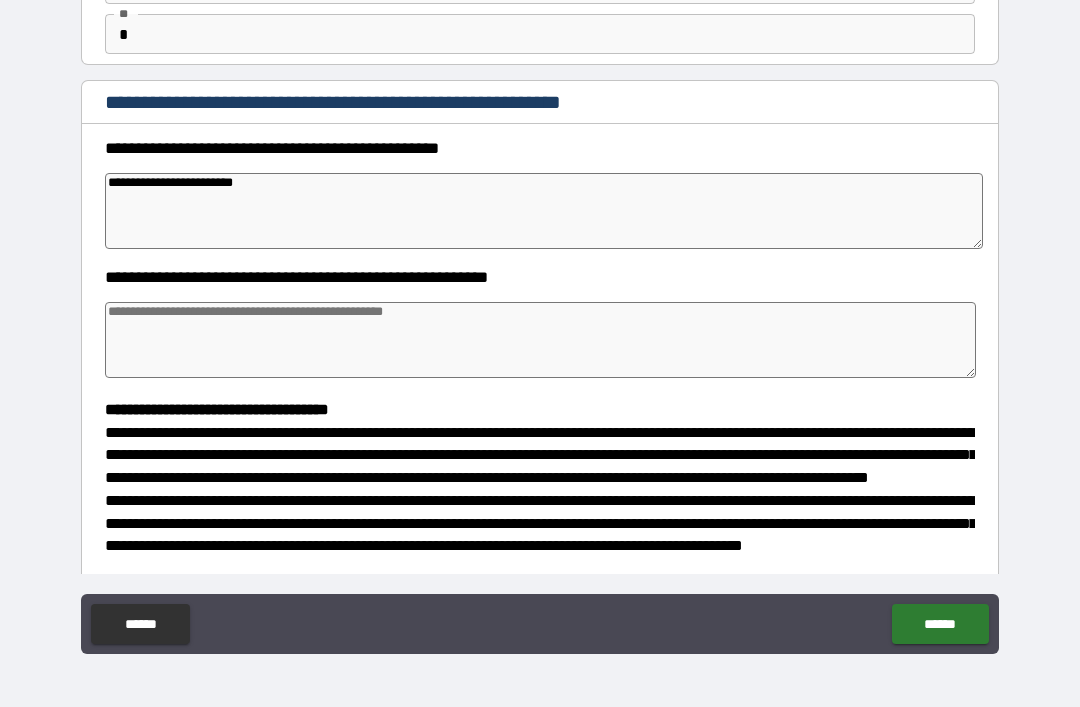 type on "*" 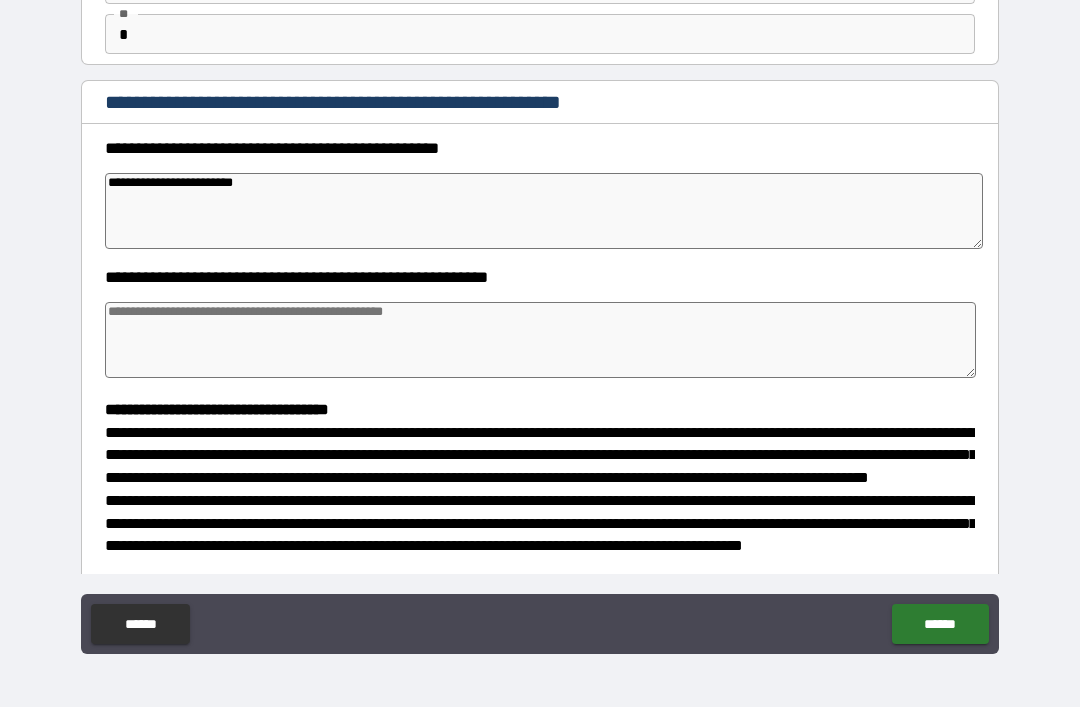 type on "*" 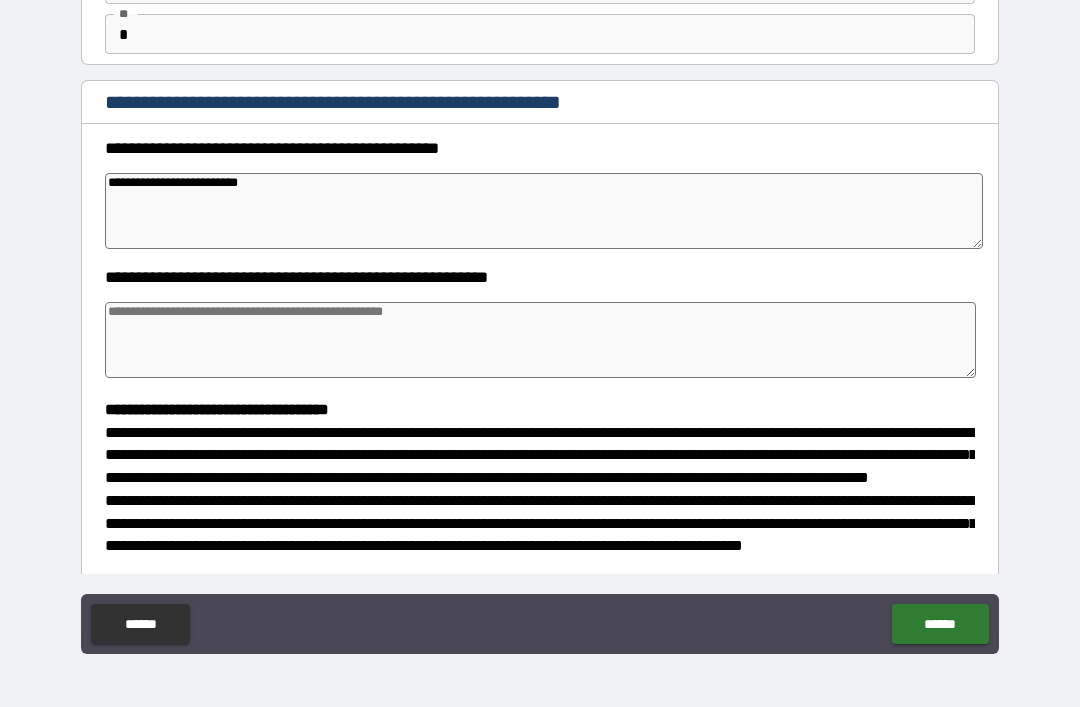 type on "*" 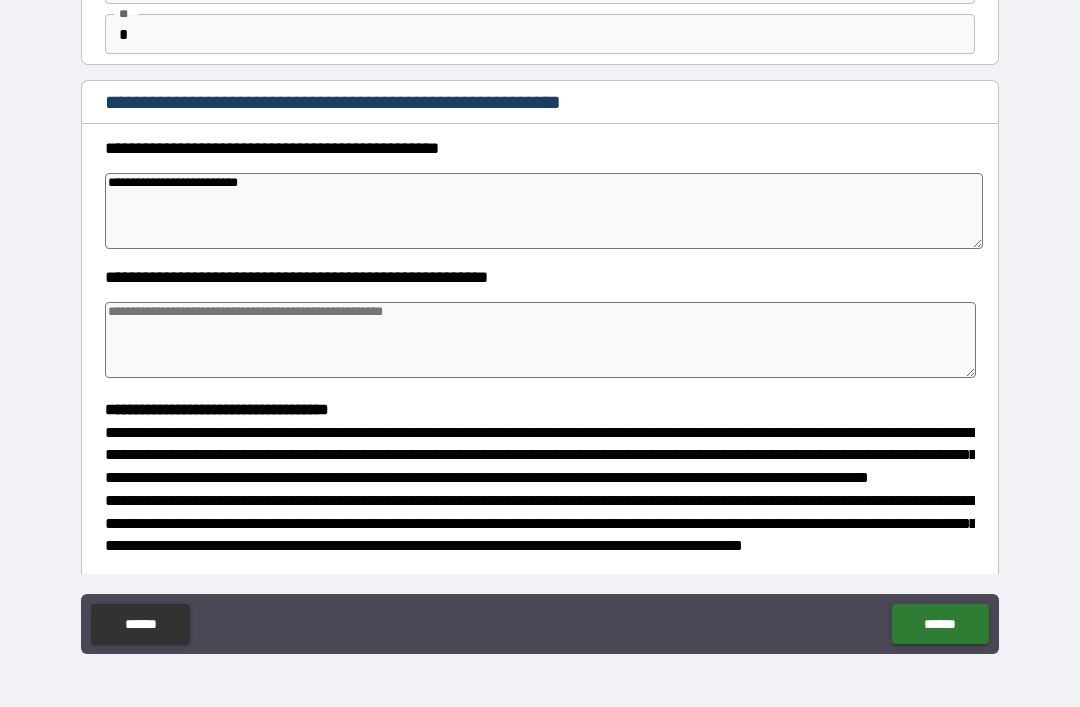 type on "*" 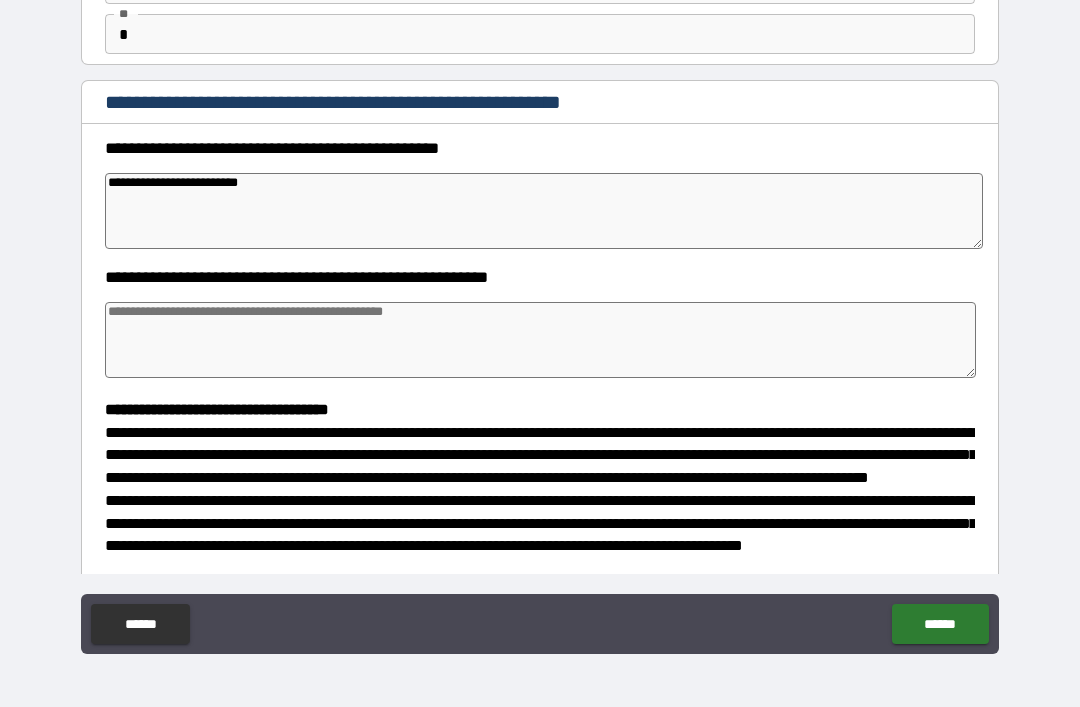 type on "*" 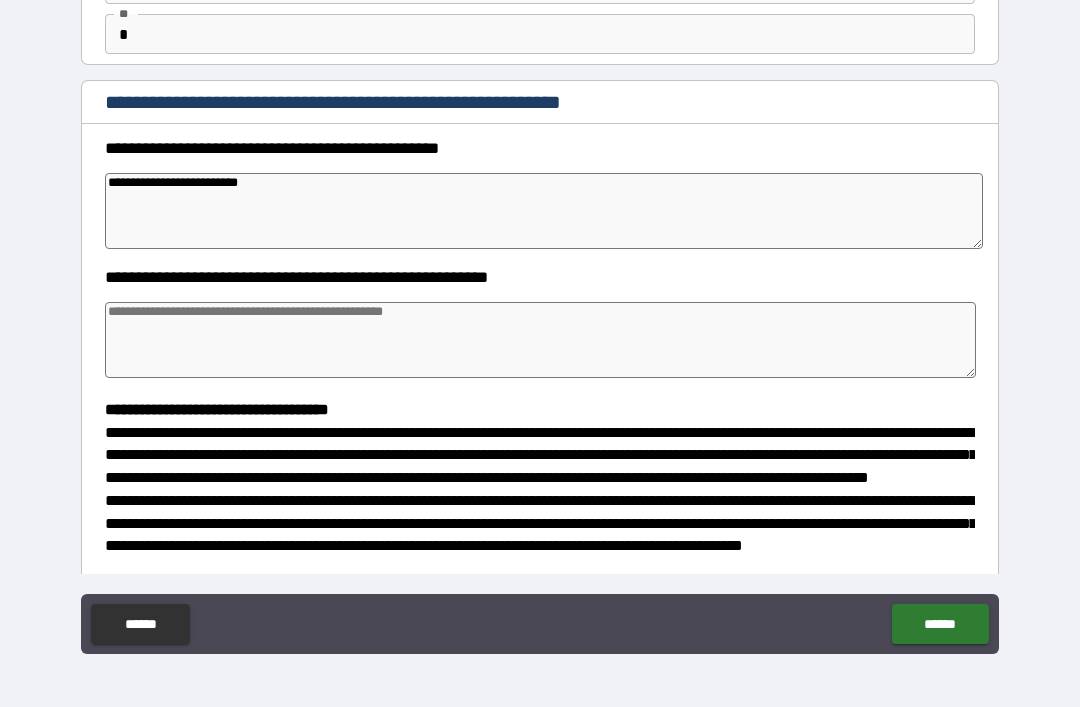 type on "**********" 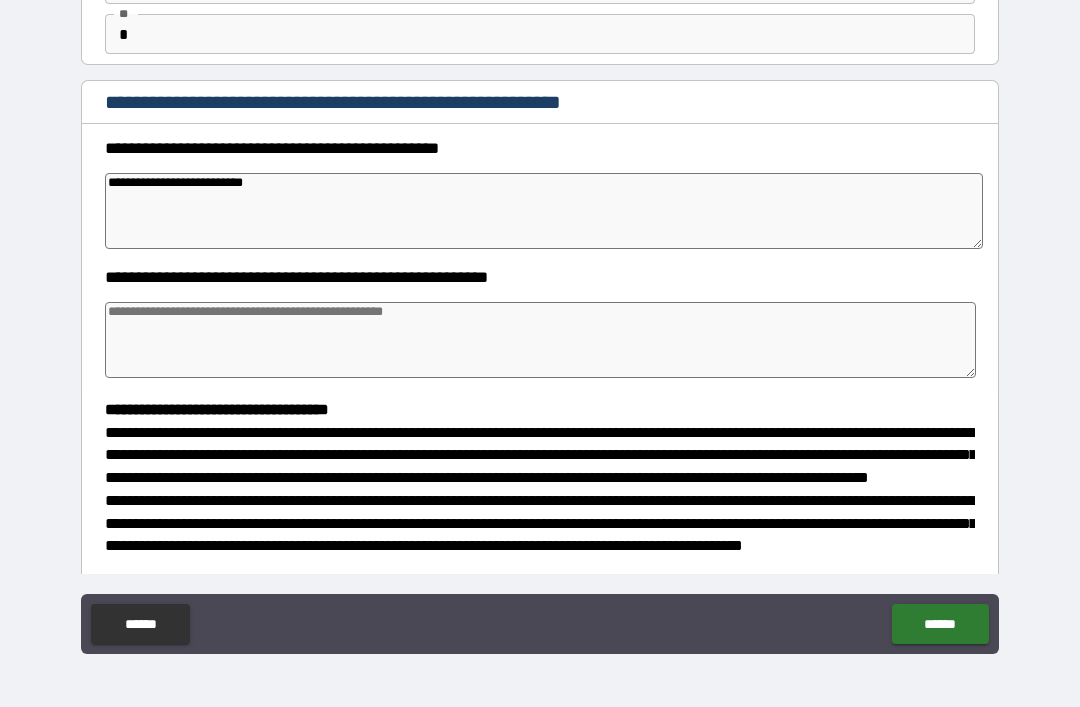 type on "*" 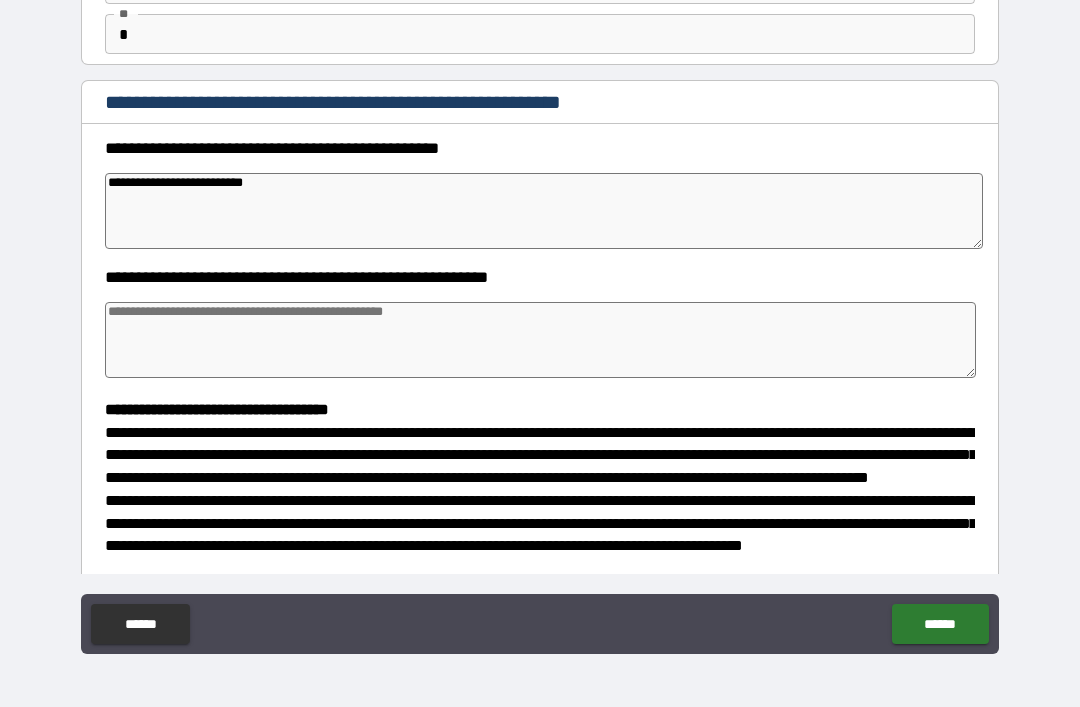 type on "*" 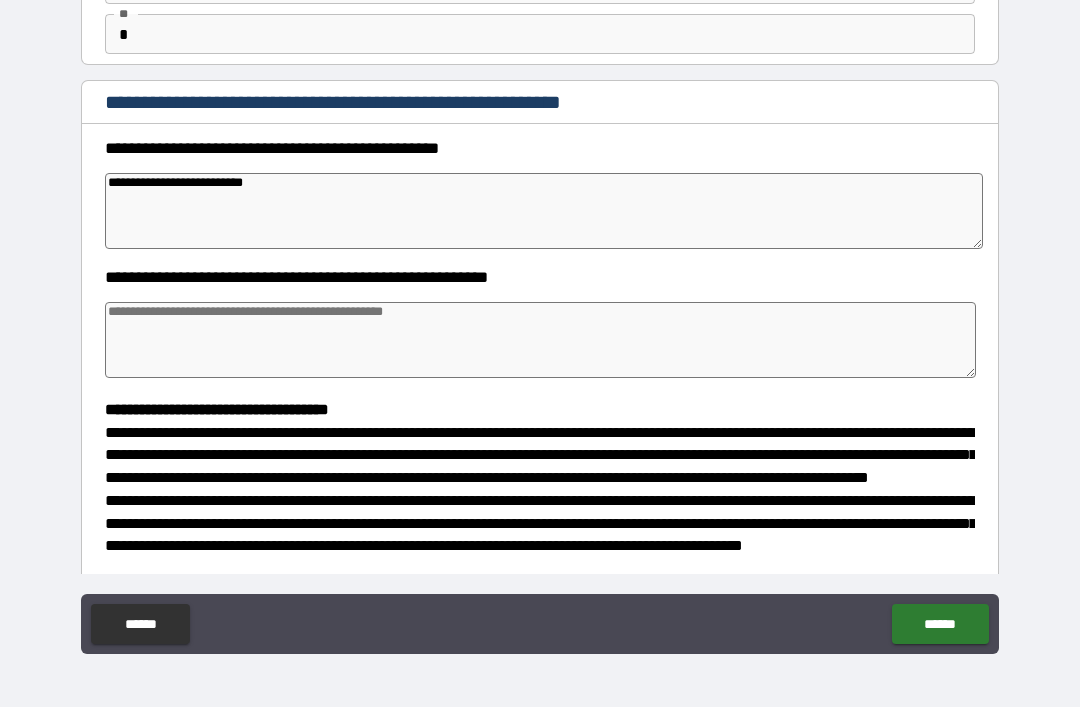 type on "*" 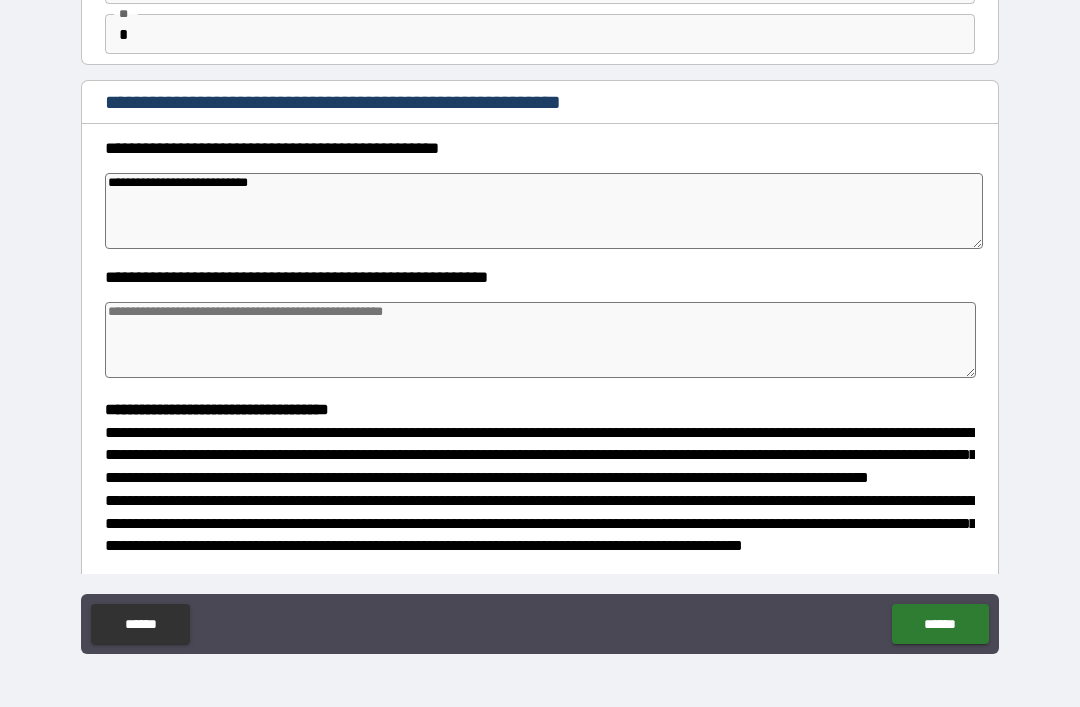 type on "*" 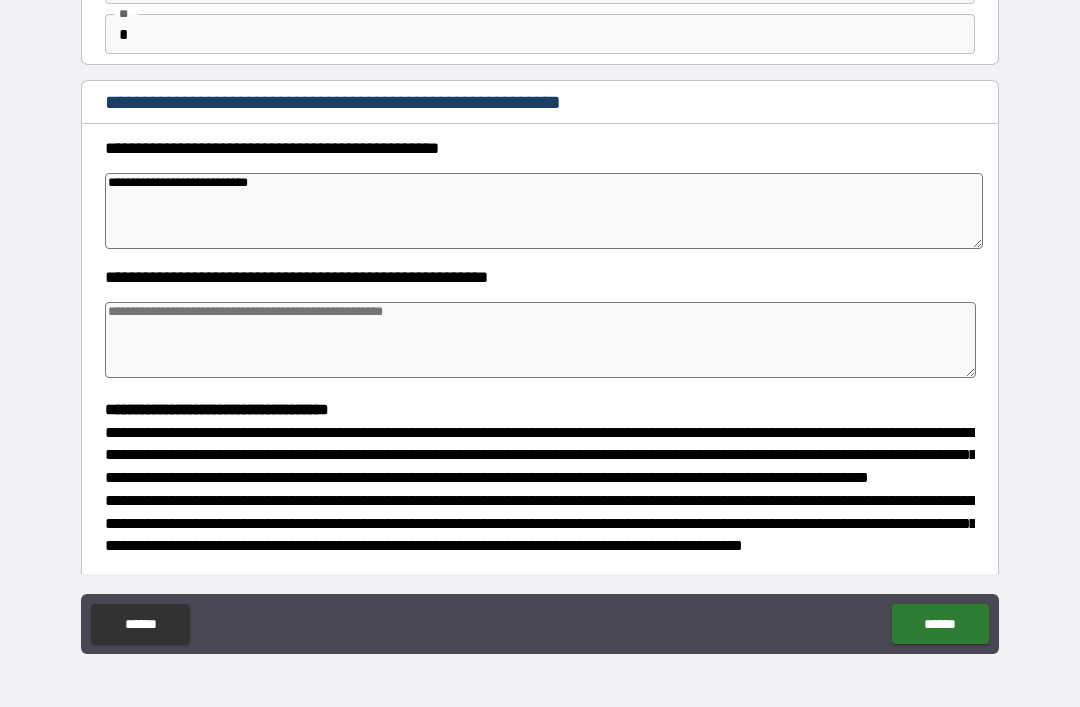 type on "*" 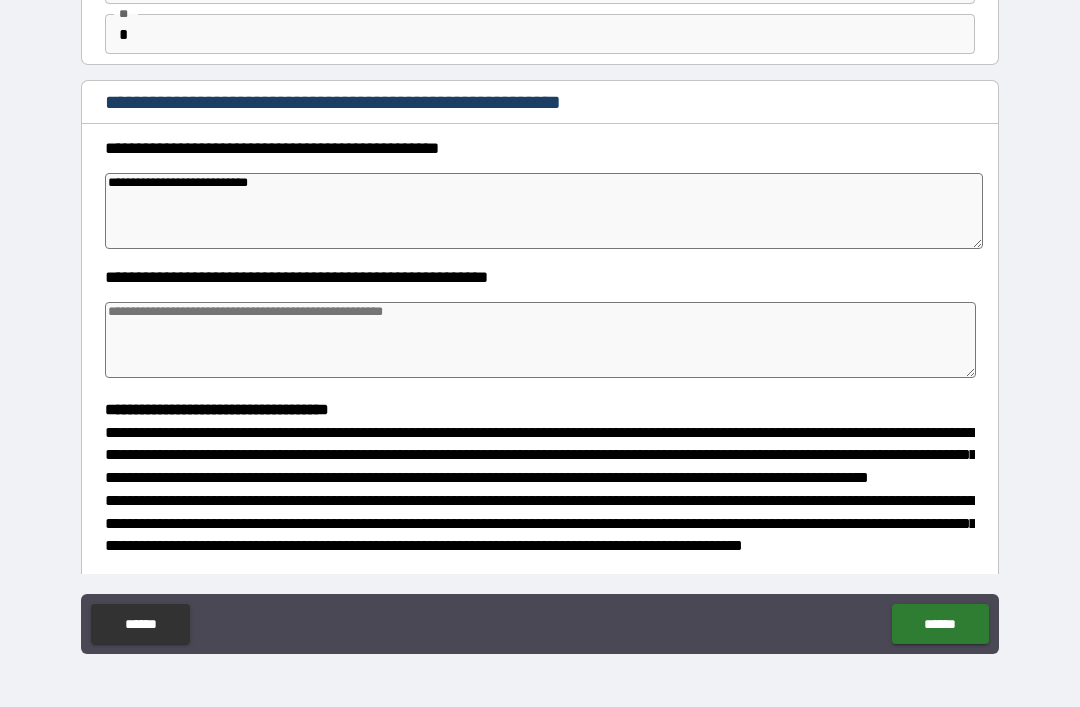 type on "*" 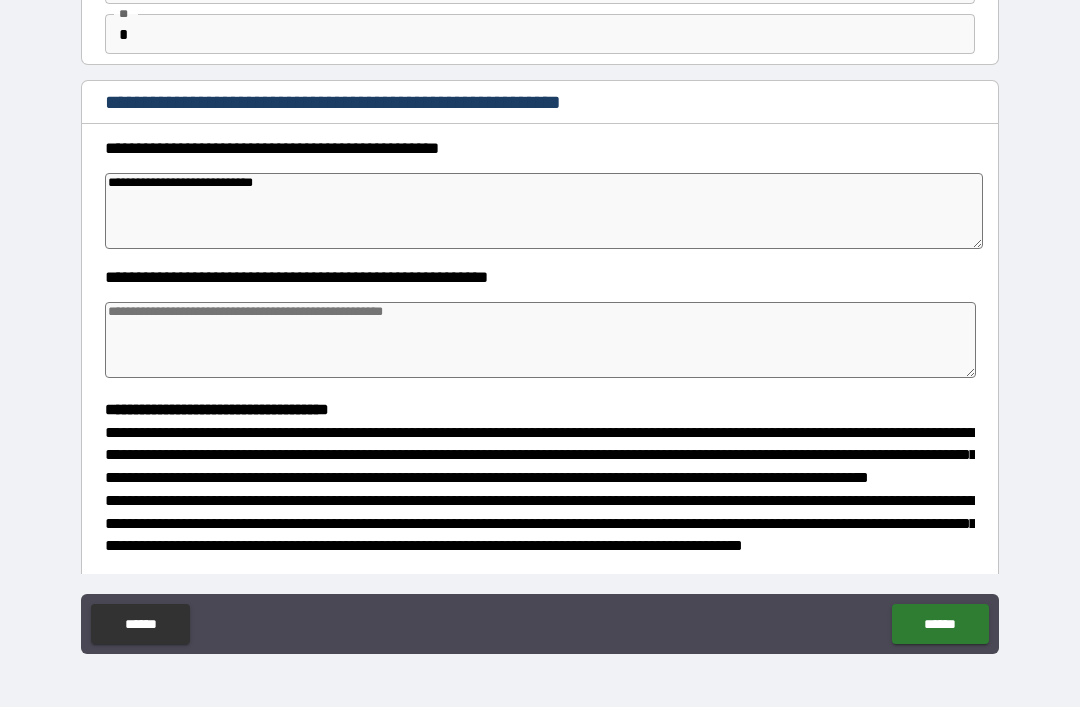 type on "*" 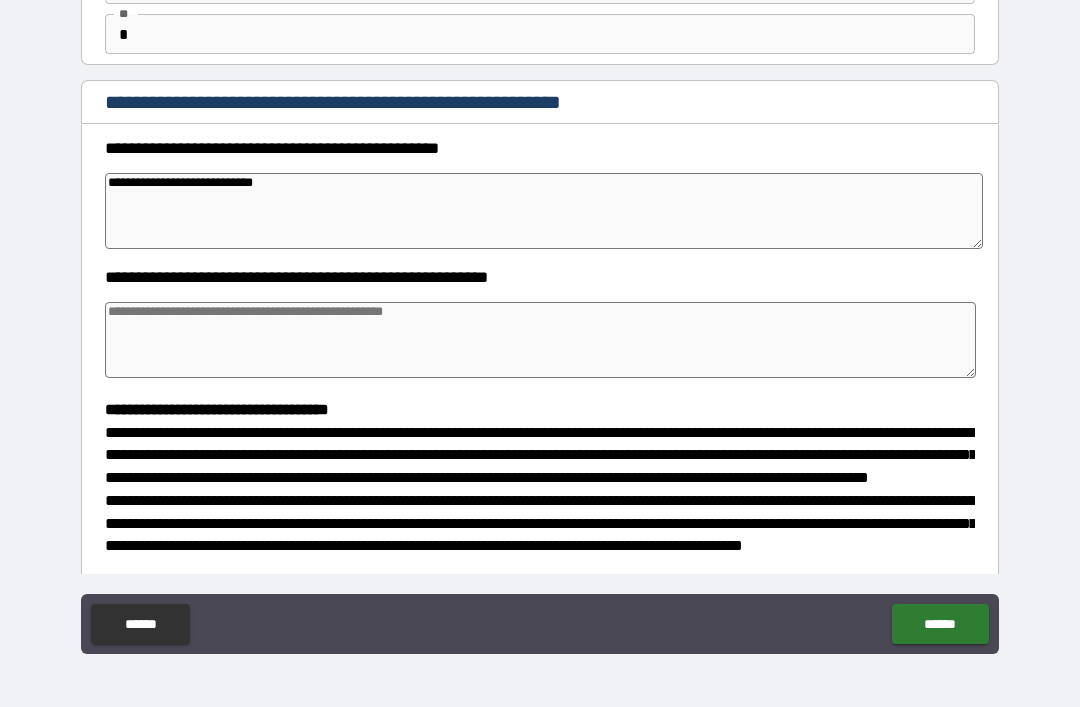 type on "*" 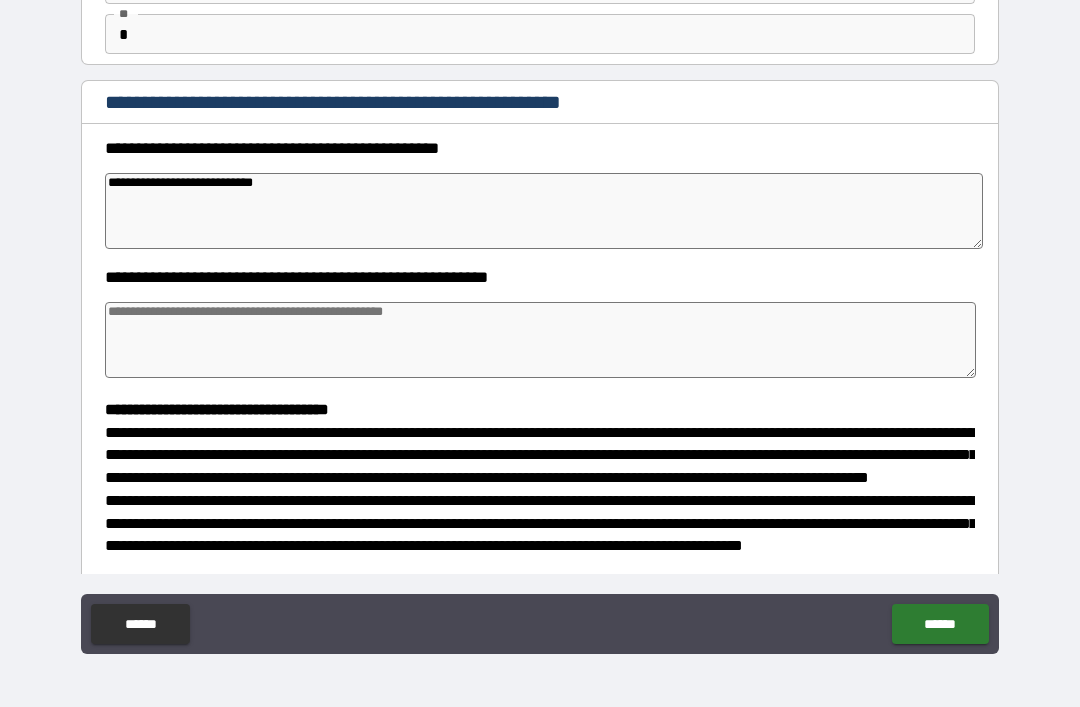type on "*" 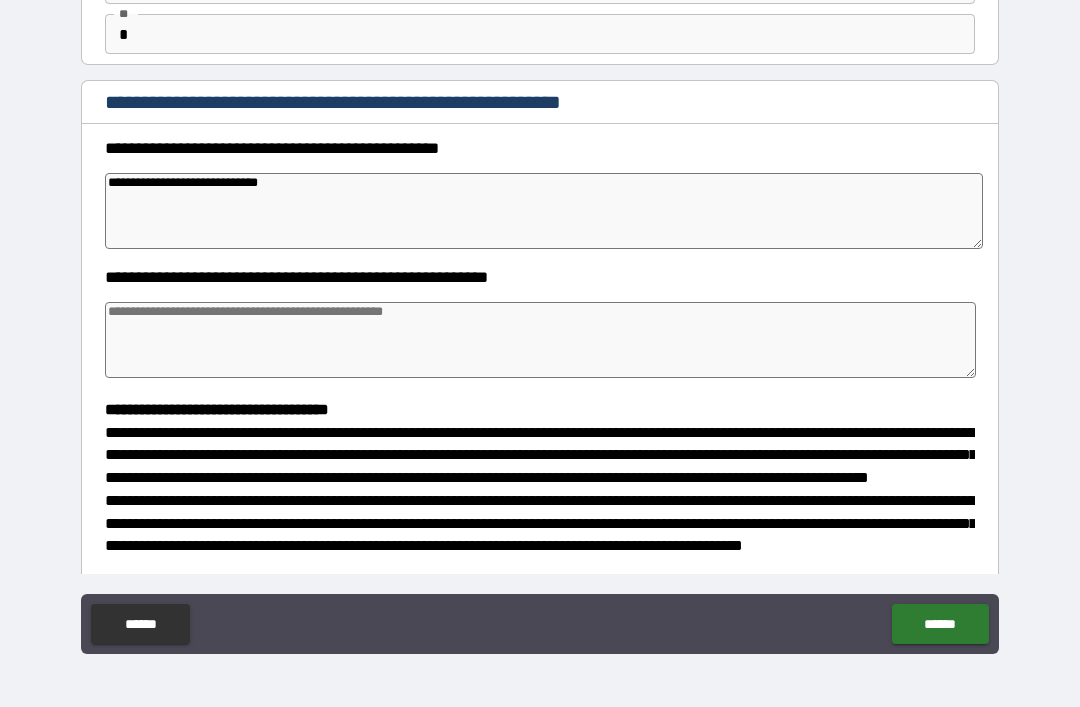 type on "*" 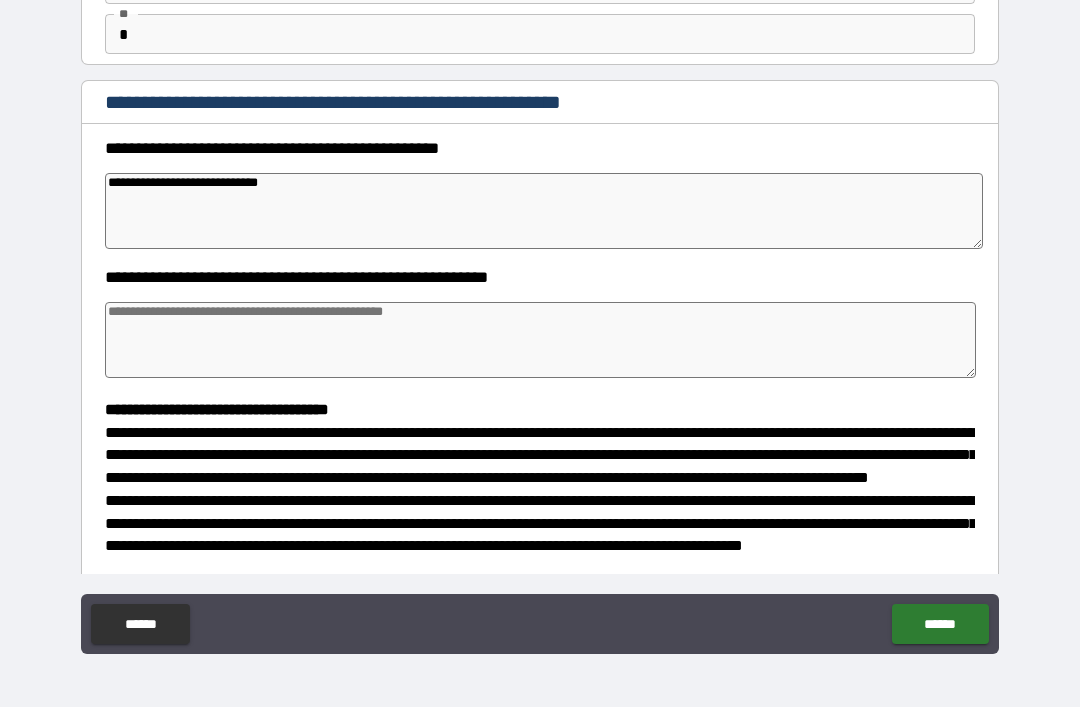 type on "*" 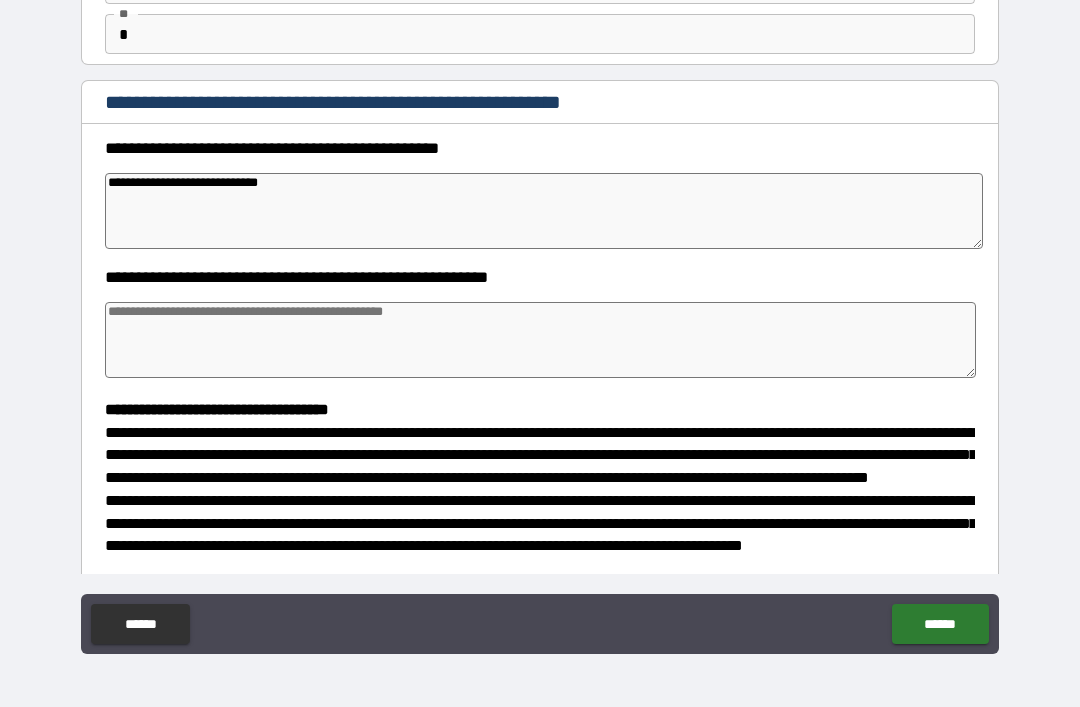 type on "*" 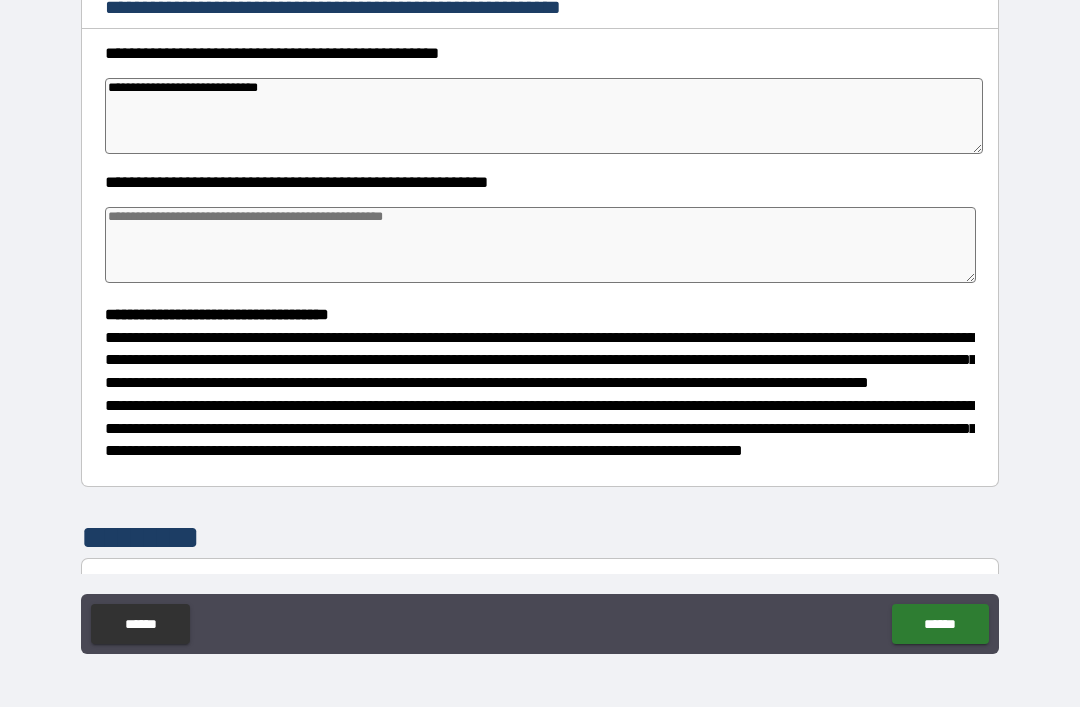 scroll, scrollTop: 287, scrollLeft: 0, axis: vertical 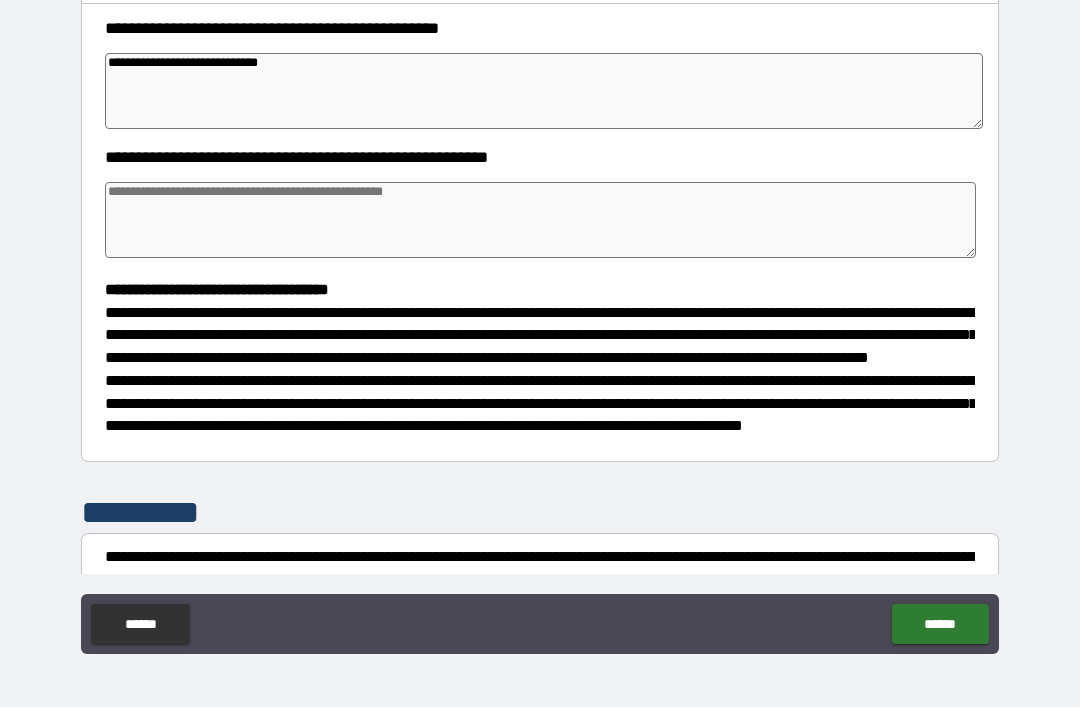 type on "**********" 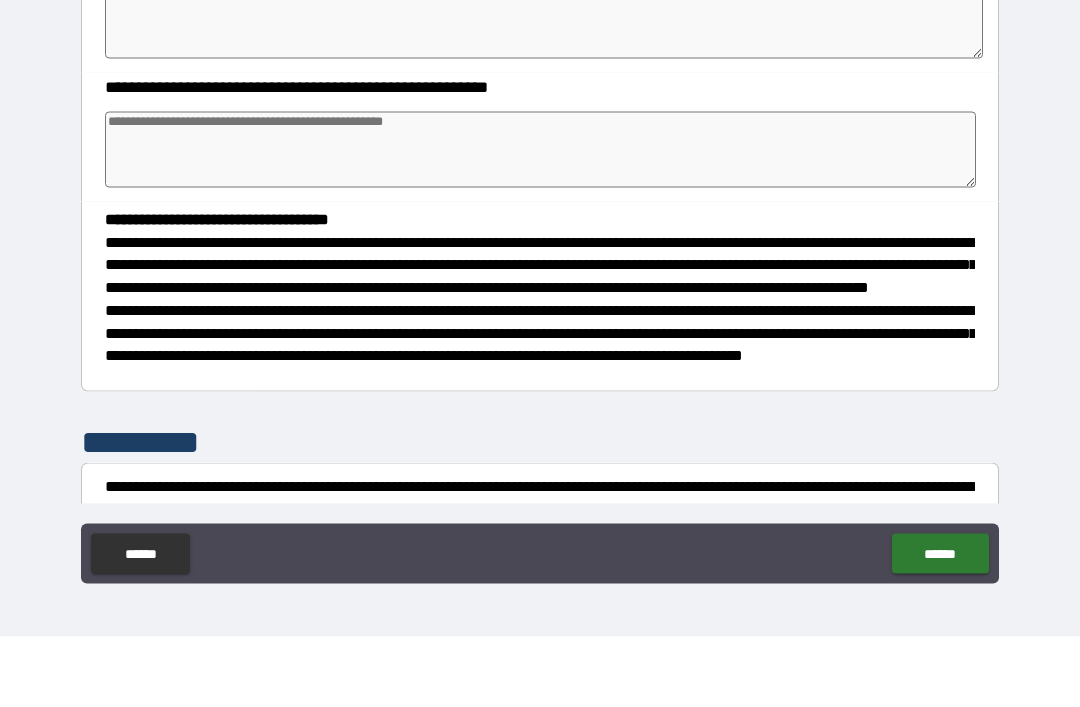 type on "*" 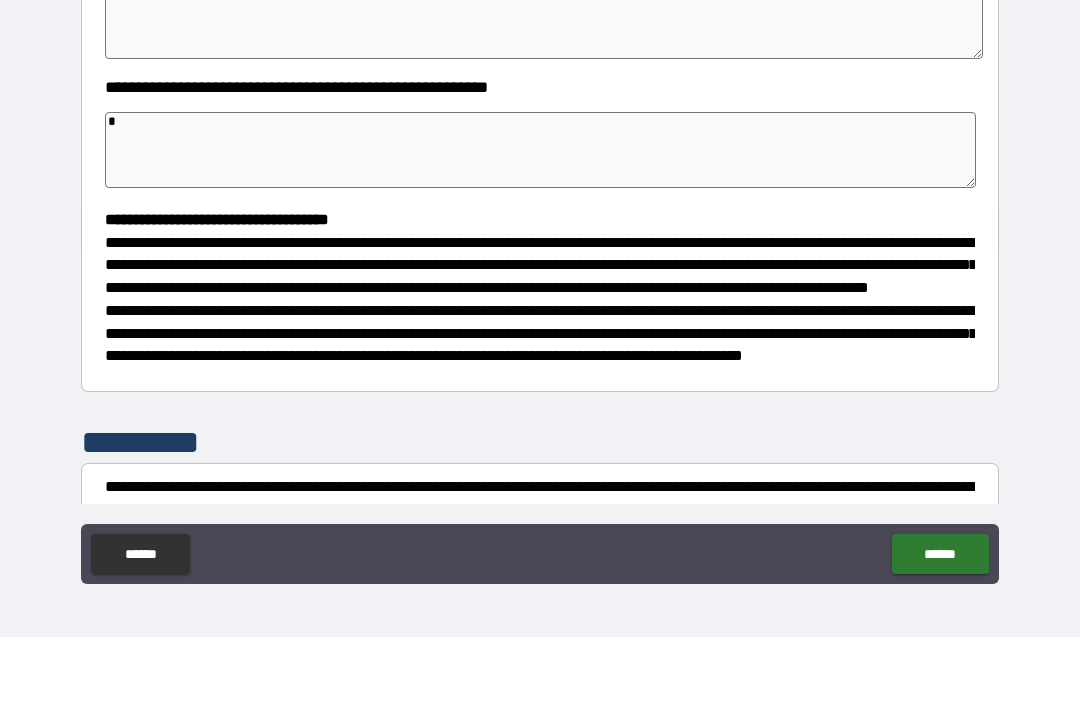 type on "*" 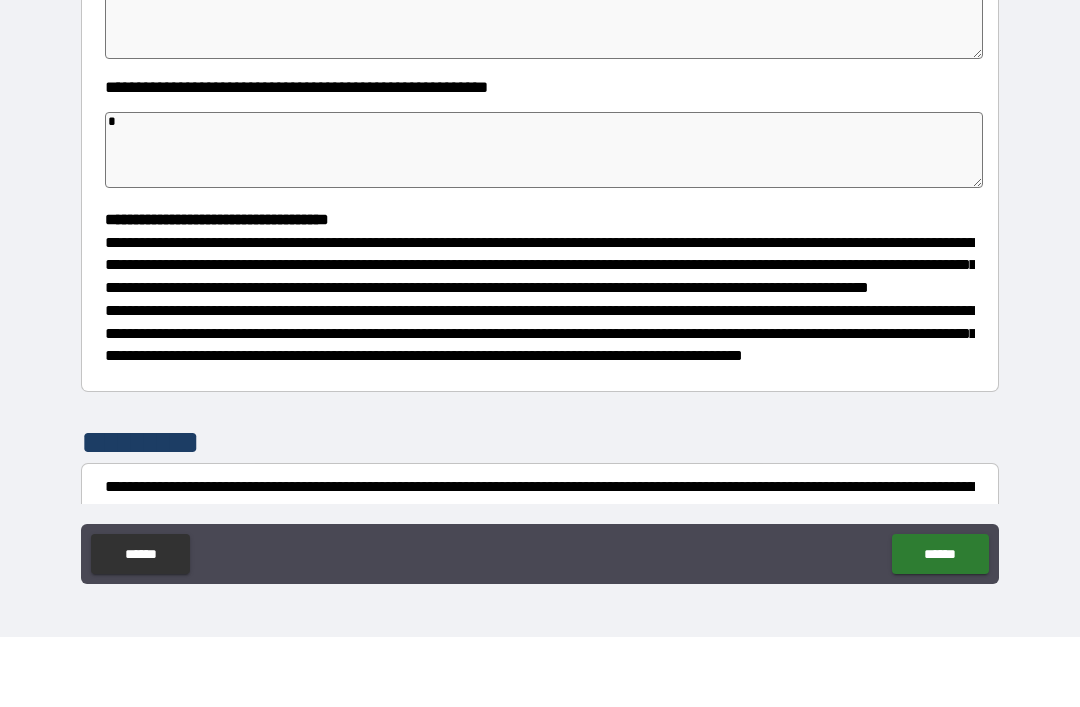 type on "**" 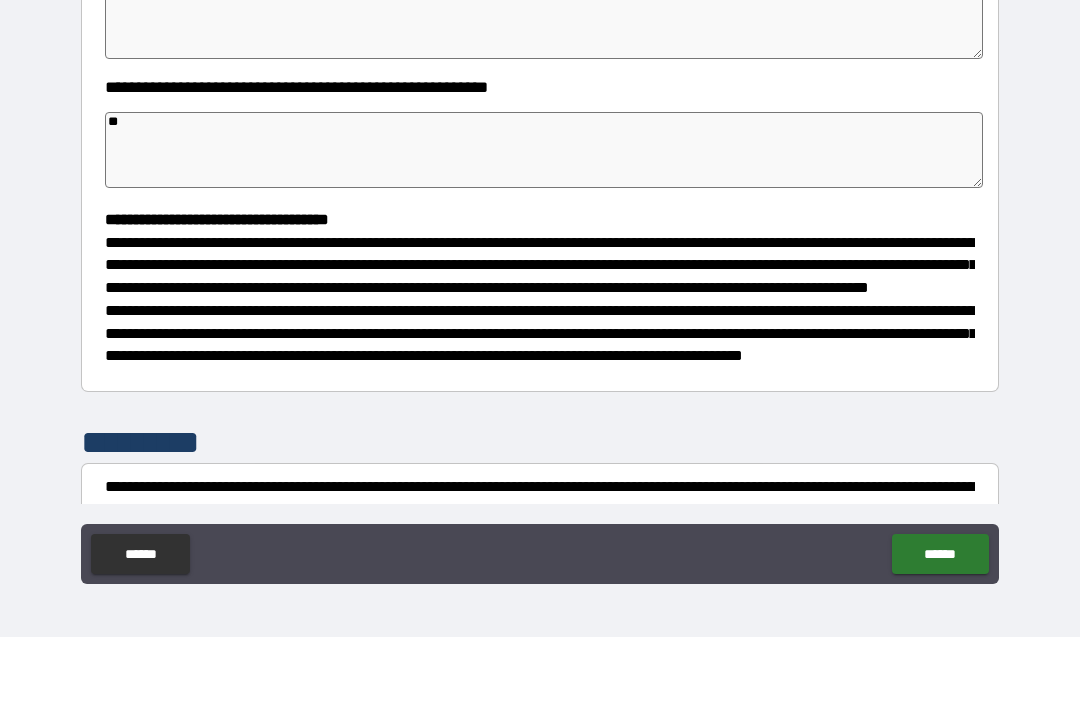 type on "*" 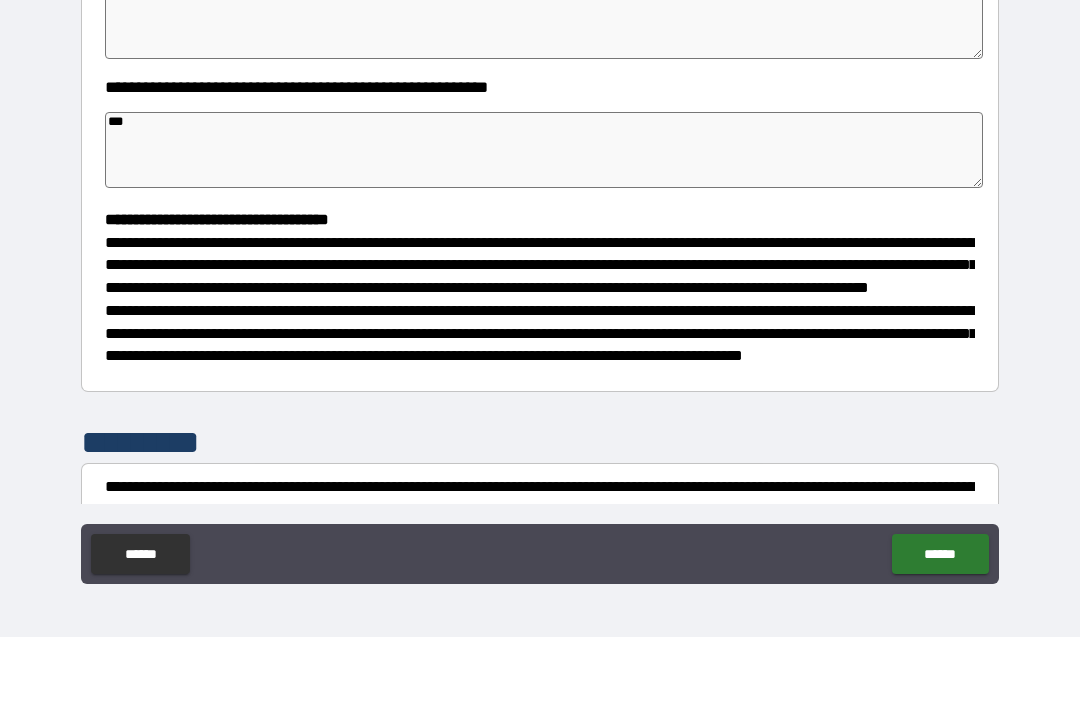 type on "*" 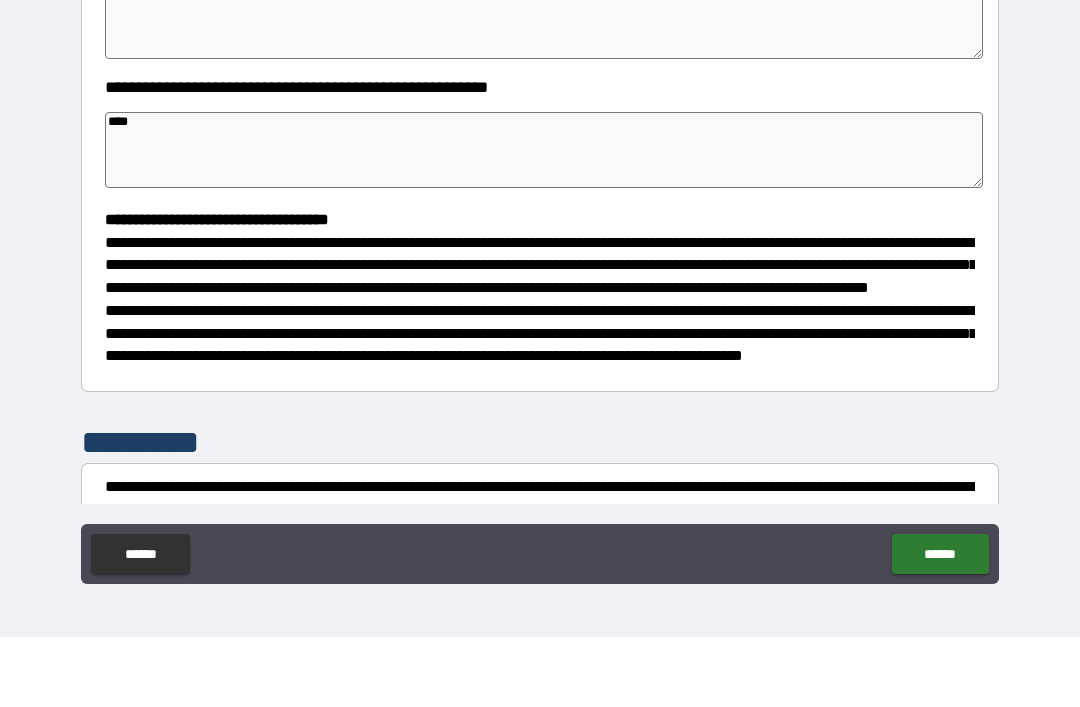 type on "*" 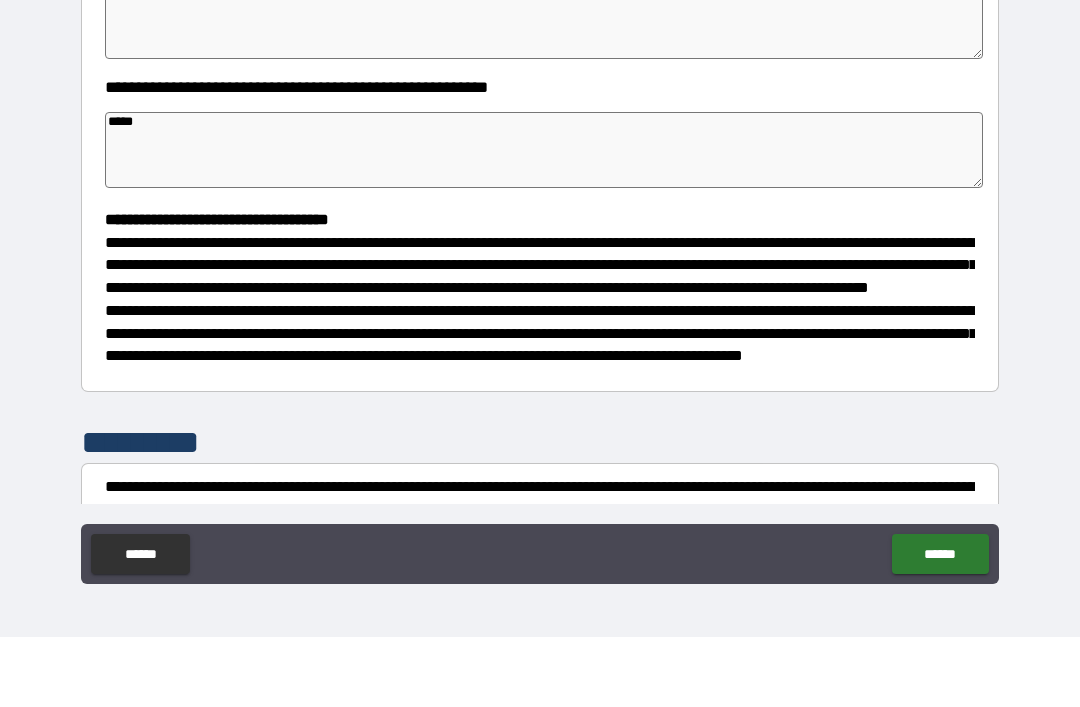 type on "*" 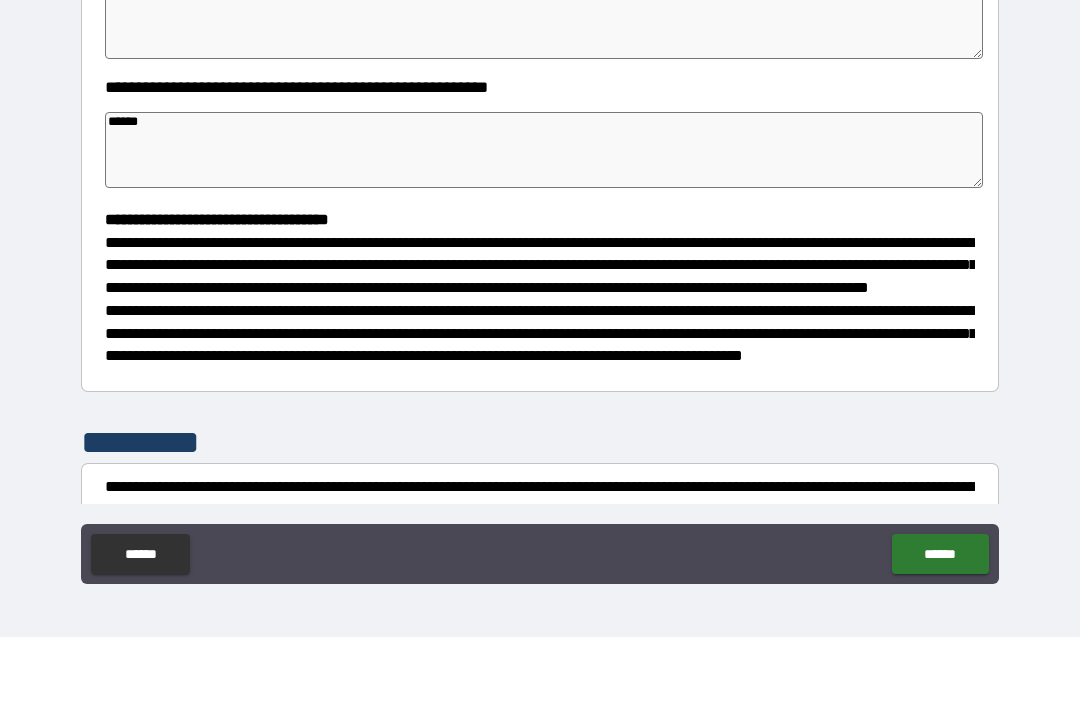 type on "*" 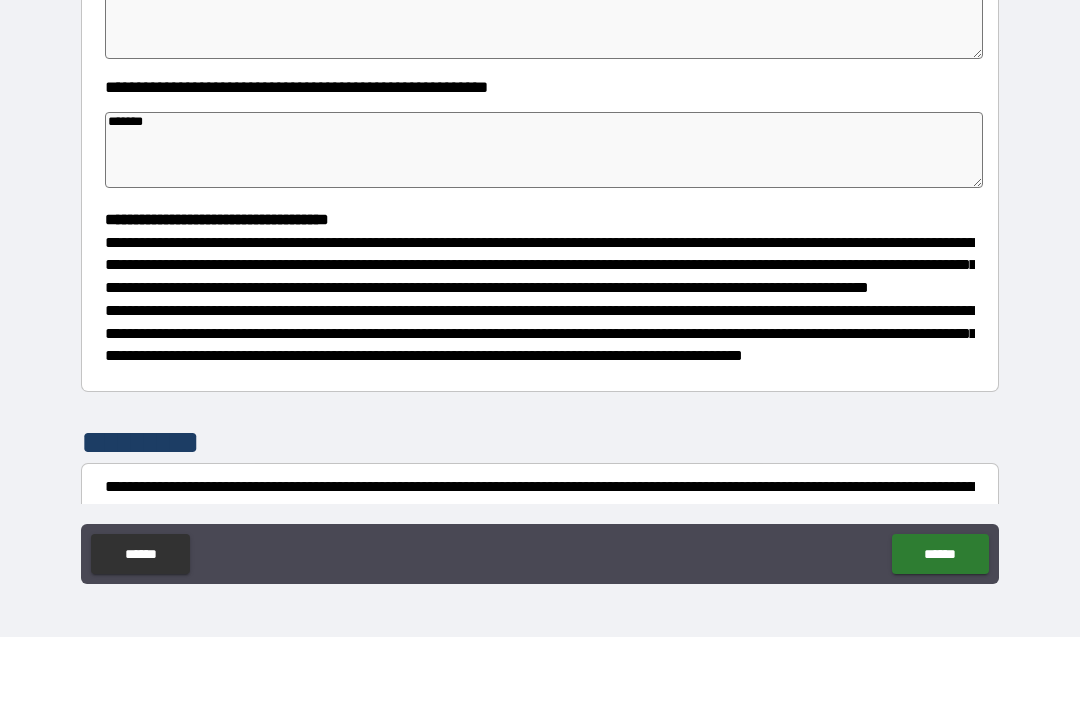 type on "*" 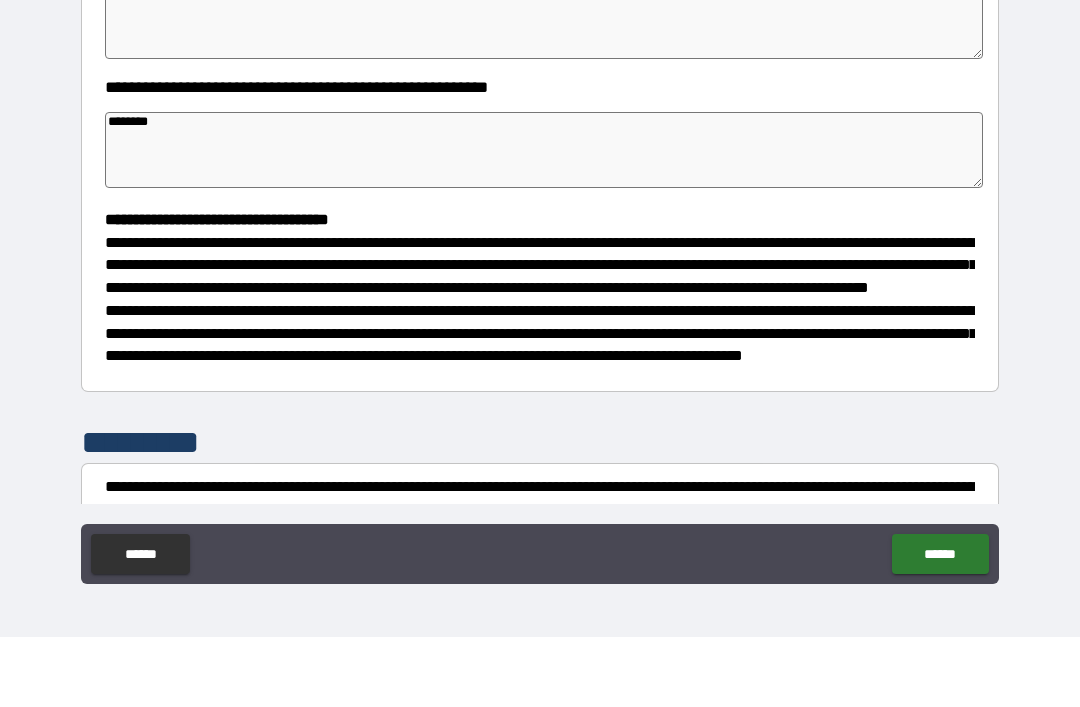 type 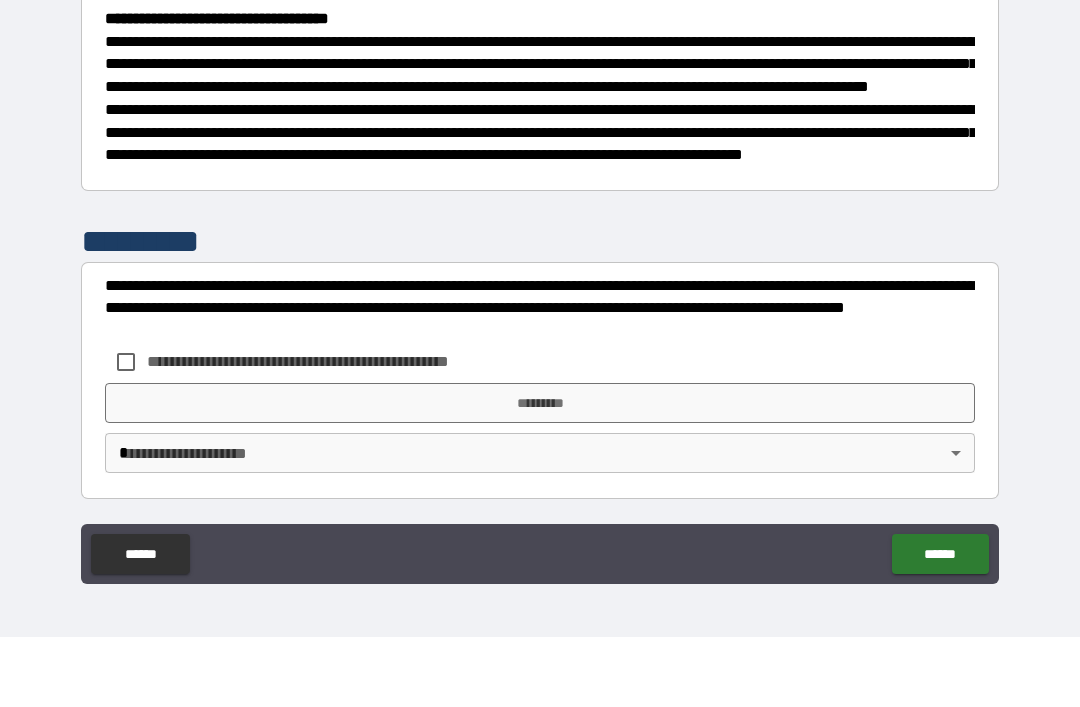 scroll, scrollTop: 526, scrollLeft: 0, axis: vertical 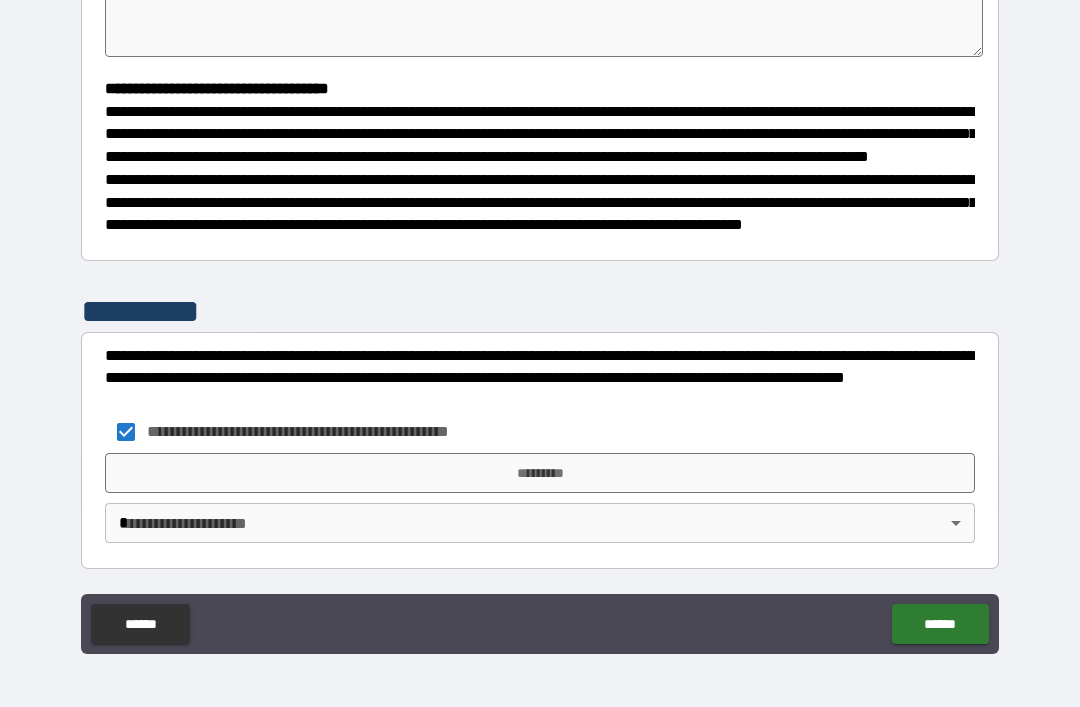 click on "*********" at bounding box center (540, 473) 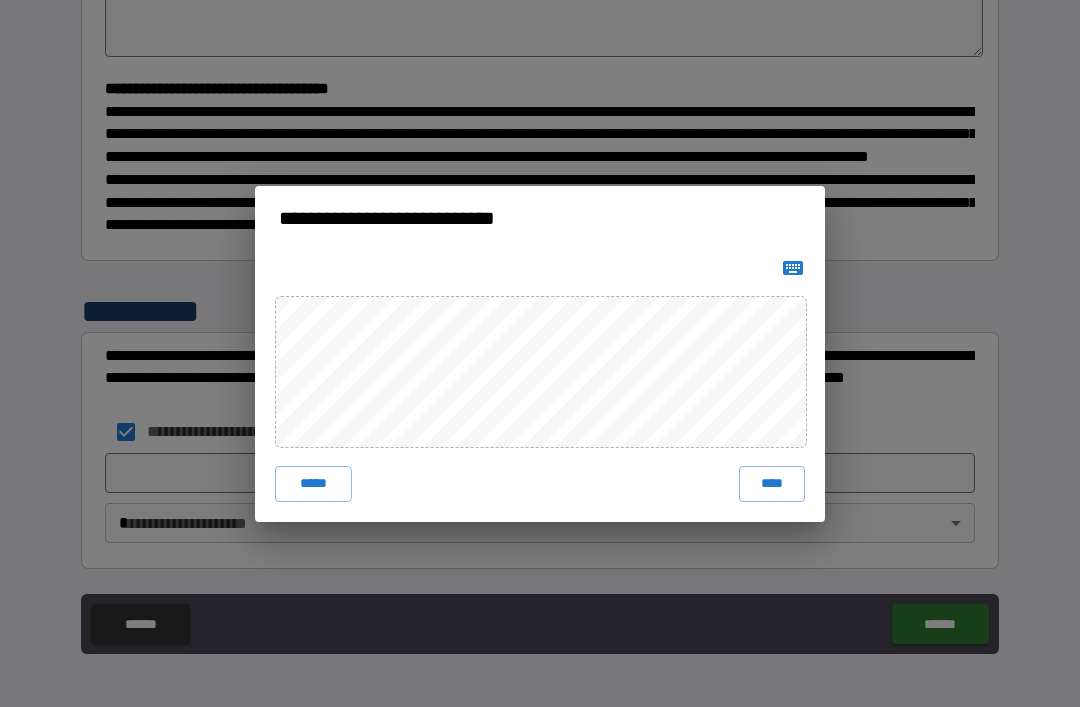 click on "****" at bounding box center [772, 484] 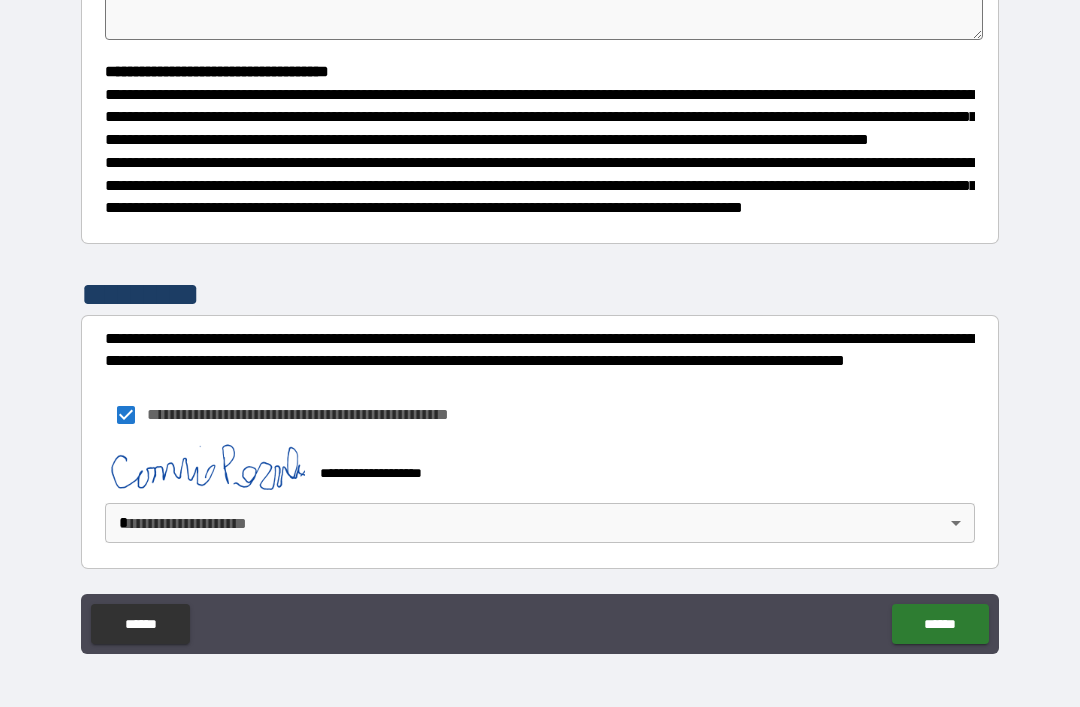 click on "******" at bounding box center [940, 624] 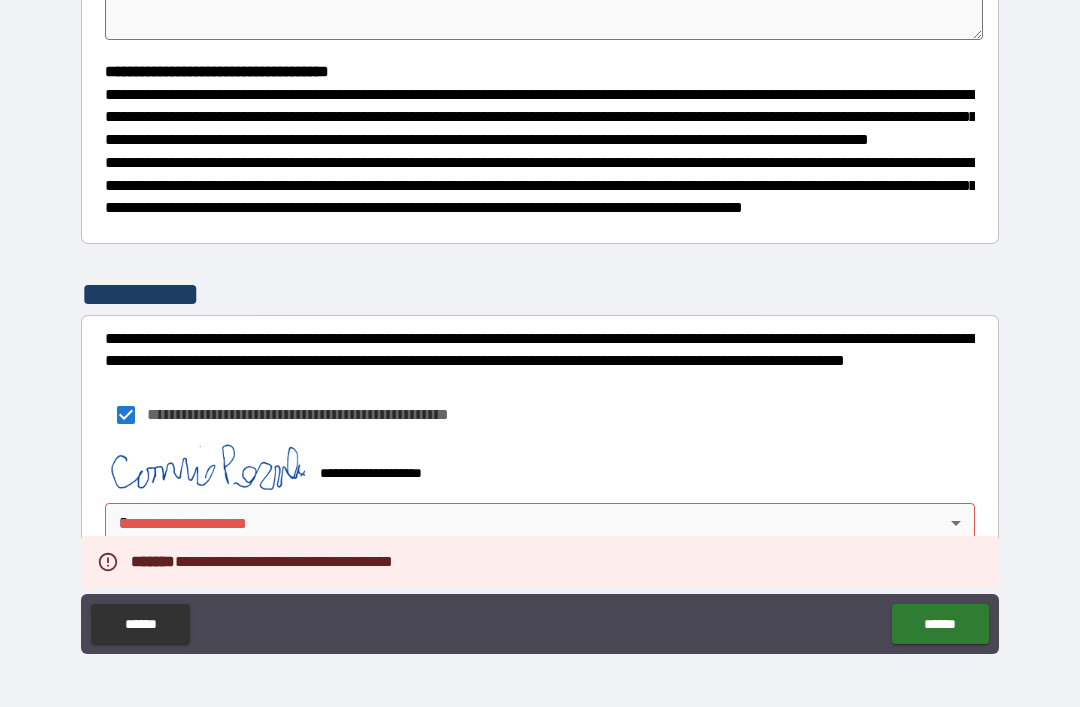 scroll, scrollTop: 543, scrollLeft: 0, axis: vertical 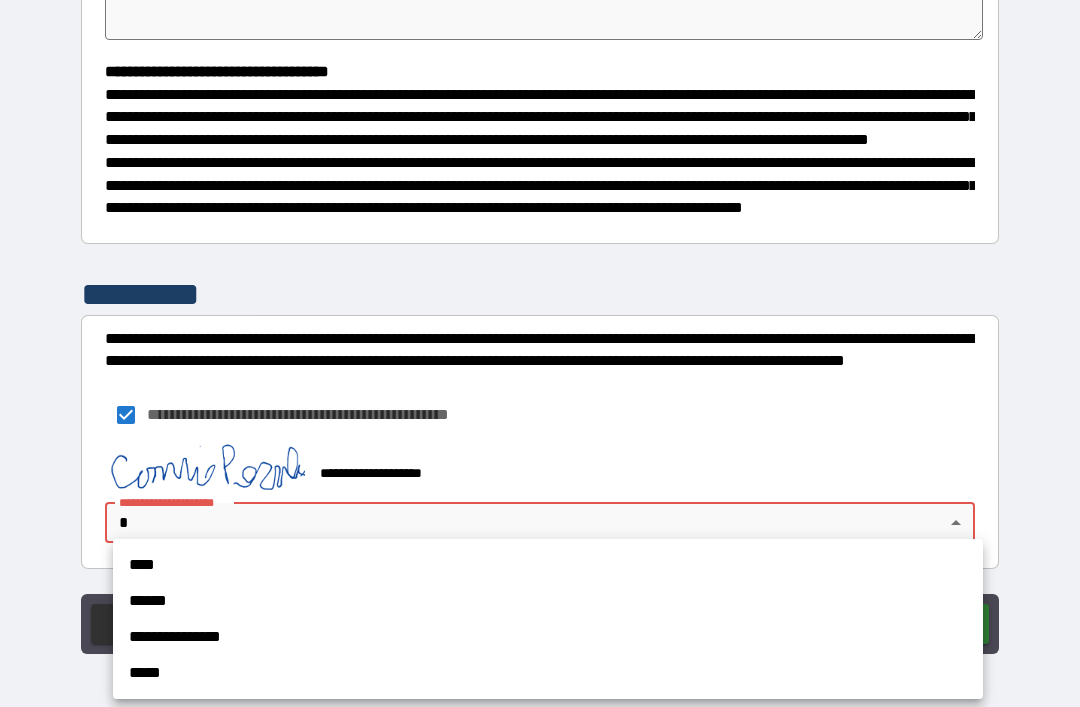 click on "****" at bounding box center (548, 565) 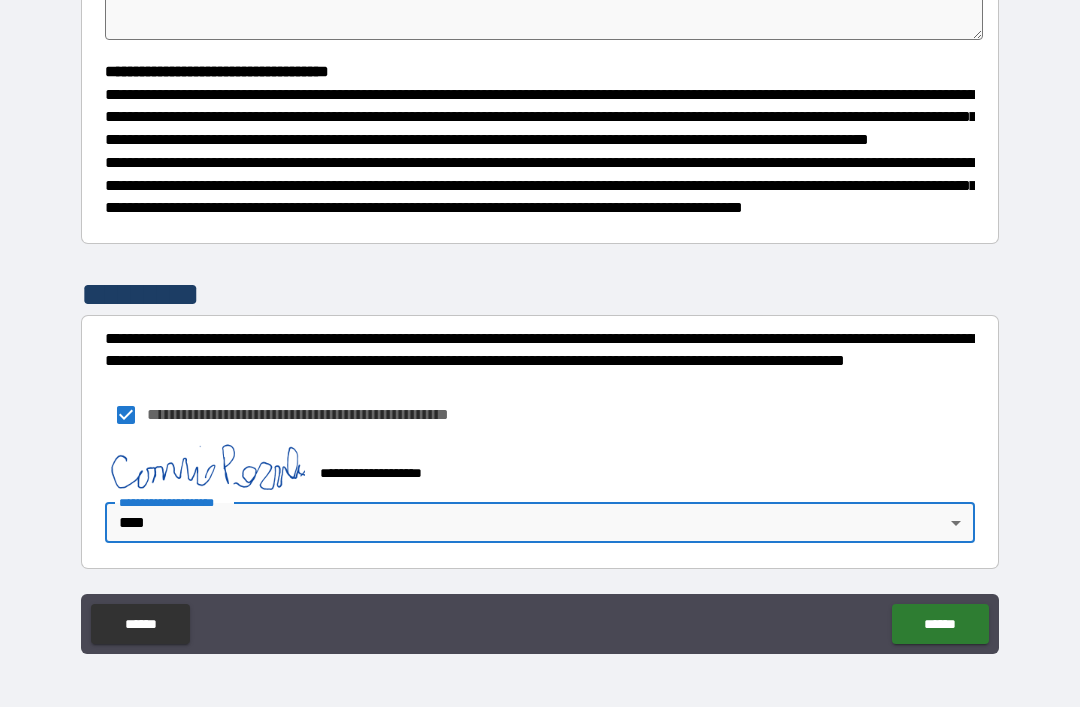 click on "******" at bounding box center [940, 624] 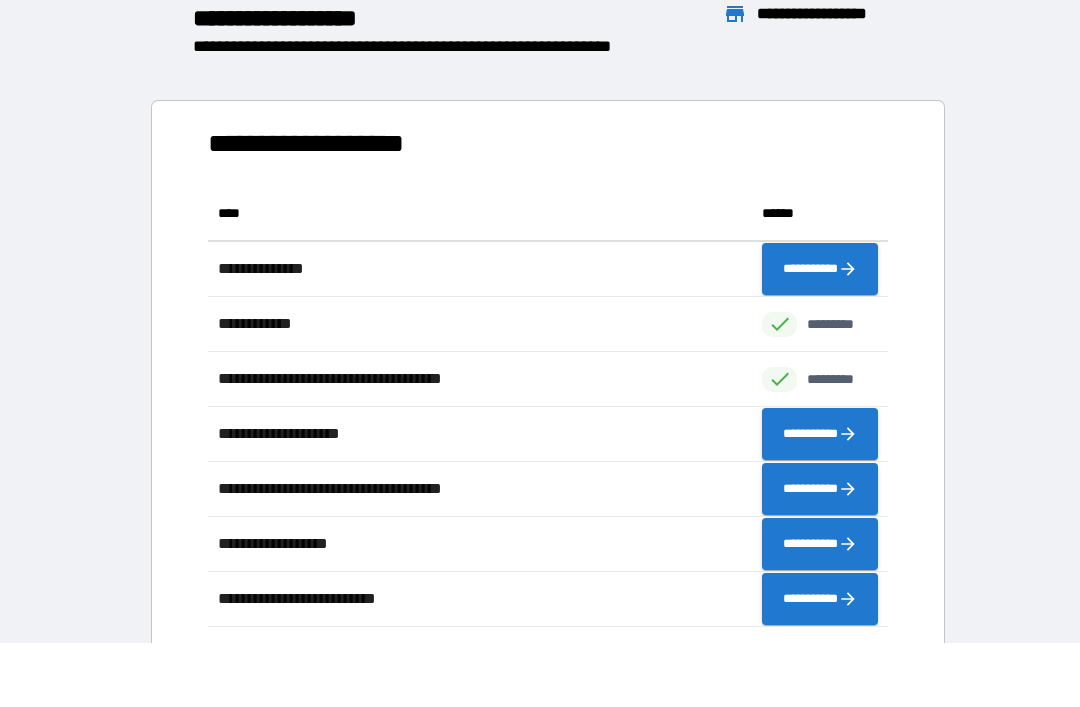 scroll, scrollTop: 441, scrollLeft: 680, axis: both 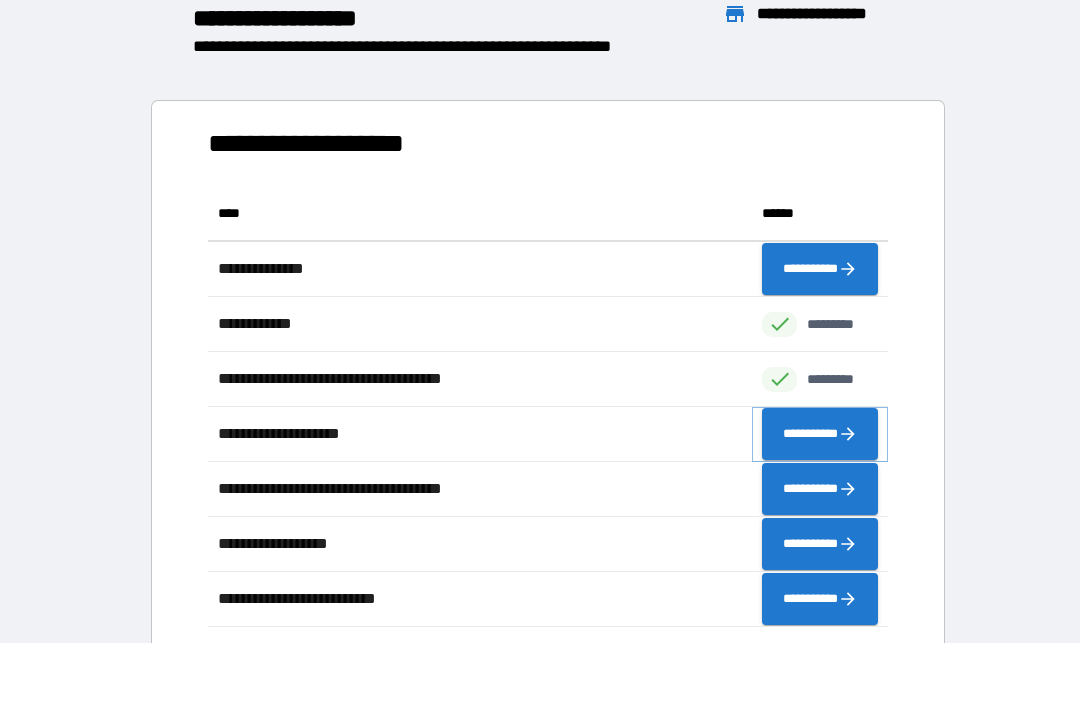 click on "**********" at bounding box center (820, 434) 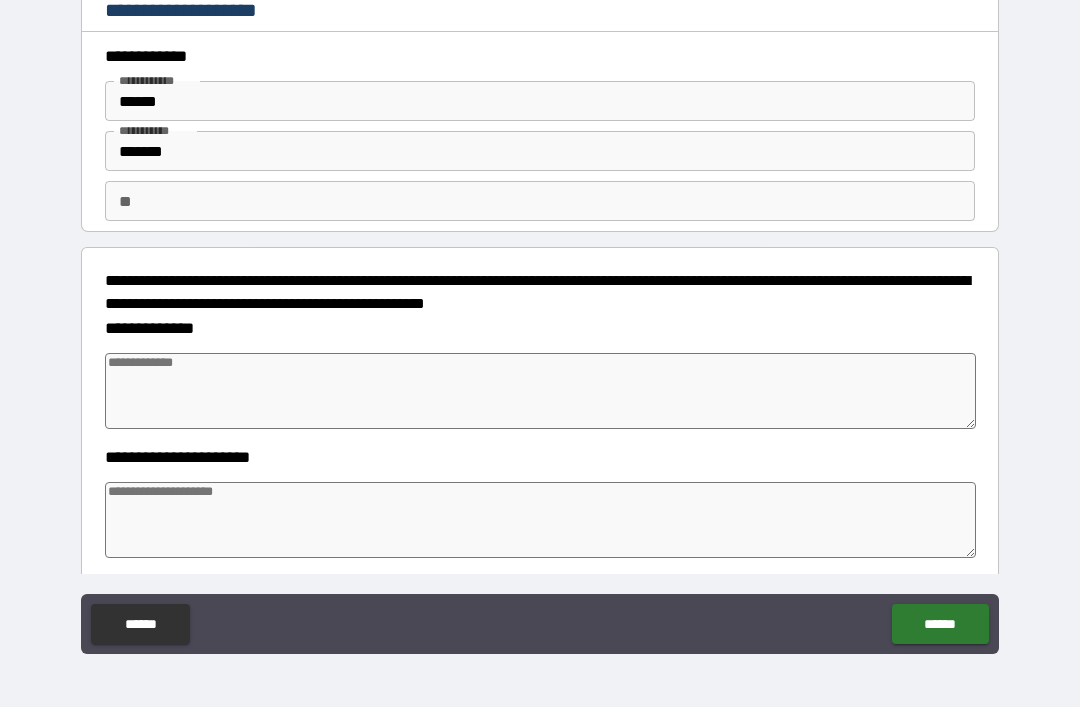 click at bounding box center [540, 391] 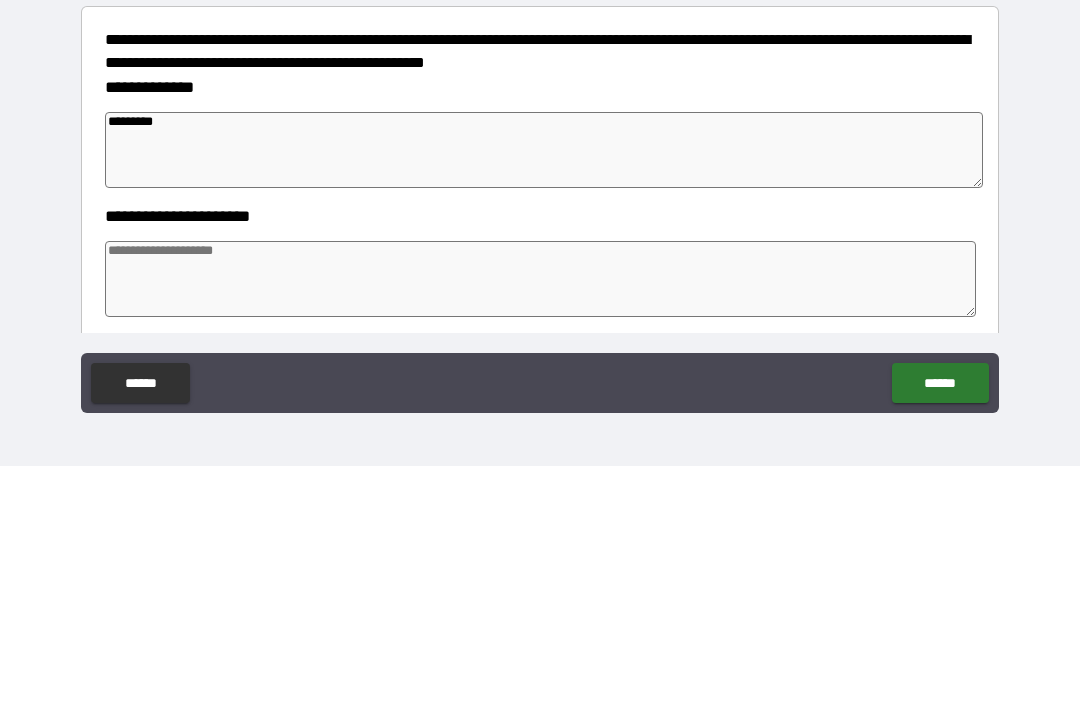 click at bounding box center (540, 520) 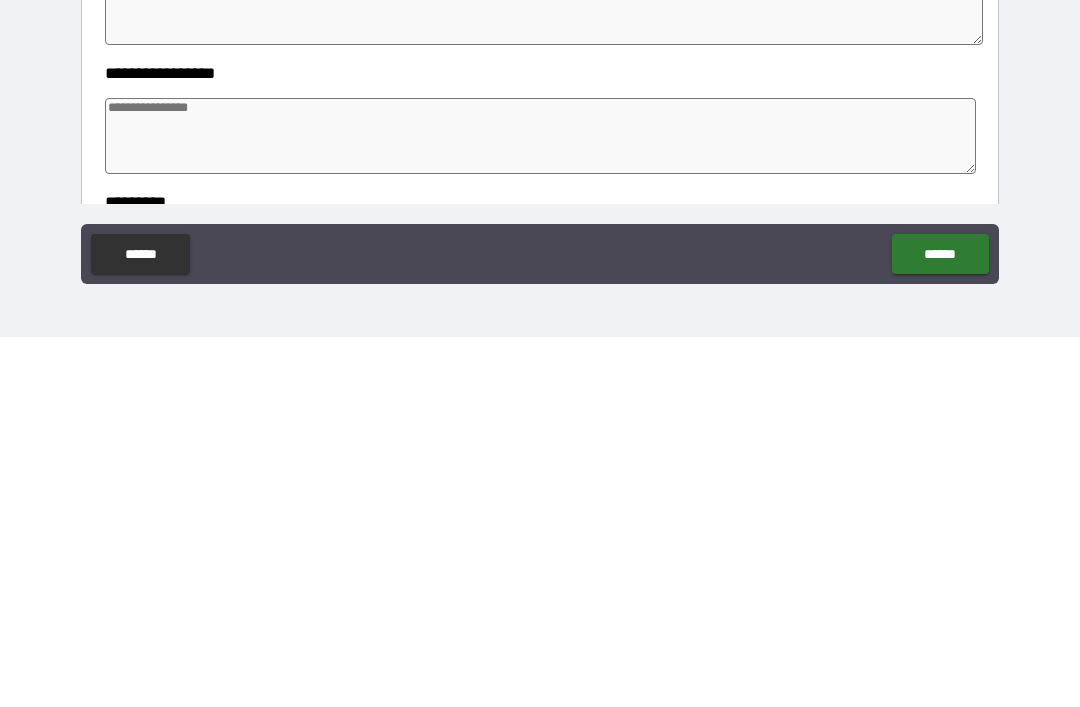 scroll, scrollTop: 145, scrollLeft: 0, axis: vertical 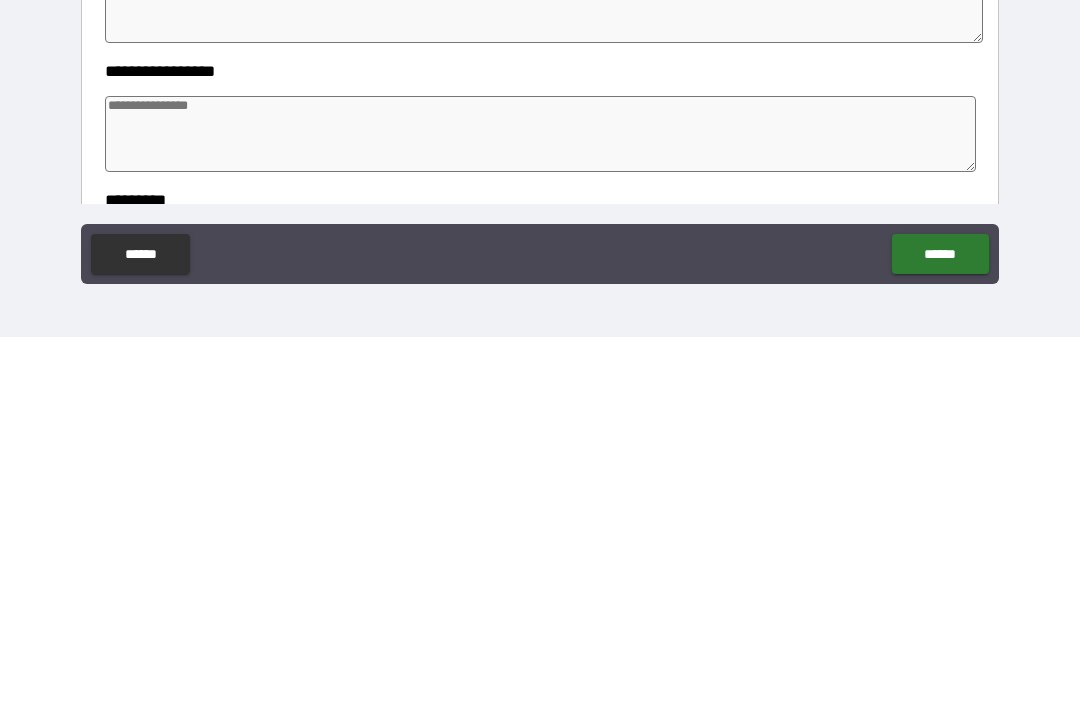 click at bounding box center (540, 504) 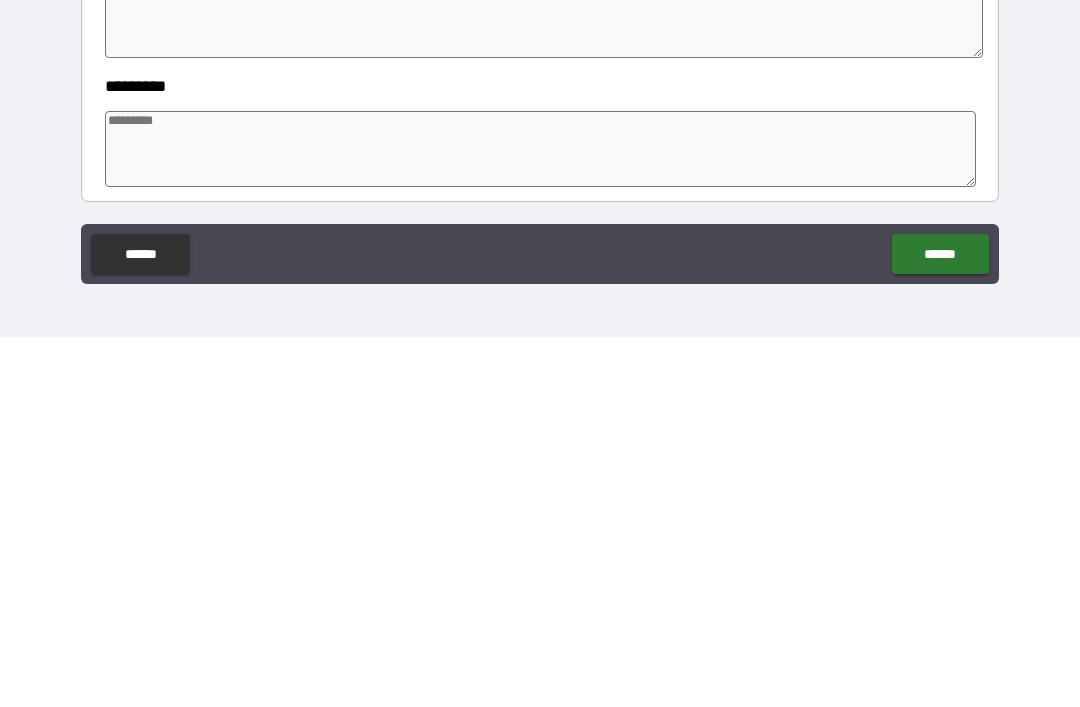 scroll, scrollTop: 269, scrollLeft: 0, axis: vertical 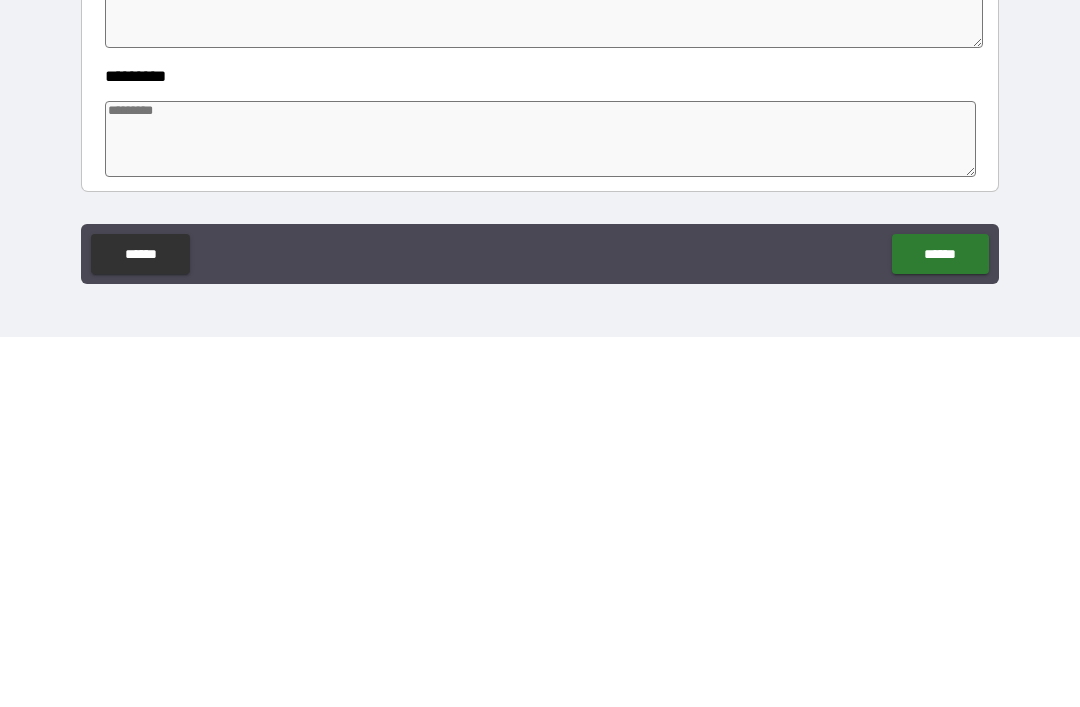 click at bounding box center [540, 509] 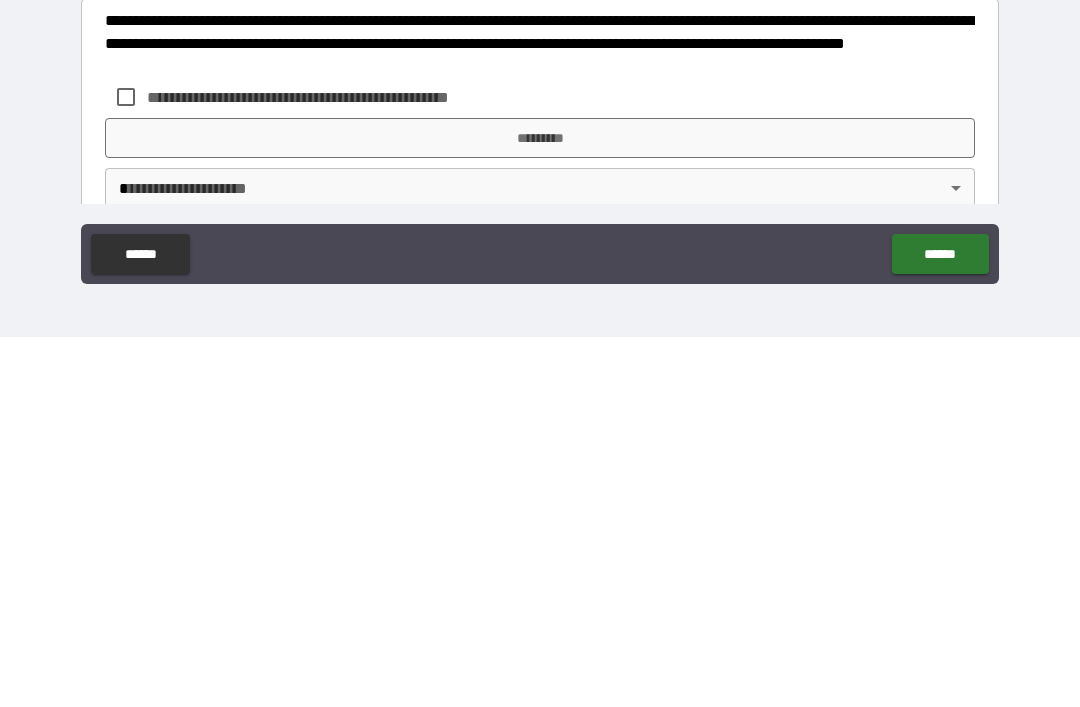 scroll, scrollTop: 536, scrollLeft: 0, axis: vertical 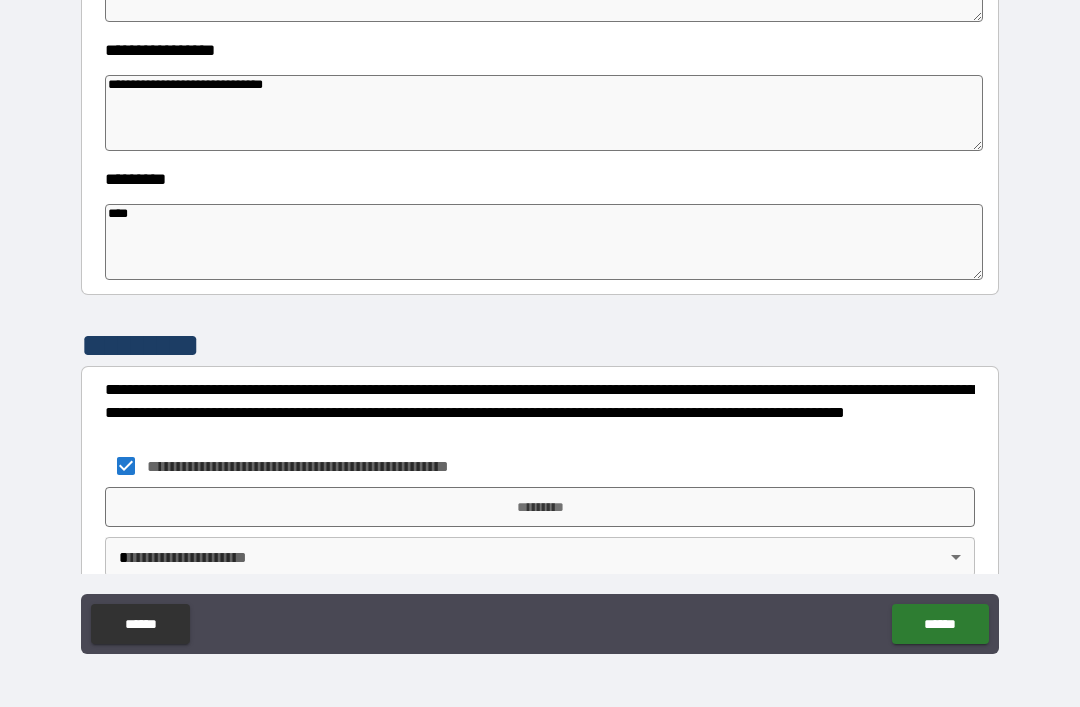 click on "*********" at bounding box center (540, 507) 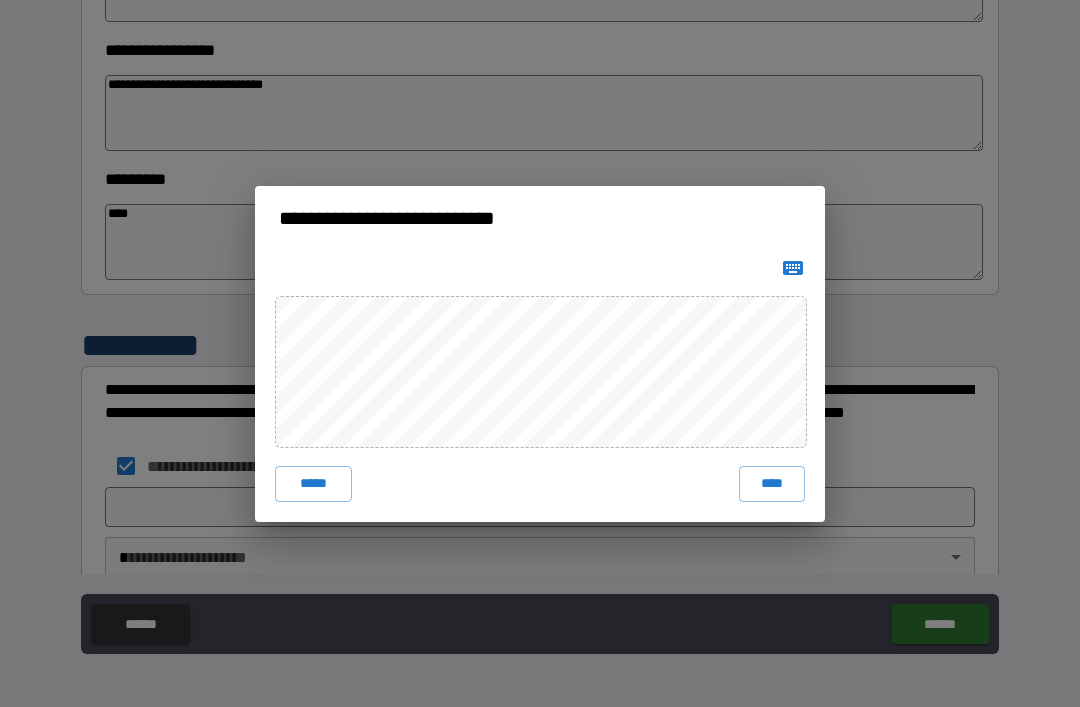 click on "****" at bounding box center (772, 484) 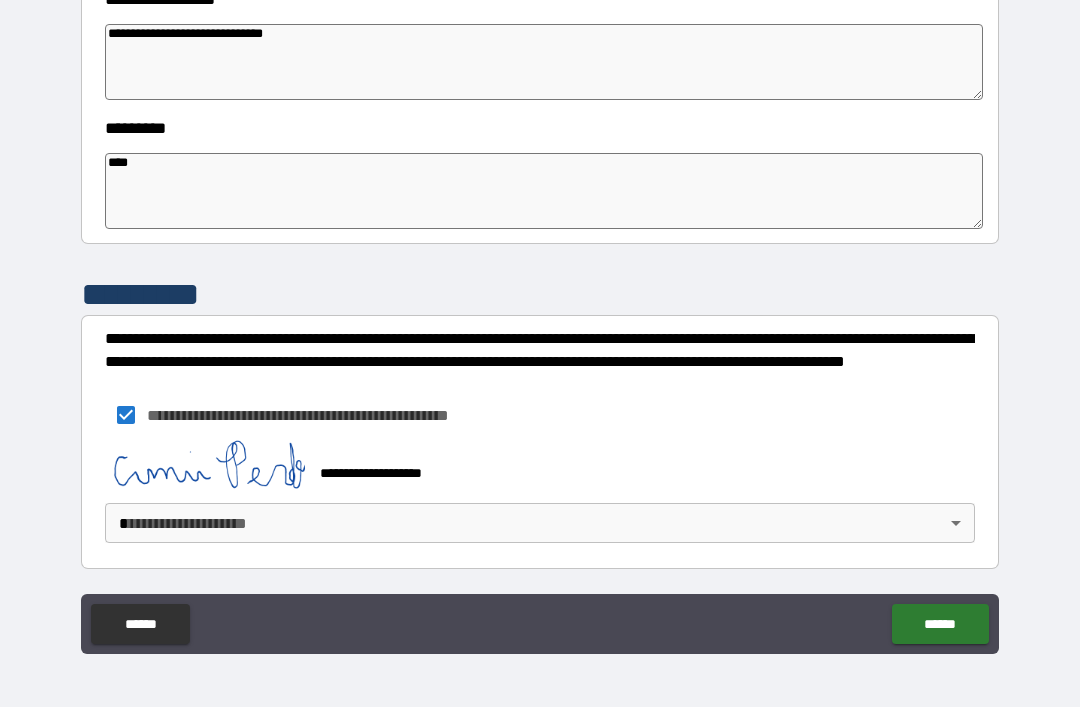 scroll, scrollTop: 587, scrollLeft: 0, axis: vertical 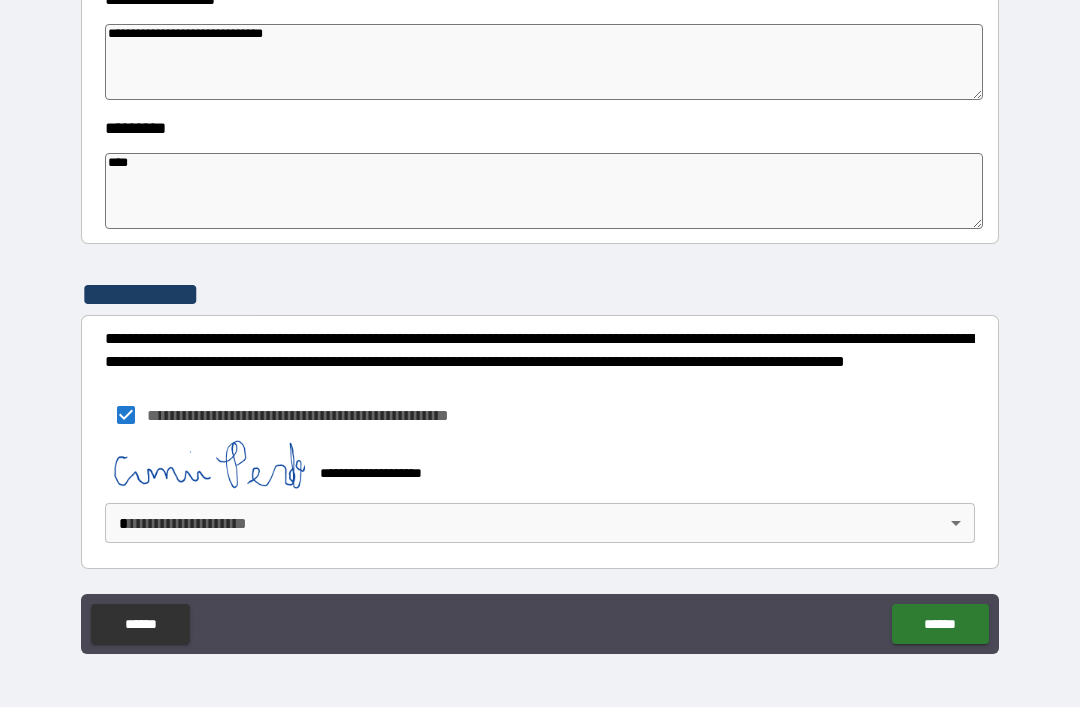 click on "**********" at bounding box center [540, 321] 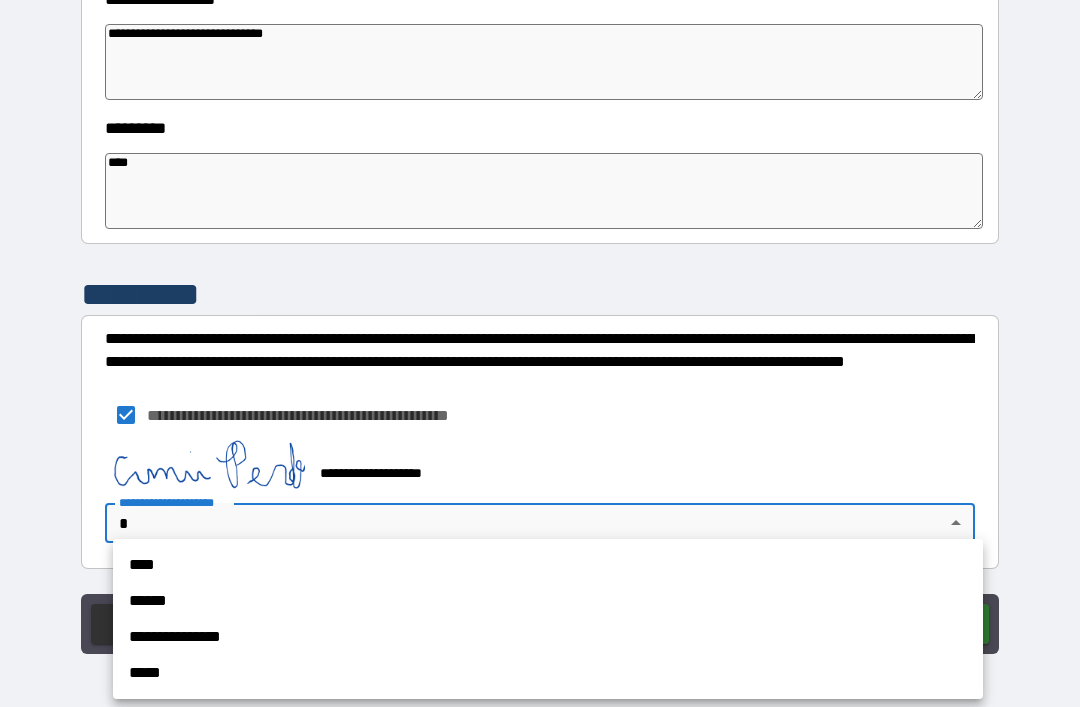click on "****" at bounding box center (548, 565) 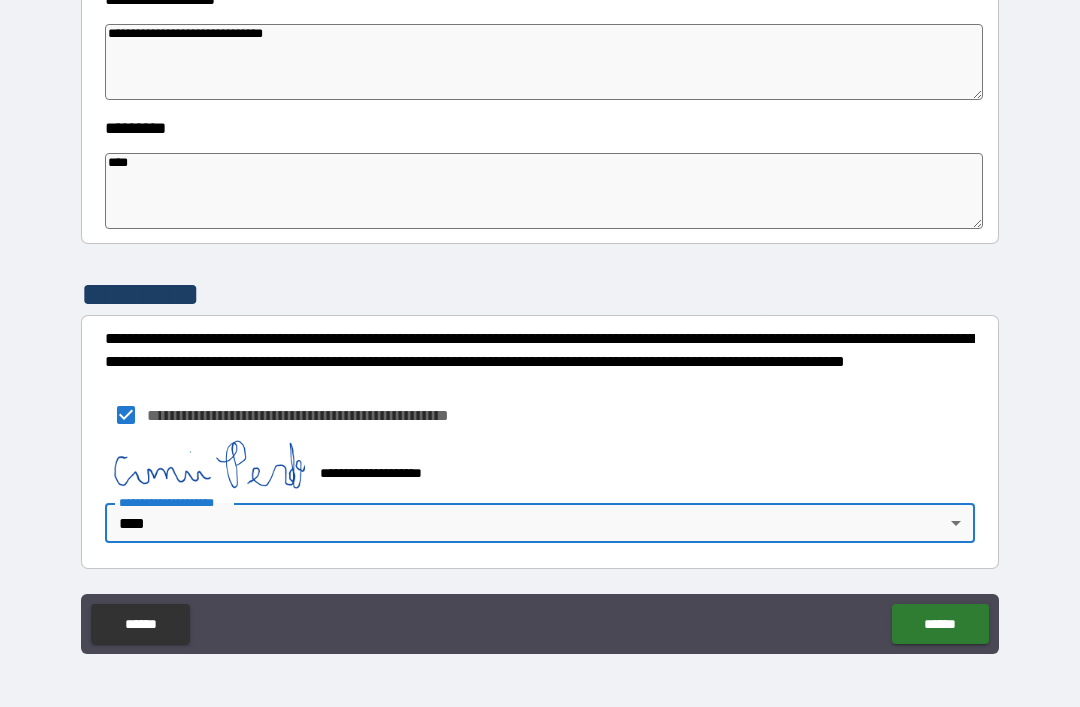 click on "******" at bounding box center [940, 624] 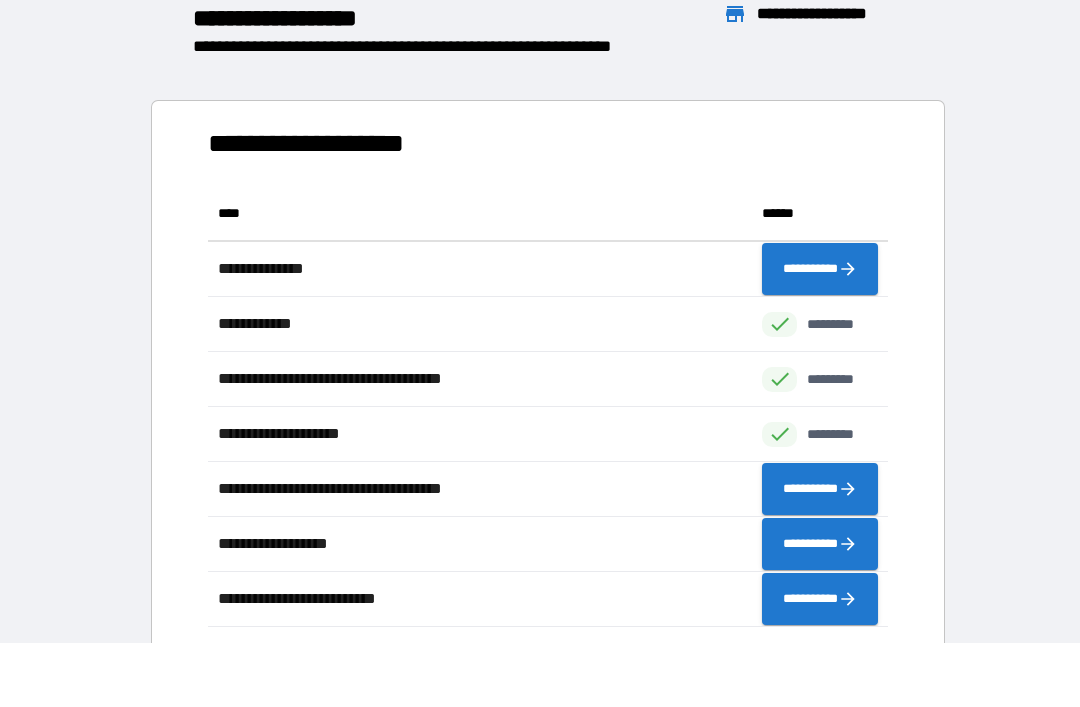 scroll, scrollTop: 1, scrollLeft: 1, axis: both 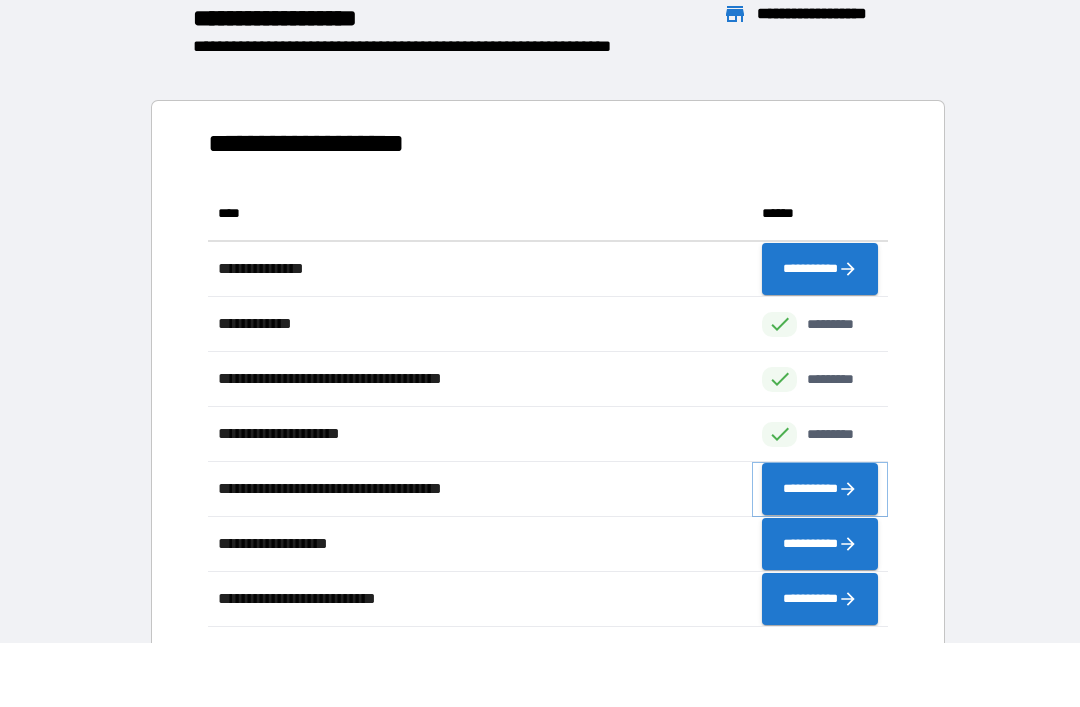 click on "**********" at bounding box center (820, 489) 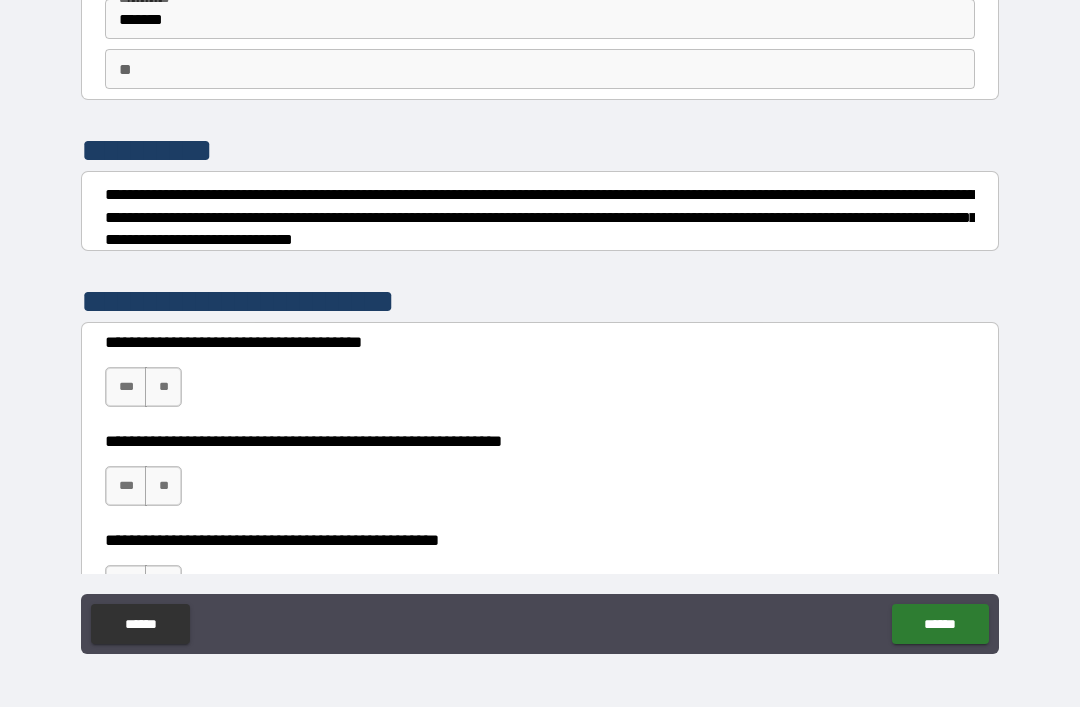 scroll, scrollTop: 136, scrollLeft: 0, axis: vertical 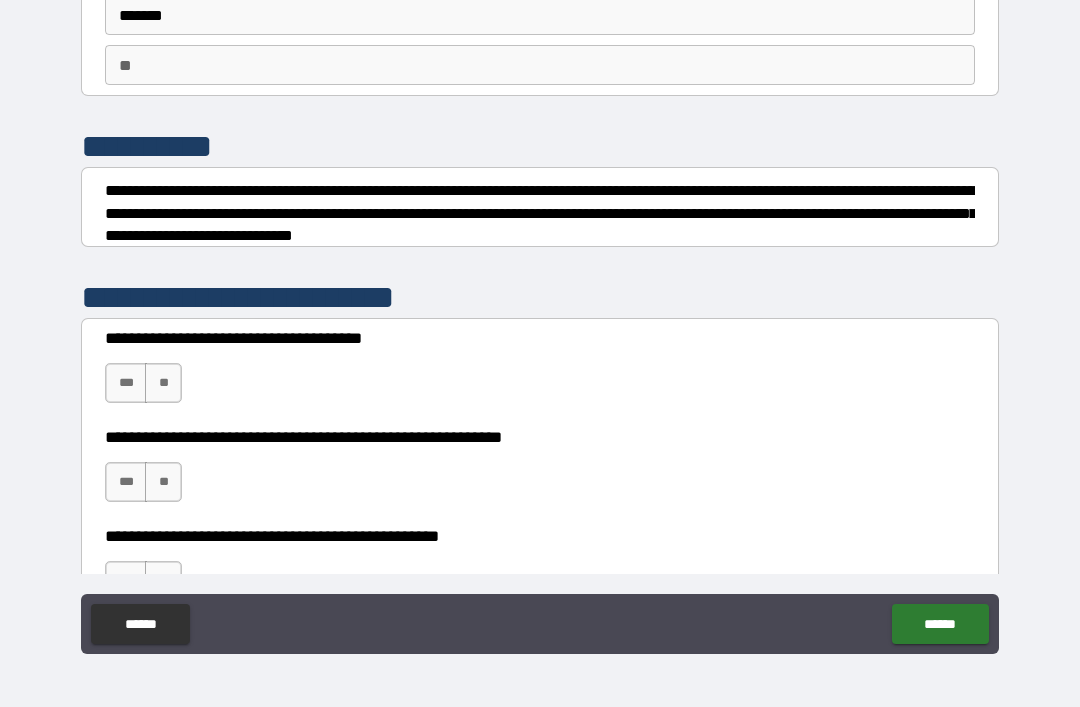 click on "**" at bounding box center [163, 383] 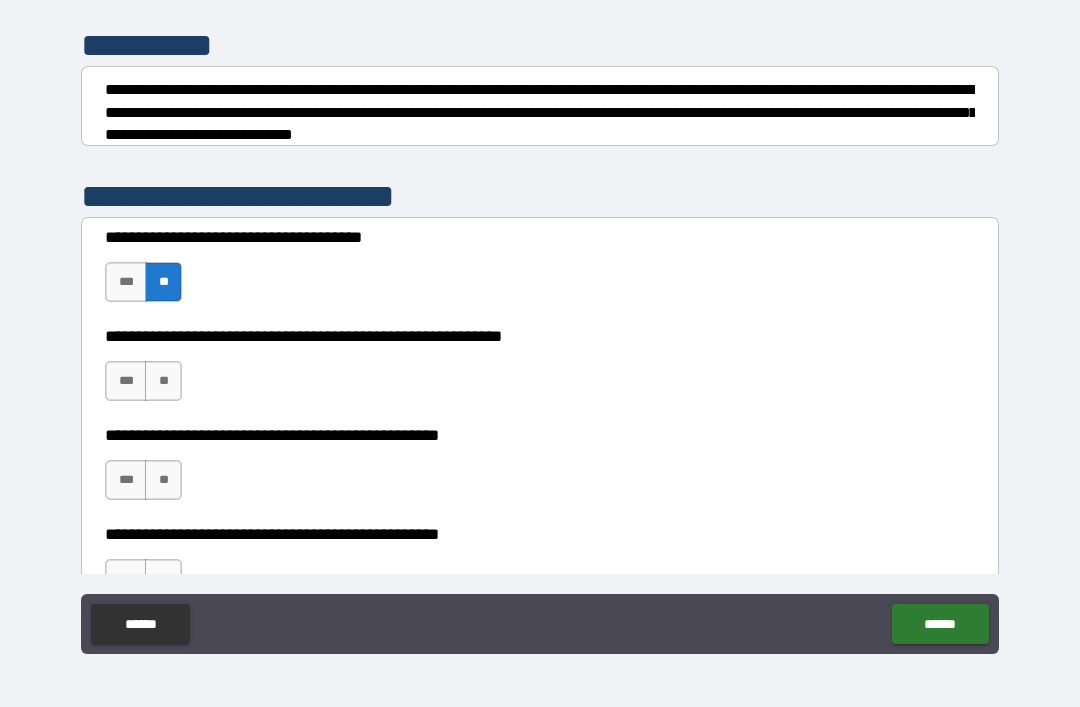 scroll, scrollTop: 239, scrollLeft: 0, axis: vertical 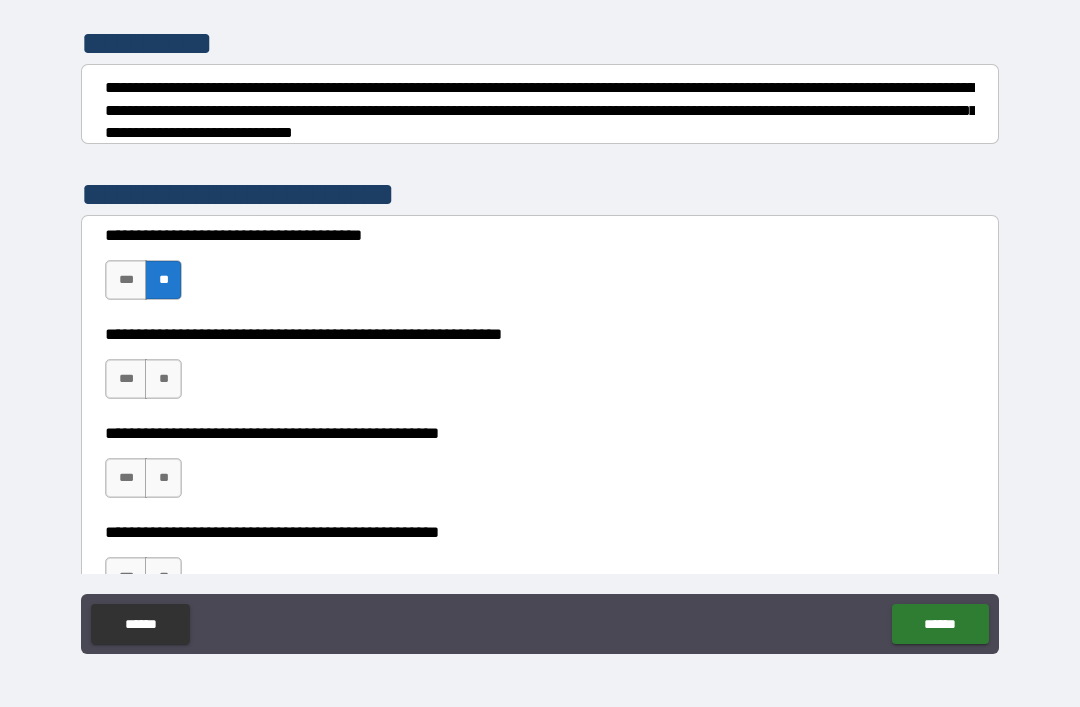 click on "***" at bounding box center [126, 379] 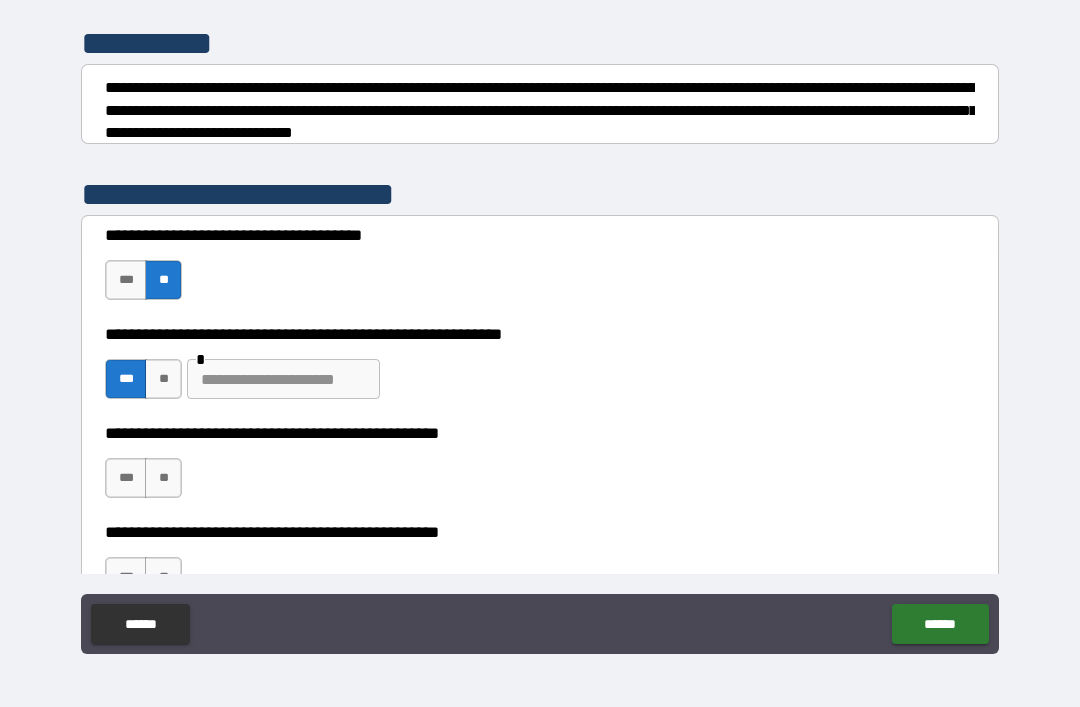click on "**" at bounding box center [163, 478] 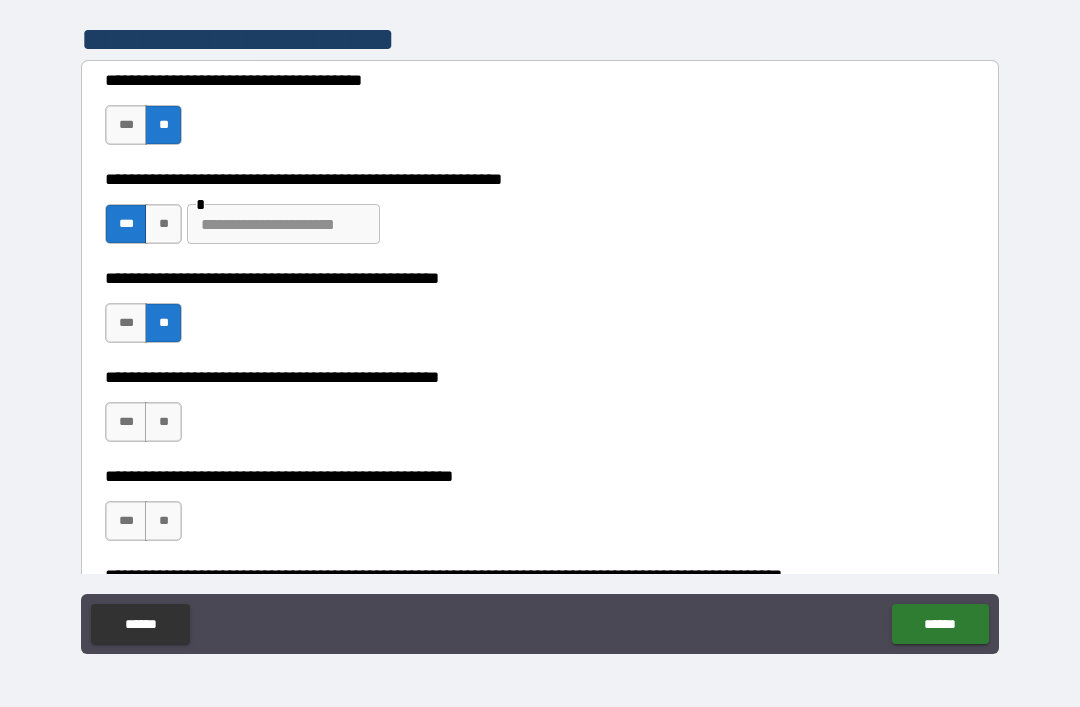 scroll, scrollTop: 395, scrollLeft: 0, axis: vertical 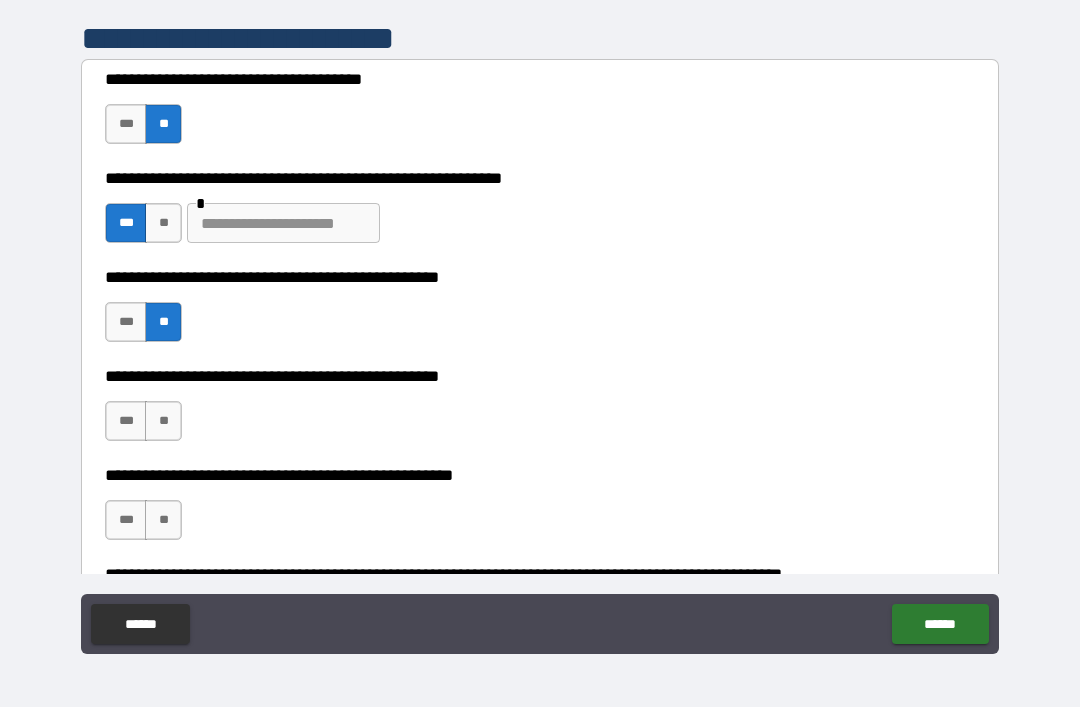 click on "**" at bounding box center (163, 421) 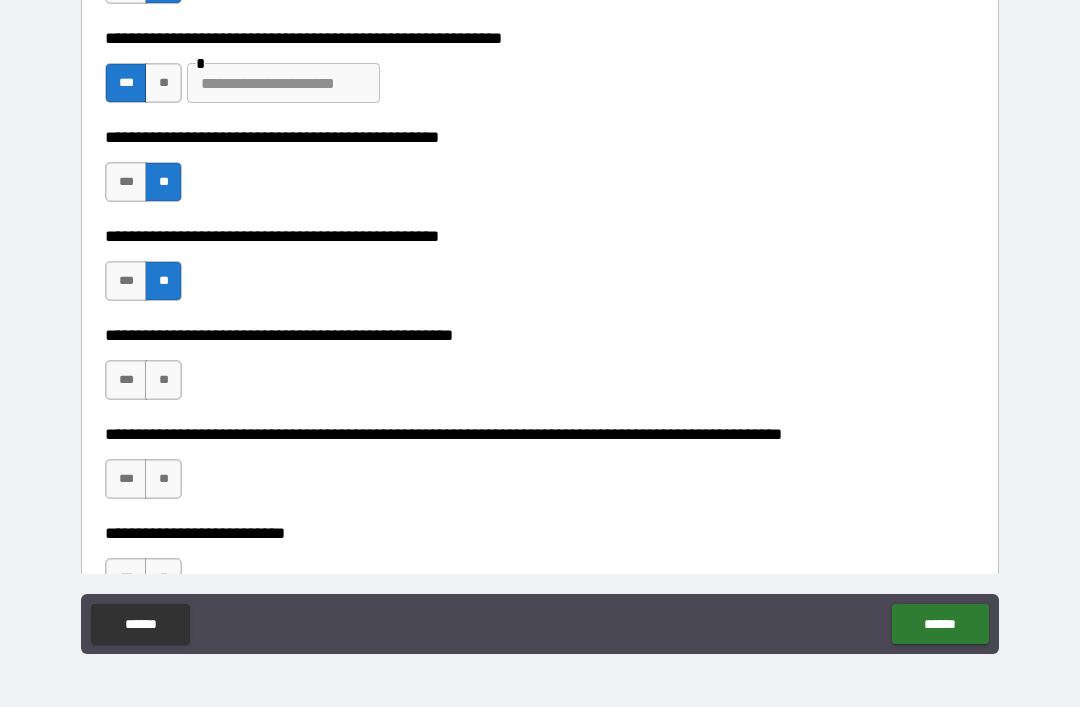 scroll, scrollTop: 536, scrollLeft: 0, axis: vertical 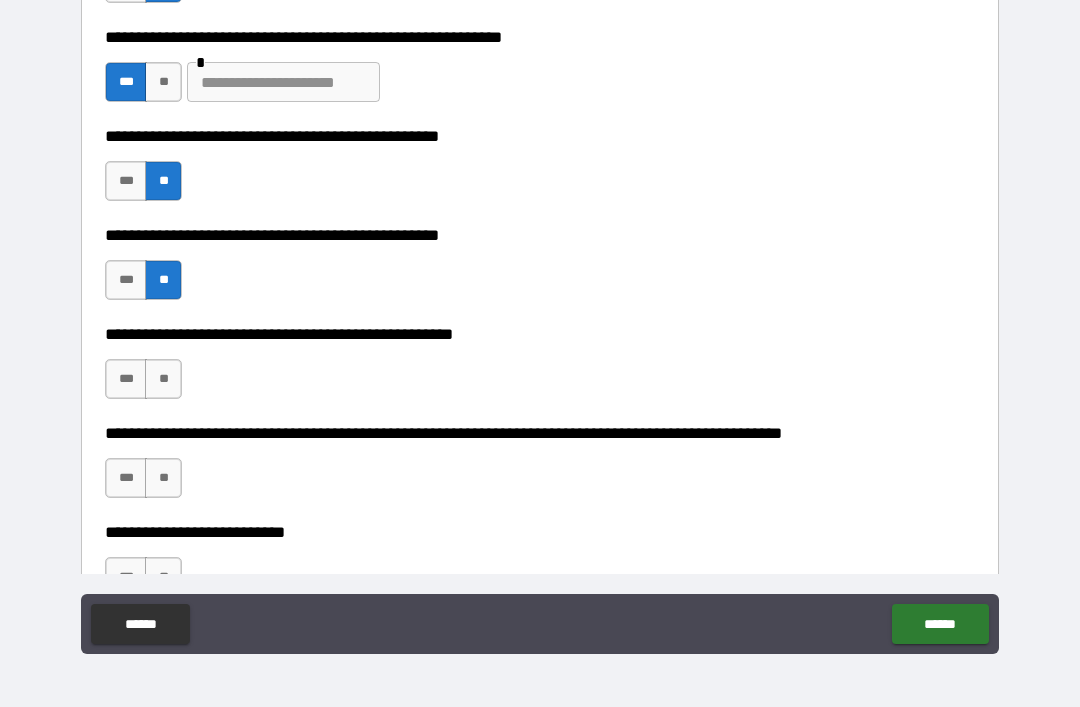 click on "**" at bounding box center [163, 379] 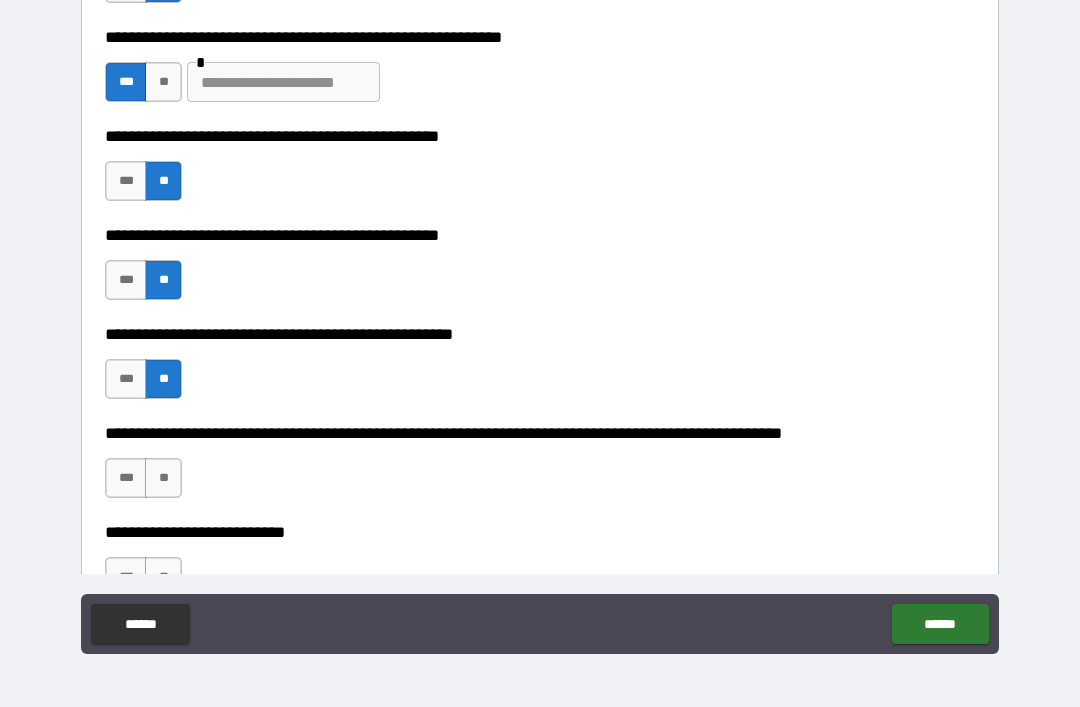 click on "**" at bounding box center [163, 478] 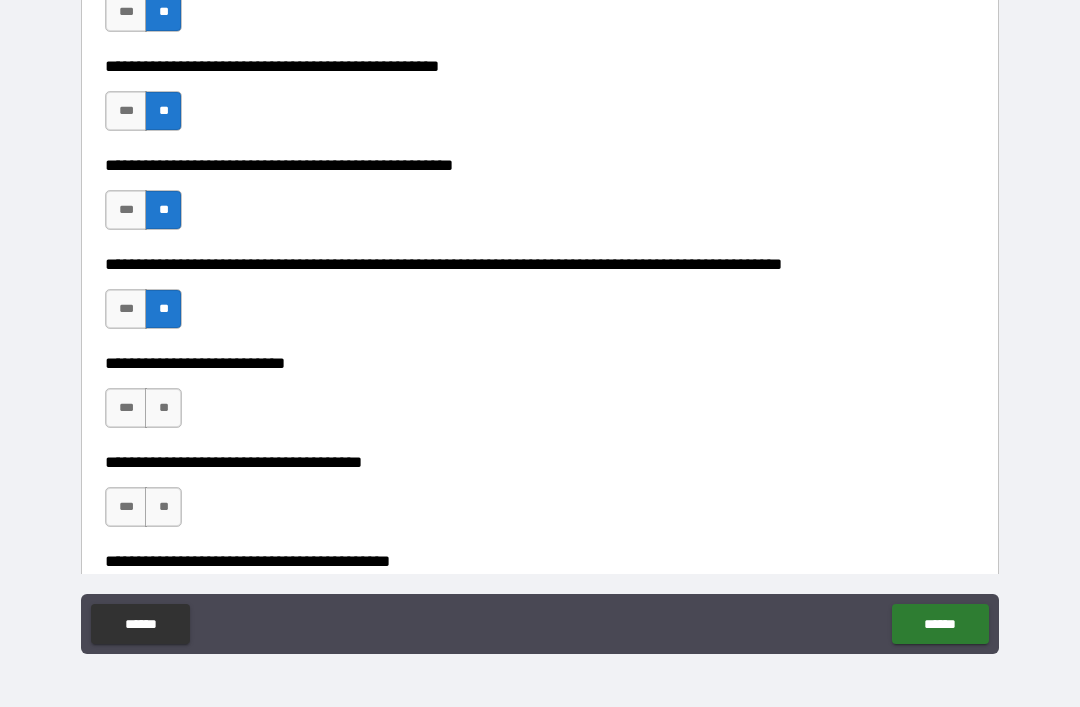 scroll, scrollTop: 709, scrollLeft: 0, axis: vertical 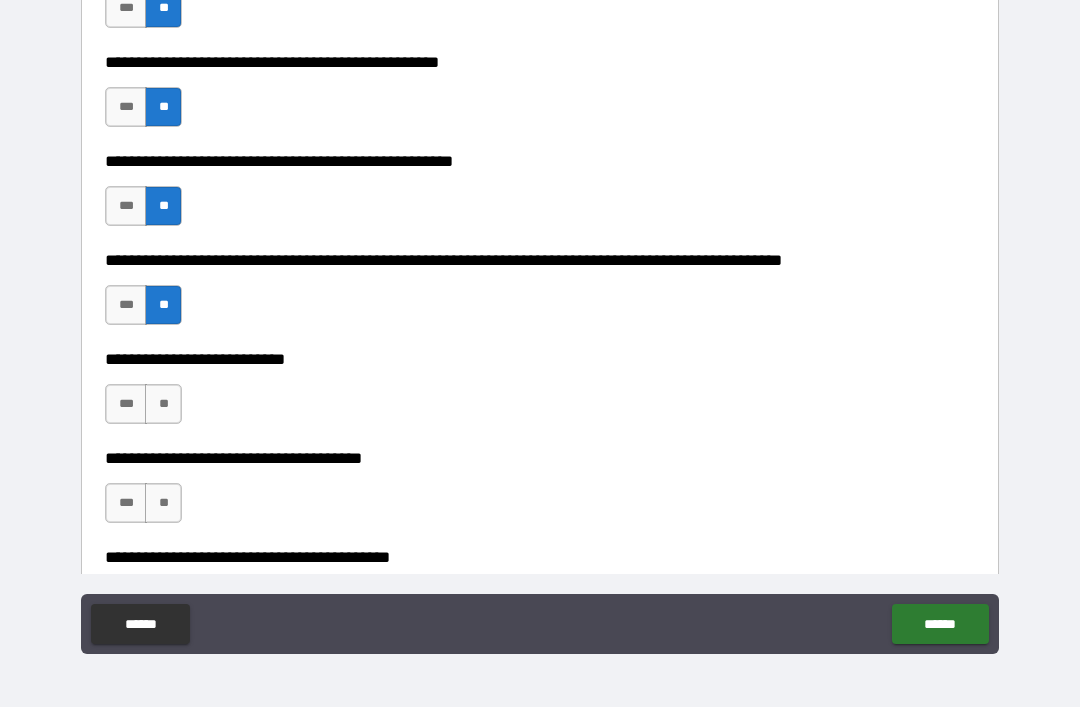 click on "**" at bounding box center [163, 404] 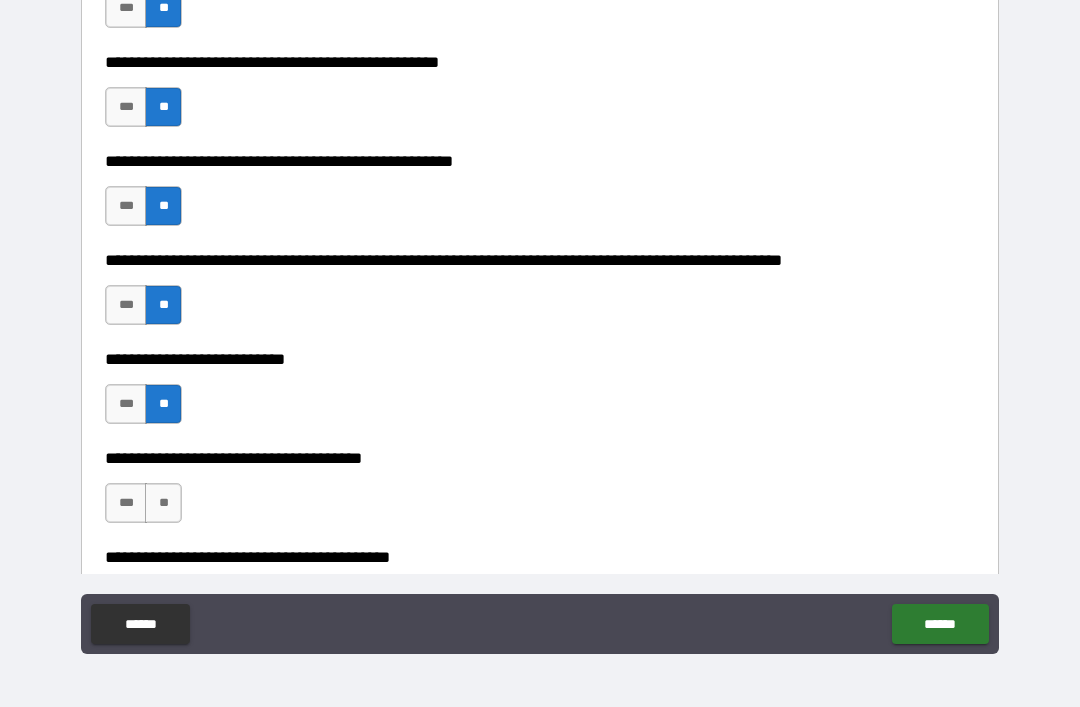 click on "***" at bounding box center [126, 503] 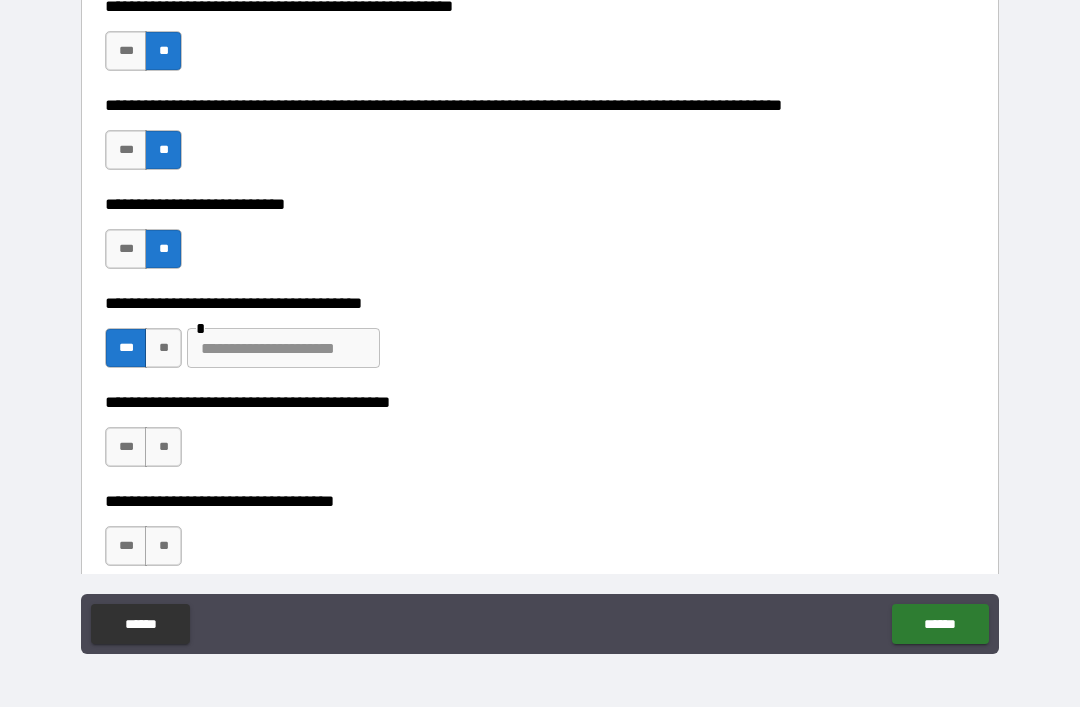 scroll, scrollTop: 865, scrollLeft: 0, axis: vertical 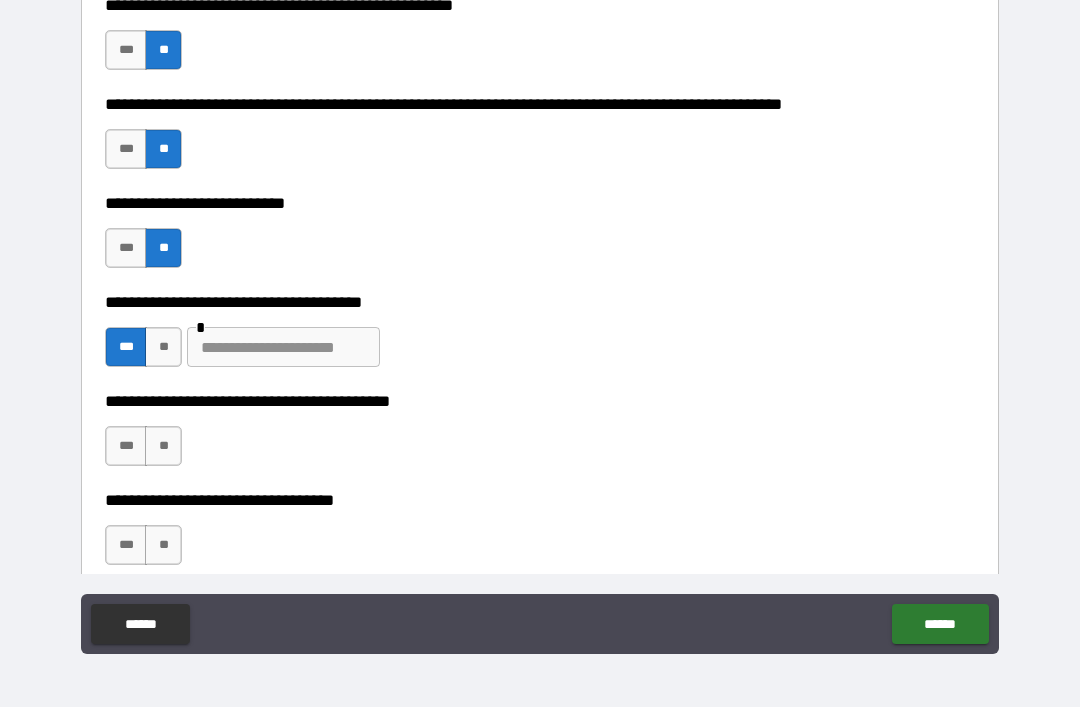 click on "**" at bounding box center [163, 446] 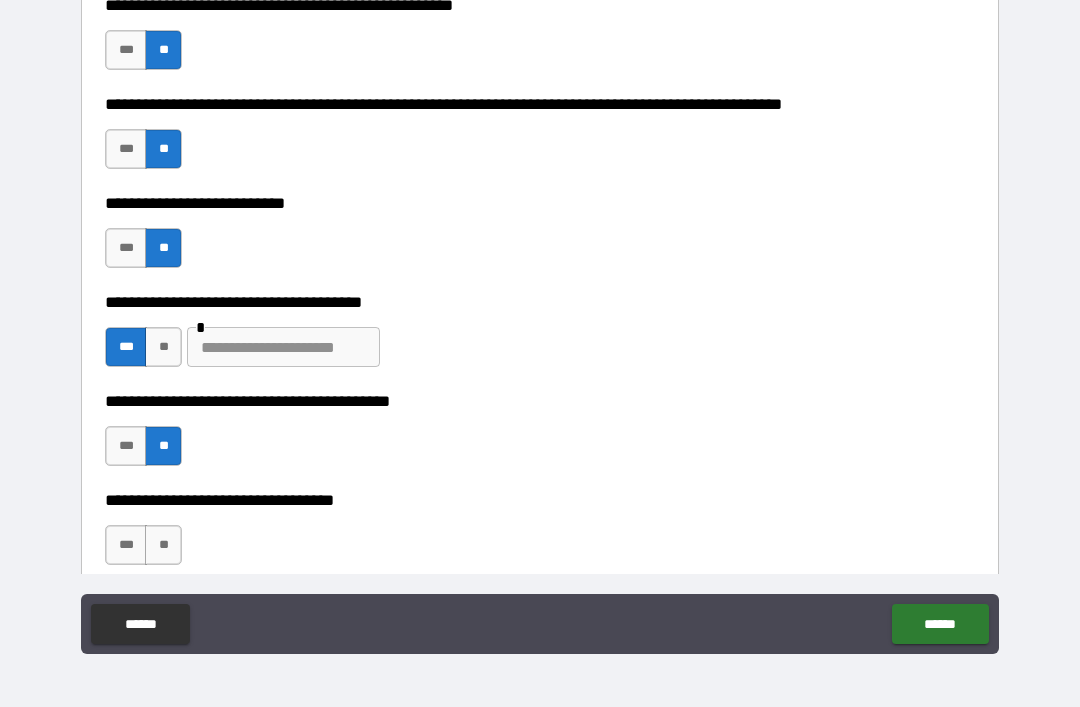 click at bounding box center [283, 347] 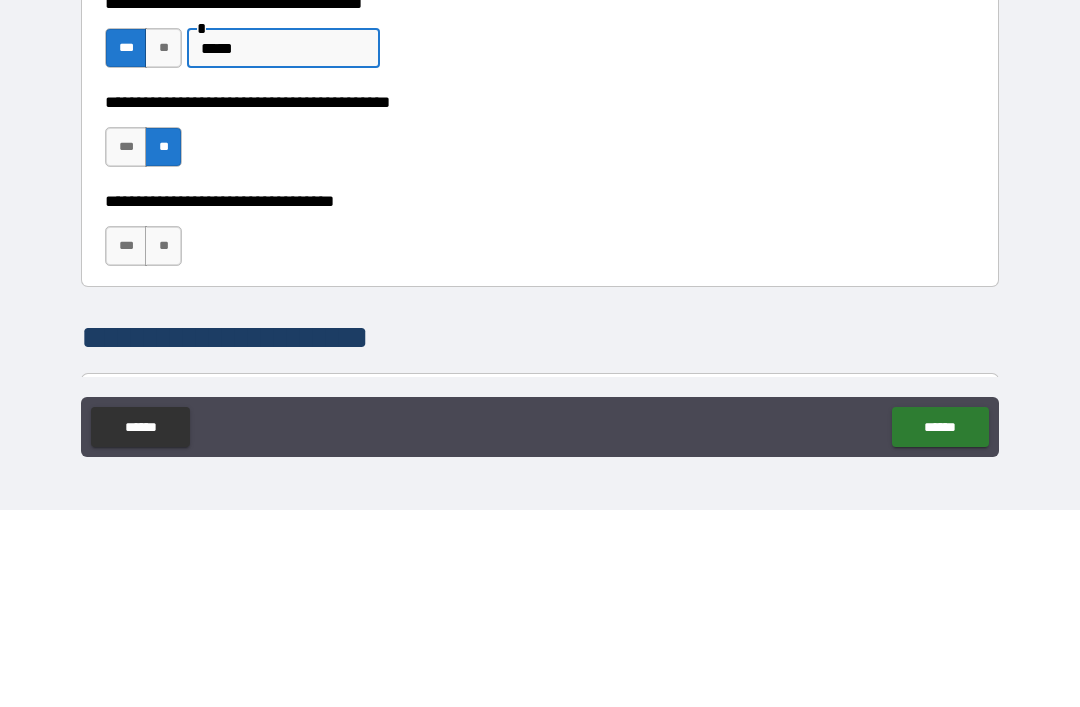scroll, scrollTop: 969, scrollLeft: 0, axis: vertical 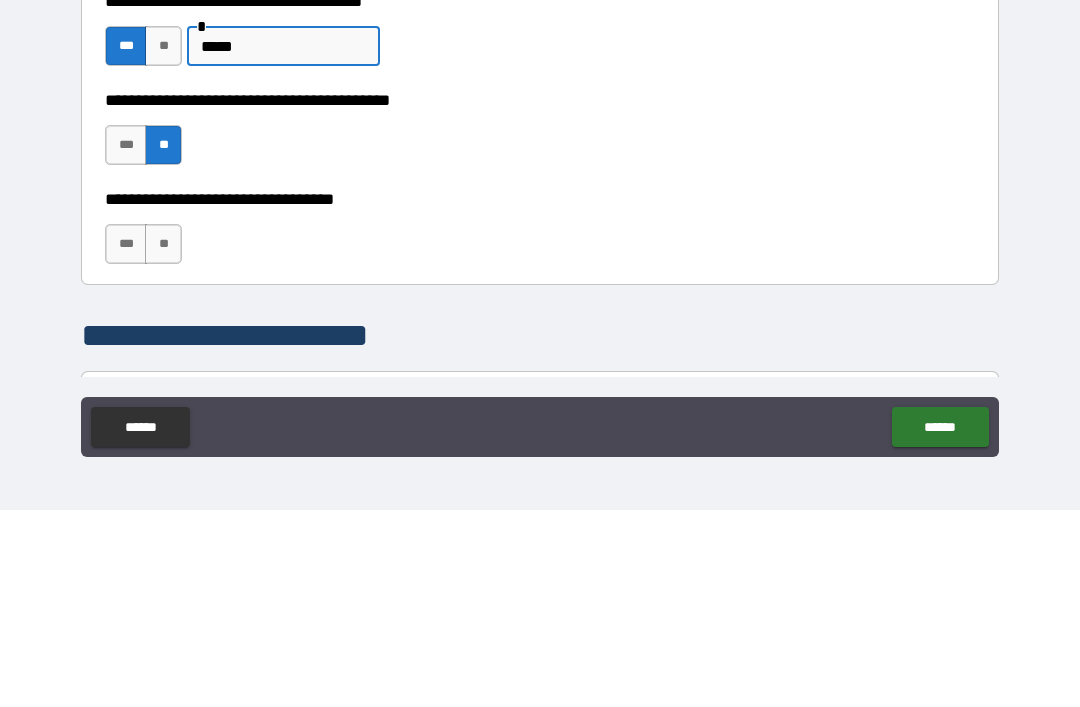 click on "**" at bounding box center (163, 441) 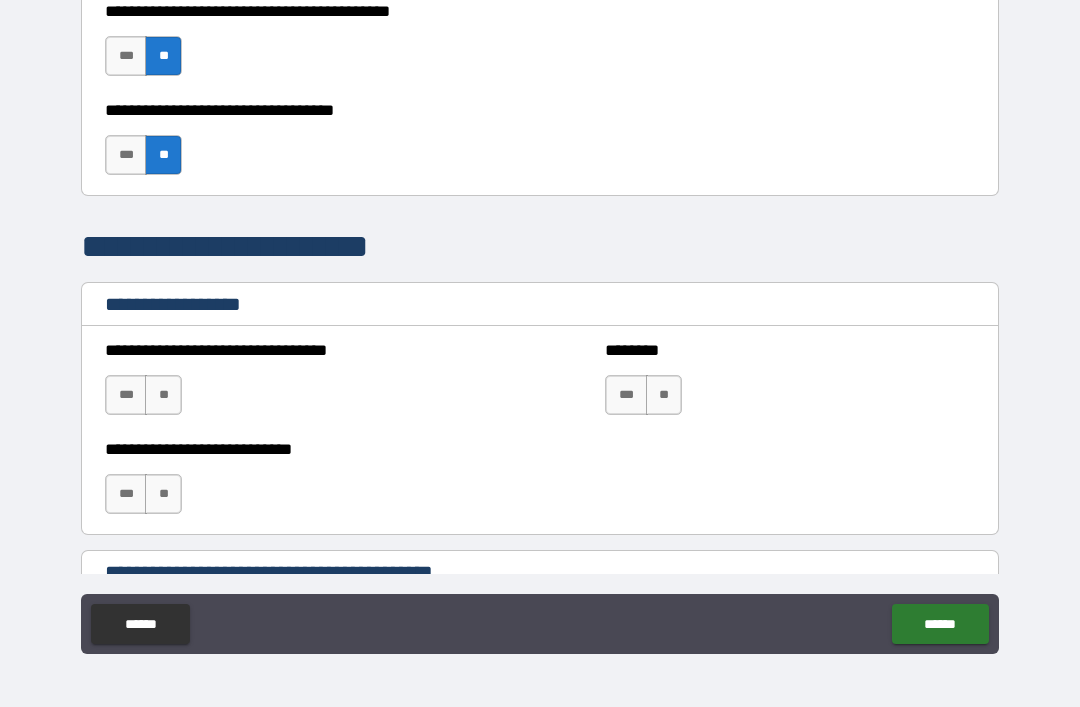 scroll, scrollTop: 1256, scrollLeft: 0, axis: vertical 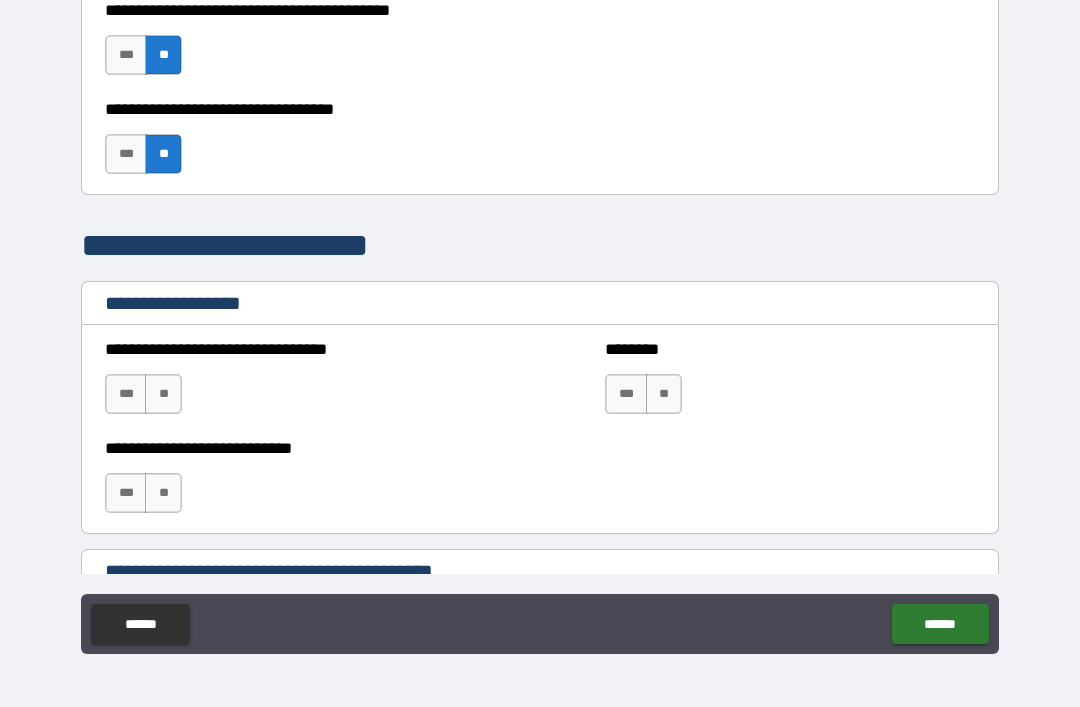 click on "**" at bounding box center [163, 394] 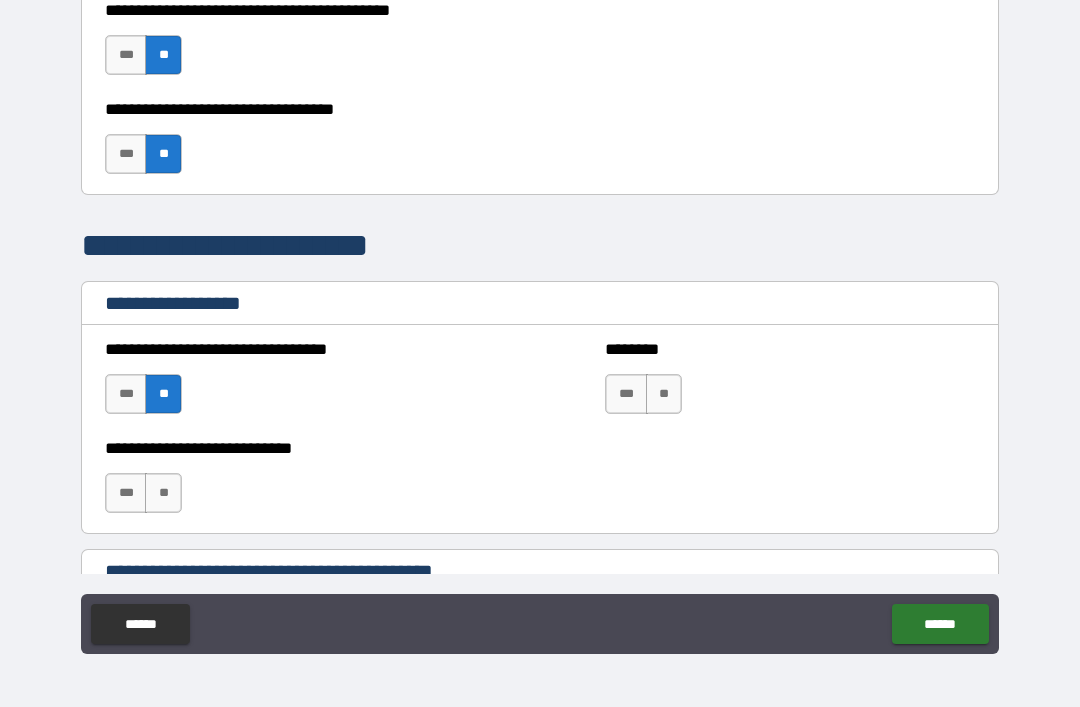 click on "**" at bounding box center (163, 493) 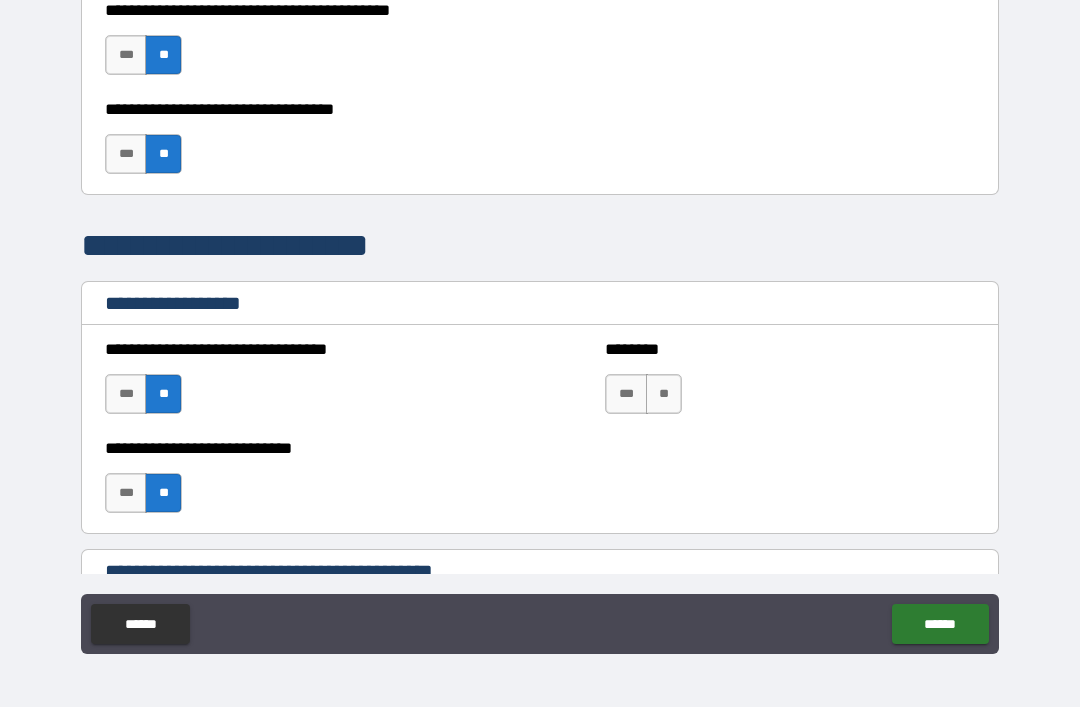 scroll, scrollTop: 1266, scrollLeft: 0, axis: vertical 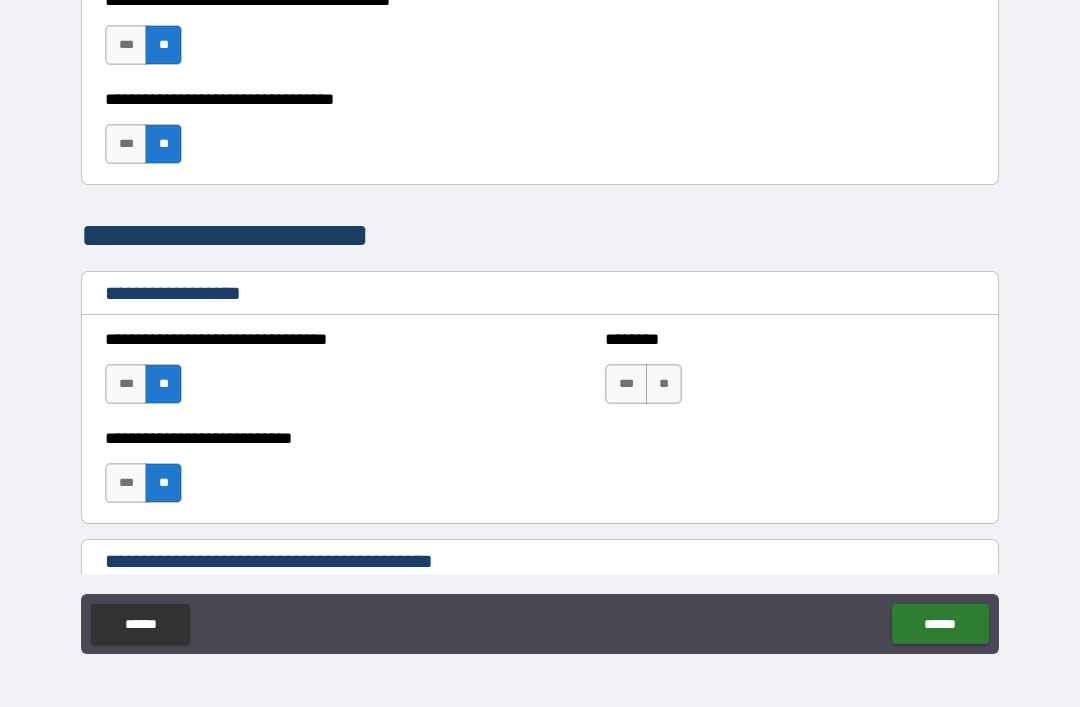 click on "**" at bounding box center [664, 384] 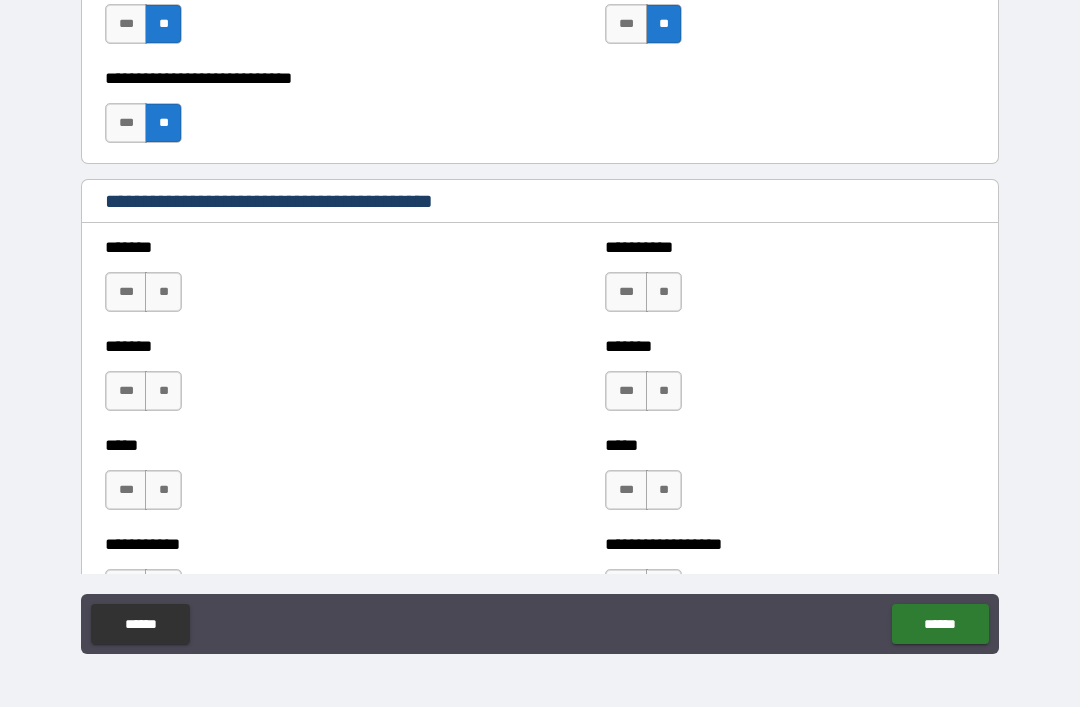 scroll, scrollTop: 1638, scrollLeft: 0, axis: vertical 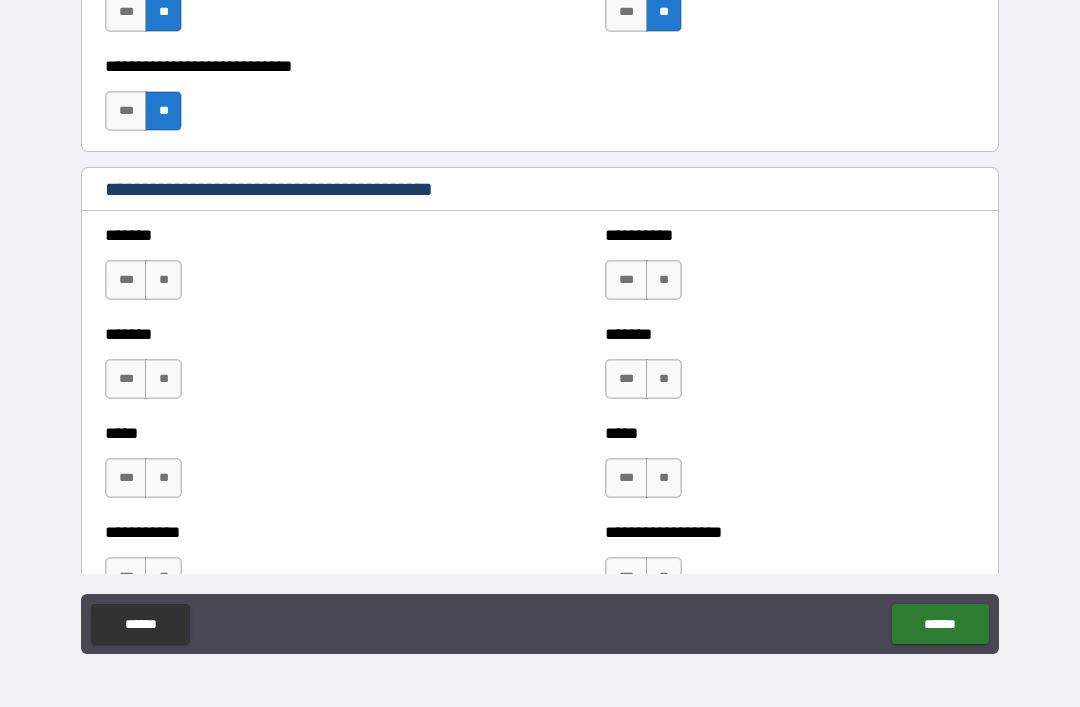 click on "**" at bounding box center (163, 280) 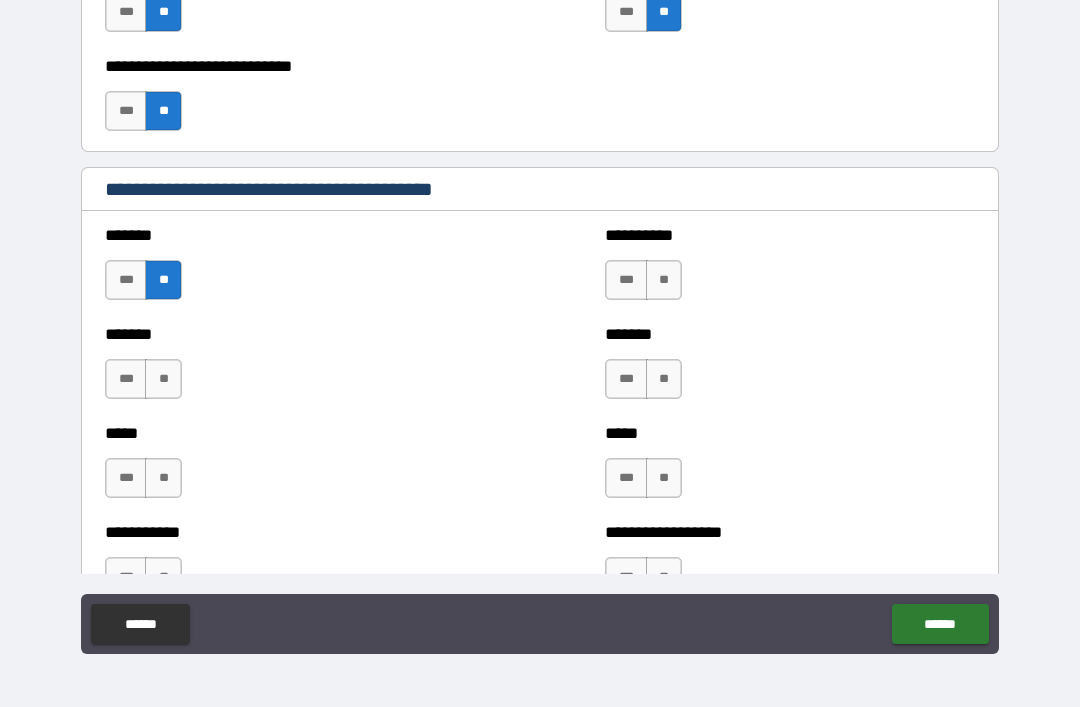 click on "**" at bounding box center [163, 379] 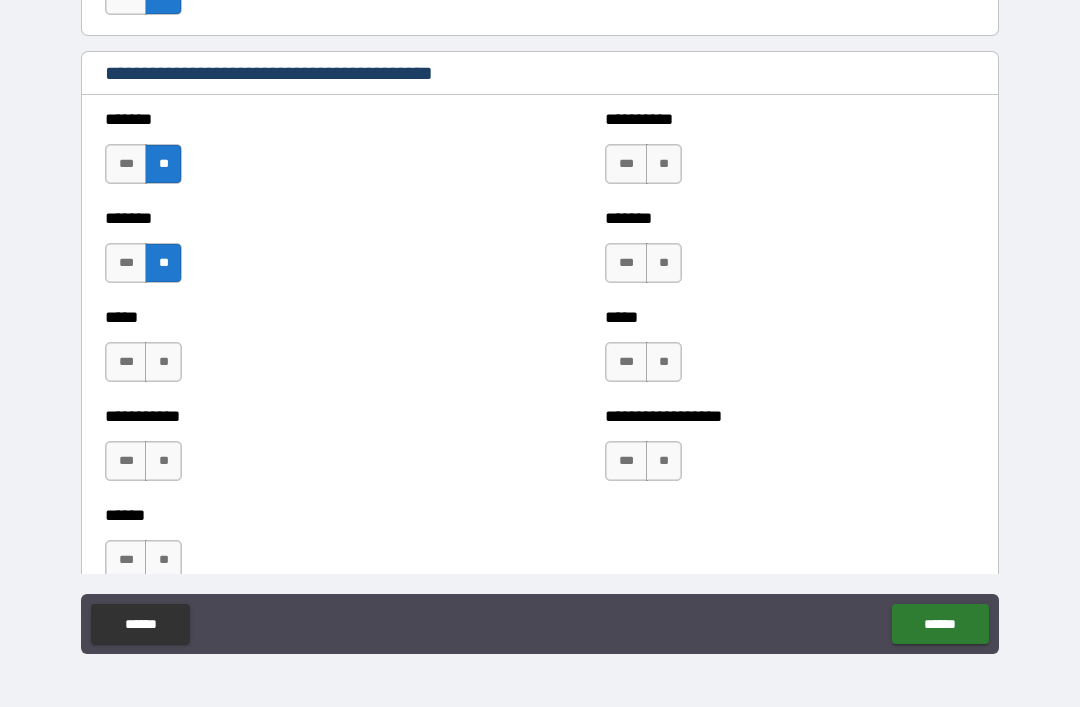 scroll, scrollTop: 1759, scrollLeft: 0, axis: vertical 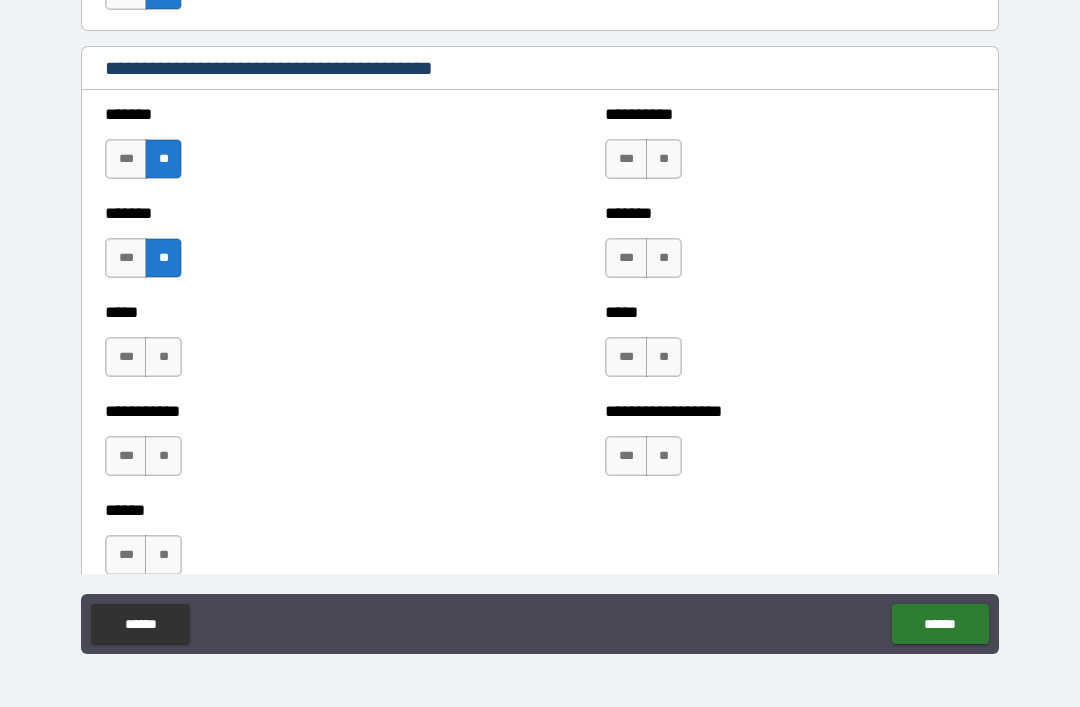 click on "**" at bounding box center [163, 357] 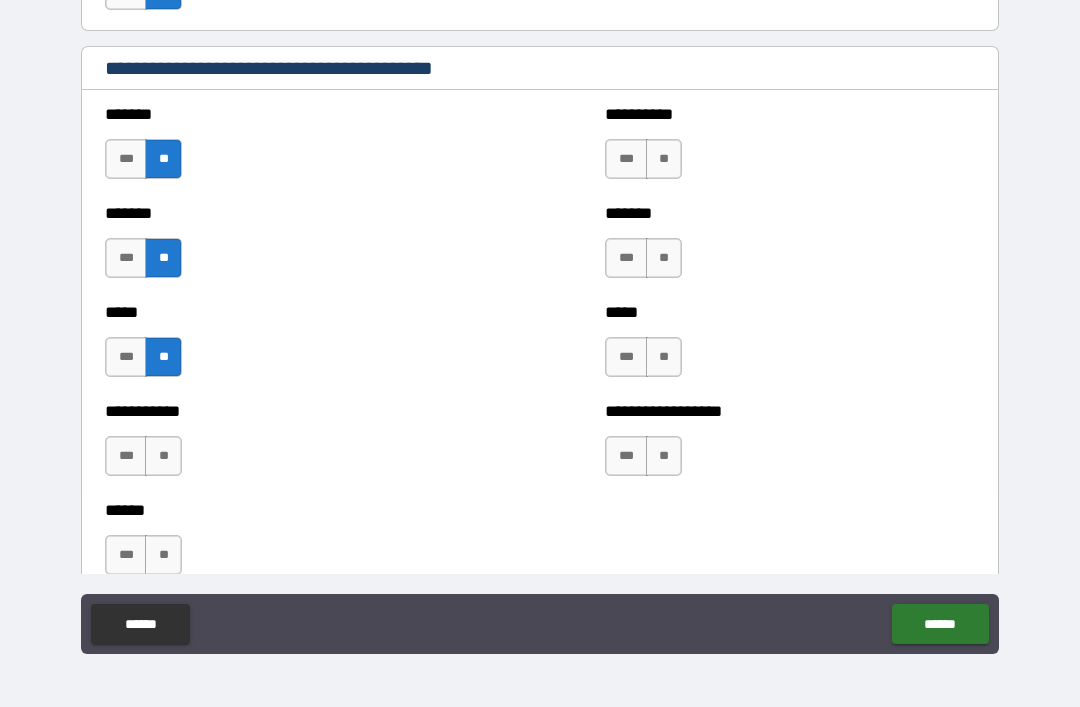 click on "**" at bounding box center (163, 456) 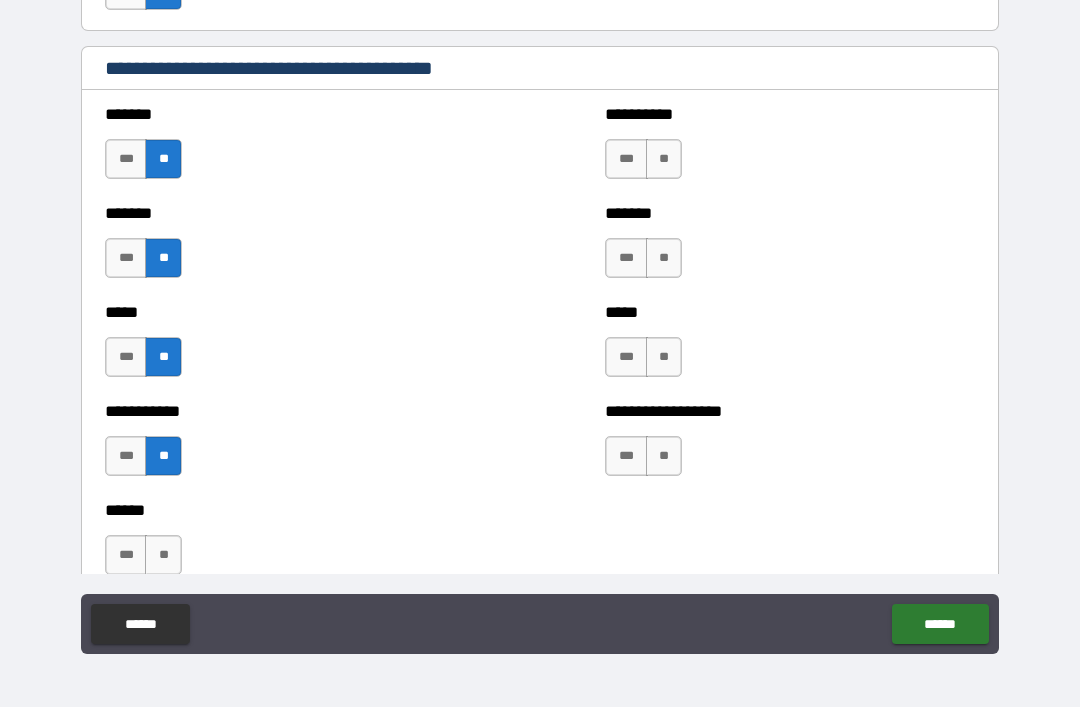 click on "**" at bounding box center (664, 159) 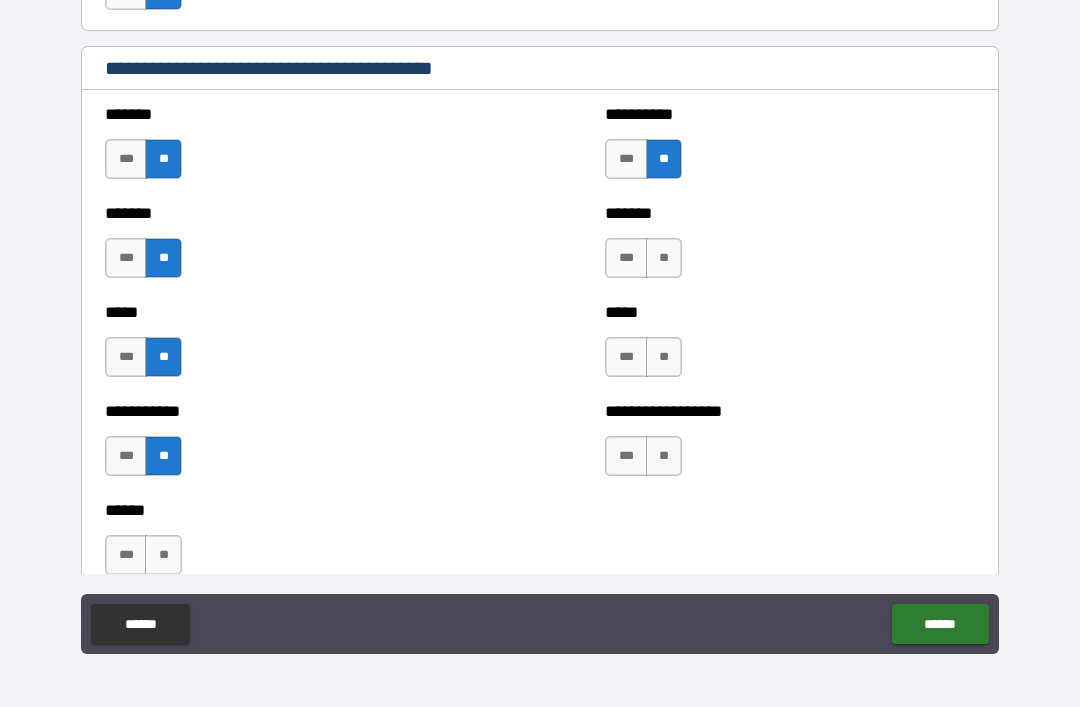 click on "**" at bounding box center (664, 258) 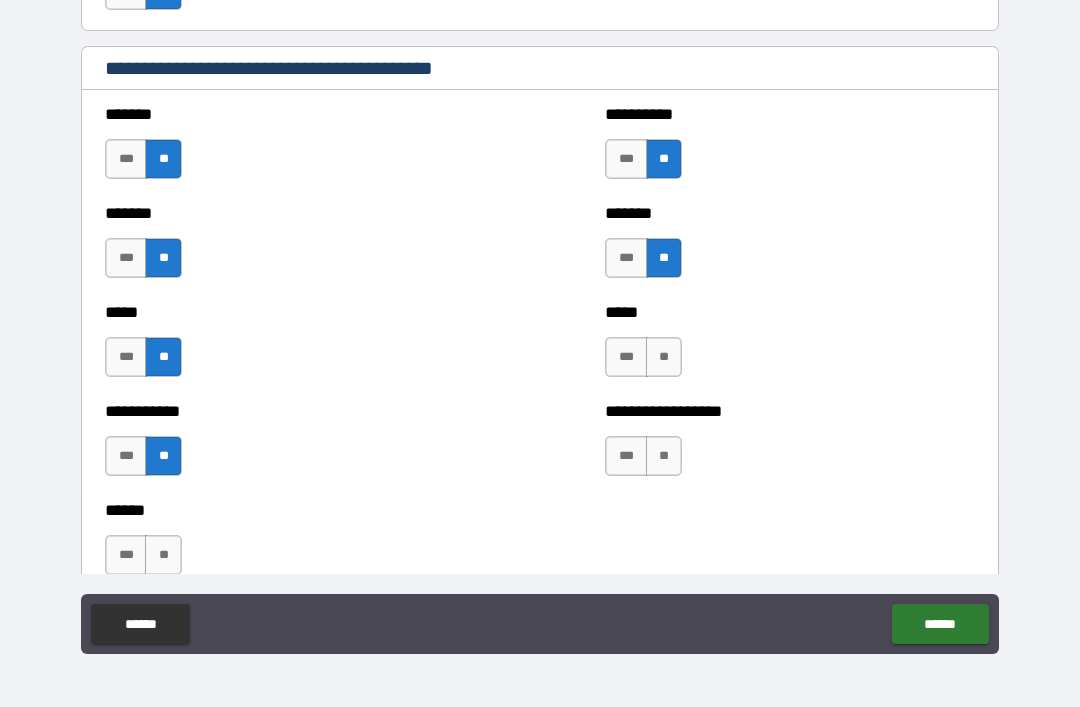 click on "**" at bounding box center [664, 357] 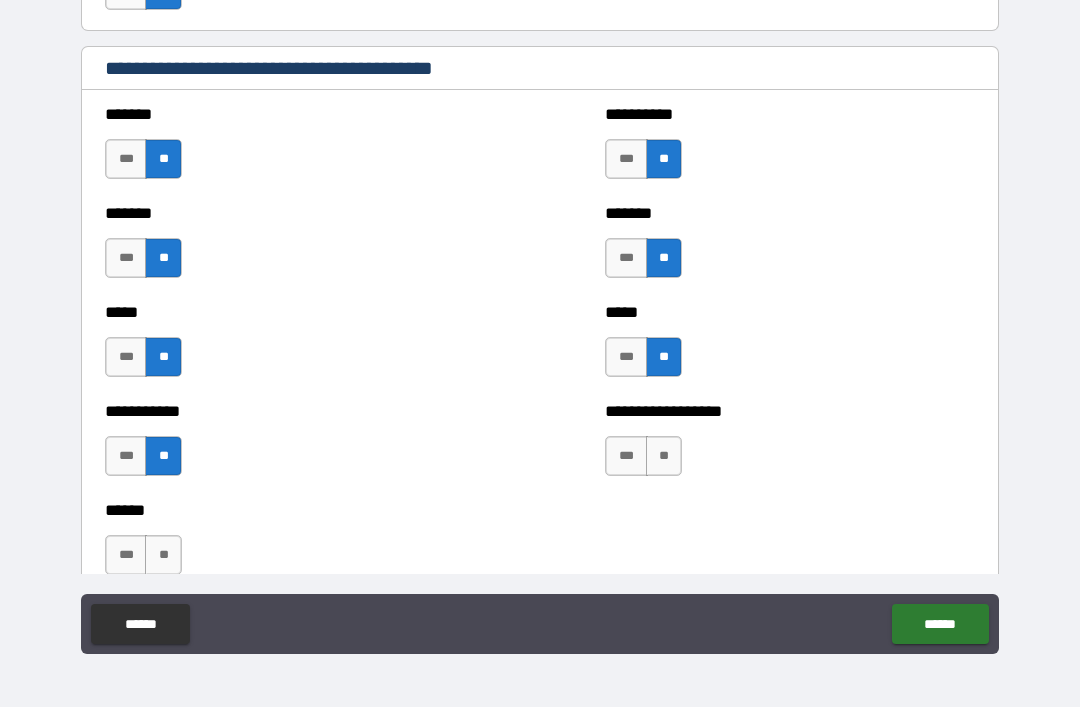 click on "**" at bounding box center (664, 456) 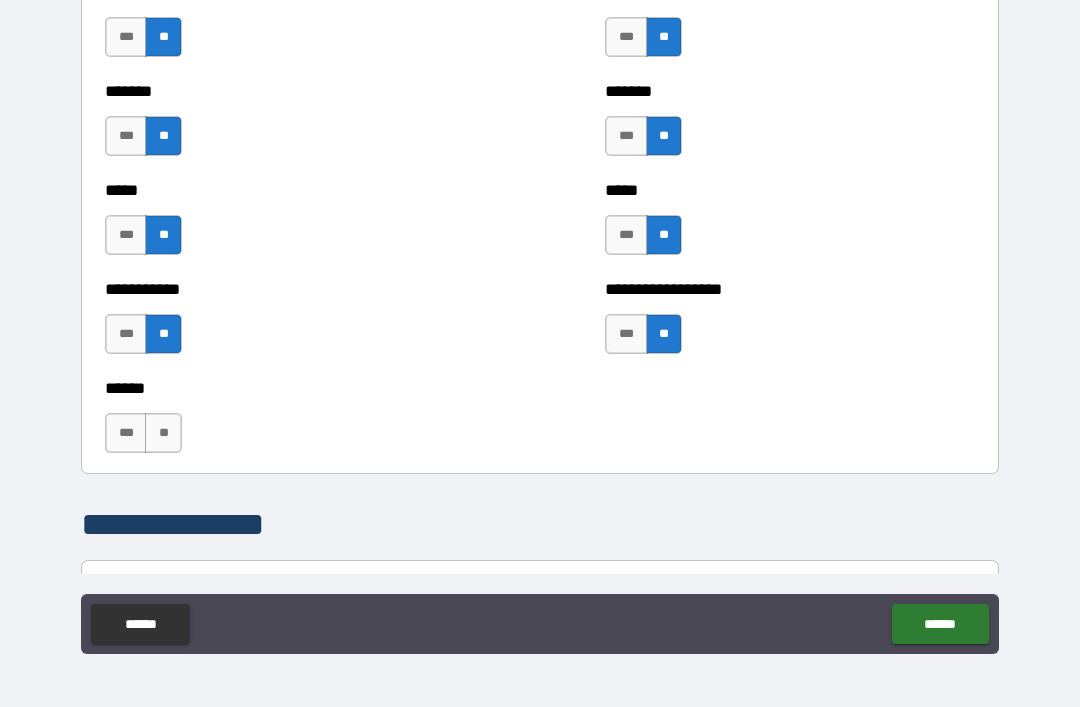 scroll, scrollTop: 1885, scrollLeft: 0, axis: vertical 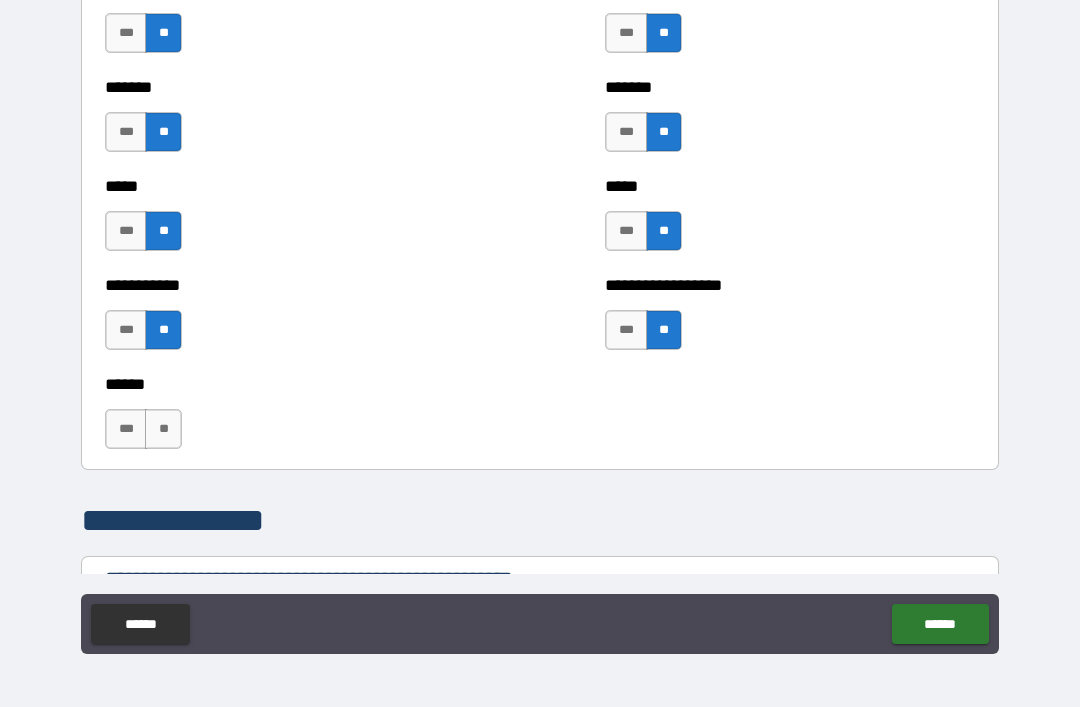 click on "**" at bounding box center [163, 429] 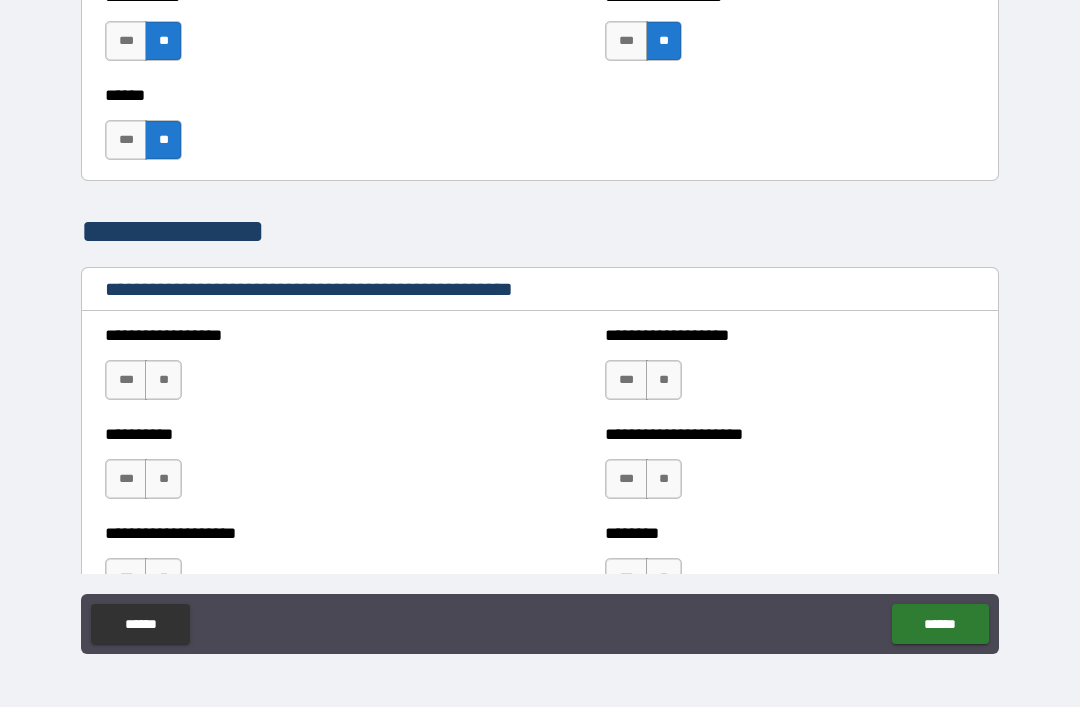 scroll, scrollTop: 2196, scrollLeft: 0, axis: vertical 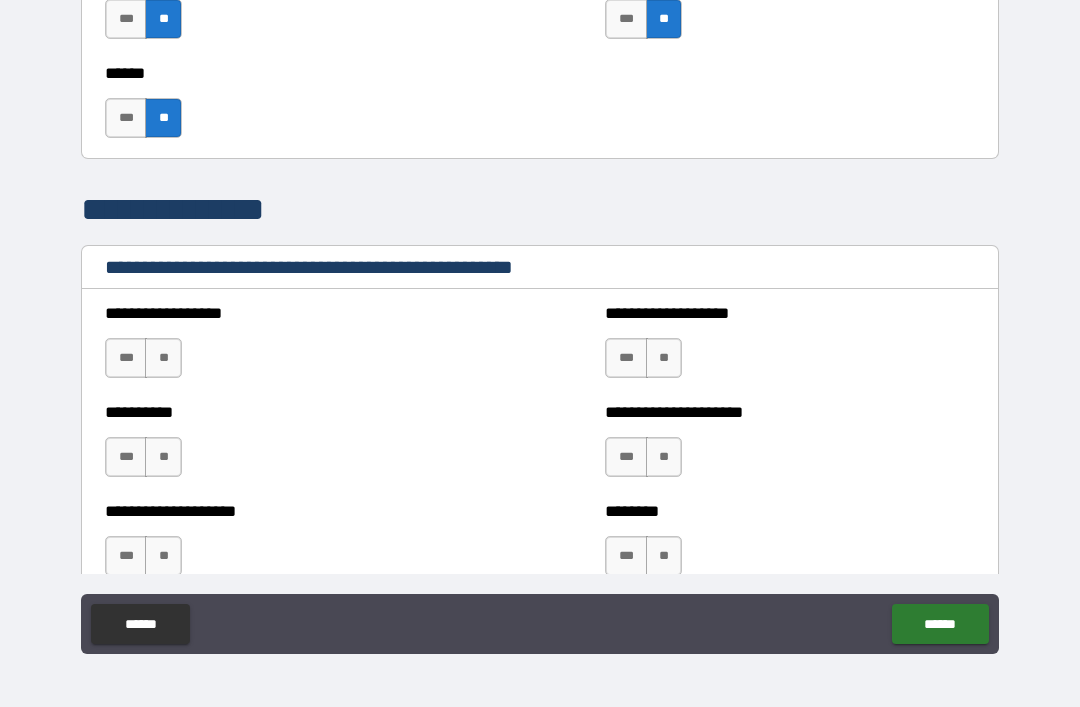 click on "**" at bounding box center [163, 358] 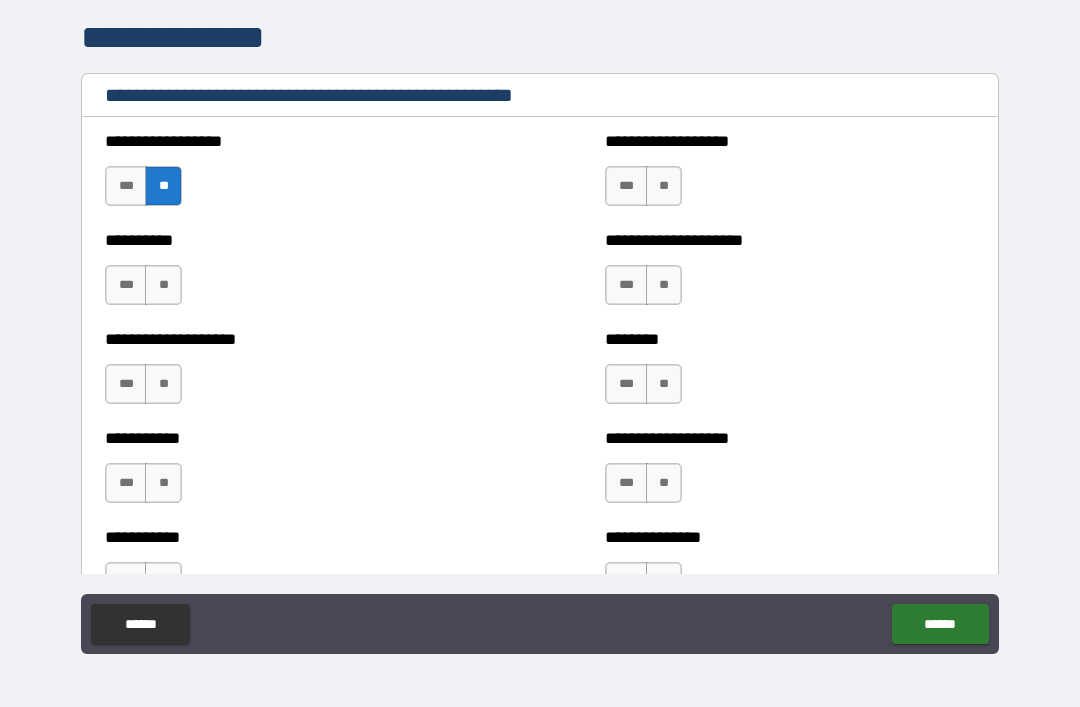 scroll, scrollTop: 2374, scrollLeft: 0, axis: vertical 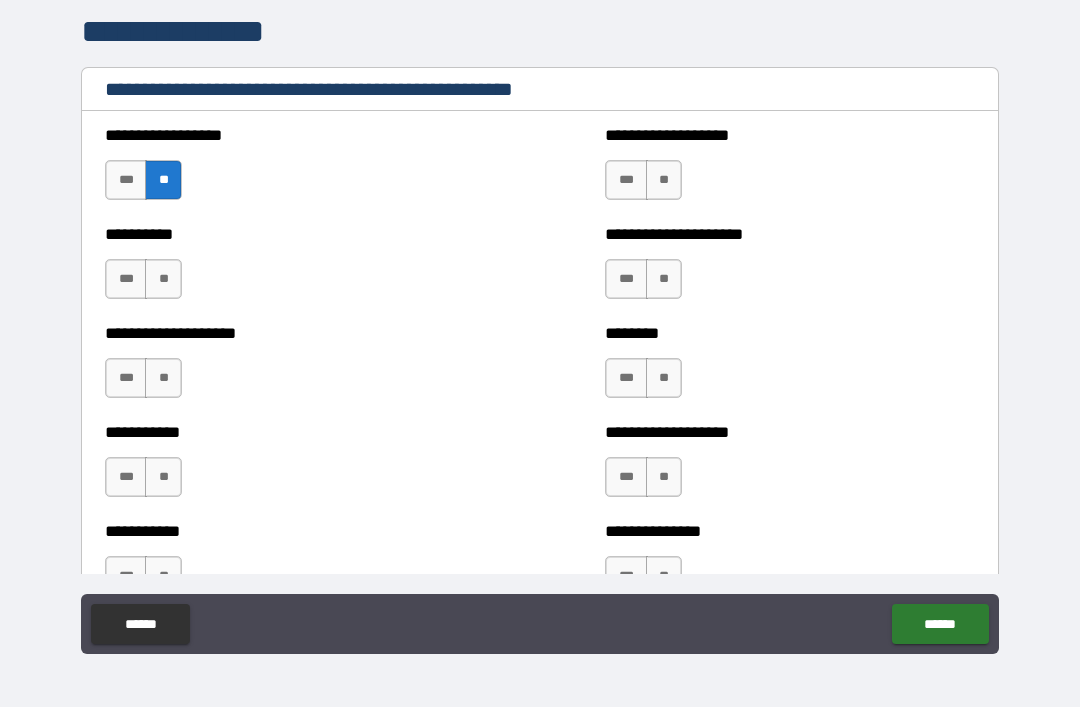 click on "**" at bounding box center [163, 279] 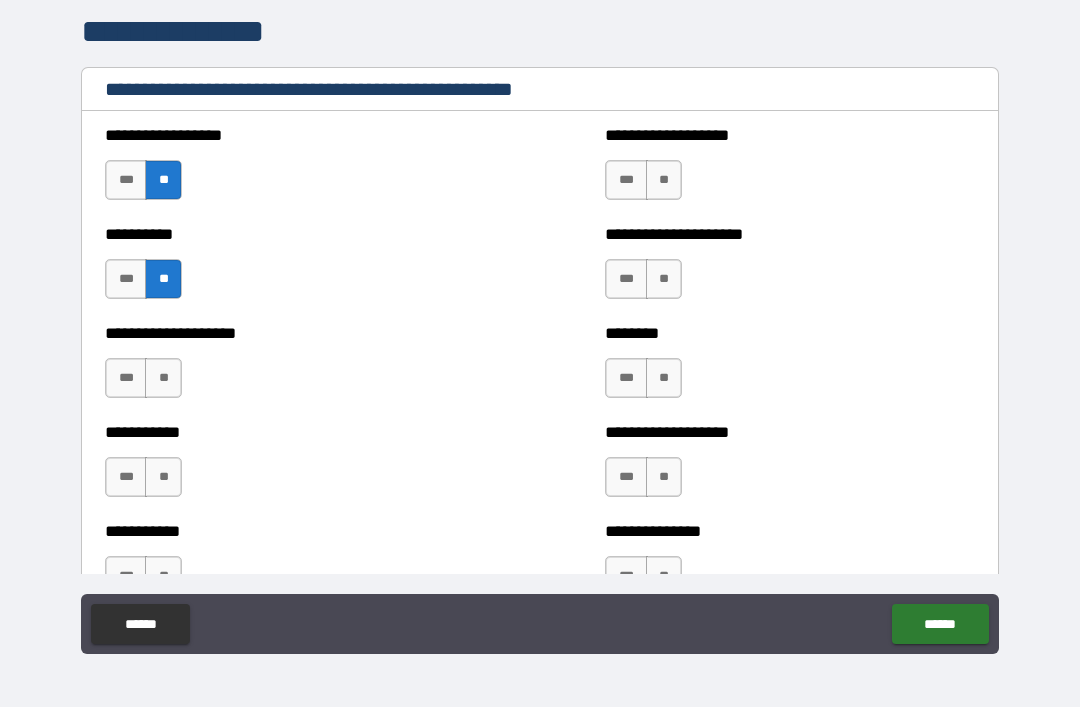 click on "**" at bounding box center (163, 378) 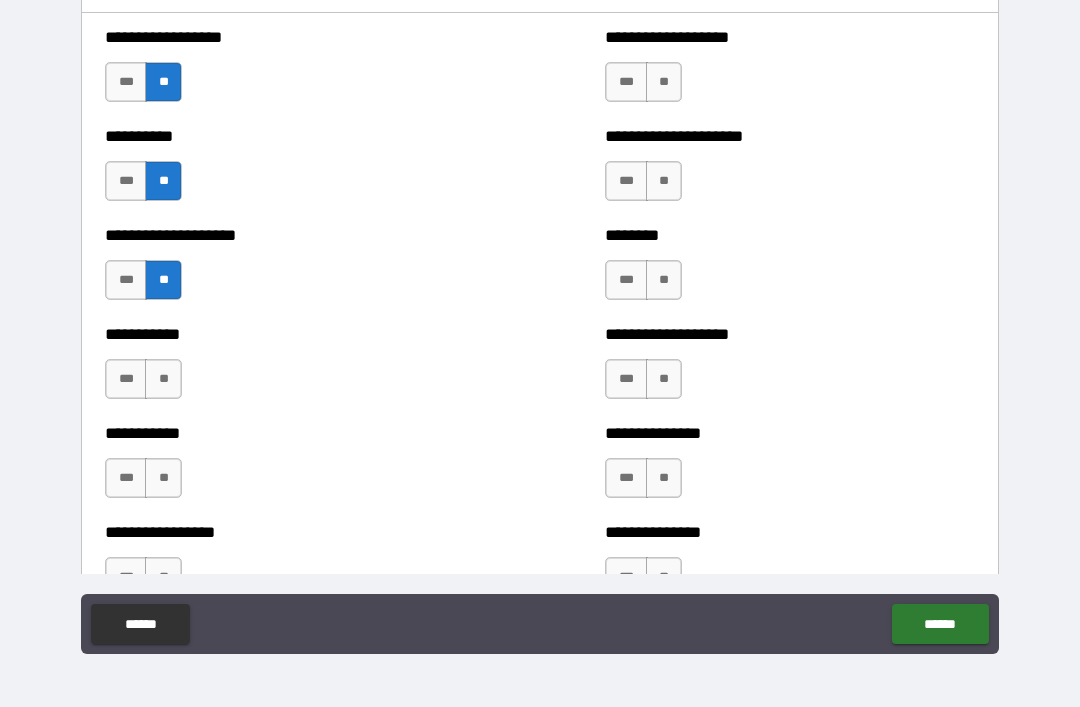 scroll, scrollTop: 2501, scrollLeft: 0, axis: vertical 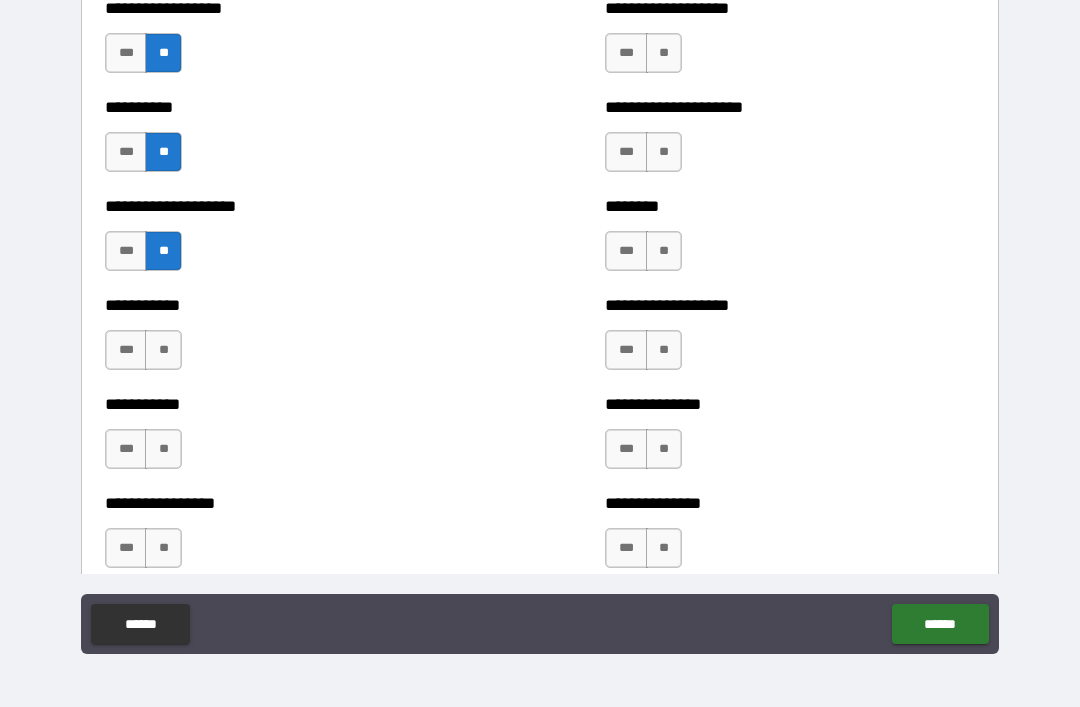 click on "**" at bounding box center (163, 350) 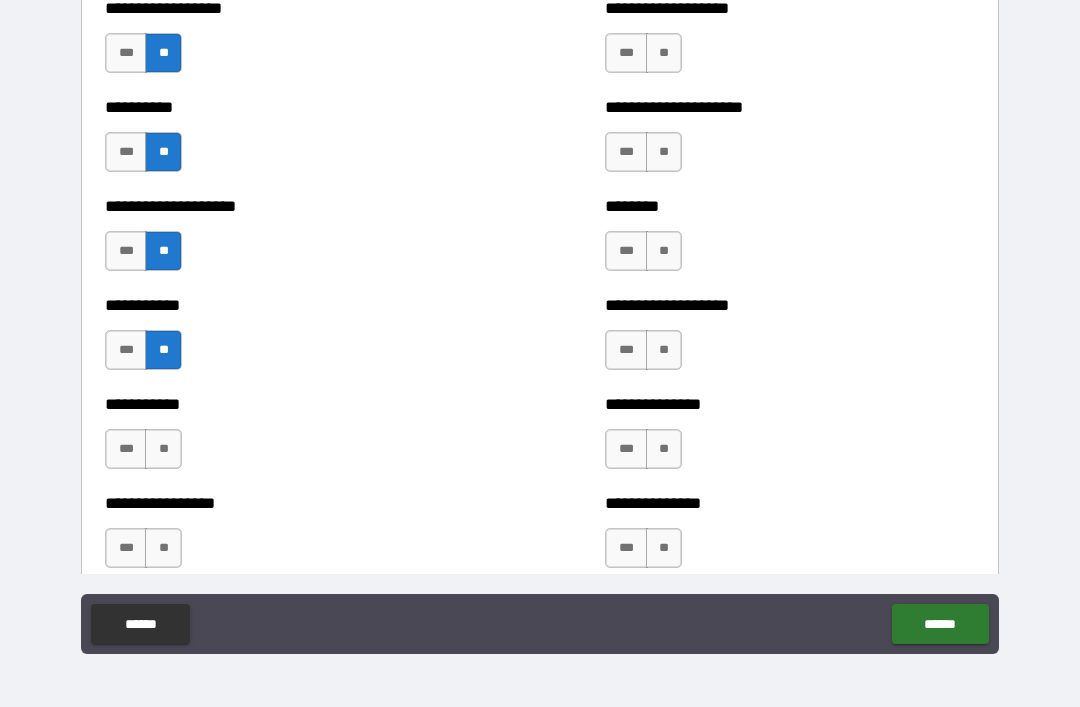 click on "**" at bounding box center (163, 449) 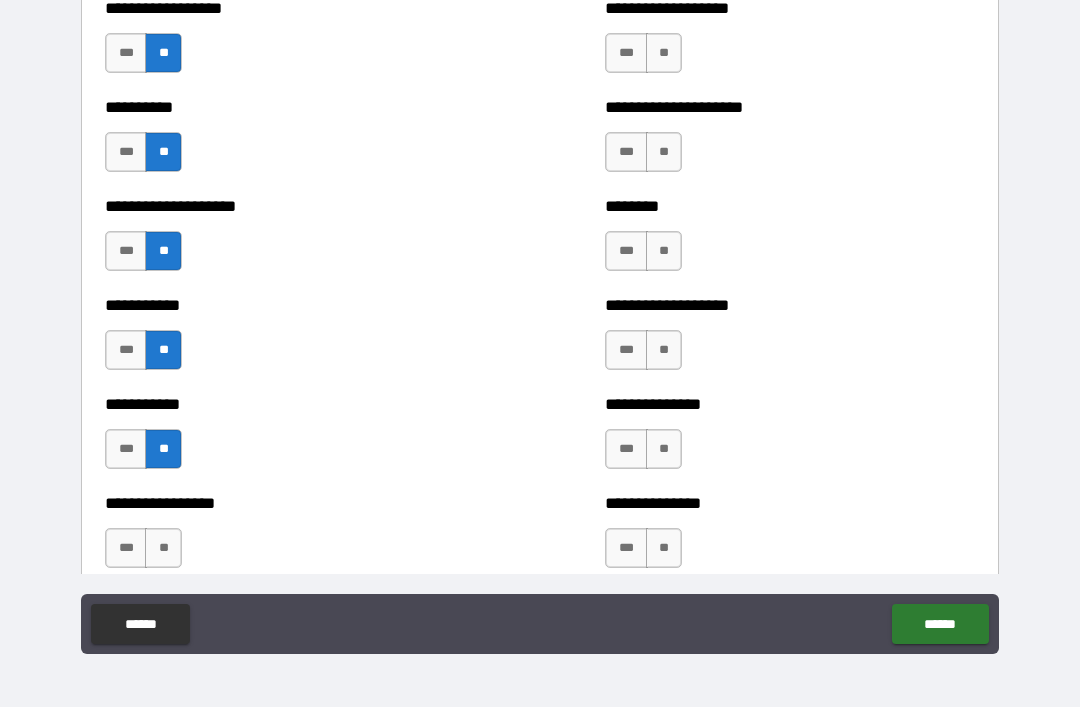 click on "**" at bounding box center (163, 548) 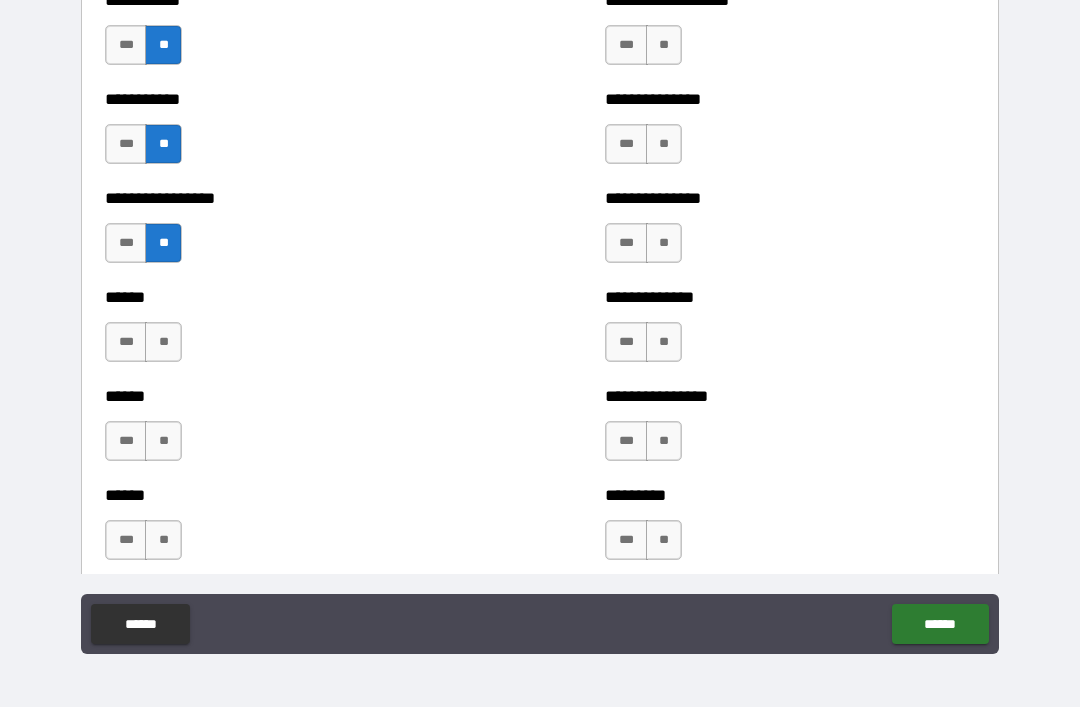 scroll, scrollTop: 2814, scrollLeft: 0, axis: vertical 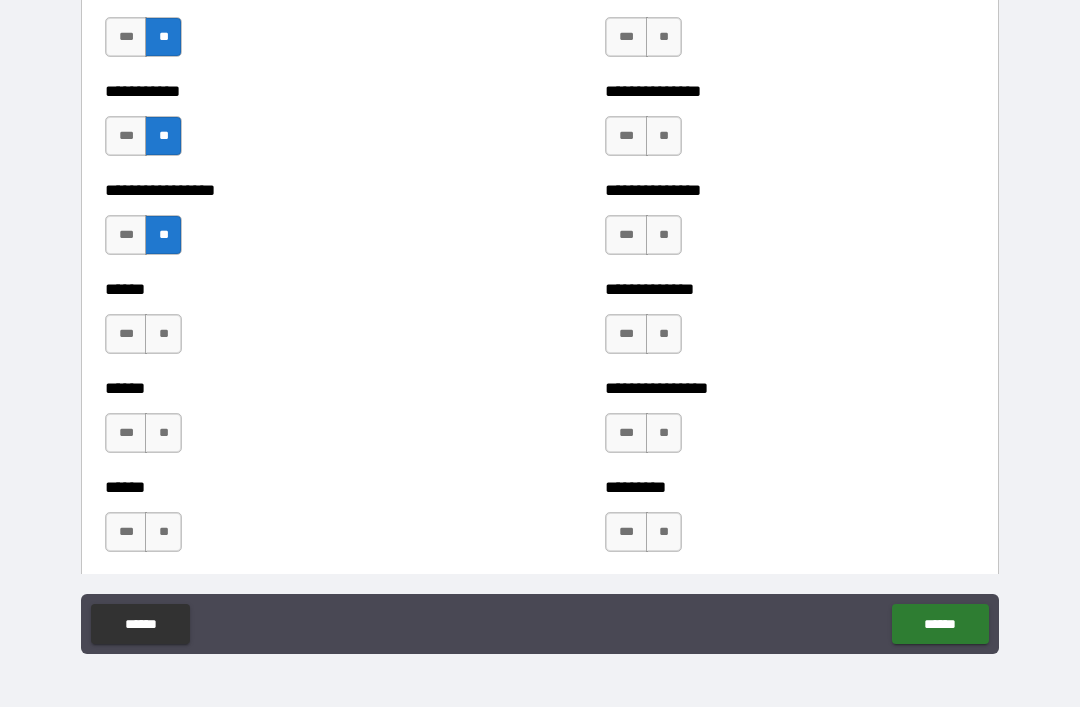 click on "**" at bounding box center (163, 334) 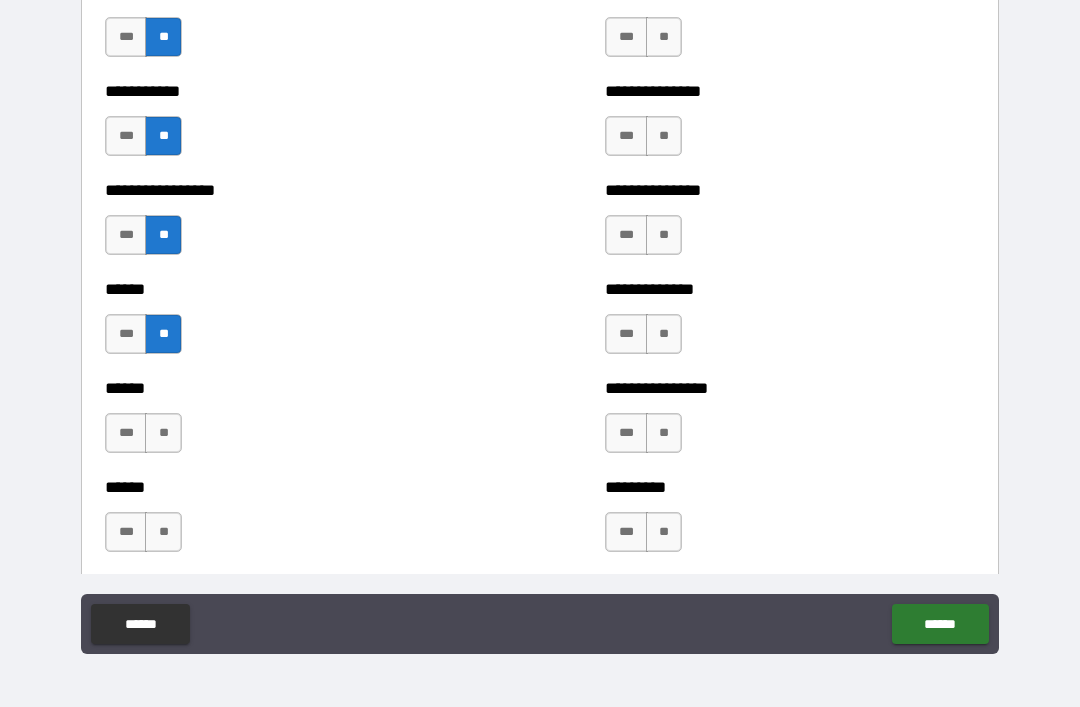 click on "**" at bounding box center (163, 433) 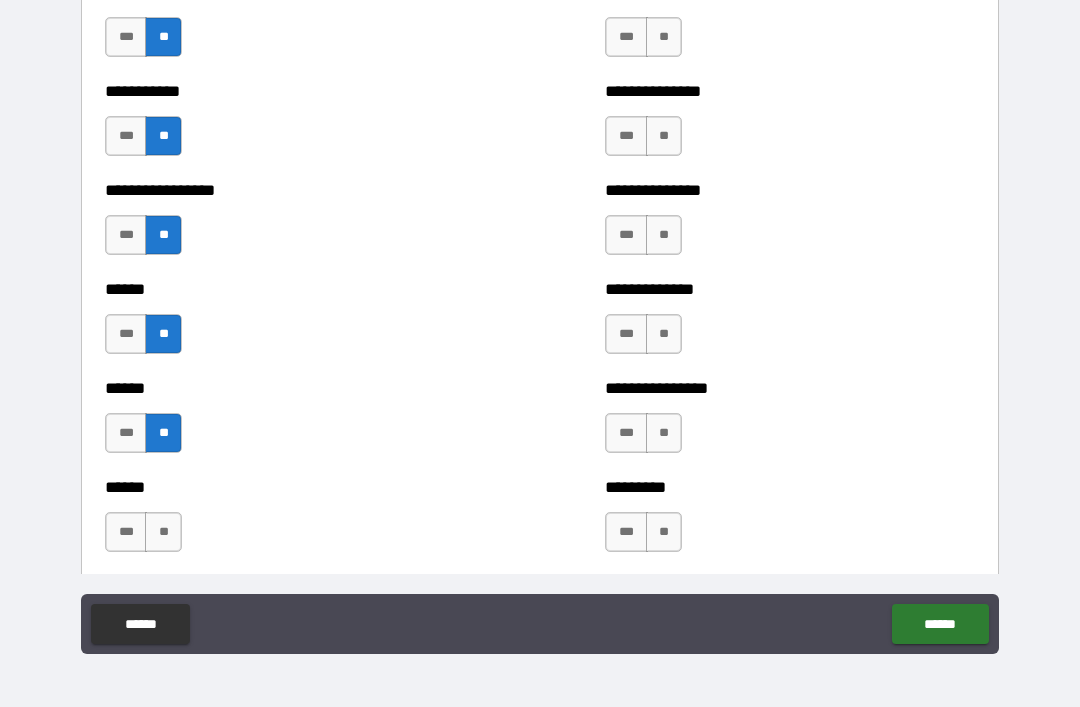 click on "**" at bounding box center (163, 532) 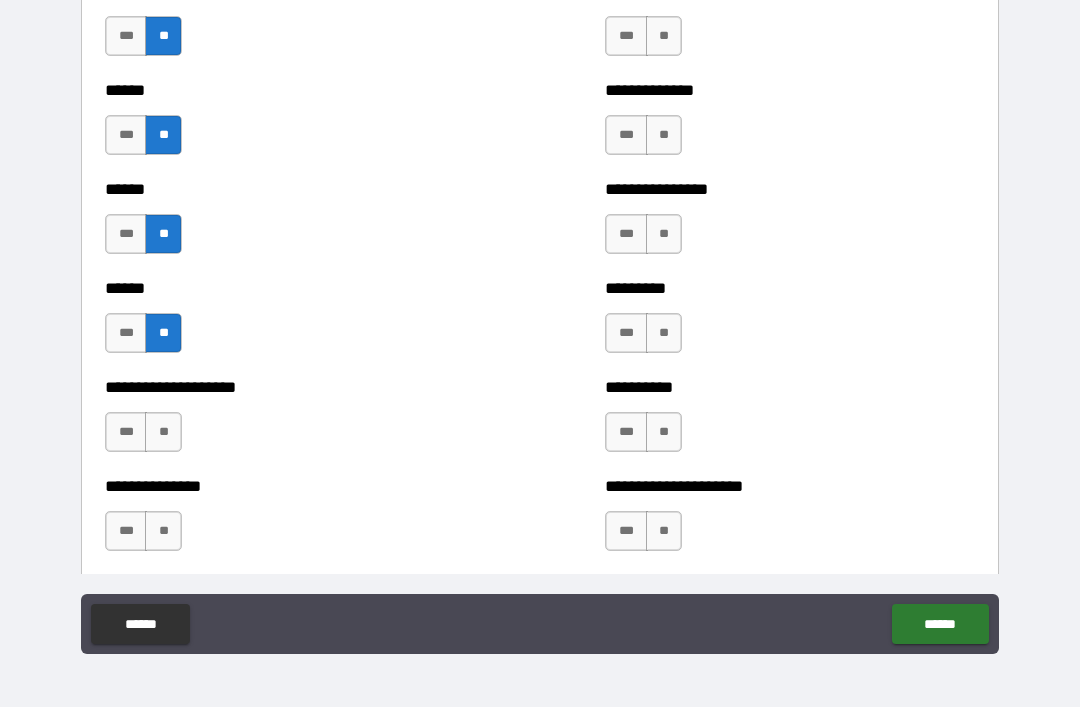 scroll, scrollTop: 3014, scrollLeft: 0, axis: vertical 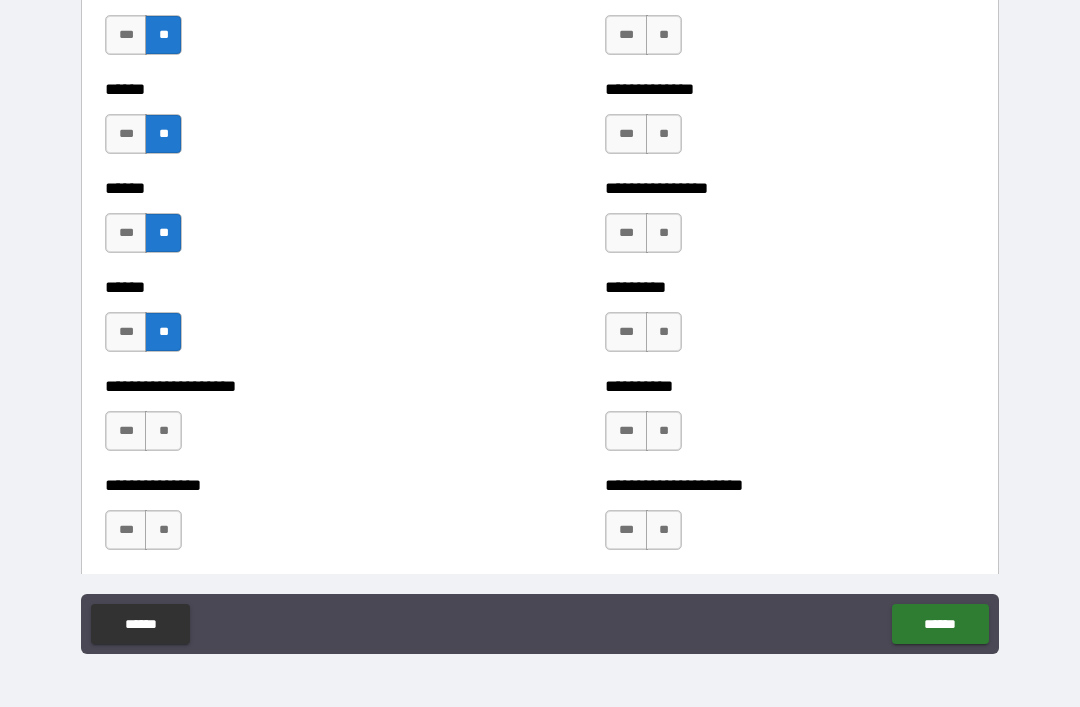 click on "**" at bounding box center [163, 431] 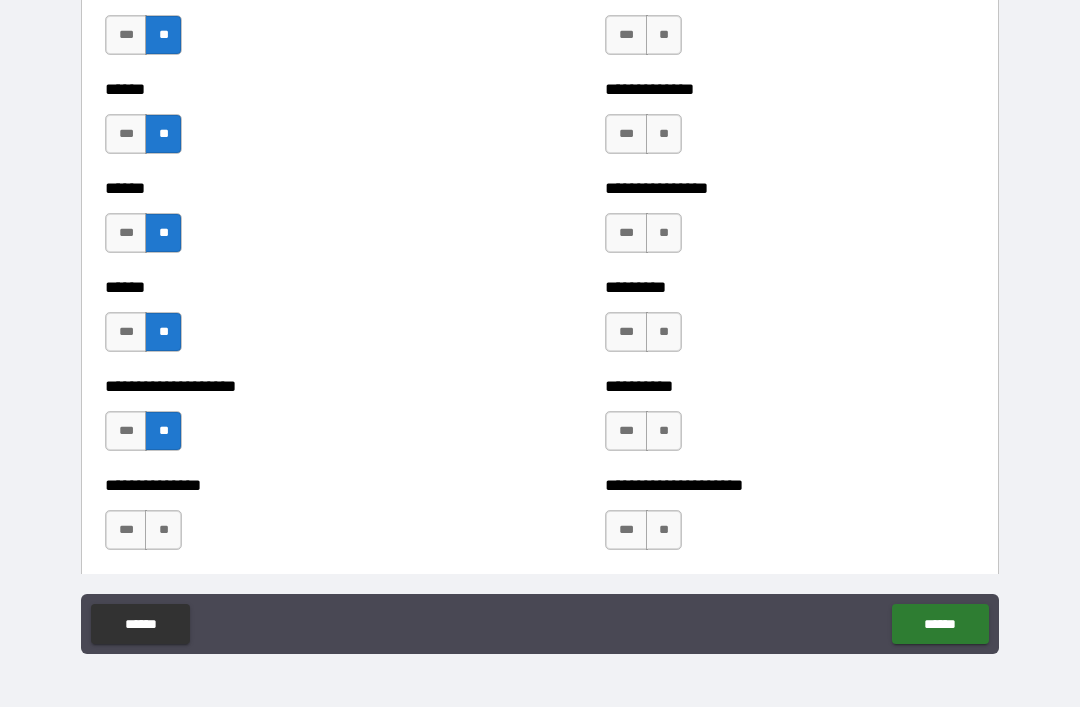 click on "***" at bounding box center (126, 530) 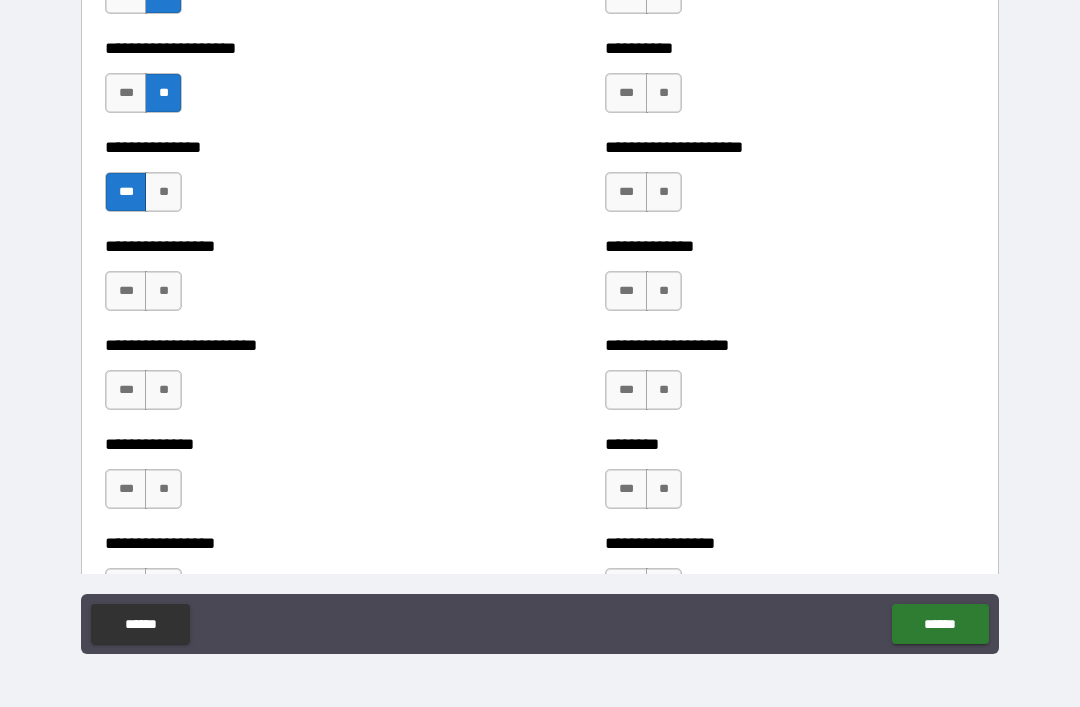 scroll, scrollTop: 3364, scrollLeft: 0, axis: vertical 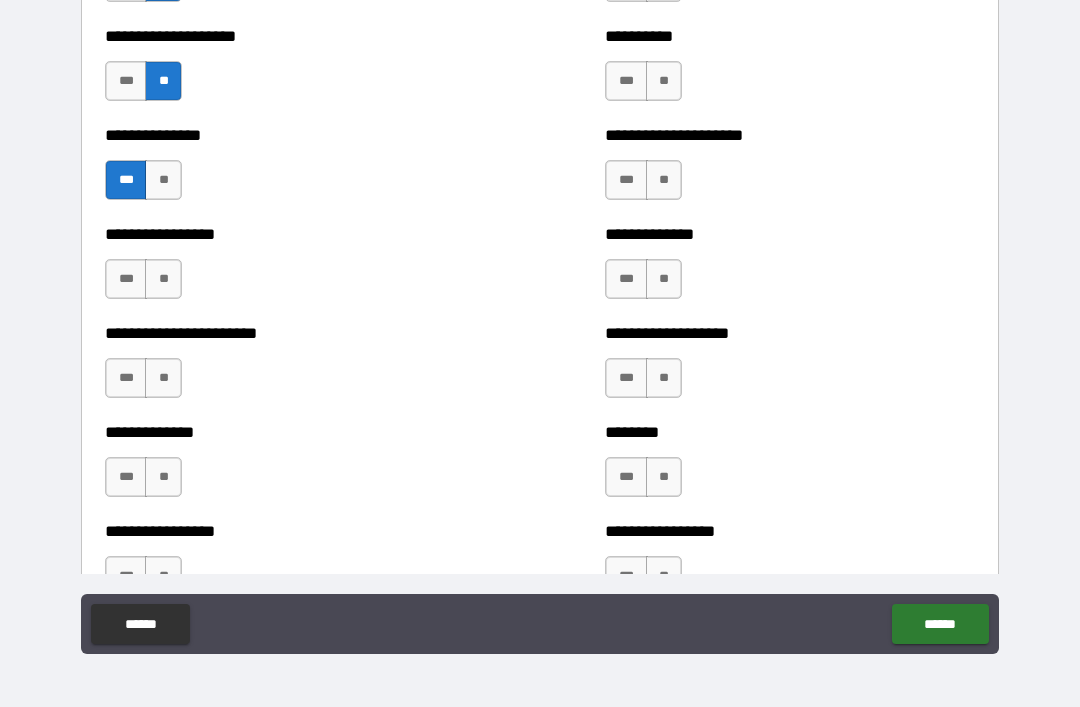 click on "**" at bounding box center [163, 279] 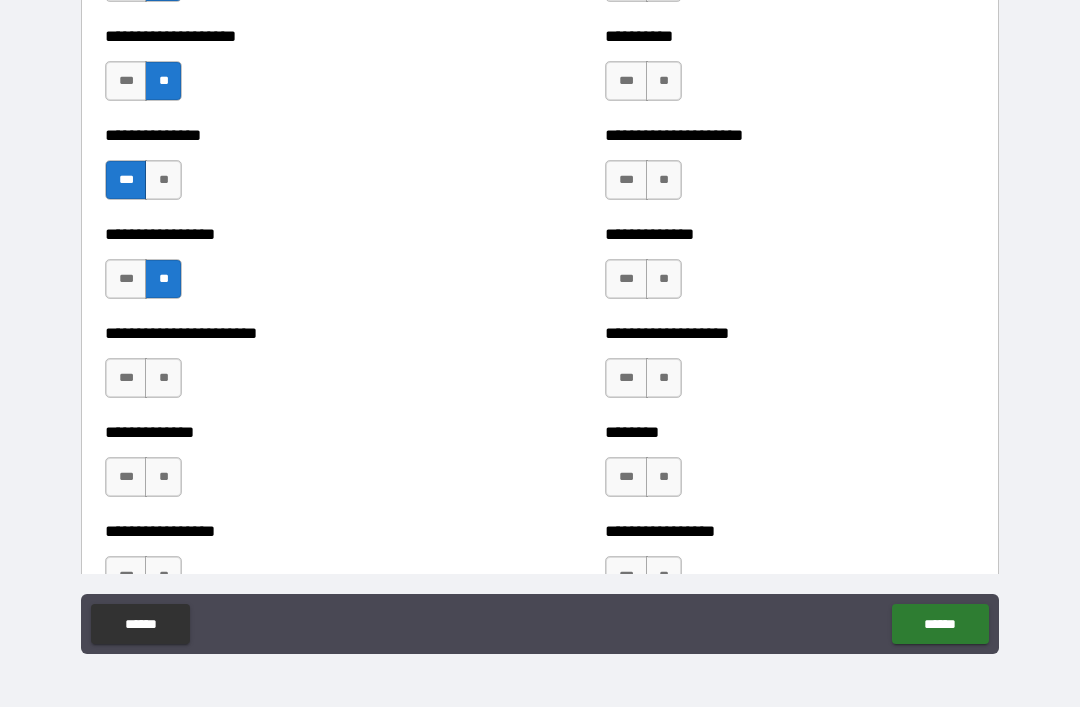 click on "**" at bounding box center (163, 378) 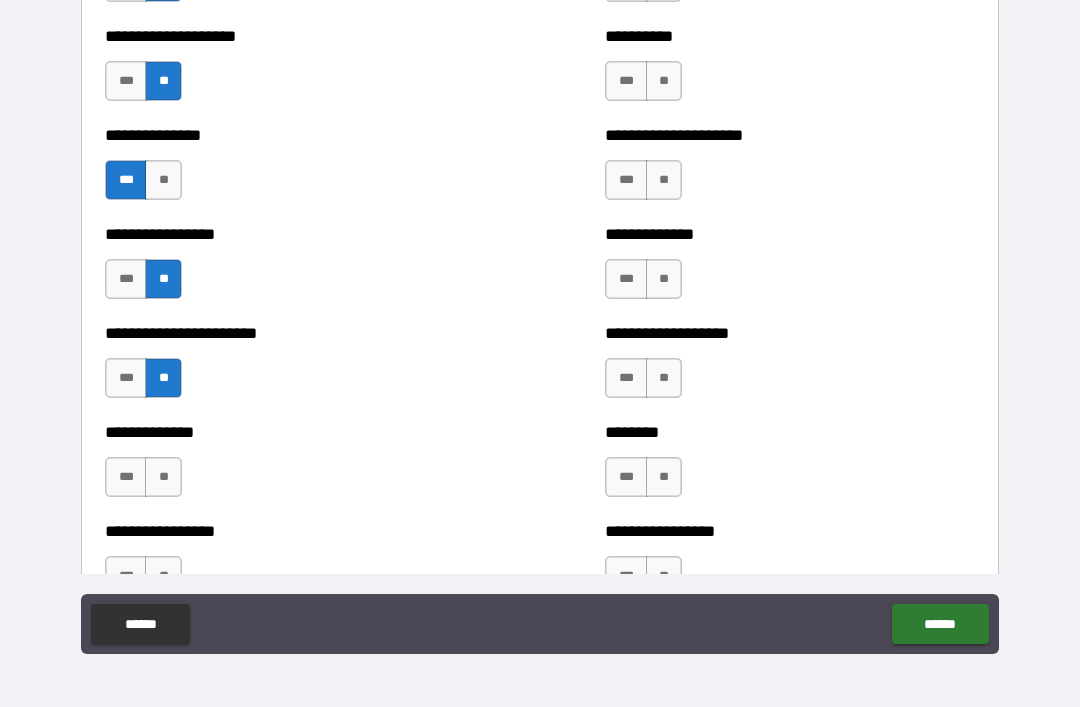 click on "**" at bounding box center (163, 477) 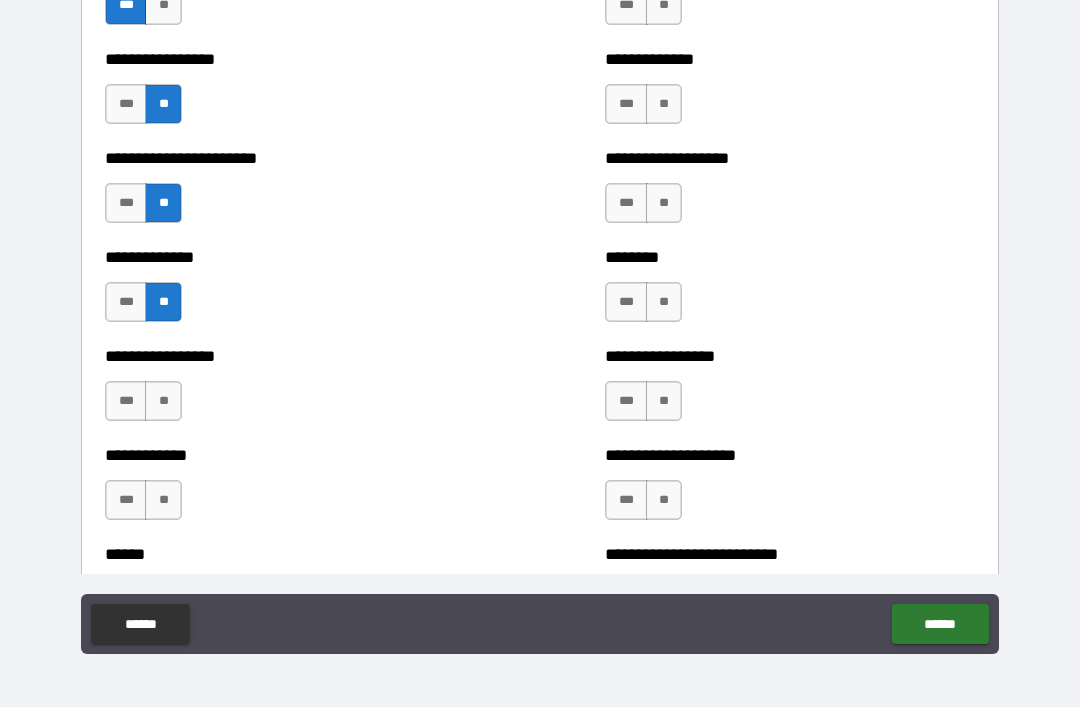 scroll, scrollTop: 3564, scrollLeft: 0, axis: vertical 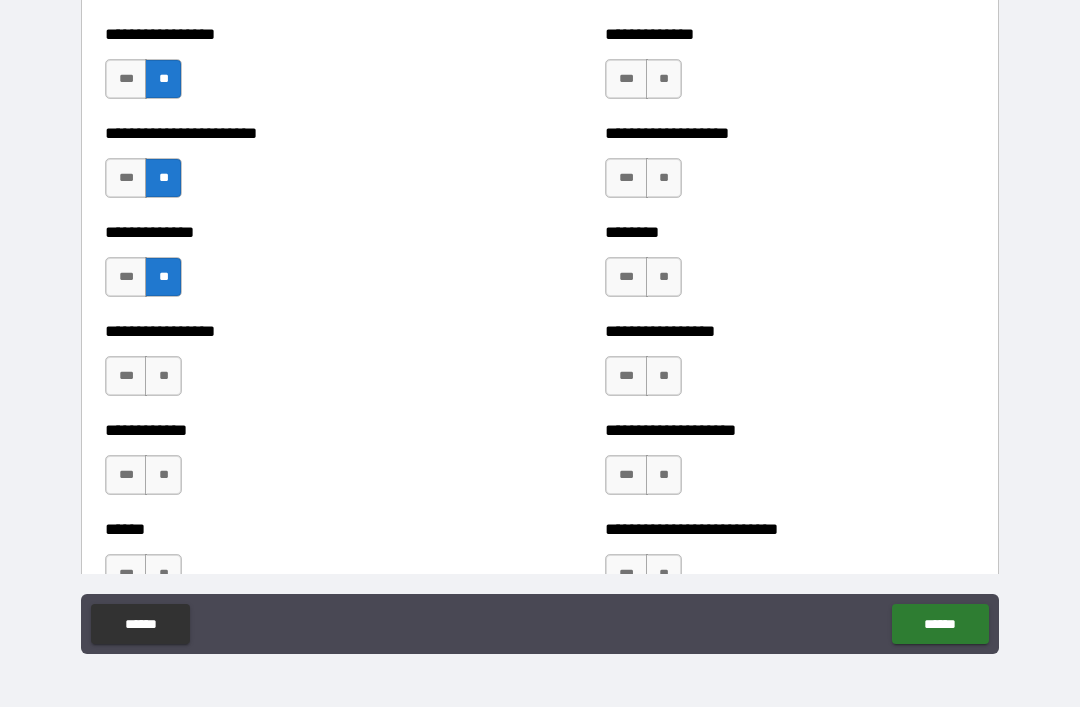 click on "**" at bounding box center [163, 376] 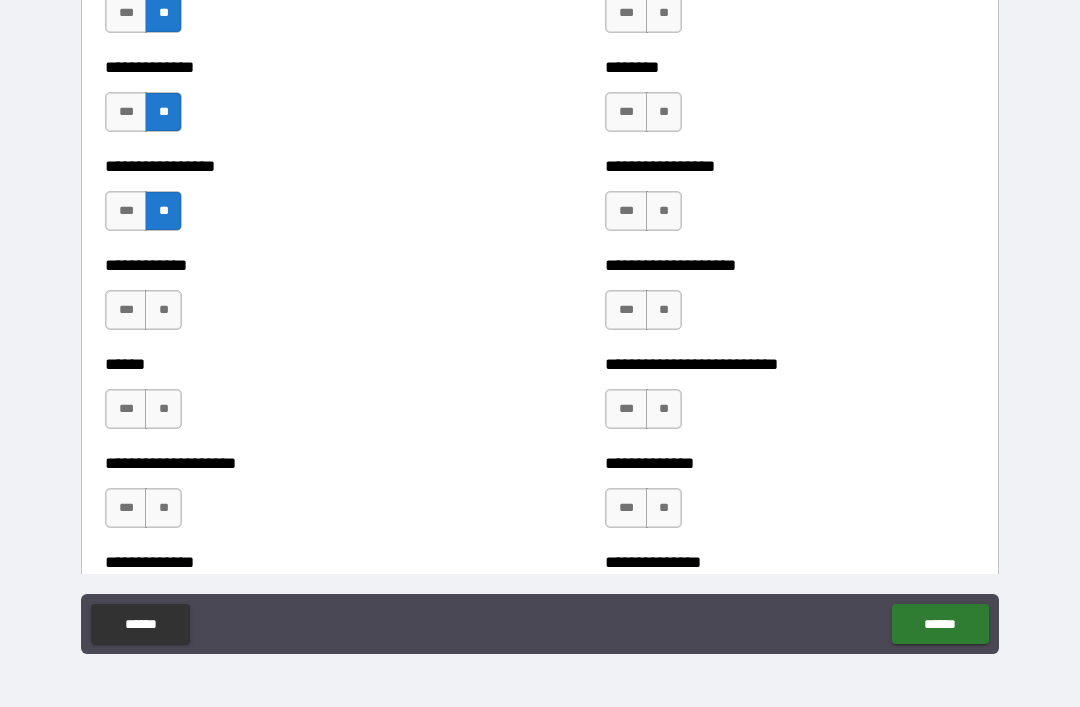 scroll, scrollTop: 3731, scrollLeft: 0, axis: vertical 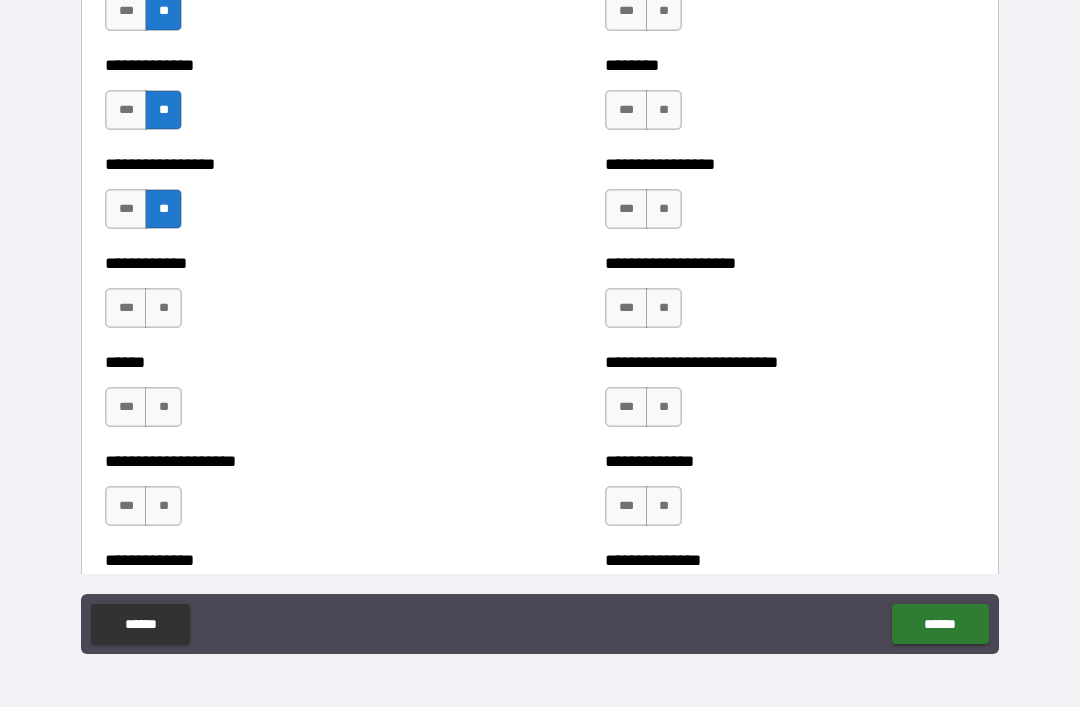 click on "**" at bounding box center [163, 308] 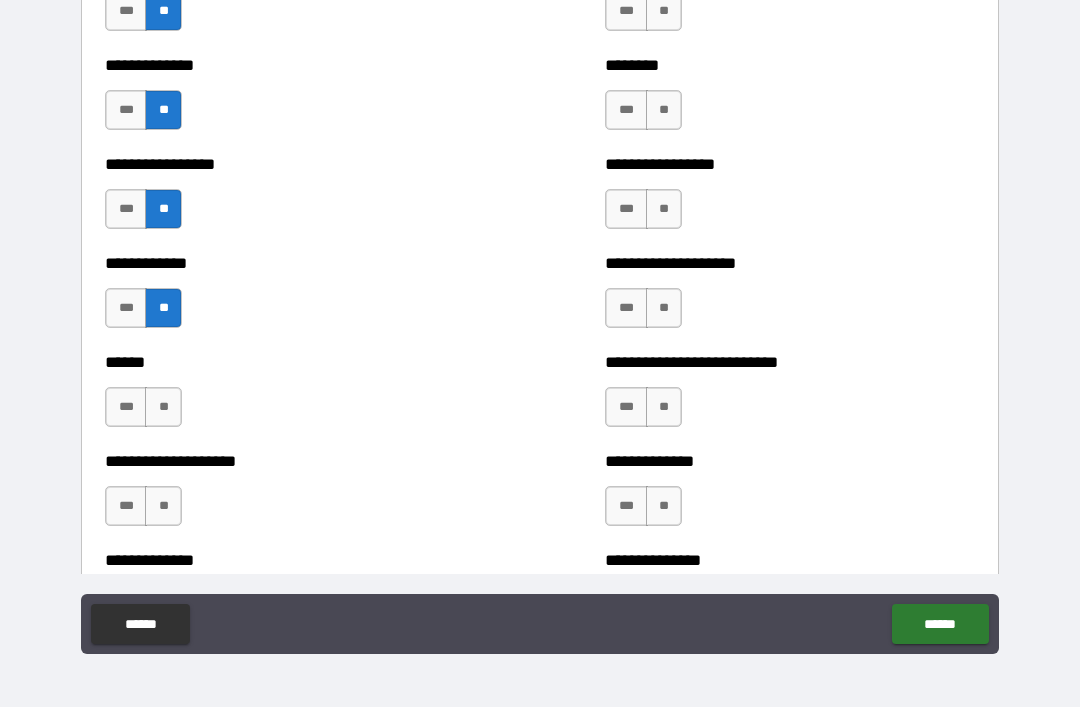 click on "**" at bounding box center (163, 407) 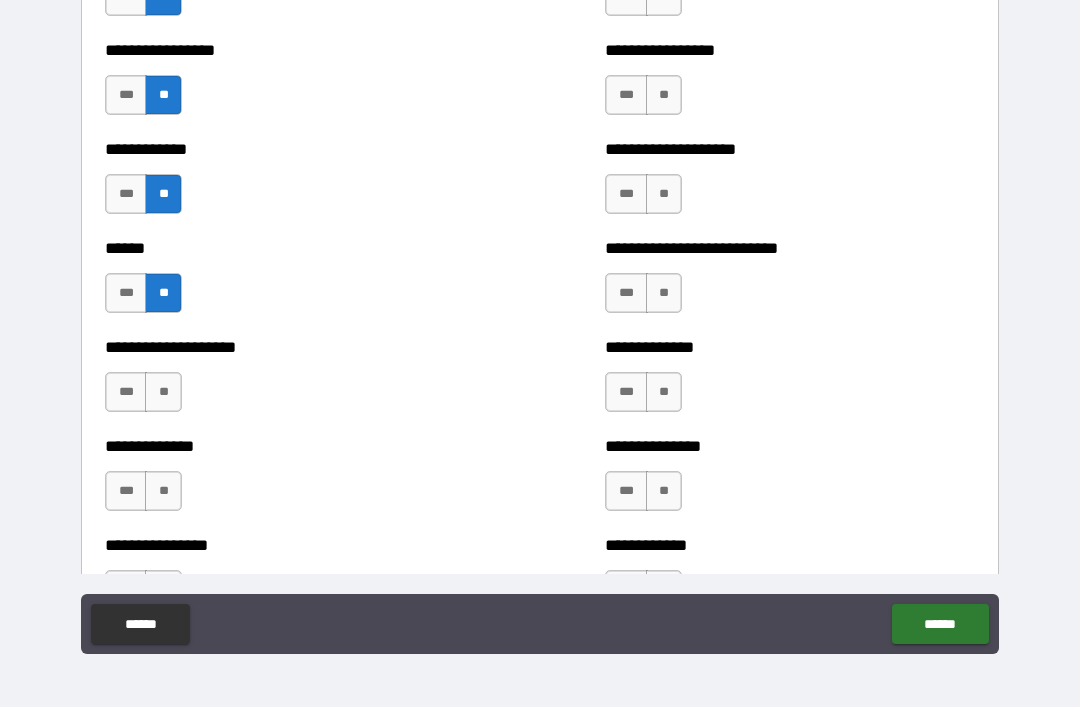 scroll, scrollTop: 3870, scrollLeft: 0, axis: vertical 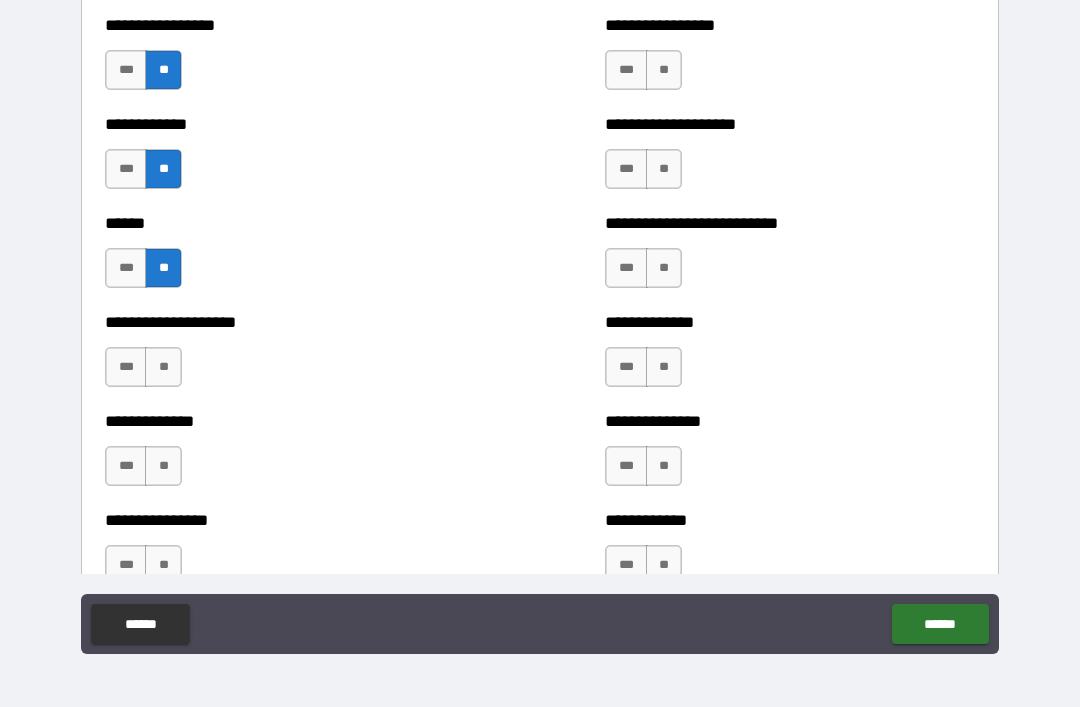 click on "**" at bounding box center [163, 367] 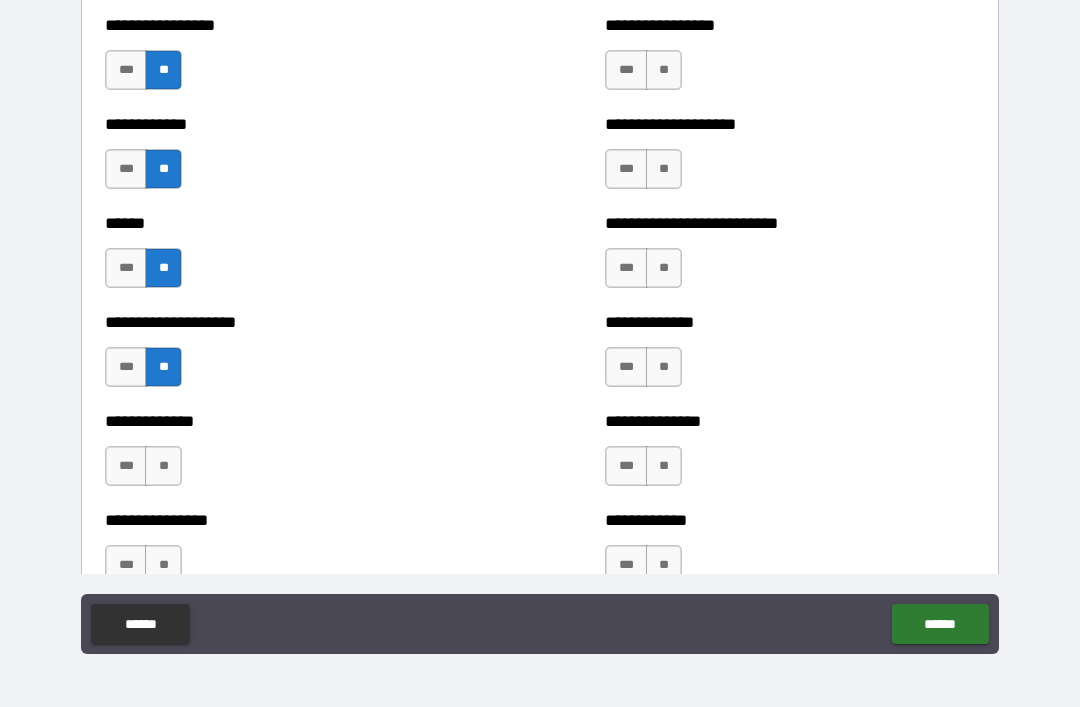 click on "**" at bounding box center [163, 466] 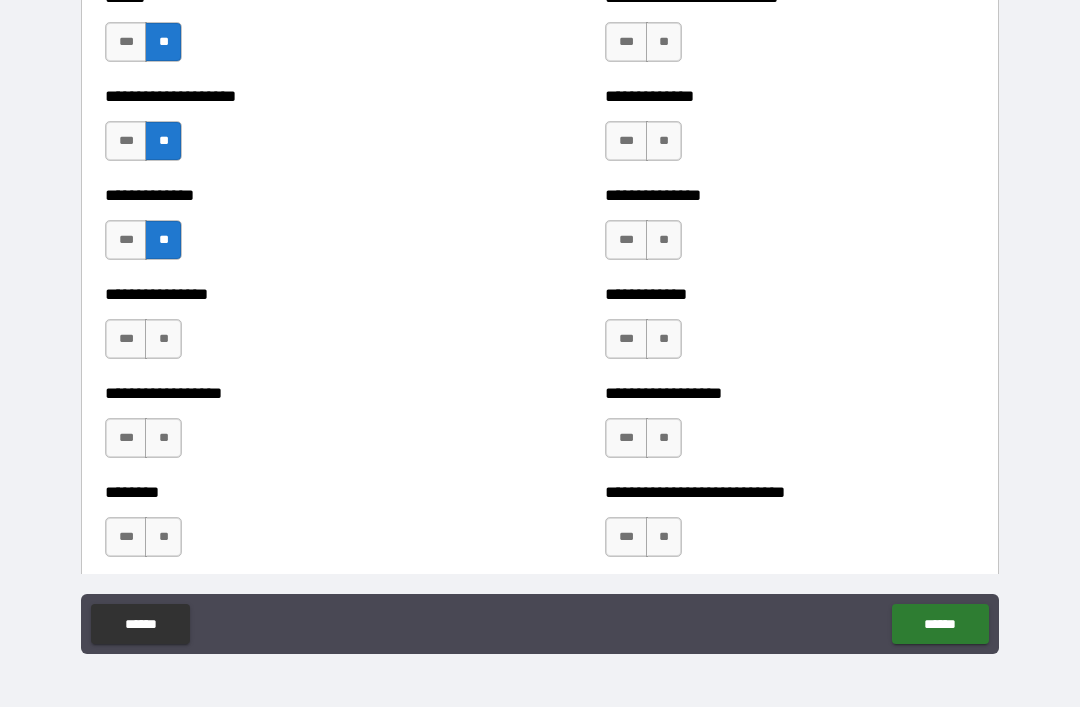 scroll, scrollTop: 4117, scrollLeft: 0, axis: vertical 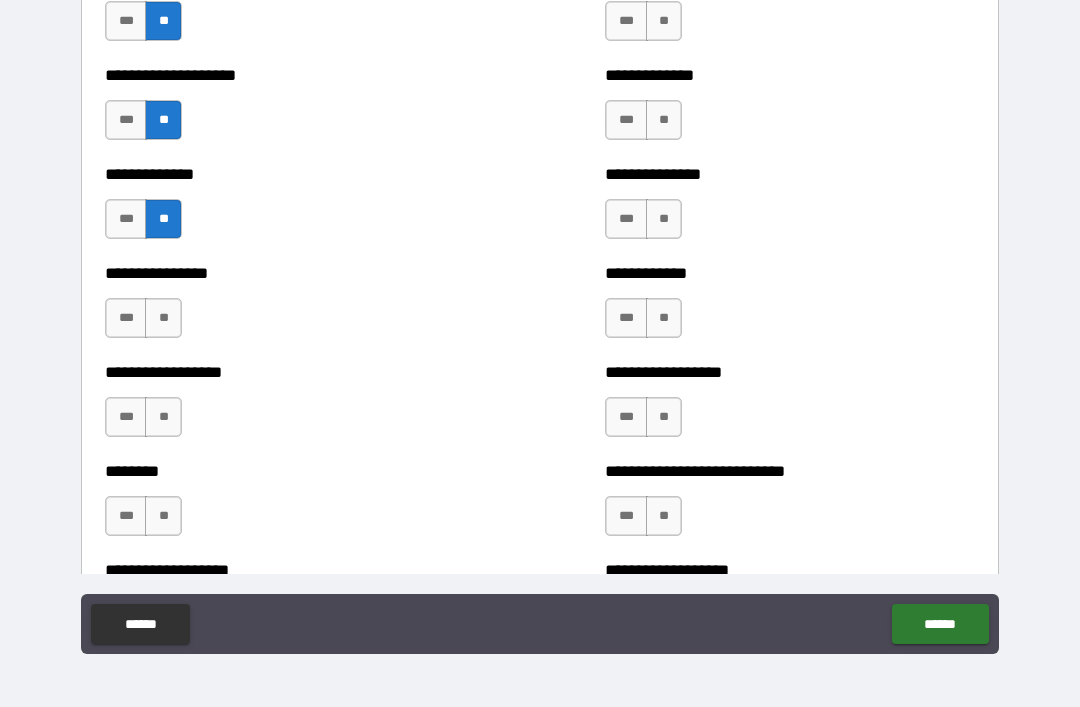 click on "**" at bounding box center (163, 318) 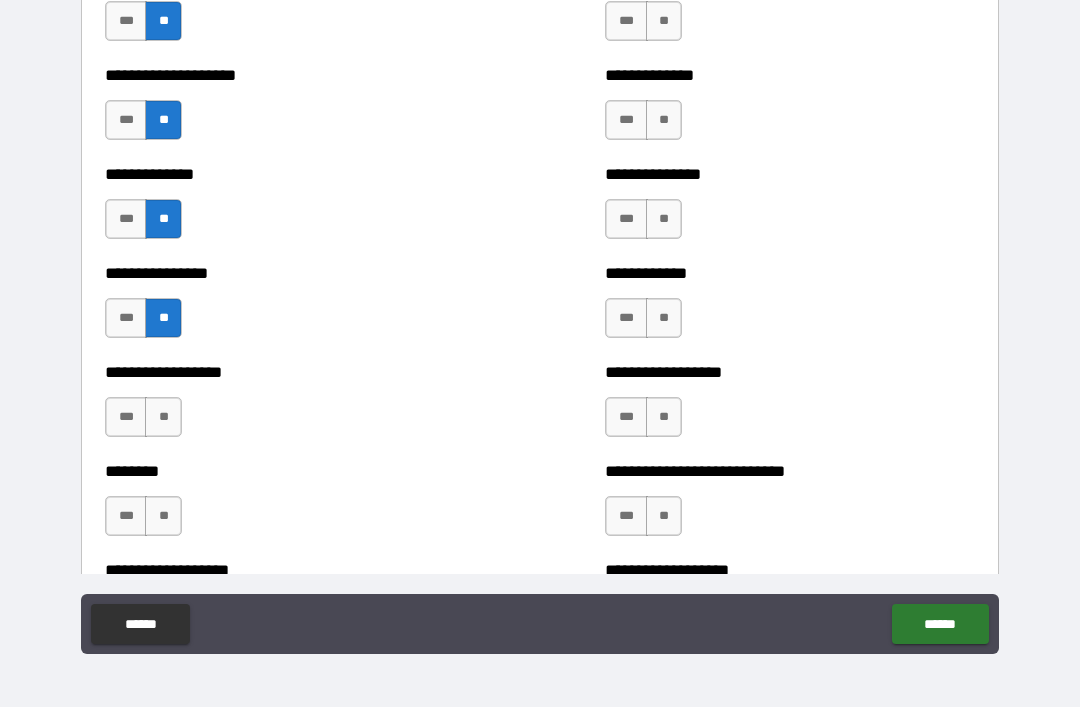 click on "**" at bounding box center (163, 417) 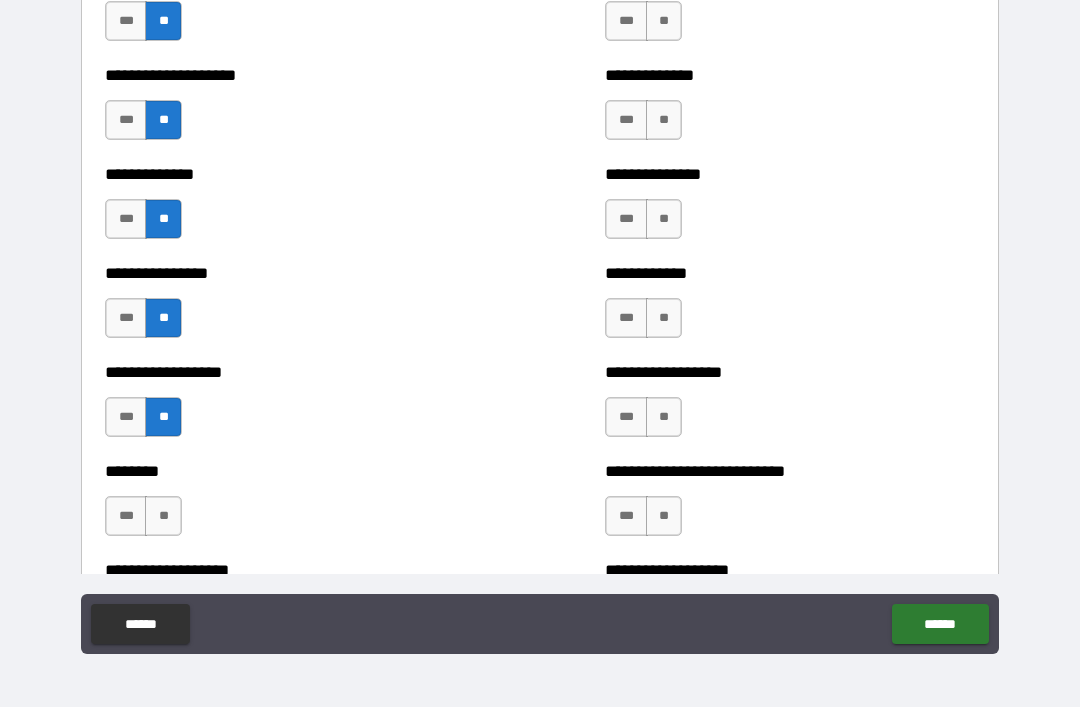 click on "**" at bounding box center [163, 516] 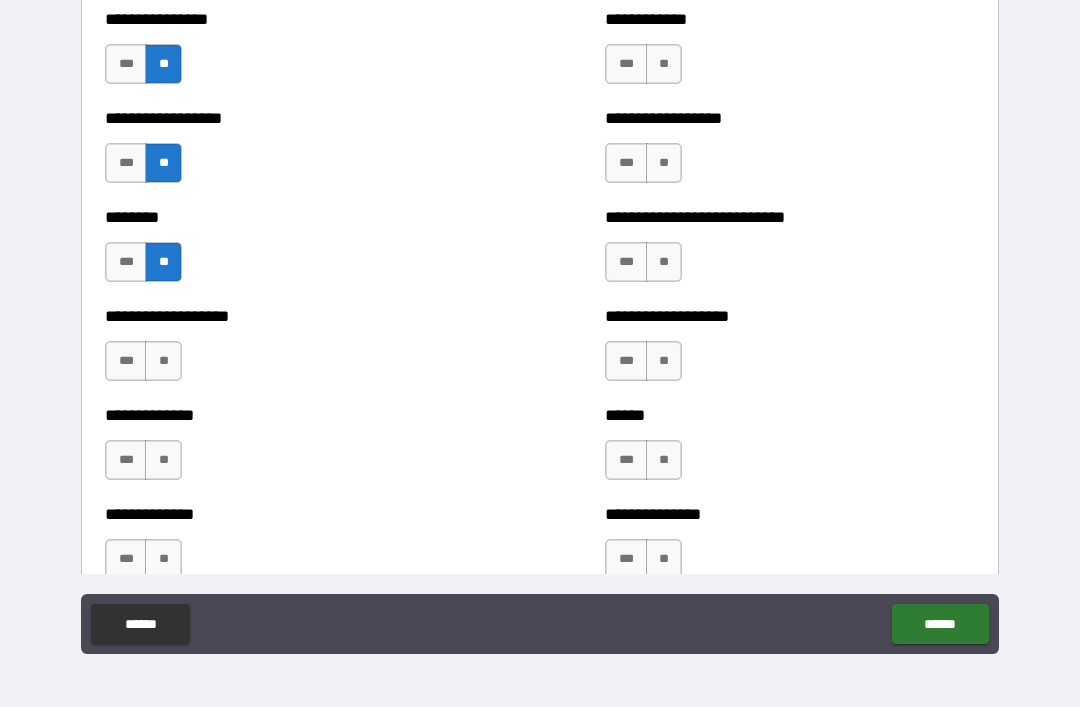 scroll, scrollTop: 4384, scrollLeft: 0, axis: vertical 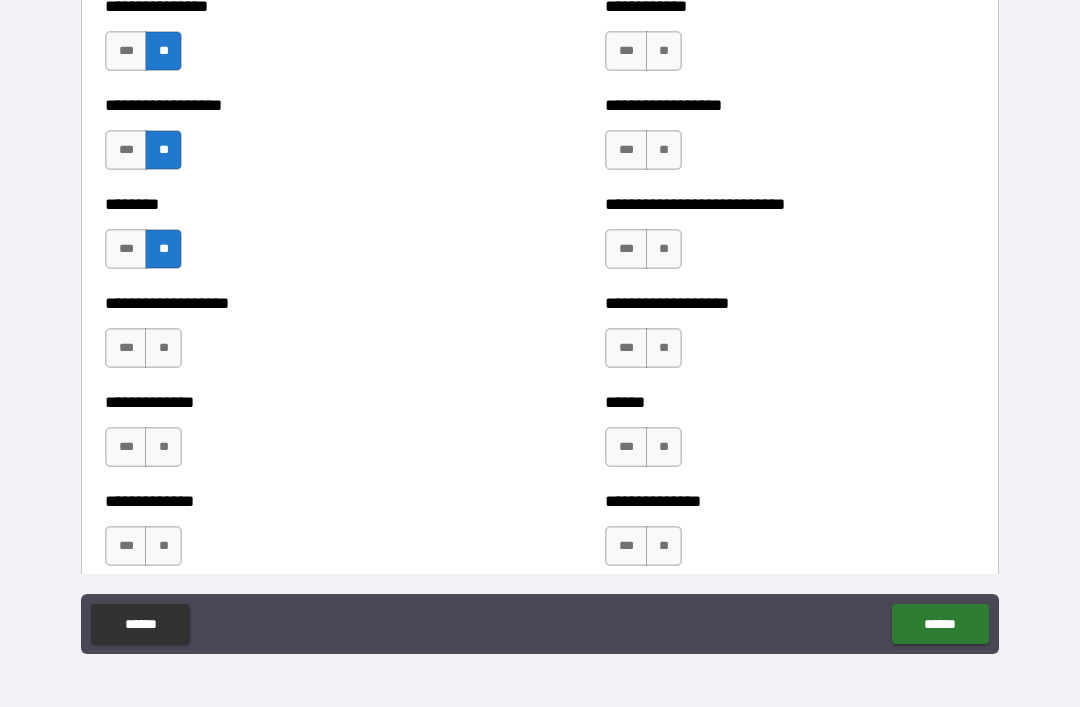 click on "**" at bounding box center (163, 348) 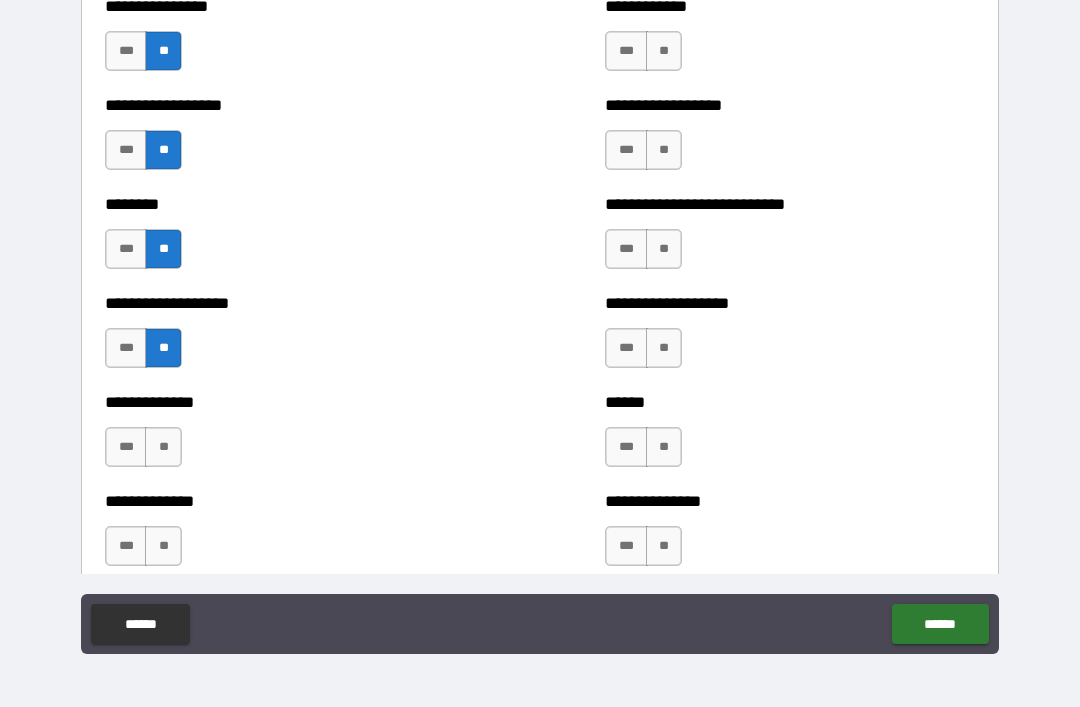 click on "**" at bounding box center [163, 447] 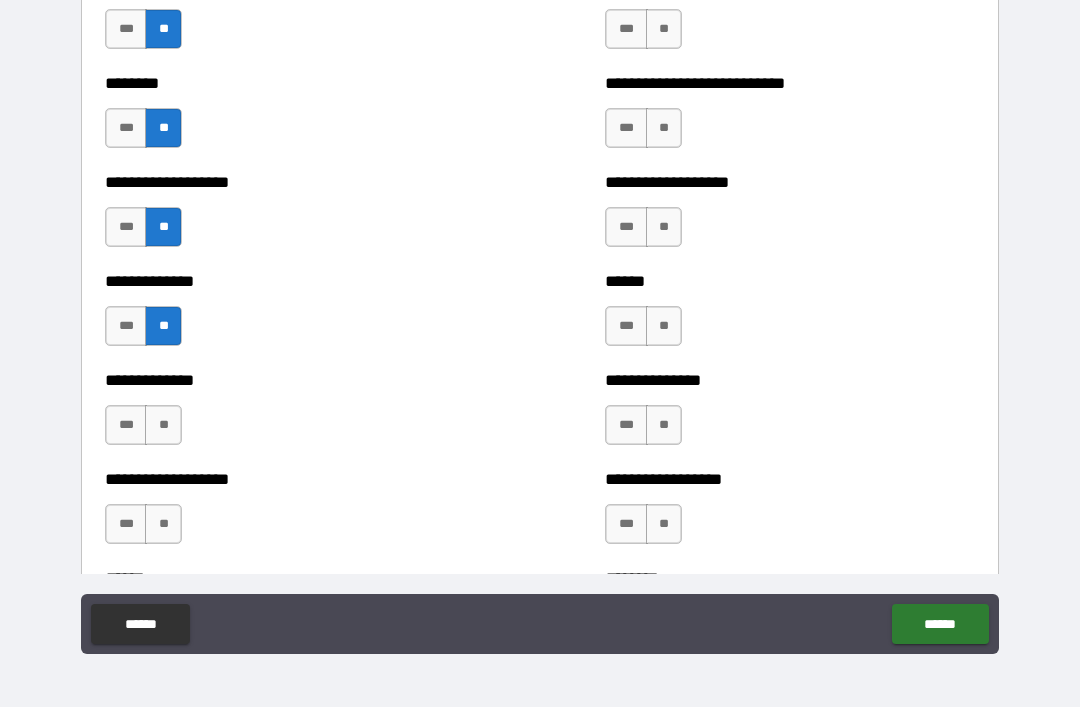 scroll, scrollTop: 4506, scrollLeft: 0, axis: vertical 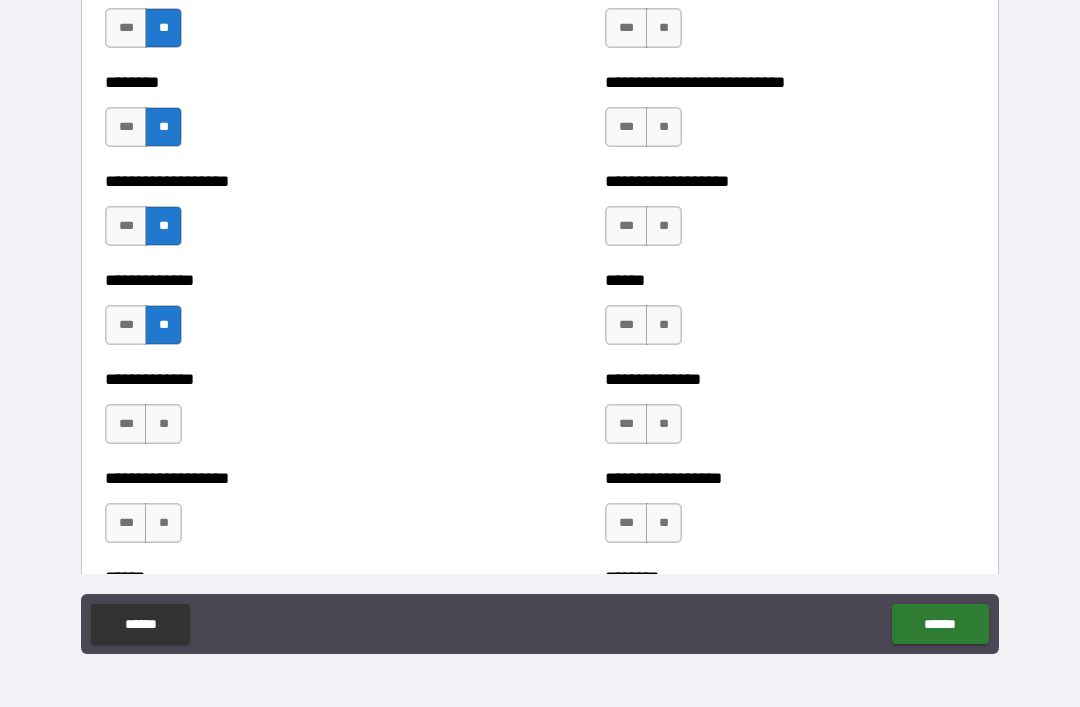 click on "**" at bounding box center [163, 424] 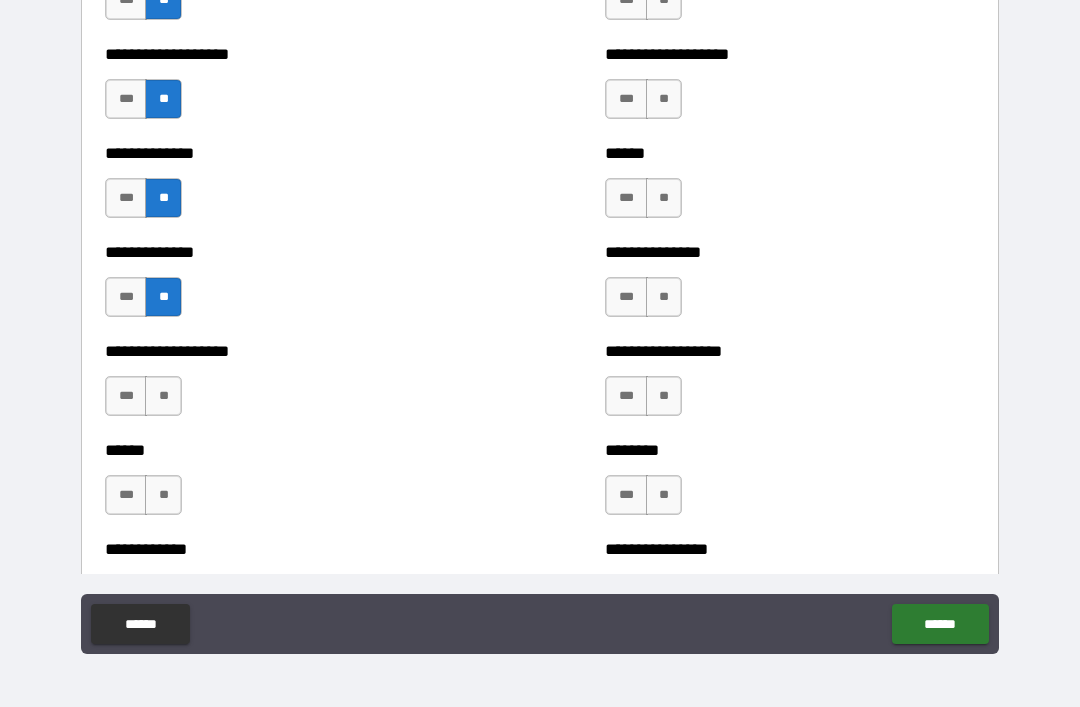 scroll, scrollTop: 4682, scrollLeft: 0, axis: vertical 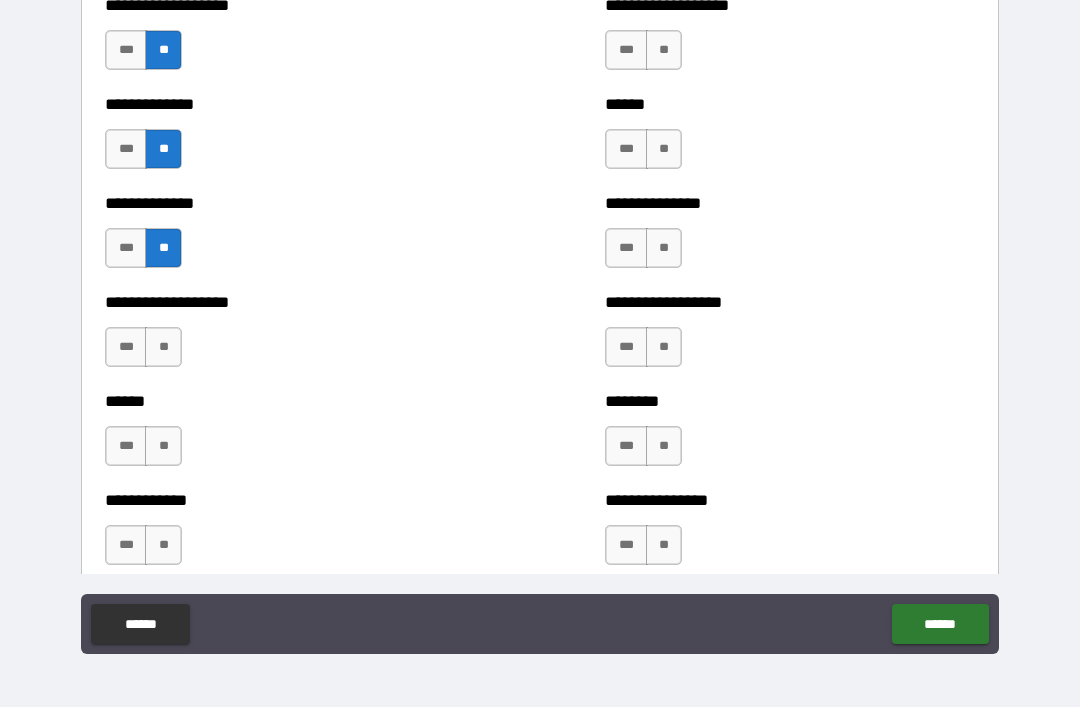 click on "**" at bounding box center [163, 347] 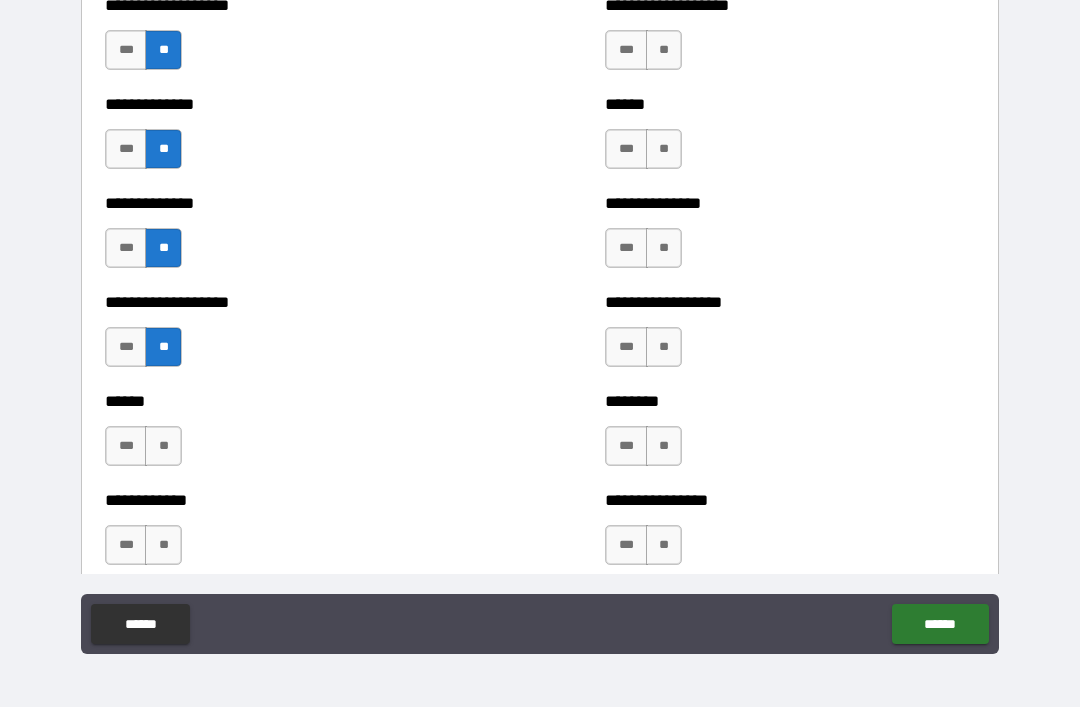 click on "**" at bounding box center (163, 446) 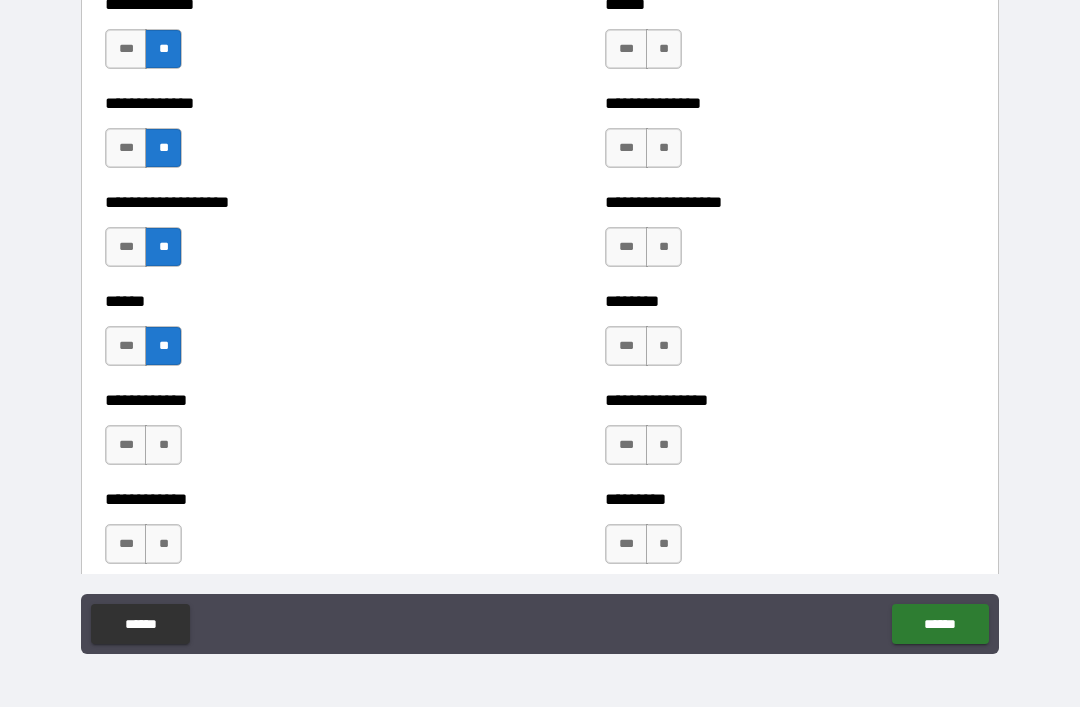 scroll, scrollTop: 4858, scrollLeft: 0, axis: vertical 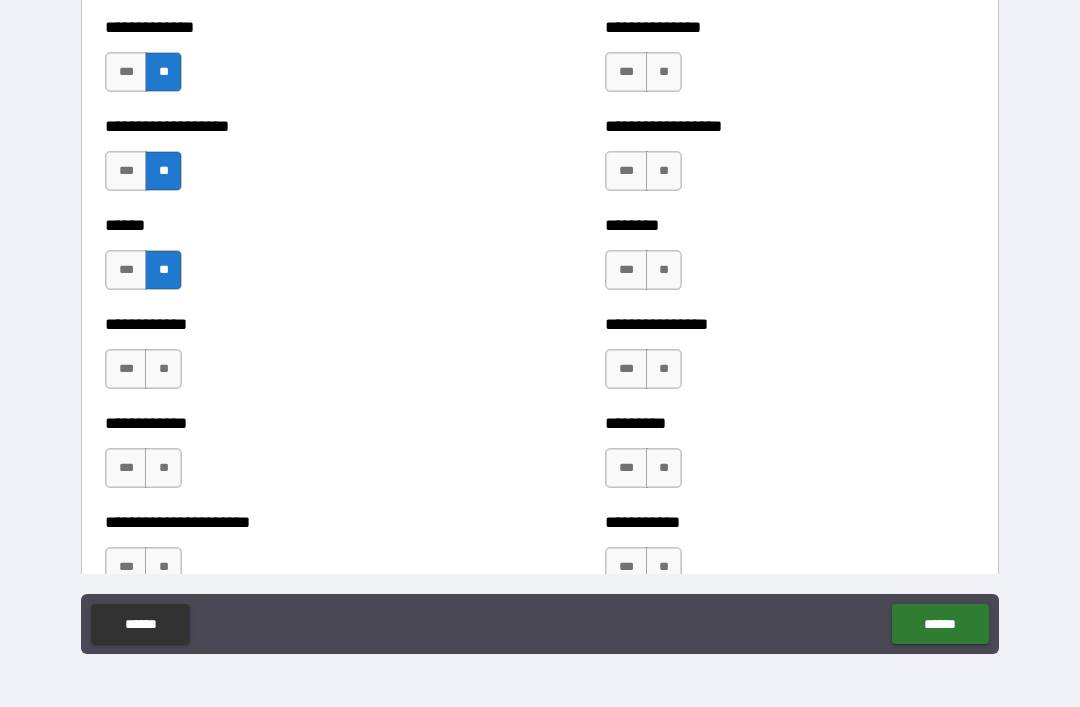 click on "**" at bounding box center (163, 369) 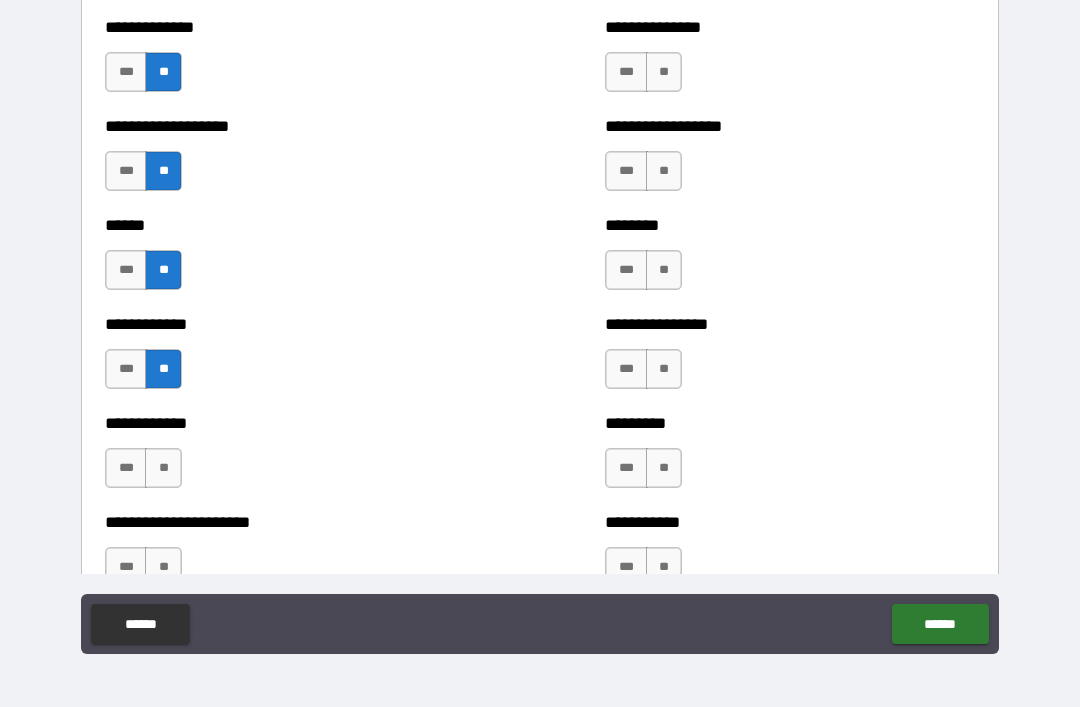 click on "**" at bounding box center [163, 468] 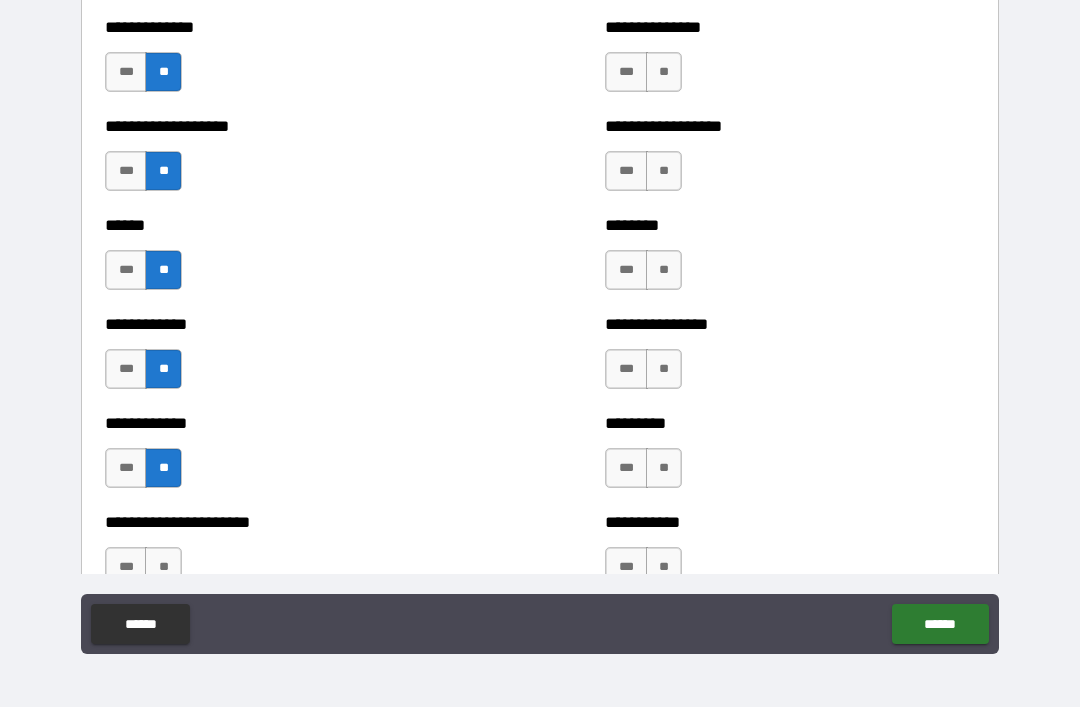 click on "**" at bounding box center (664, 270) 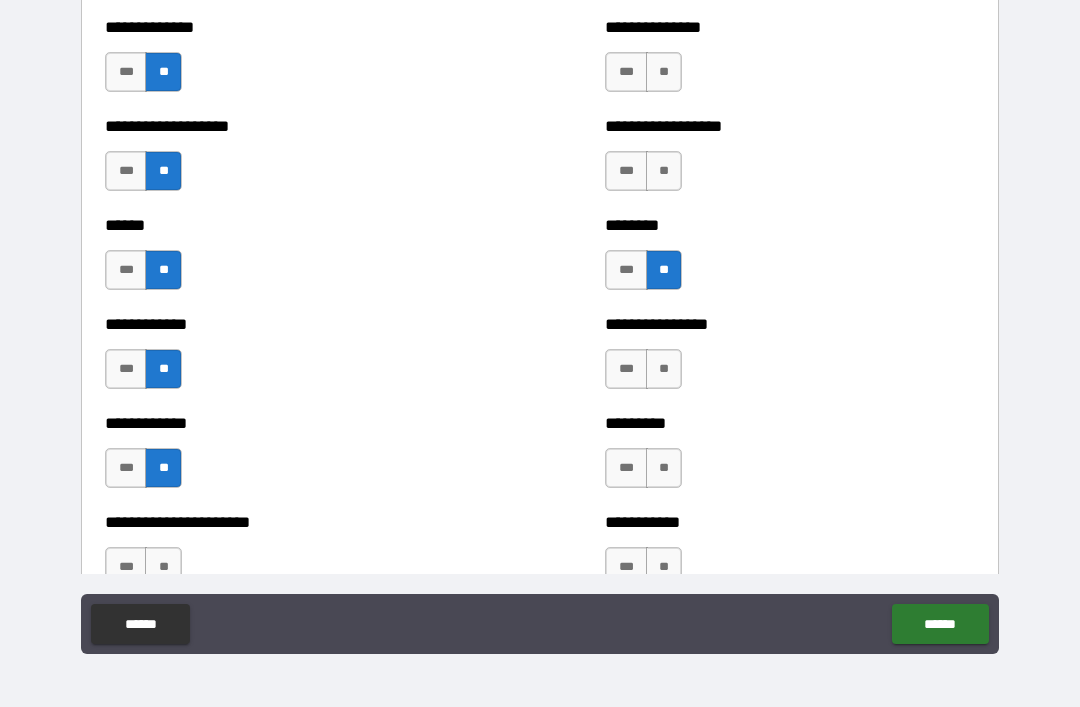 click on "**" at bounding box center (664, 72) 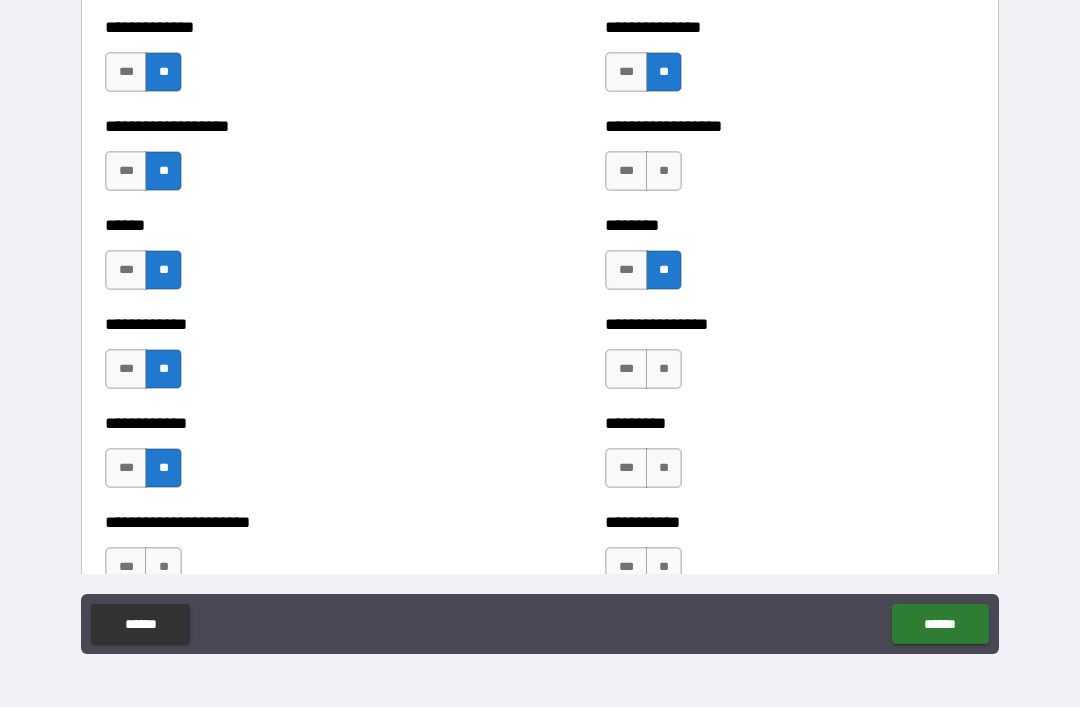 click on "**" at bounding box center [664, 171] 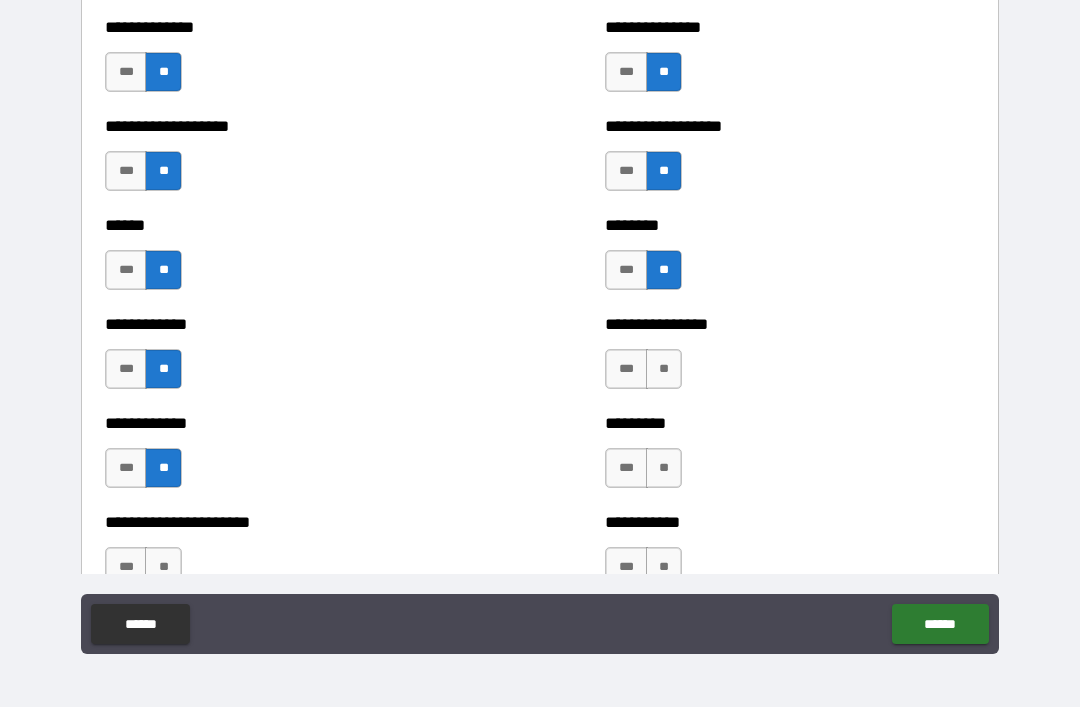 click on "**" at bounding box center (664, 369) 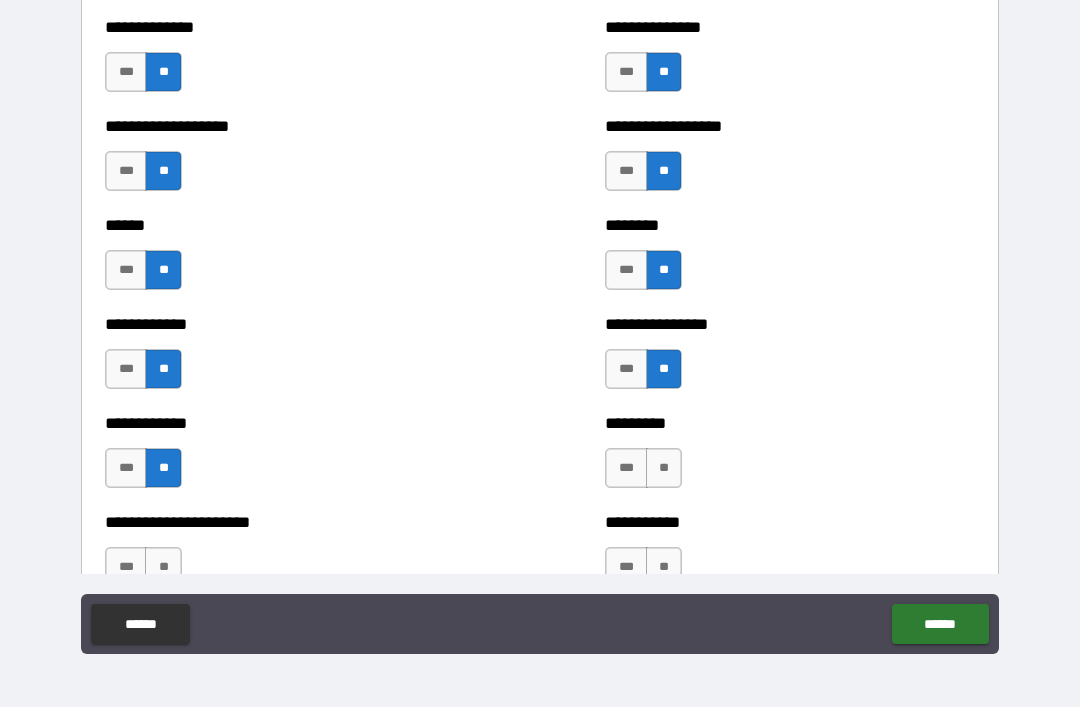 click on "**" at bounding box center [664, 468] 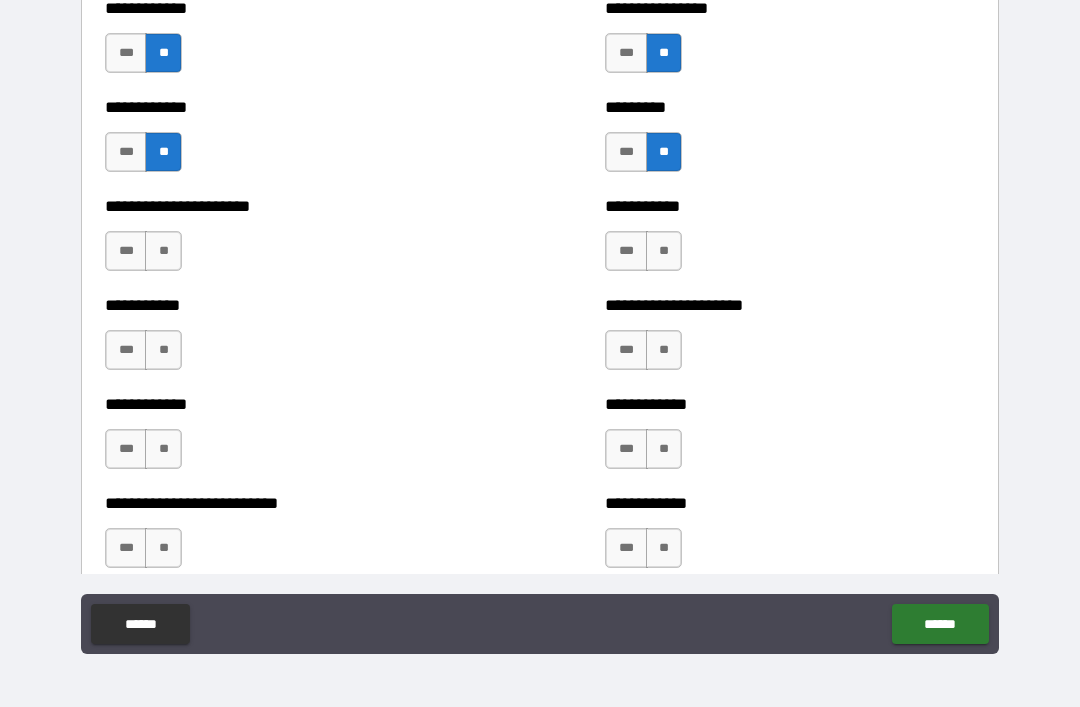 scroll, scrollTop: 5177, scrollLeft: 0, axis: vertical 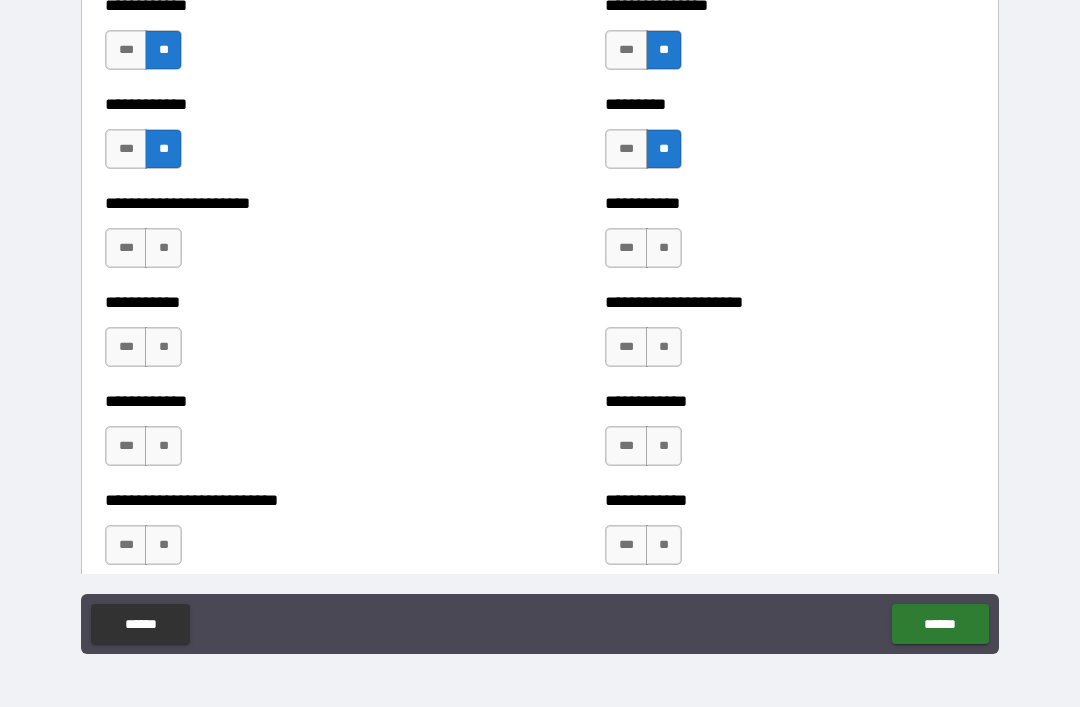 click on "**" at bounding box center (664, 248) 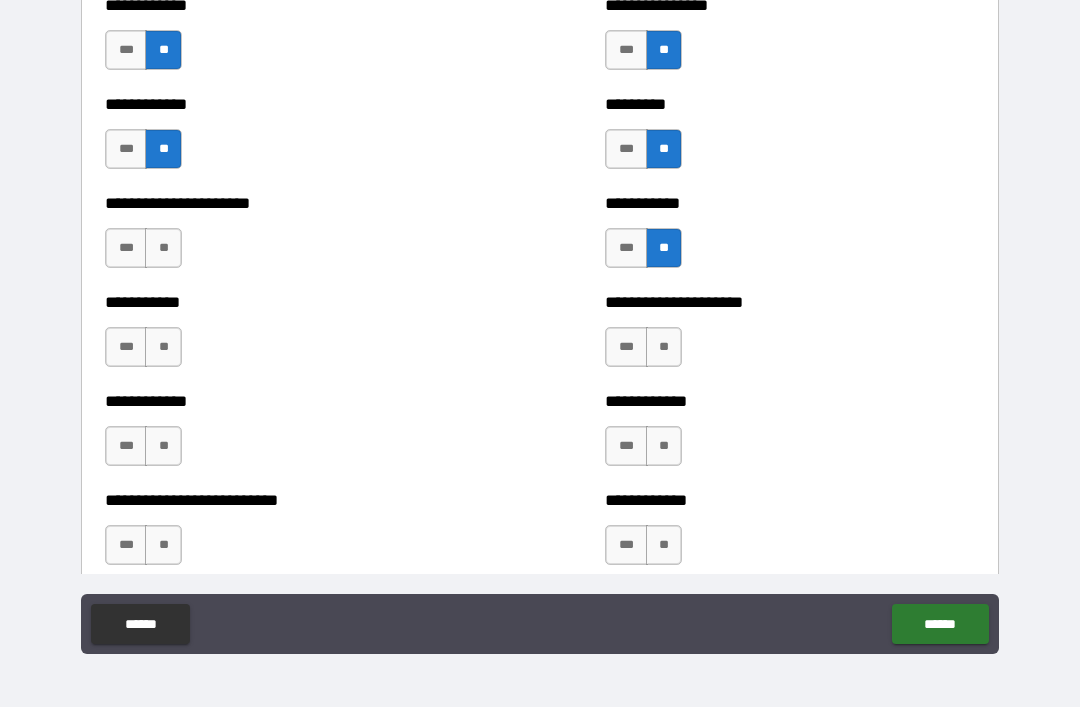 click on "**" at bounding box center (664, 347) 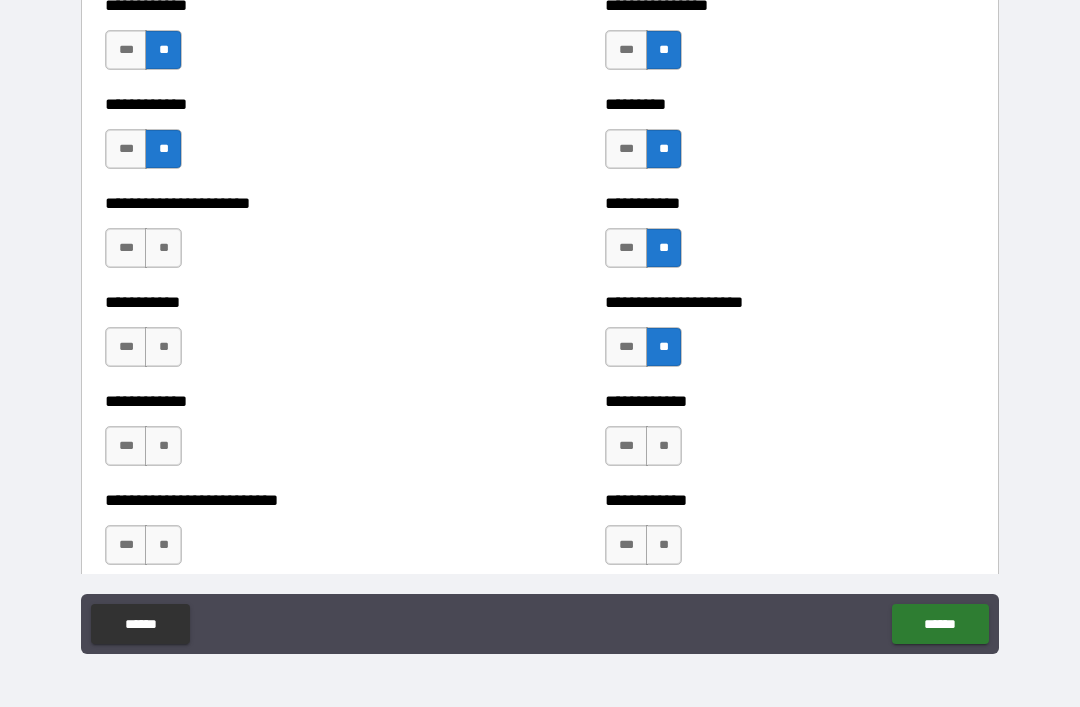 click on "**" at bounding box center (664, 446) 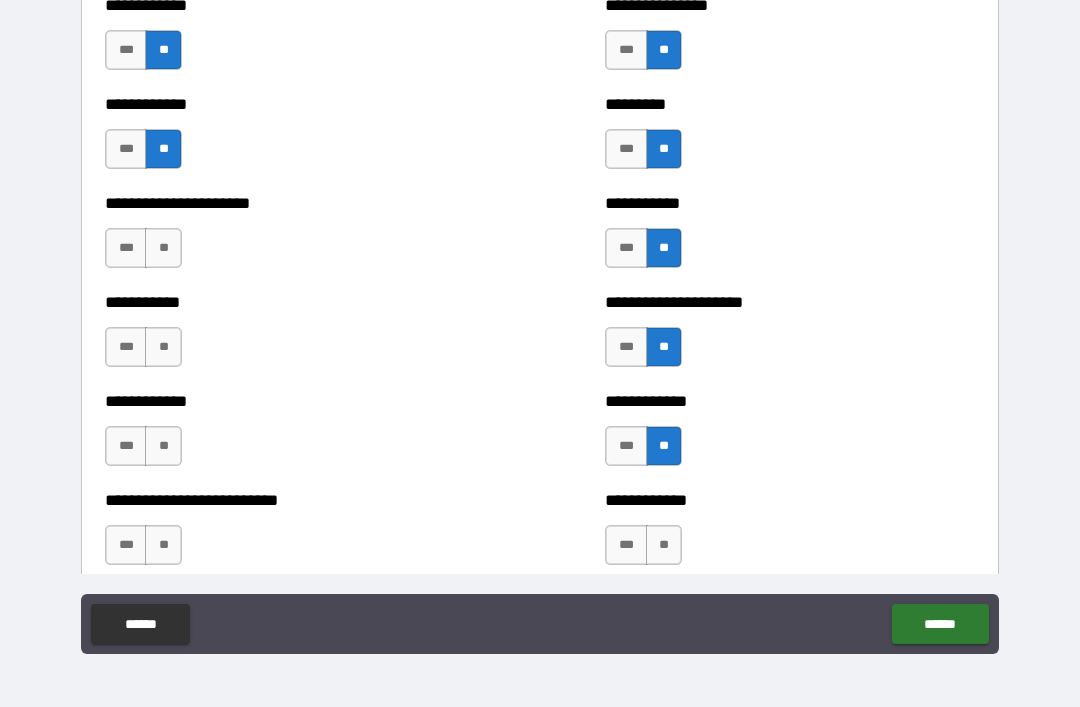 click on "**" at bounding box center (664, 545) 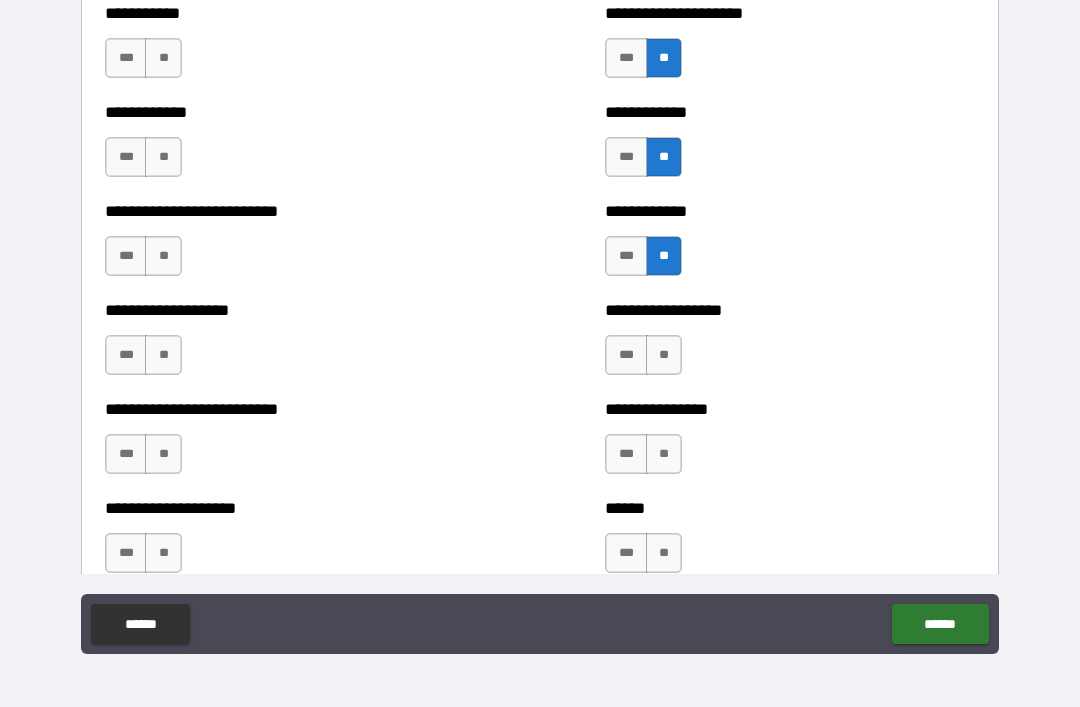 scroll, scrollTop: 5503, scrollLeft: 0, axis: vertical 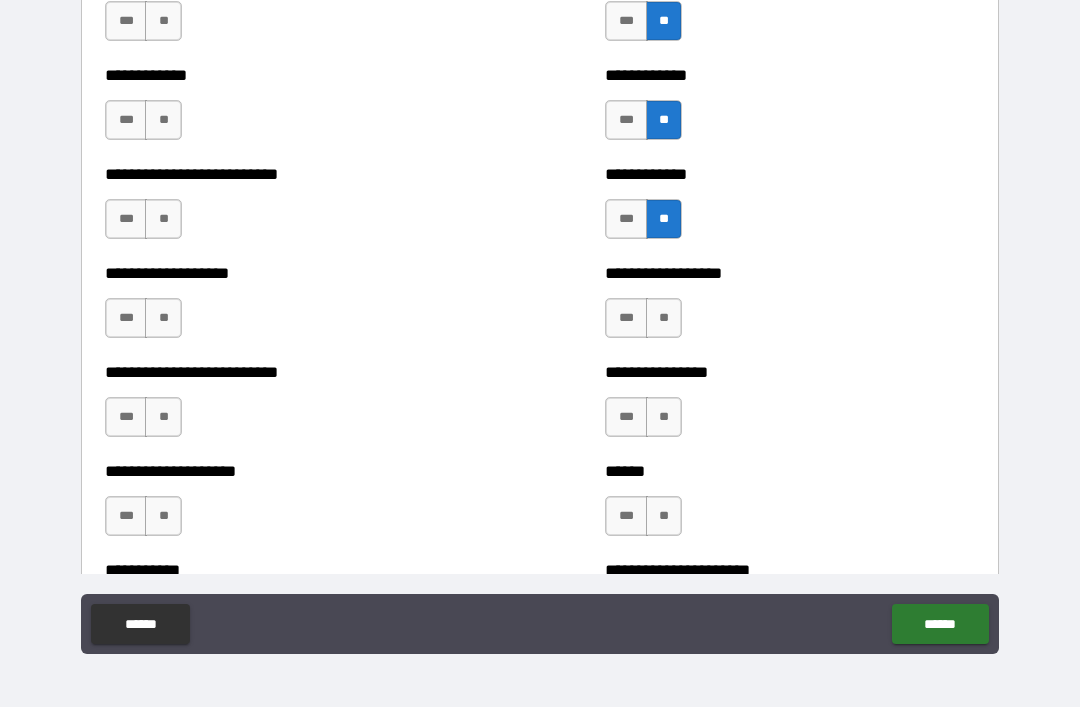click on "**" at bounding box center (664, 318) 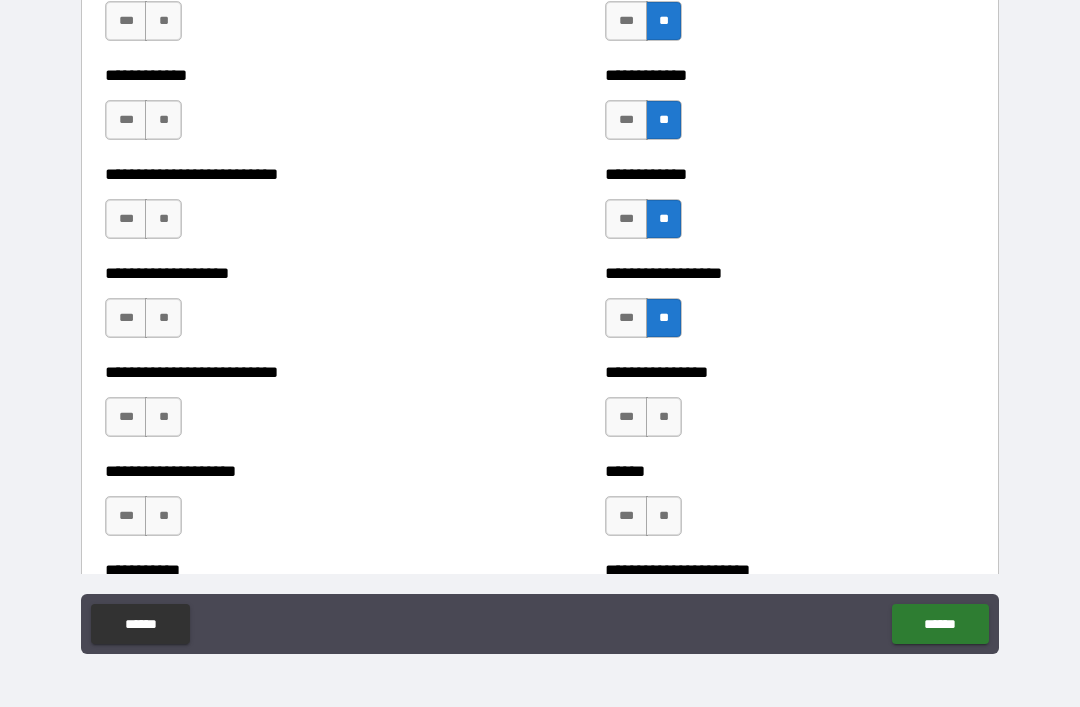 click on "**" at bounding box center (664, 417) 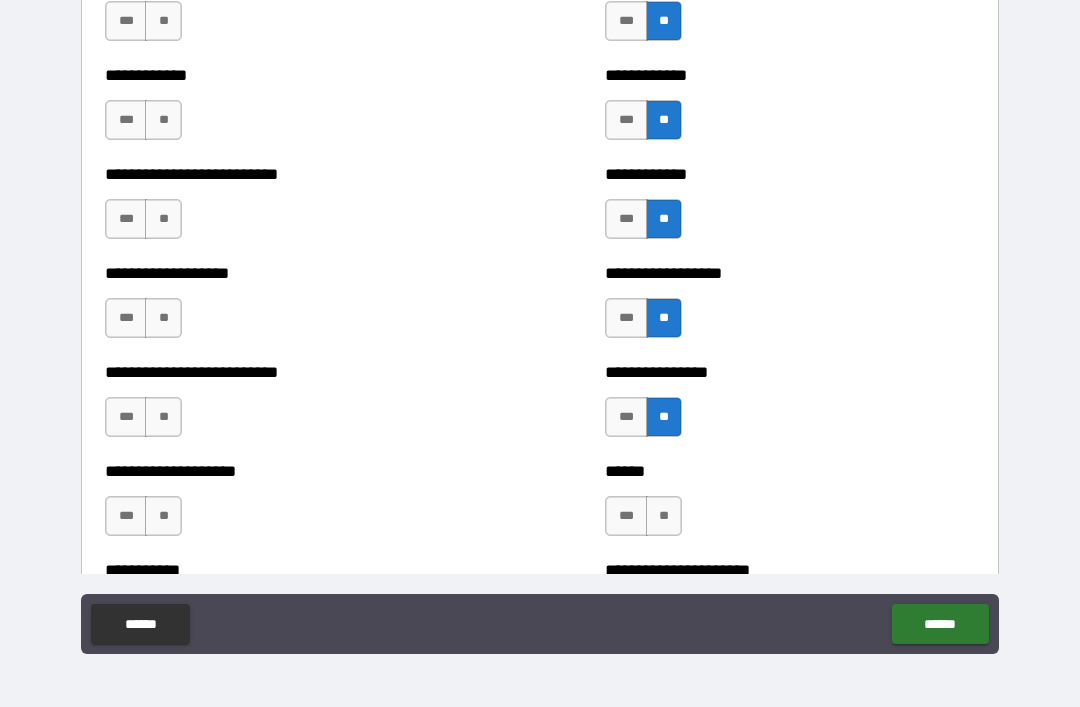 click on "**" at bounding box center (664, 516) 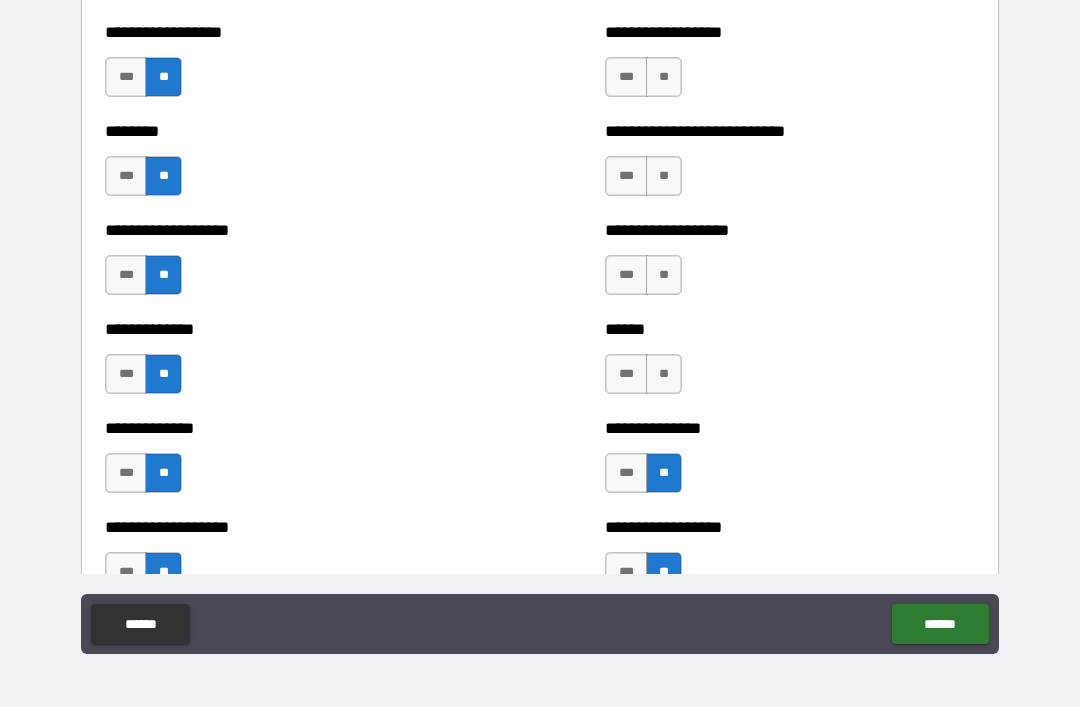 scroll, scrollTop: 4458, scrollLeft: 0, axis: vertical 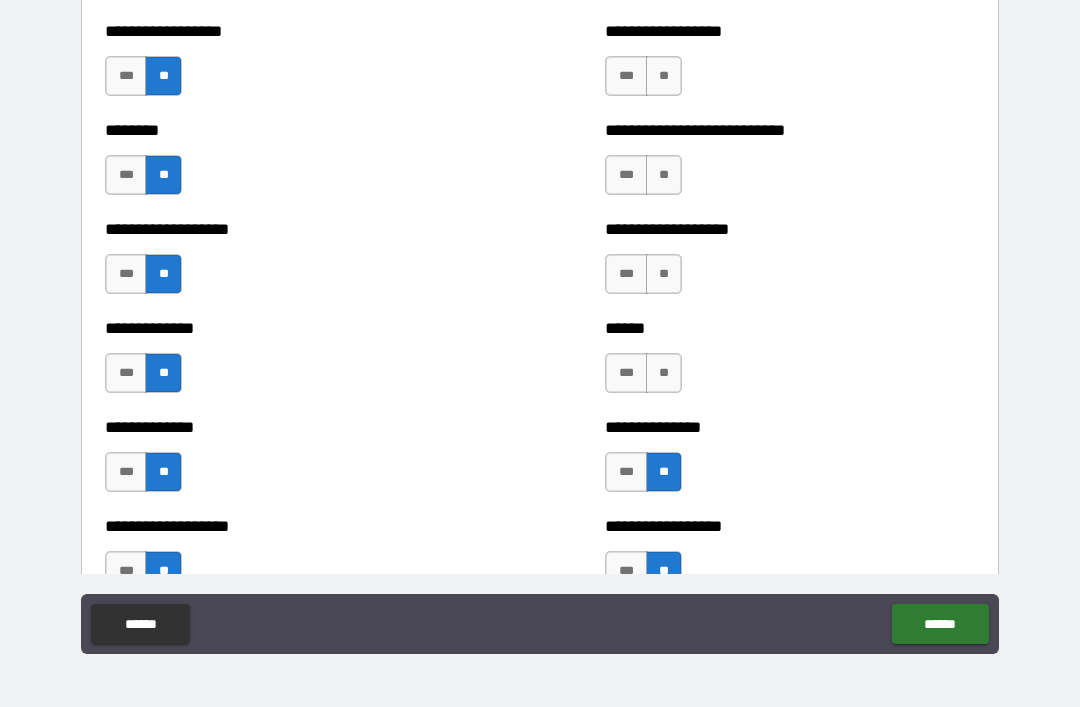 click on "**" at bounding box center [664, 373] 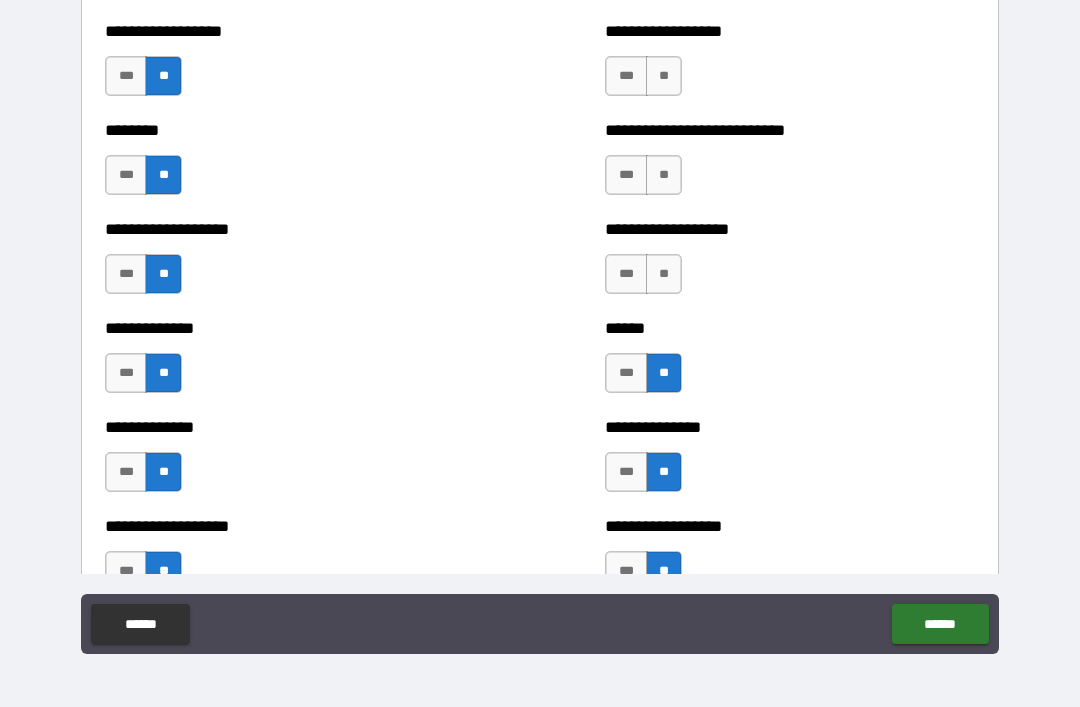 click on "**" at bounding box center [664, 274] 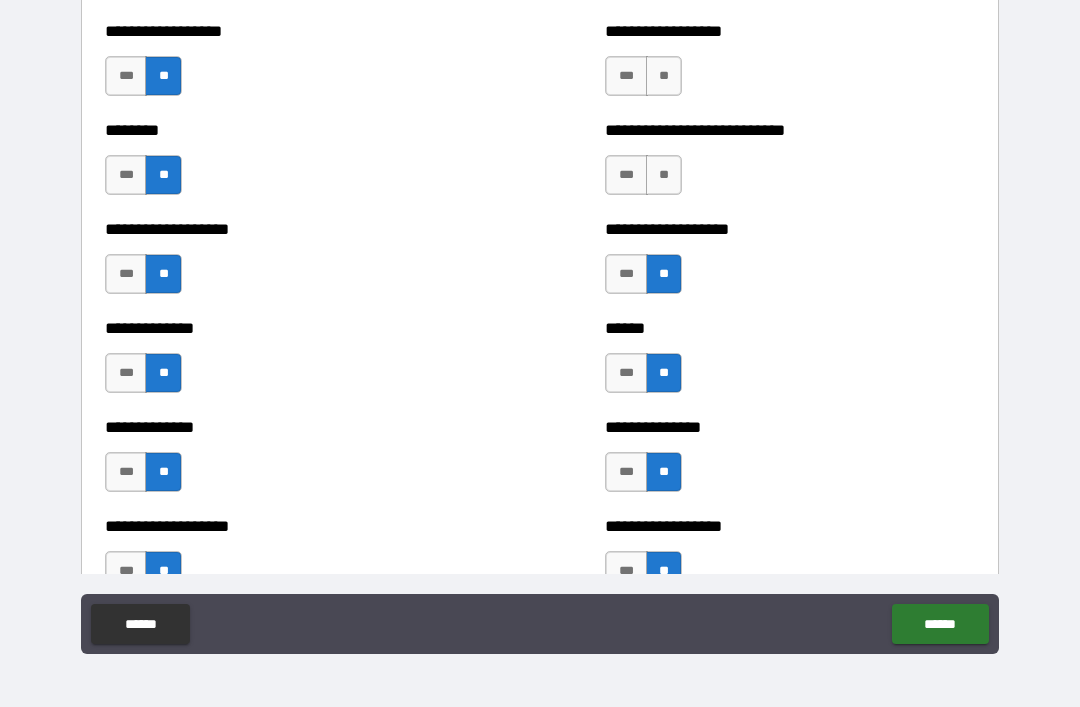 click on "**" at bounding box center [664, 175] 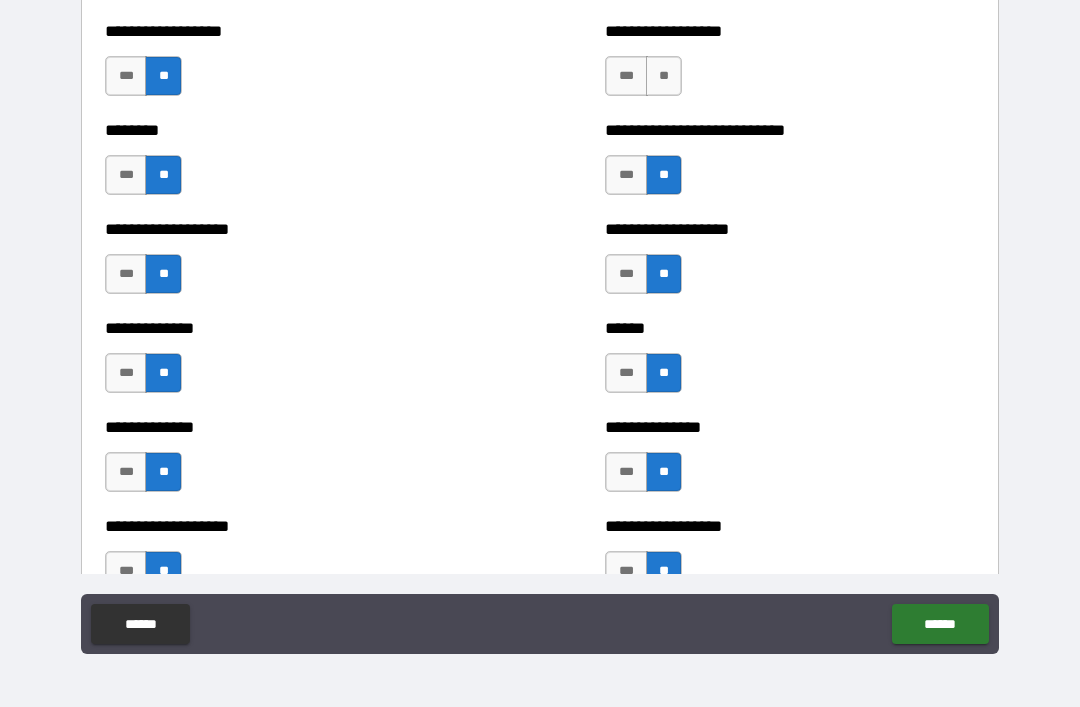 click on "**" at bounding box center (664, 76) 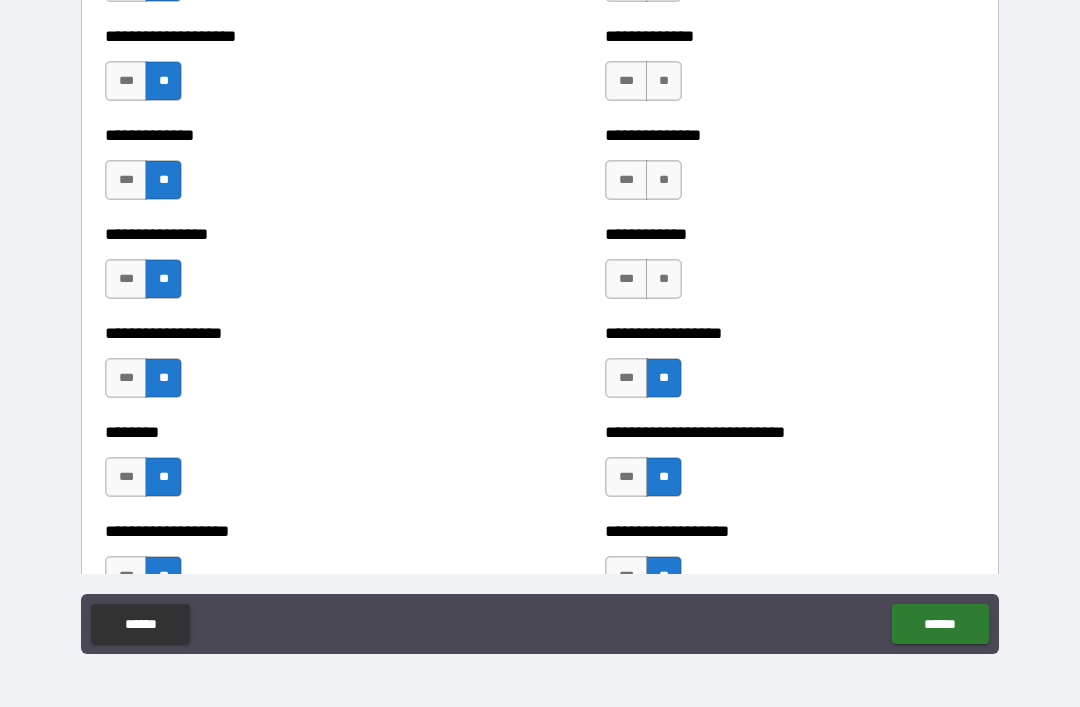scroll, scrollTop: 4152, scrollLeft: 0, axis: vertical 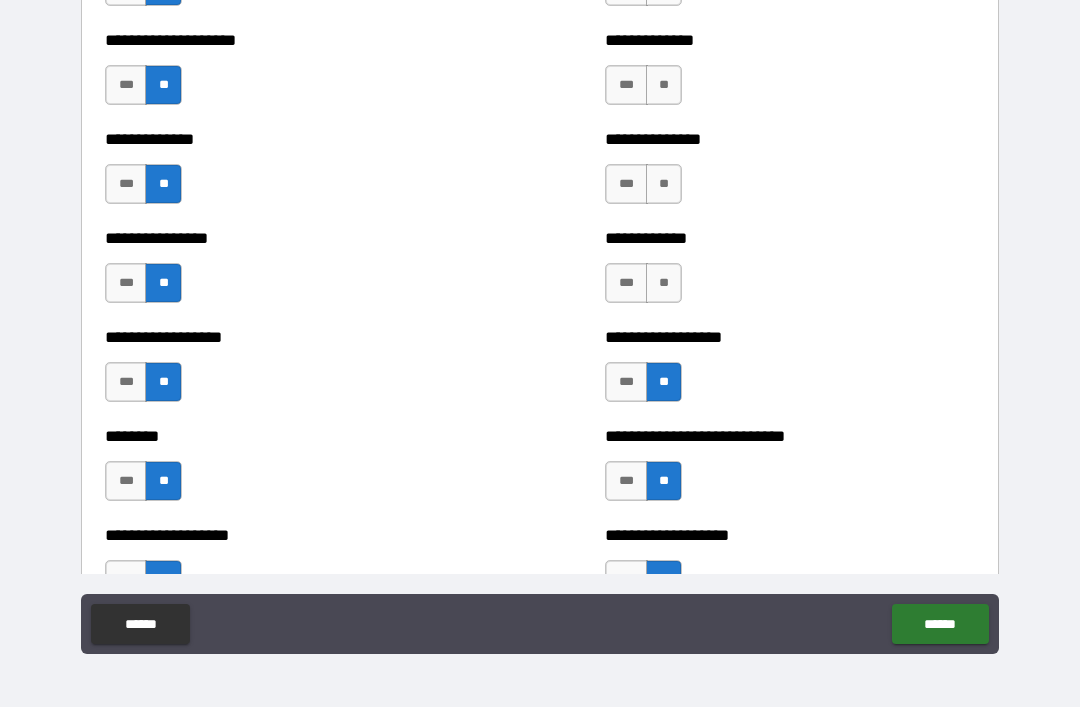 click on "**" at bounding box center (664, 283) 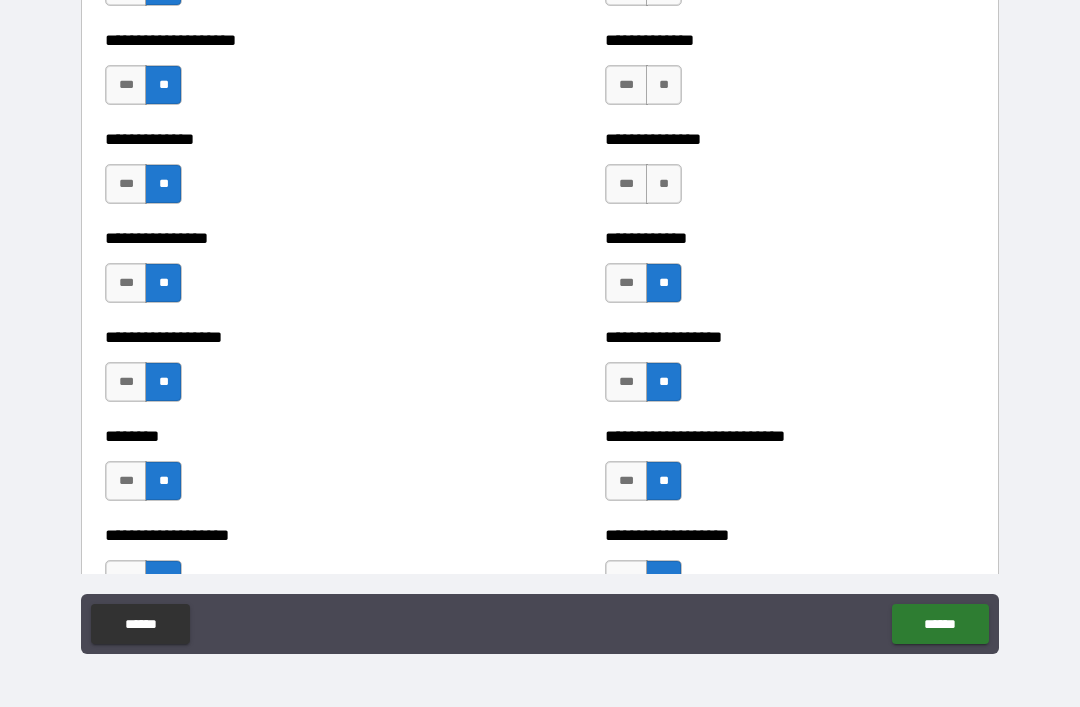 click on "**" at bounding box center (664, 184) 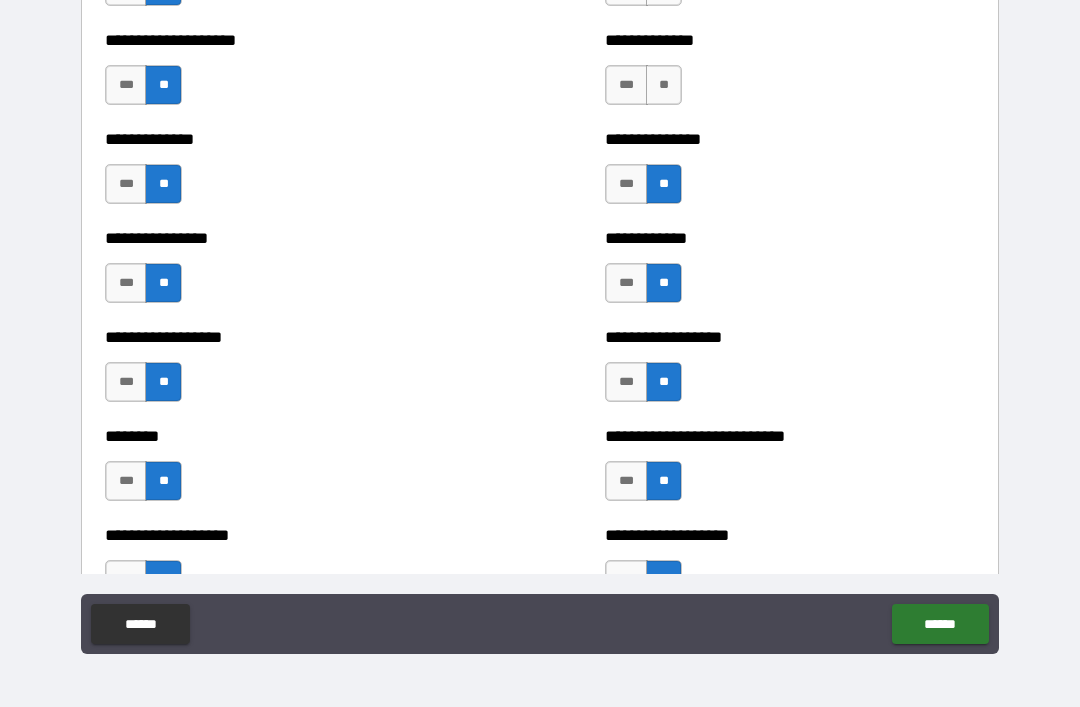 click on "**" at bounding box center [664, 85] 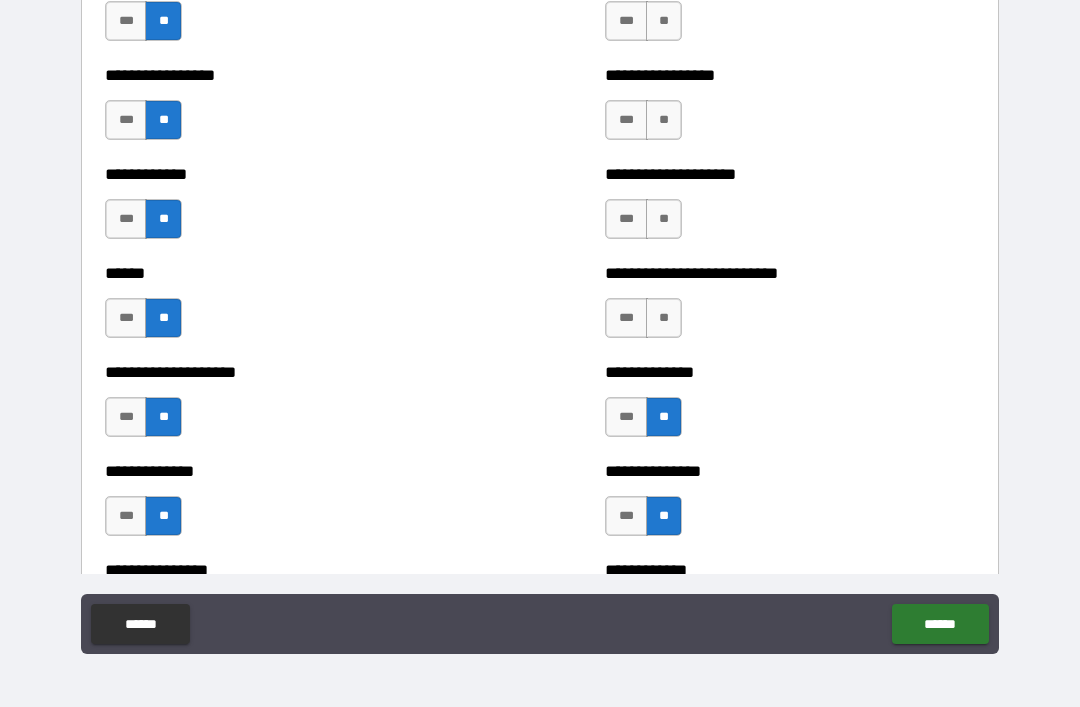 scroll, scrollTop: 3822, scrollLeft: 0, axis: vertical 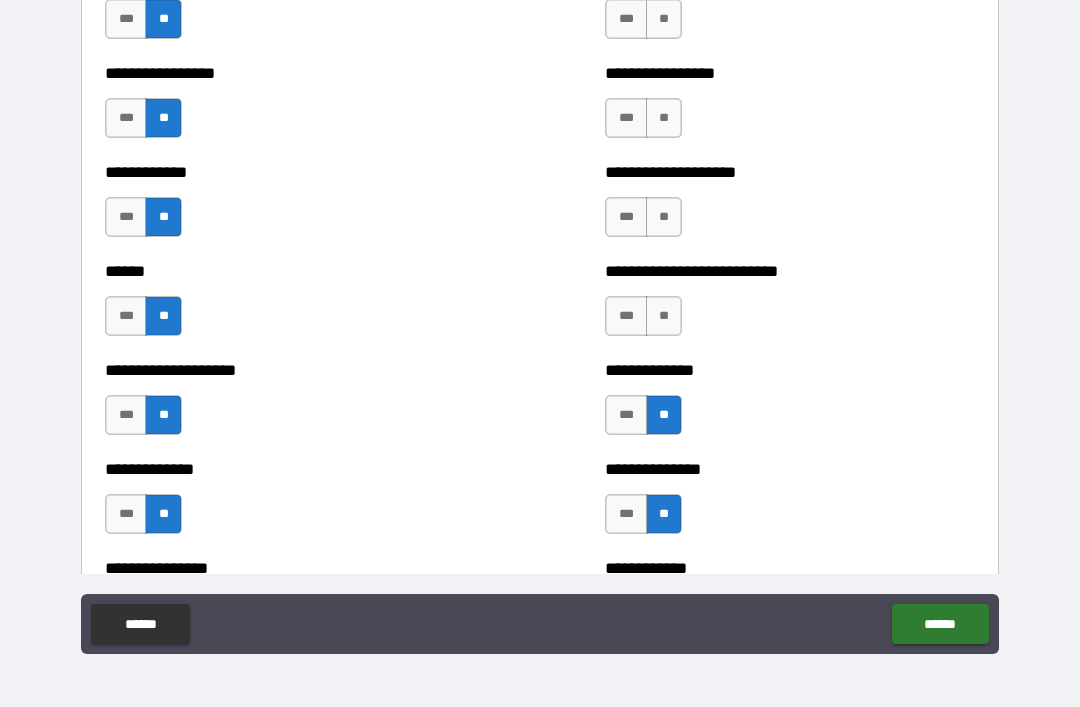 click on "**" at bounding box center [664, 316] 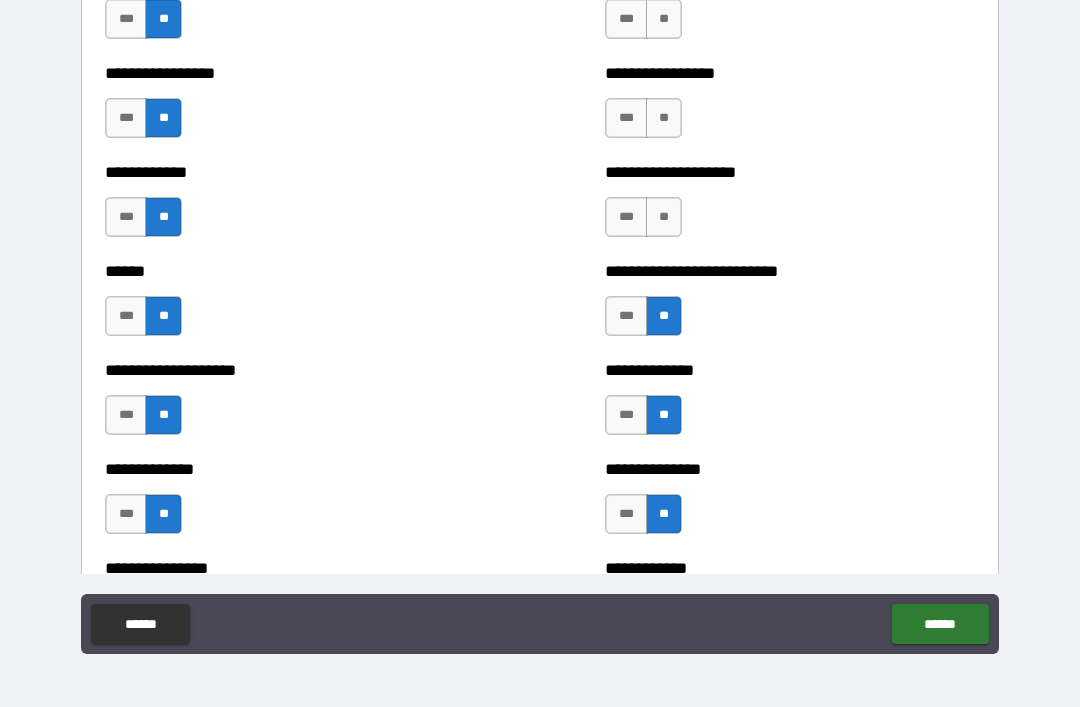 click on "**" at bounding box center [664, 217] 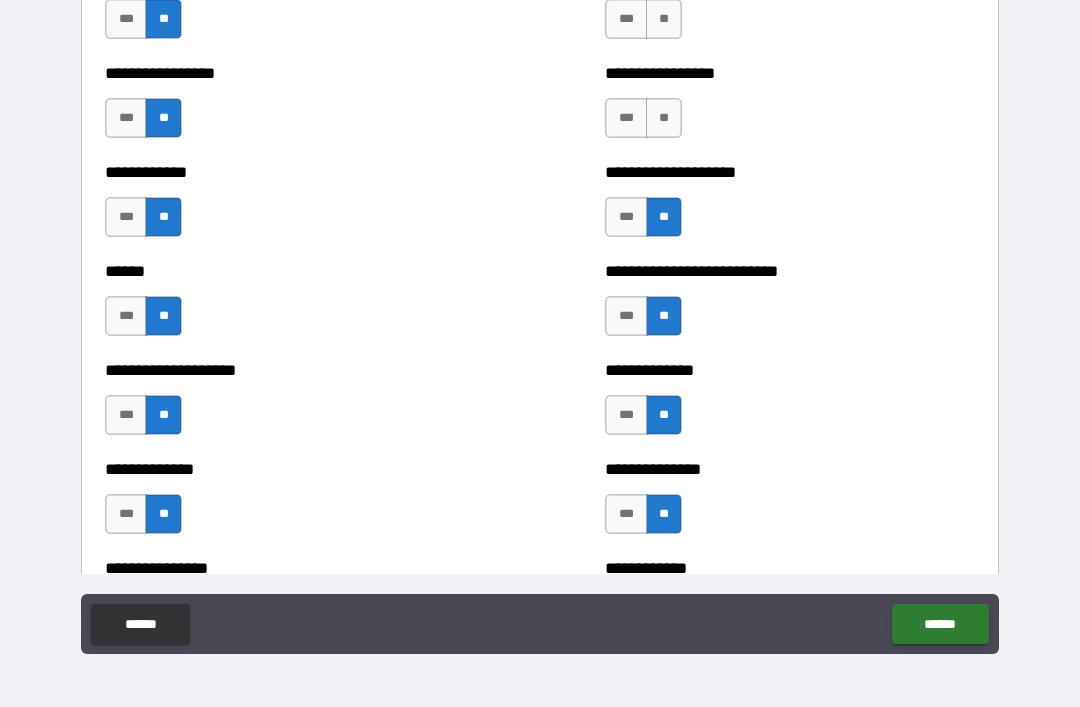 click on "**" at bounding box center (664, 118) 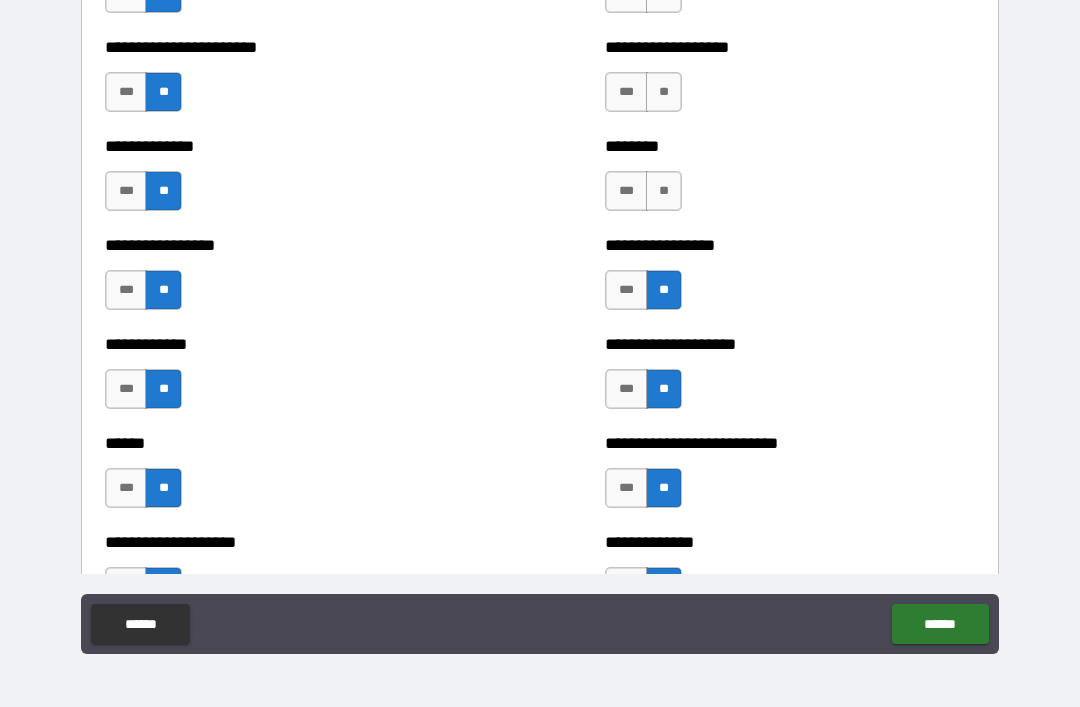 scroll, scrollTop: 3581, scrollLeft: 0, axis: vertical 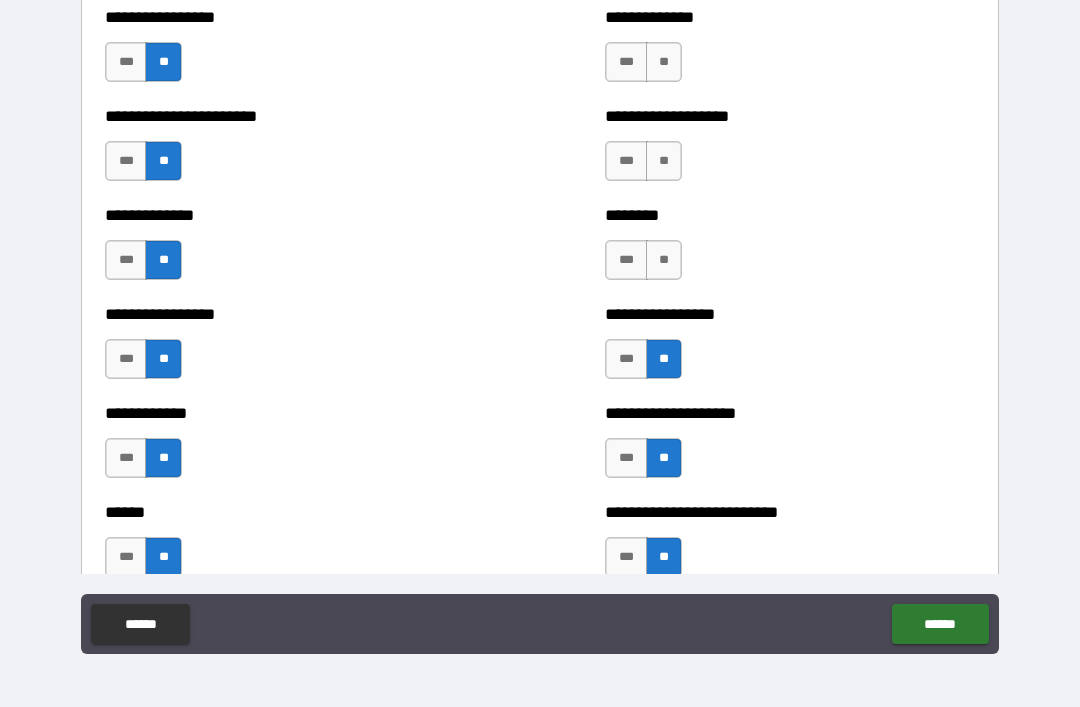 click on "**" at bounding box center (664, 260) 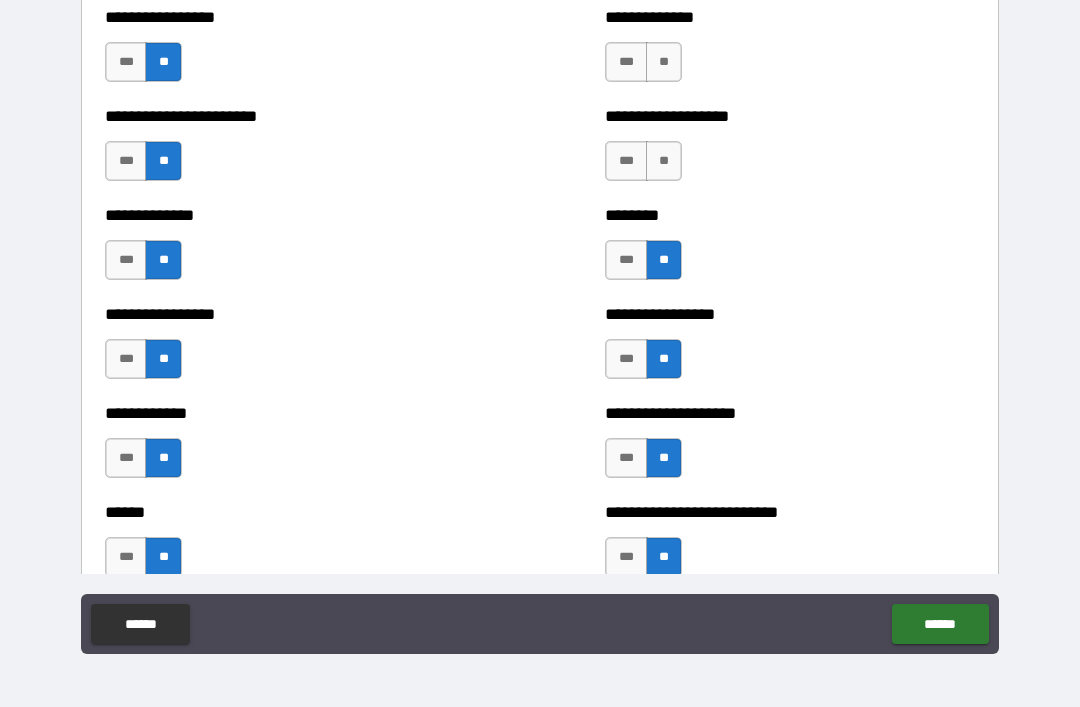click on "**" at bounding box center (664, 161) 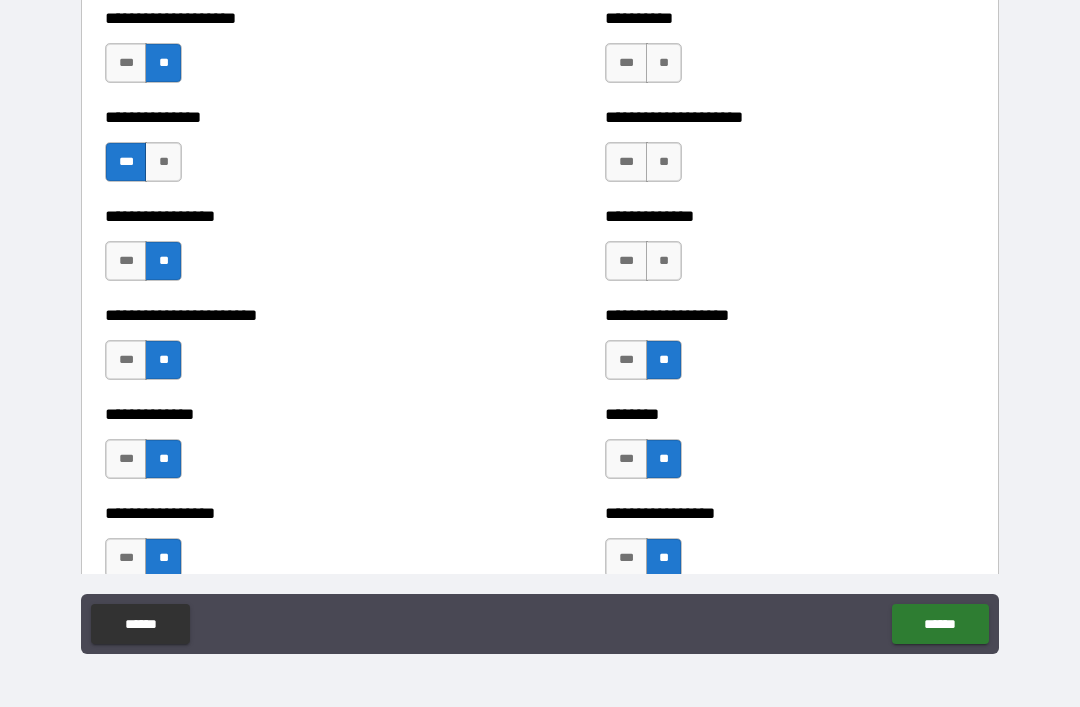 scroll, scrollTop: 3353, scrollLeft: 0, axis: vertical 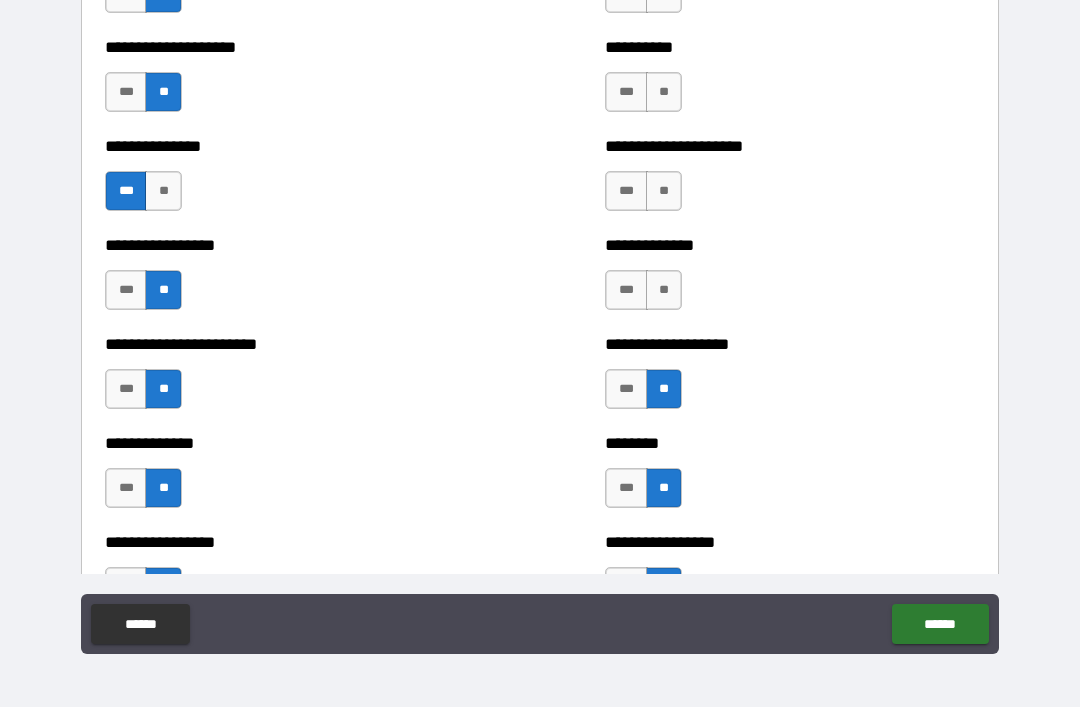 click on "**" at bounding box center (664, 290) 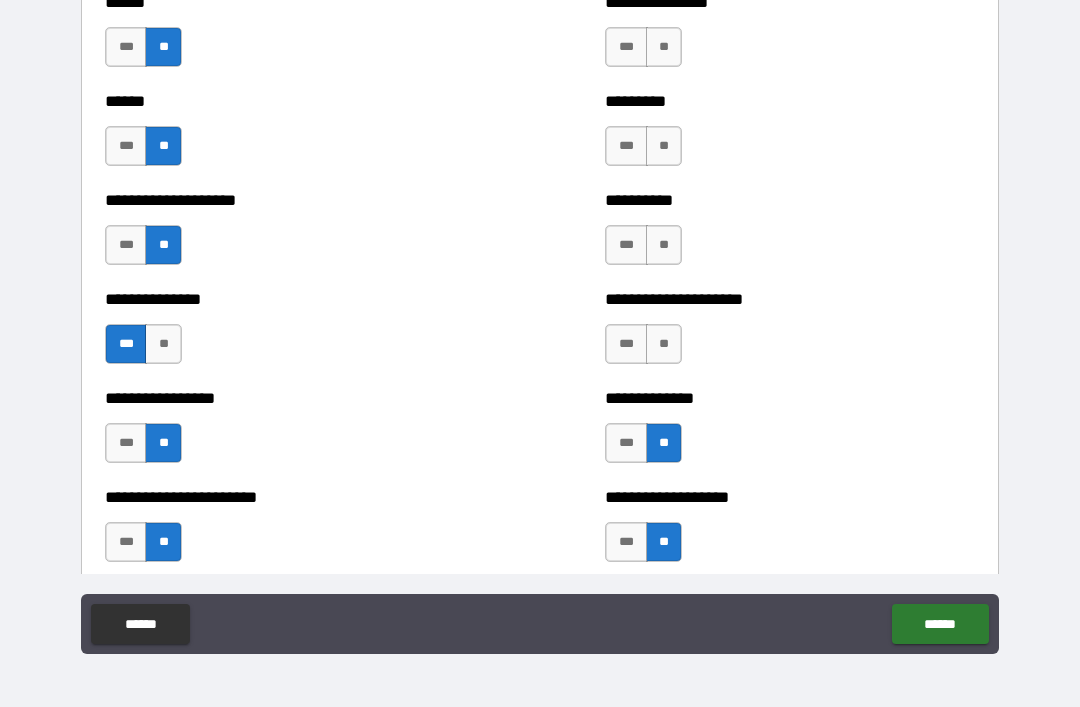 scroll, scrollTop: 3193, scrollLeft: 0, axis: vertical 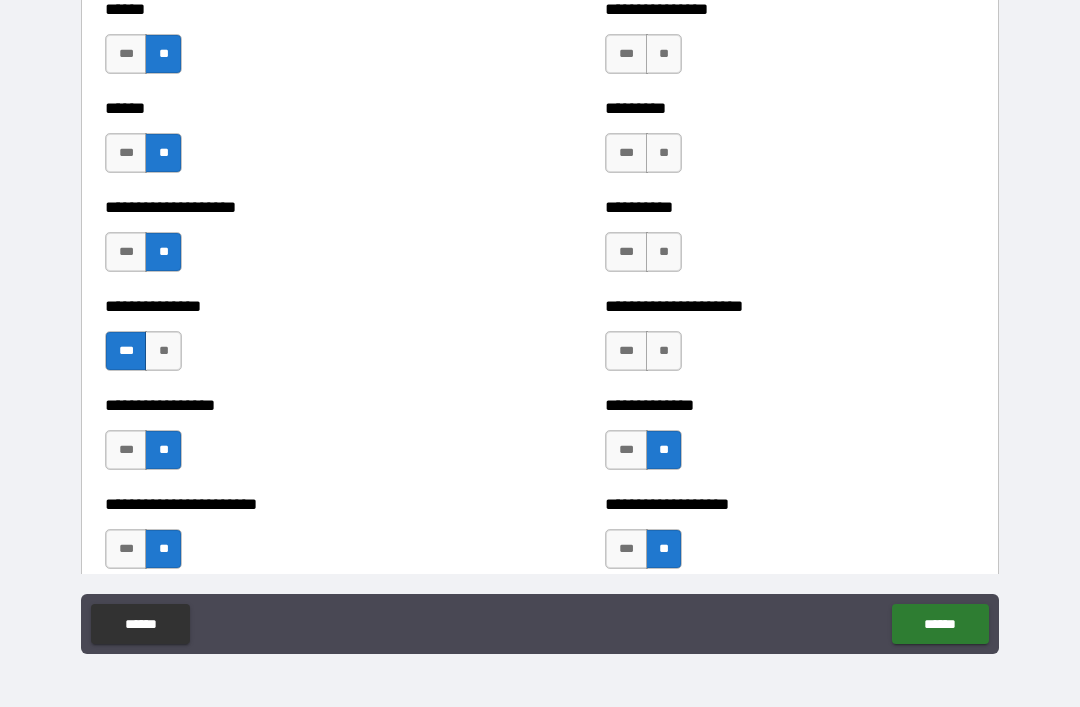 click on "**" at bounding box center (664, 351) 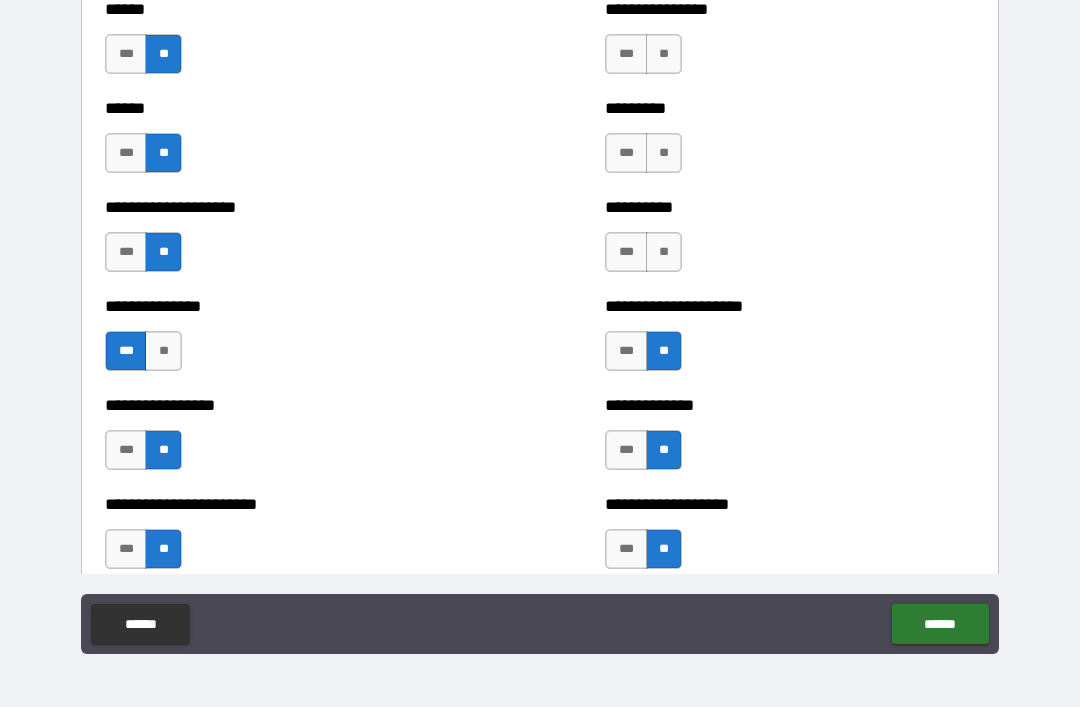click on "**" at bounding box center (664, 252) 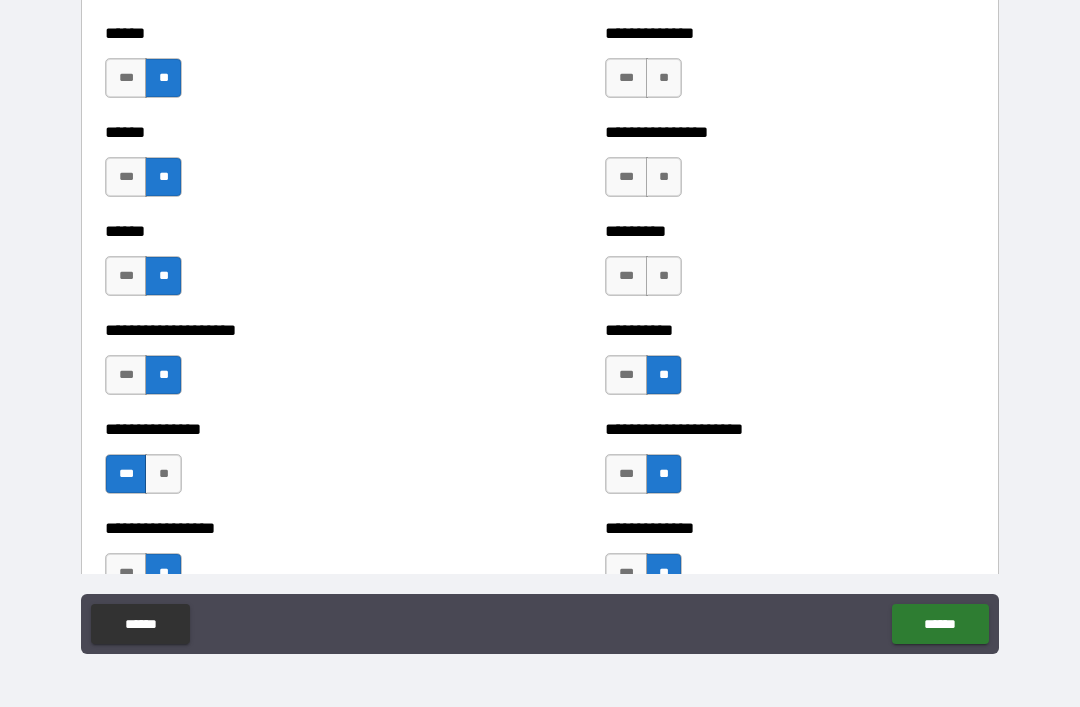 scroll, scrollTop: 3045, scrollLeft: 0, axis: vertical 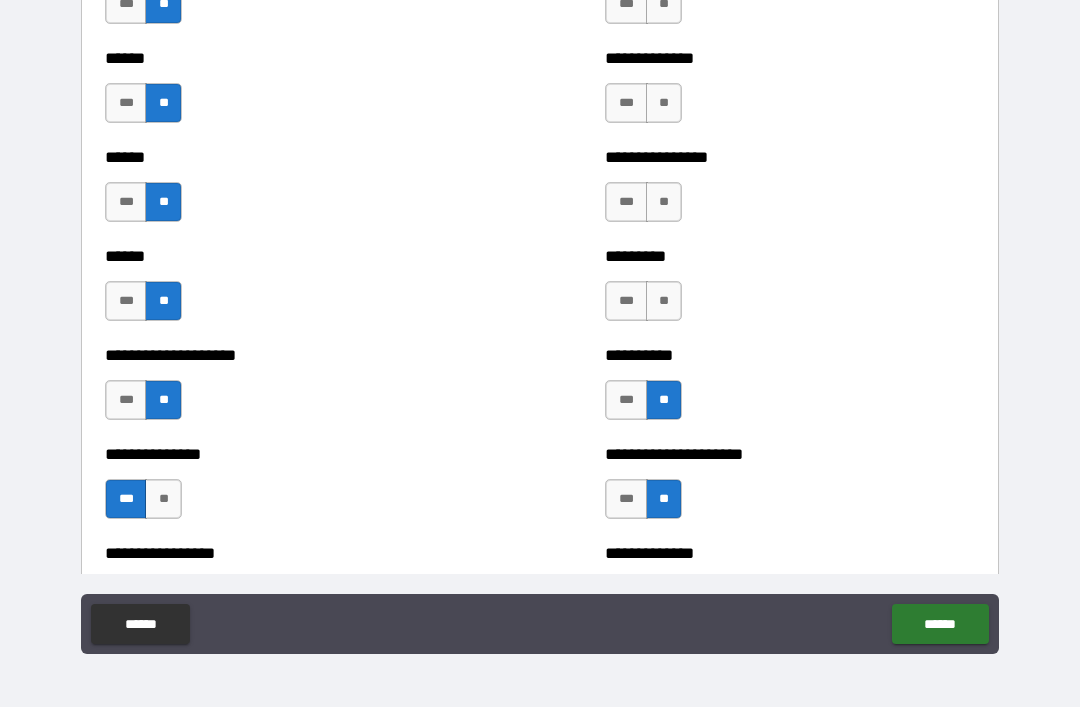 click on "**" at bounding box center [664, 301] 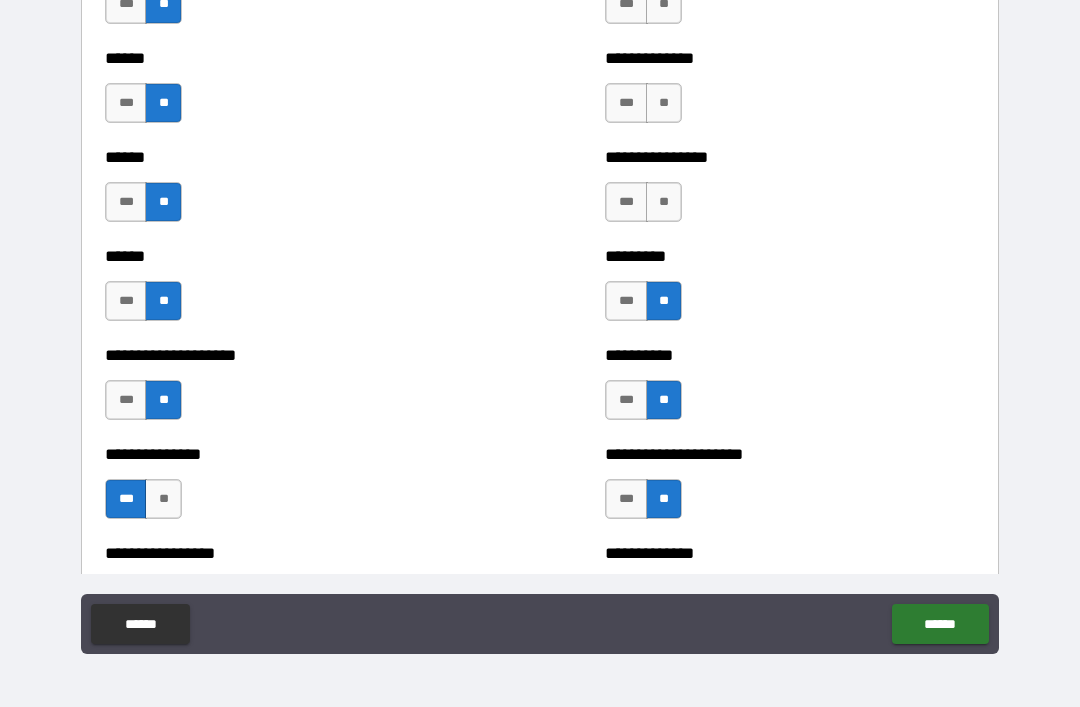 click on "**" at bounding box center [664, 202] 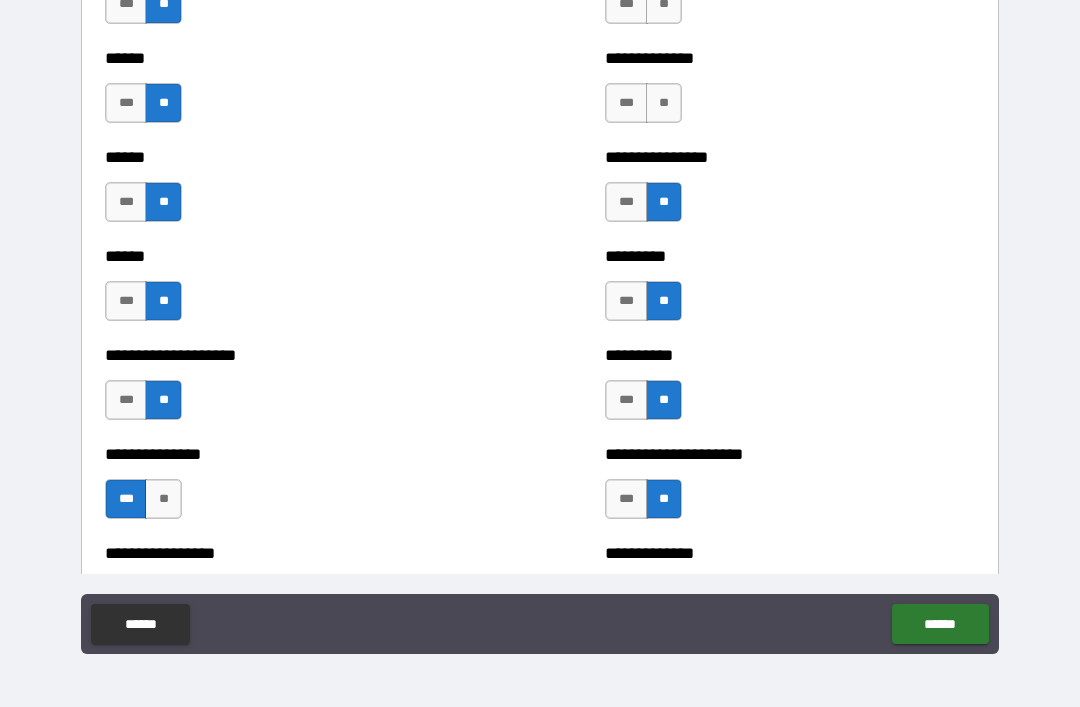 click on "**" at bounding box center (664, 103) 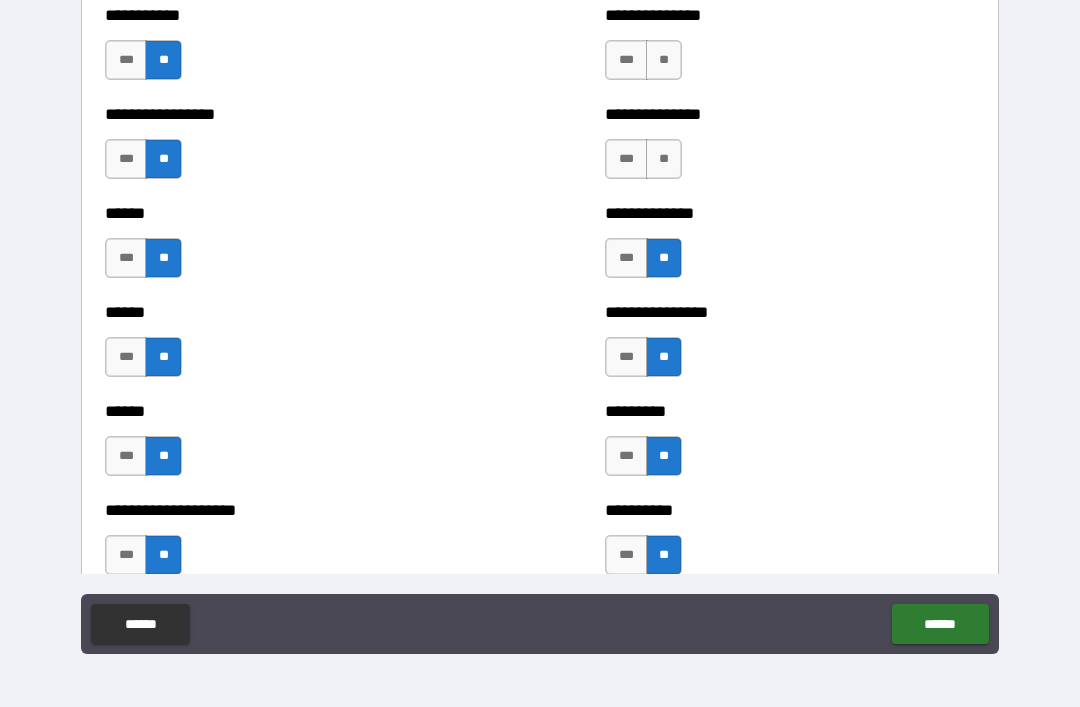 scroll, scrollTop: 2775, scrollLeft: 0, axis: vertical 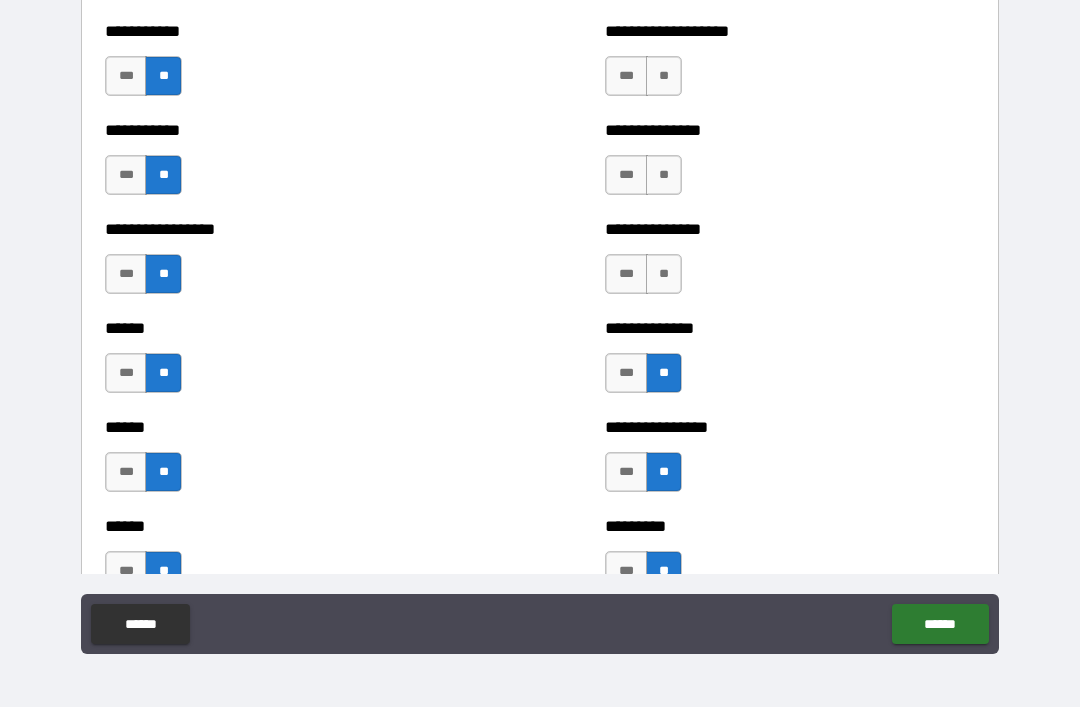 click on "**" at bounding box center [664, 274] 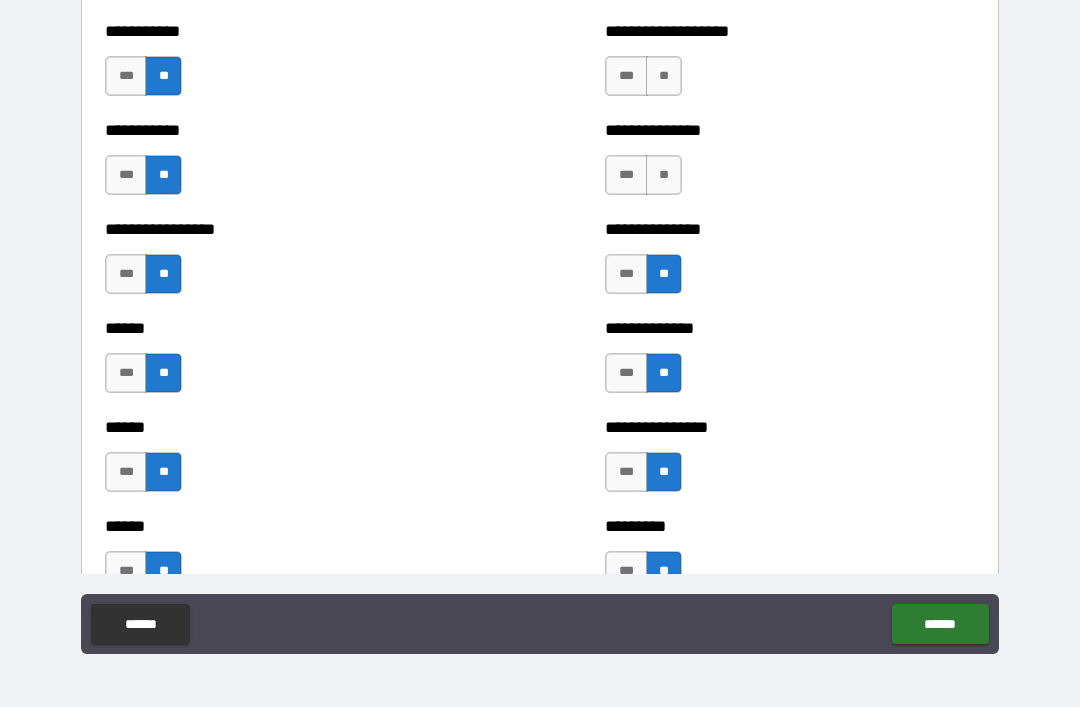 click on "**" at bounding box center [664, 175] 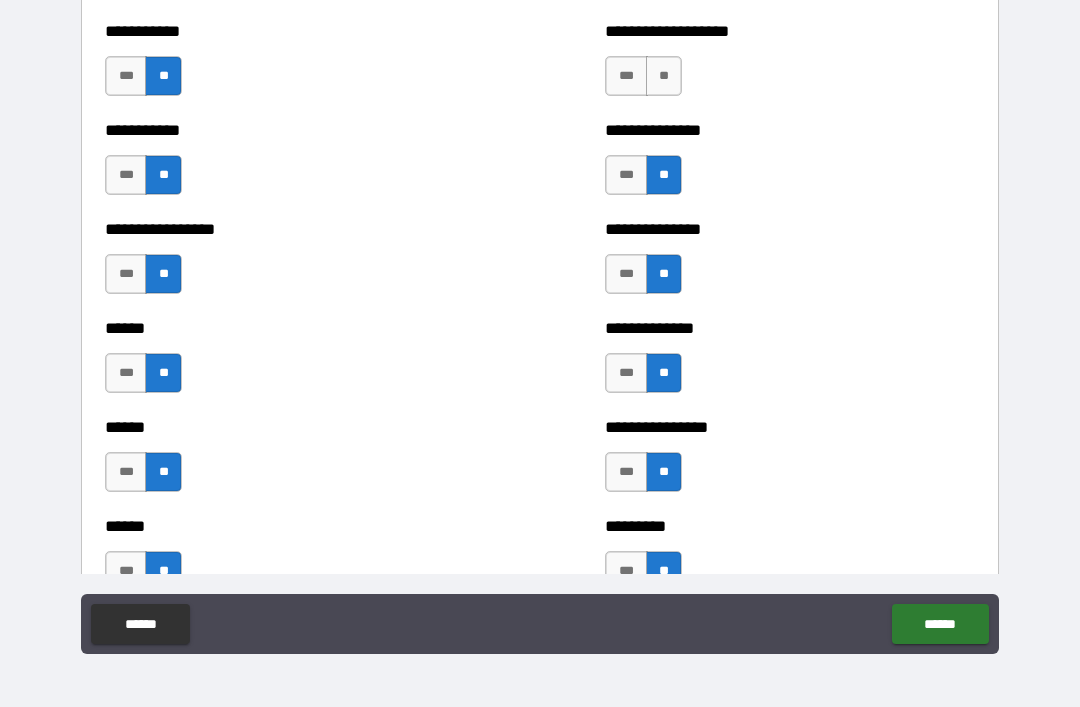 click on "**" at bounding box center [664, 76] 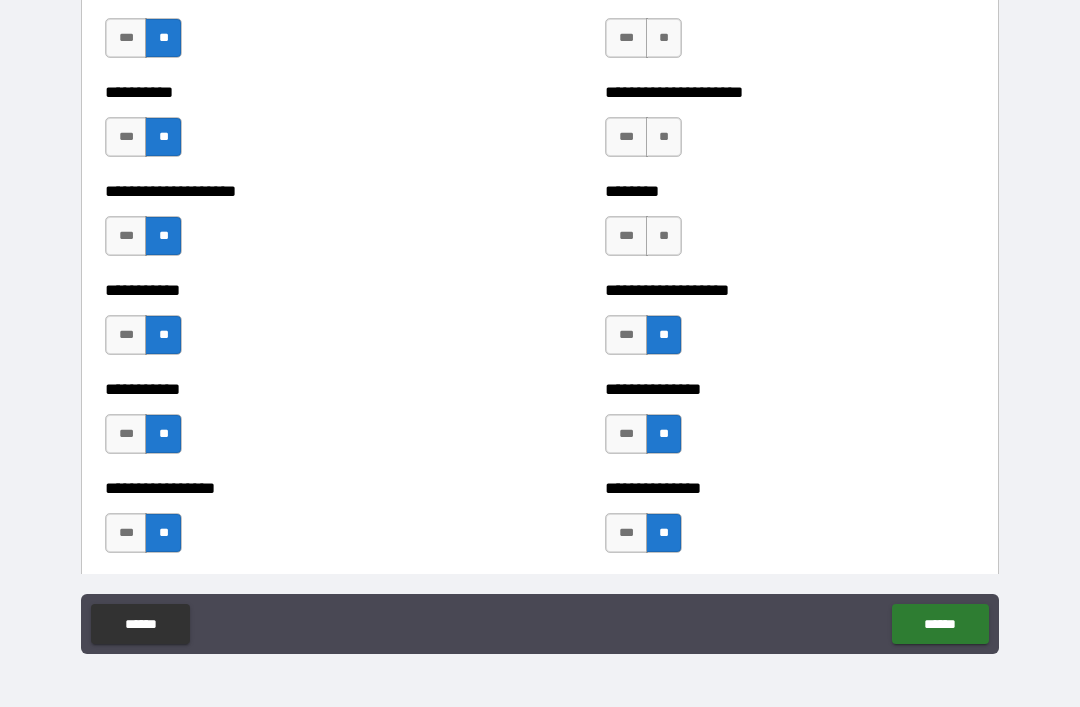 scroll, scrollTop: 2510, scrollLeft: 0, axis: vertical 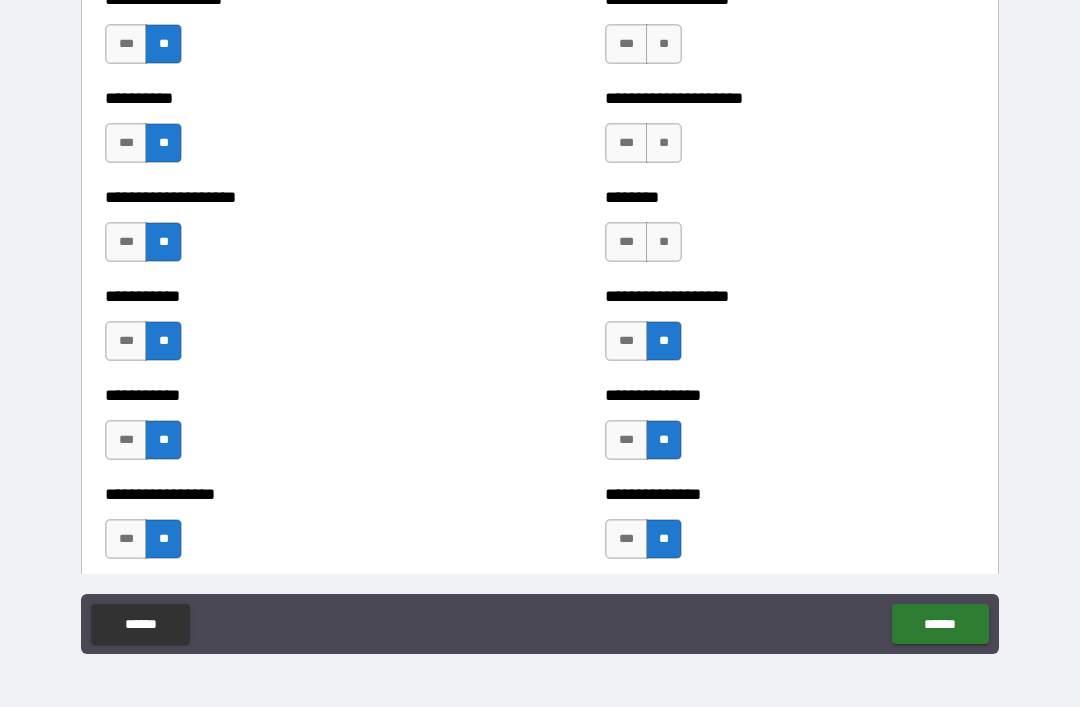 click on "**" at bounding box center [664, 143] 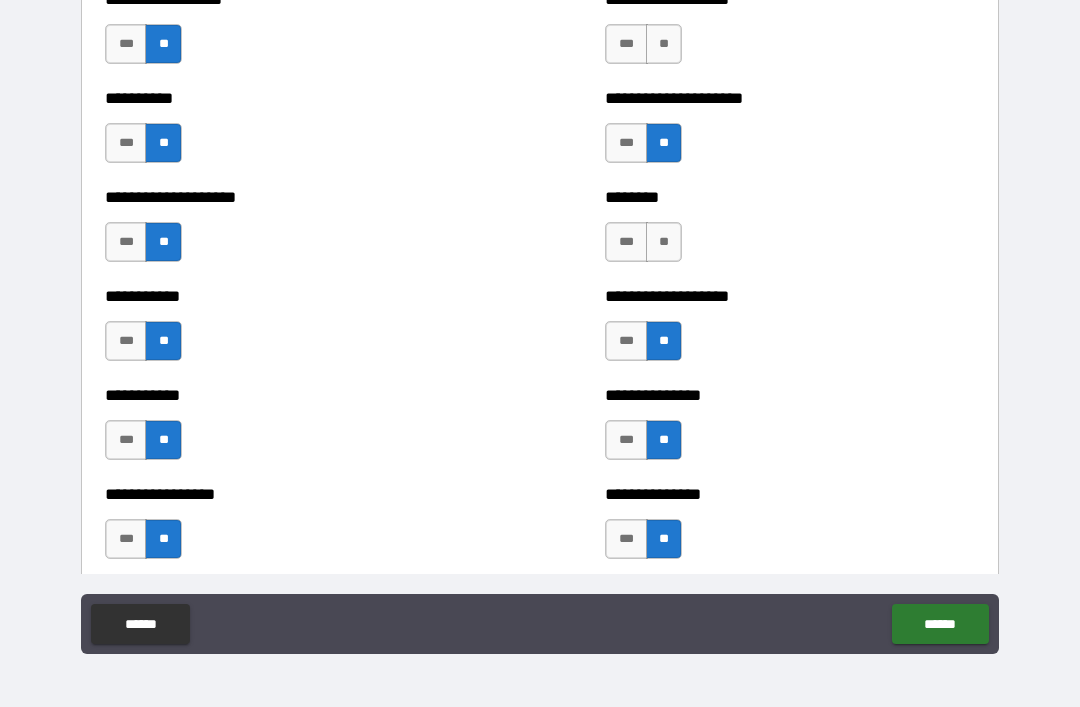 click on "**" at bounding box center (664, 242) 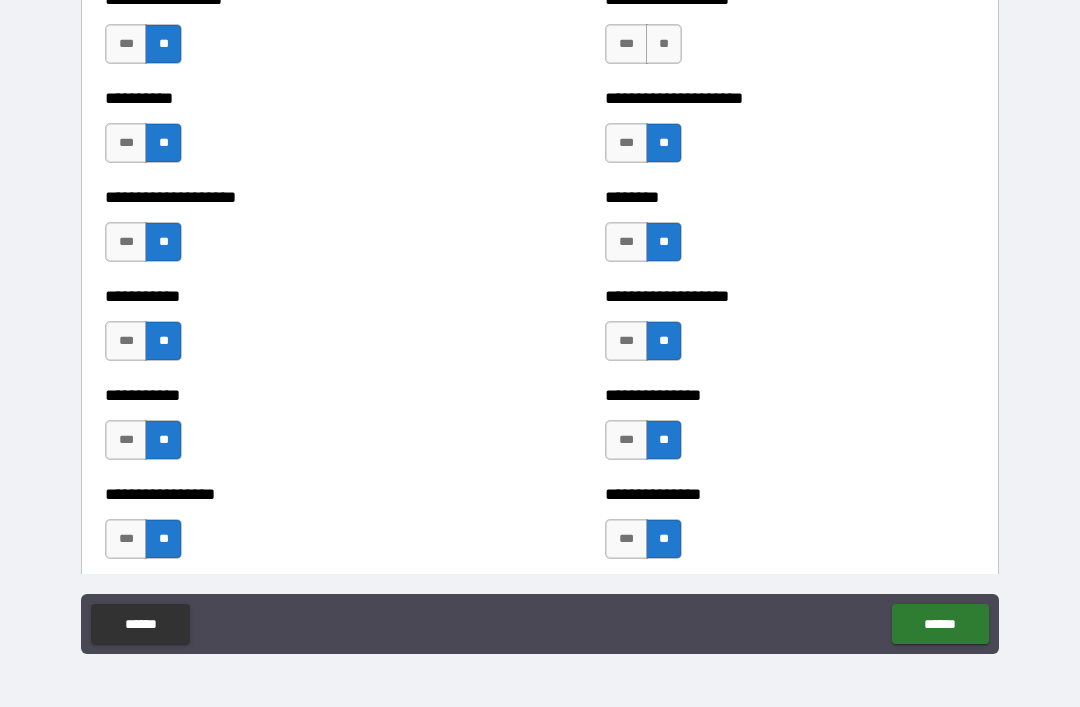 click on "**" at bounding box center [664, 44] 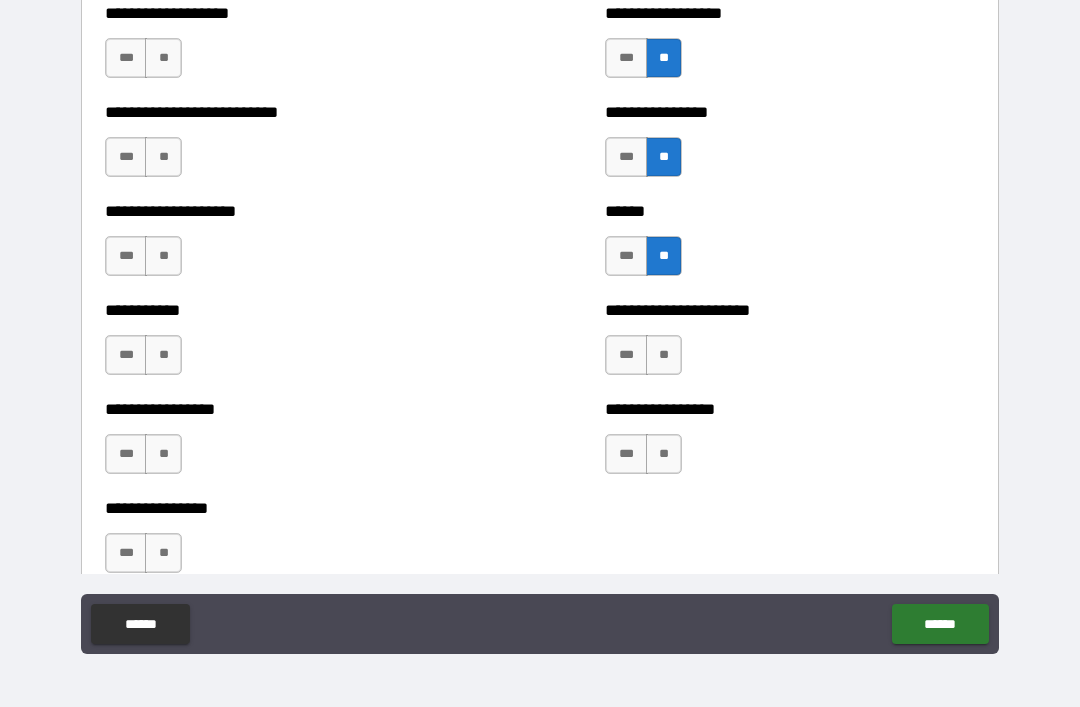 scroll, scrollTop: 5778, scrollLeft: 0, axis: vertical 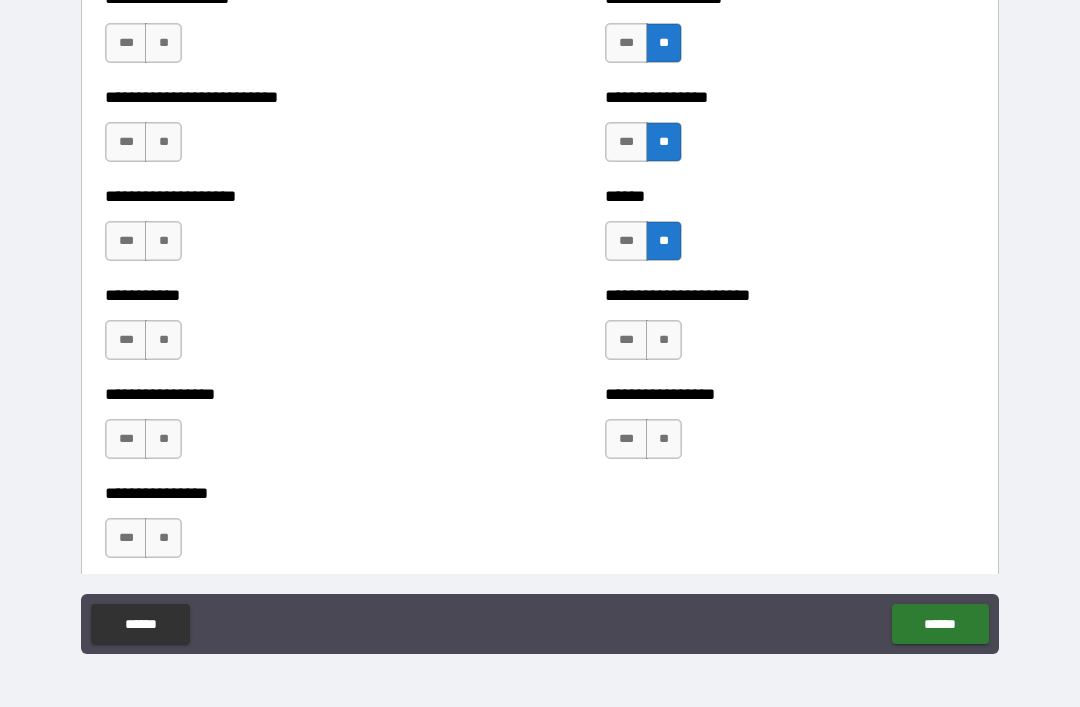 click on "**" at bounding box center [664, 340] 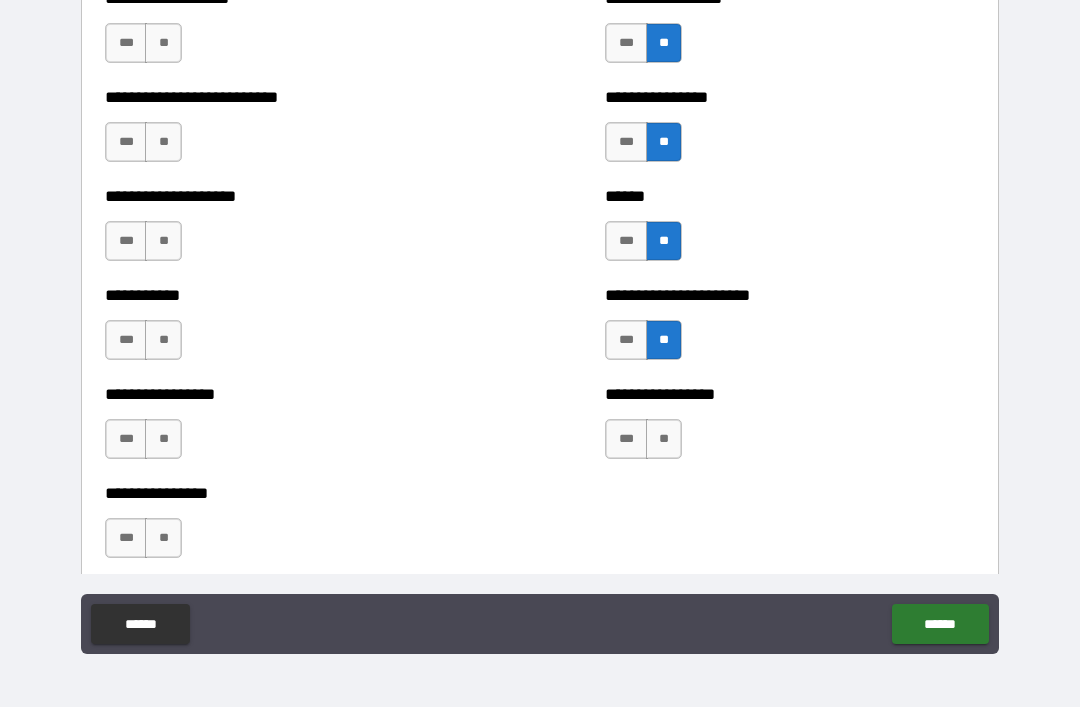 click on "**" at bounding box center (664, 439) 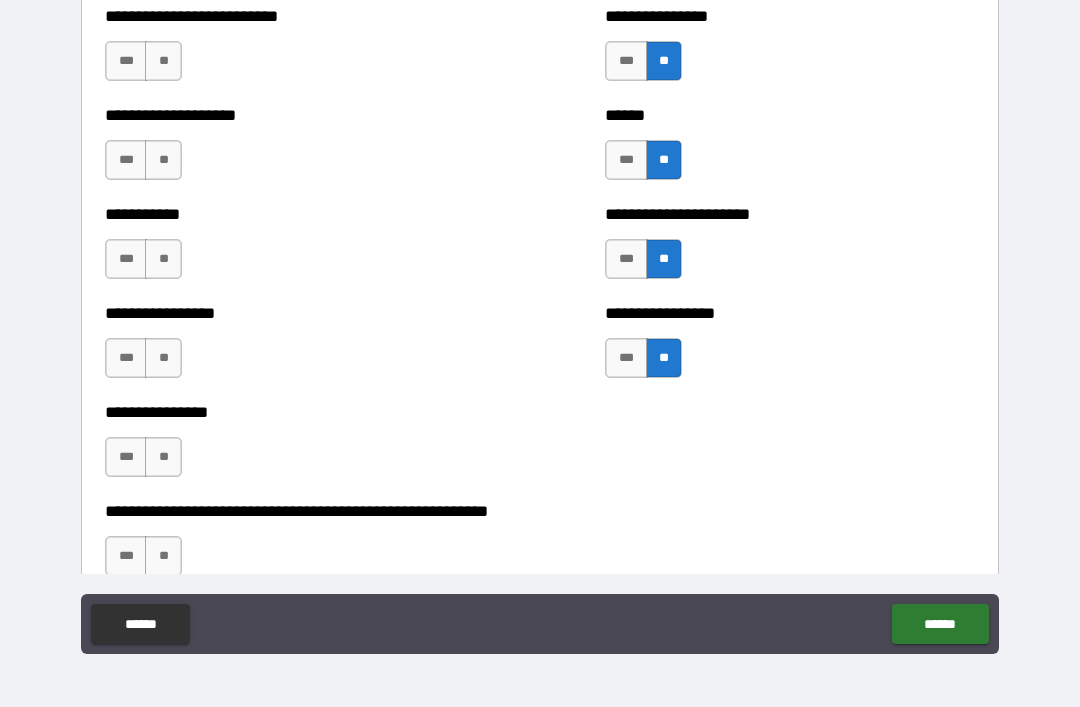 scroll, scrollTop: 5860, scrollLeft: 0, axis: vertical 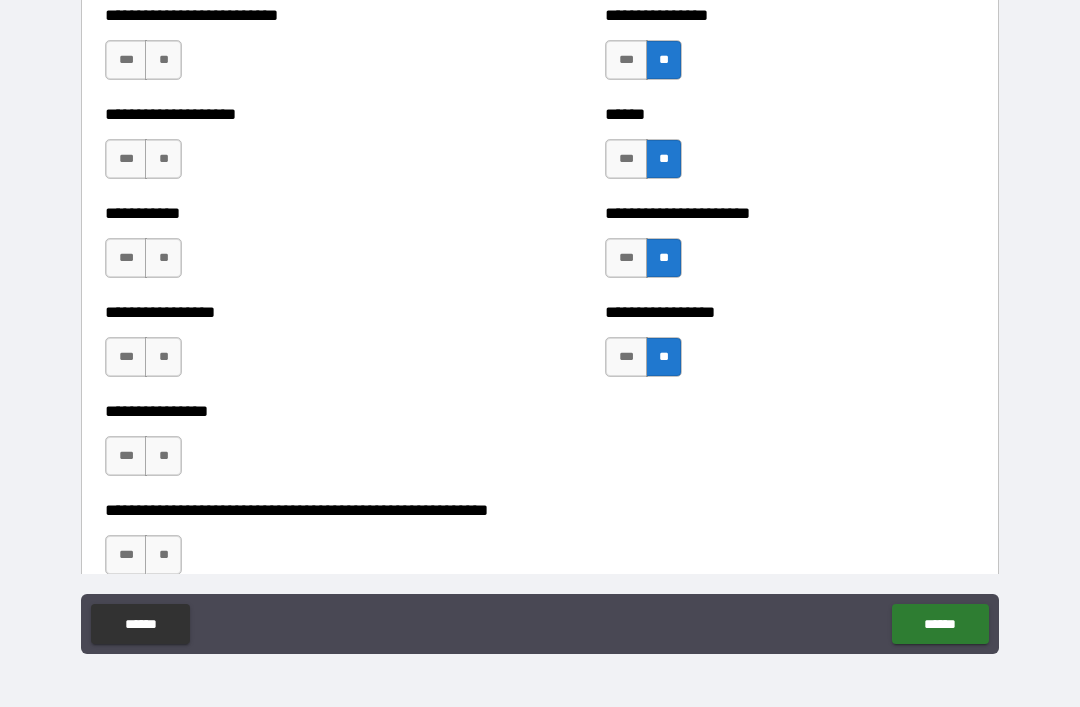 click on "**" at bounding box center [163, 555] 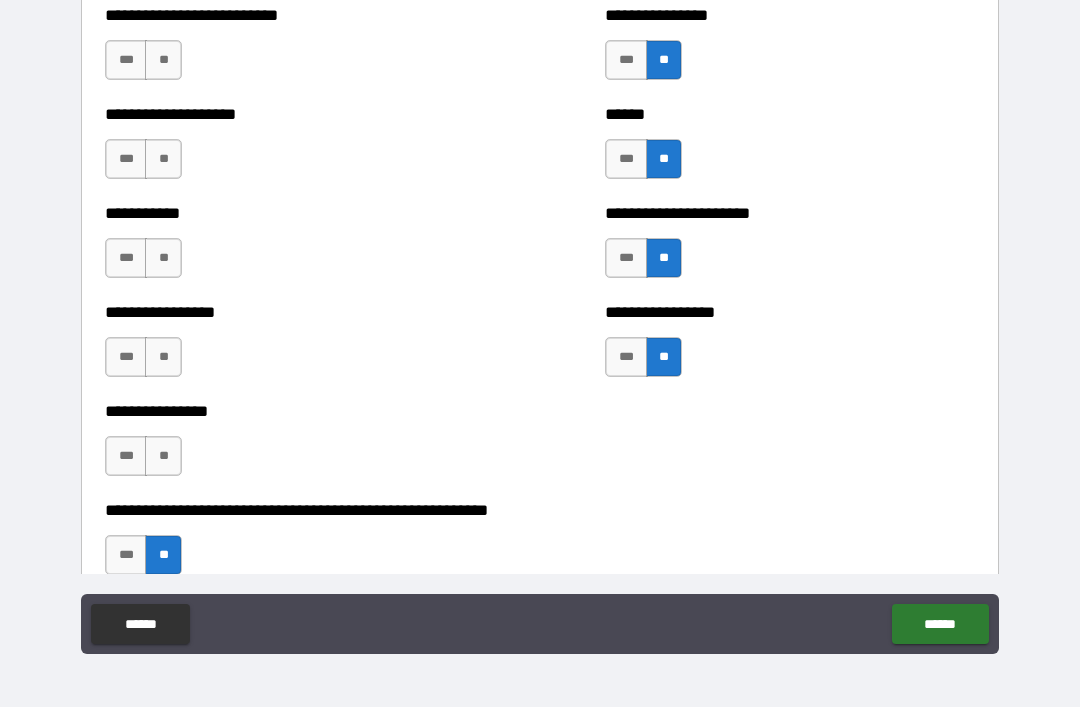 click on "**" at bounding box center [163, 456] 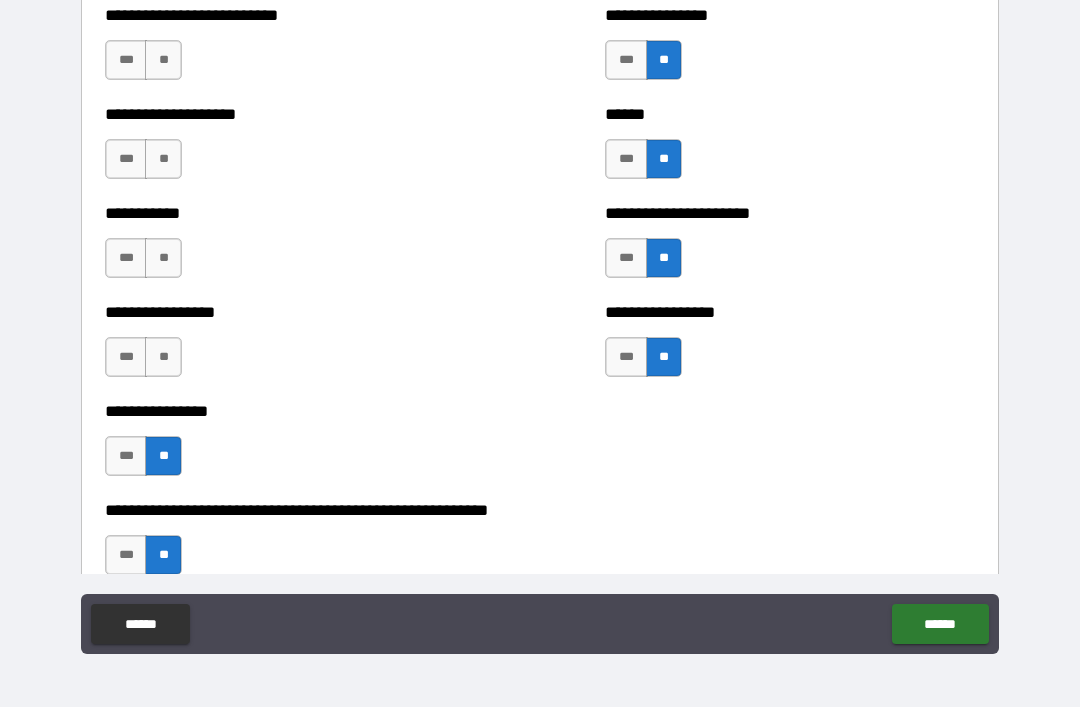 click on "**" at bounding box center (163, 357) 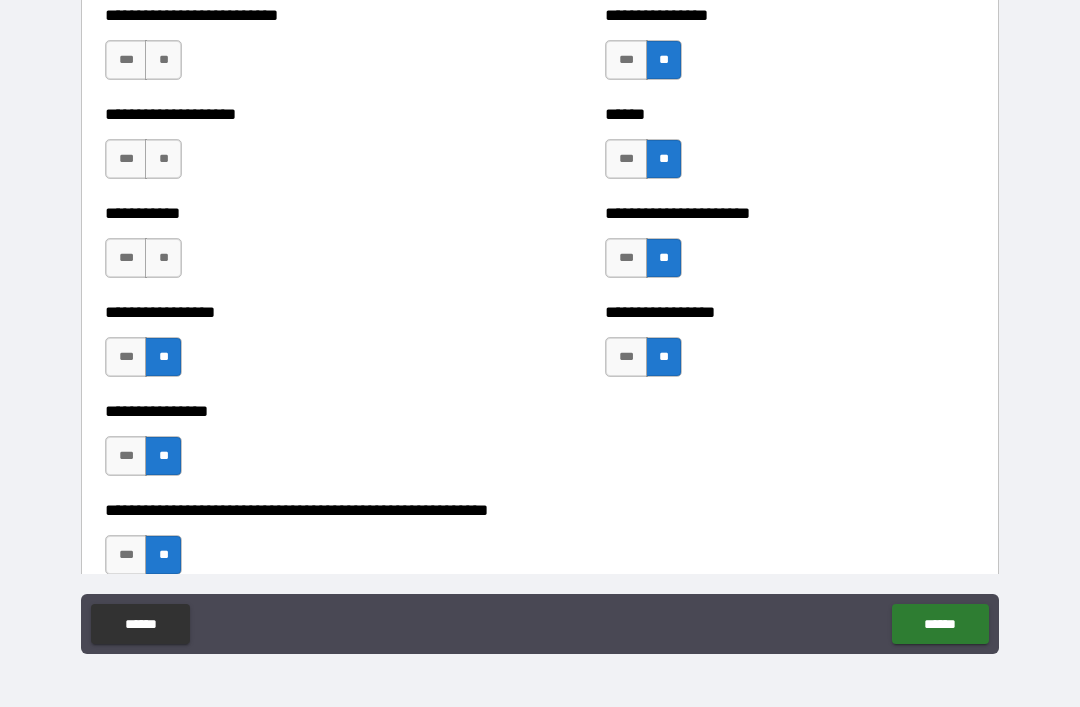 click on "**" at bounding box center [163, 258] 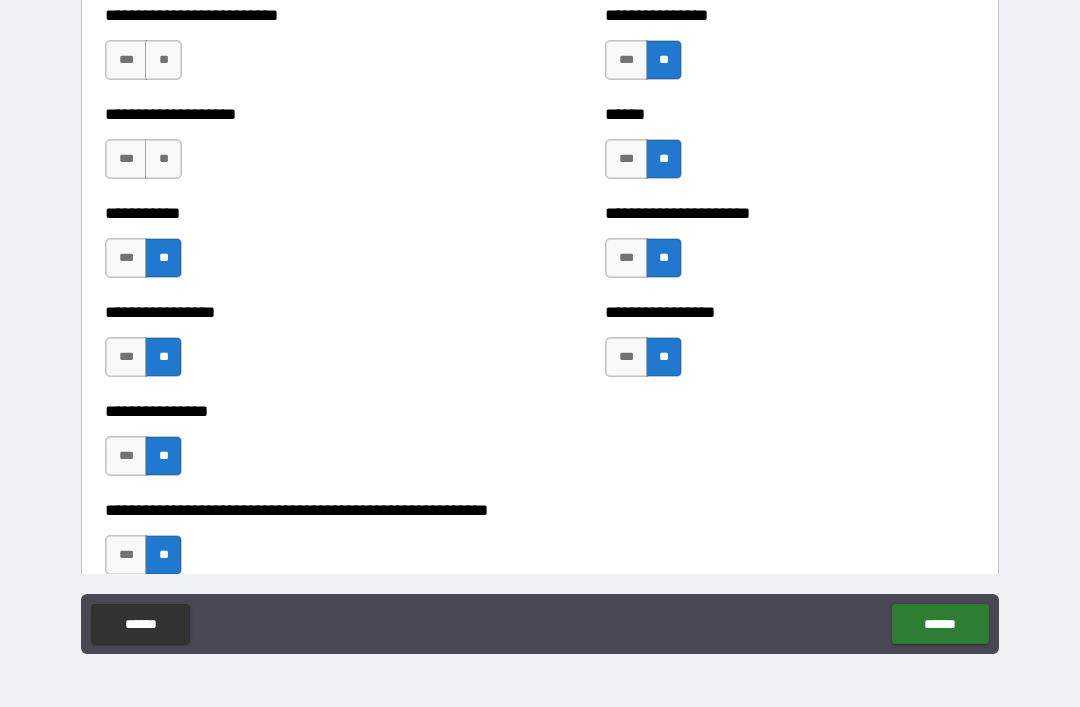 click on "**" at bounding box center (163, 159) 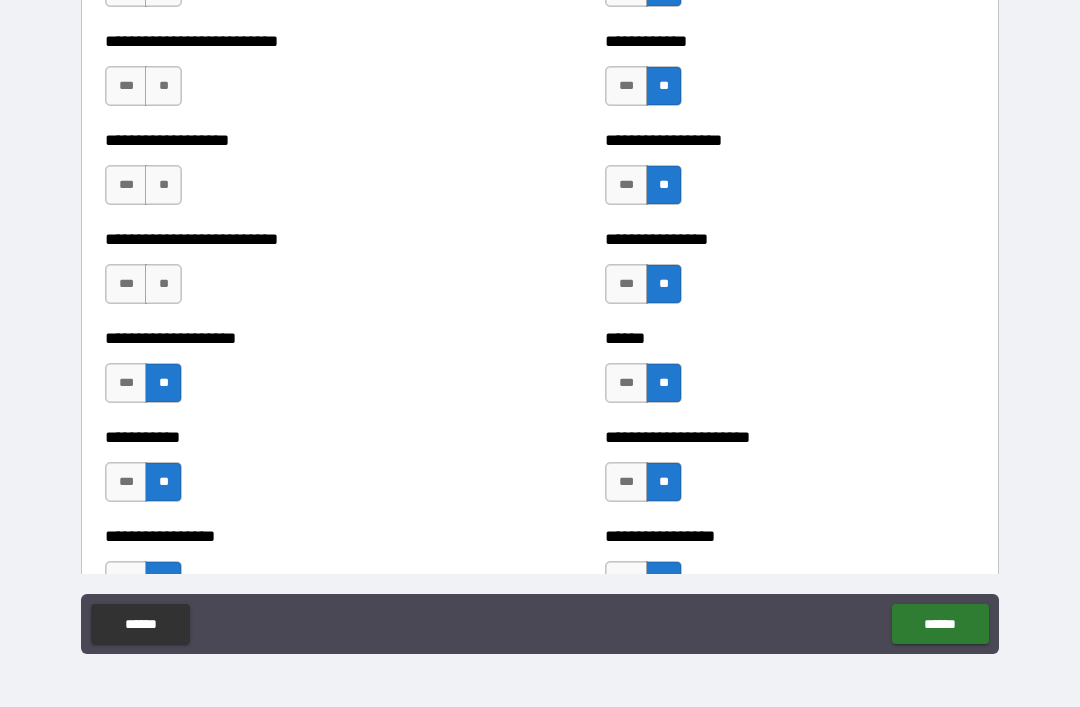 scroll, scrollTop: 5639, scrollLeft: 0, axis: vertical 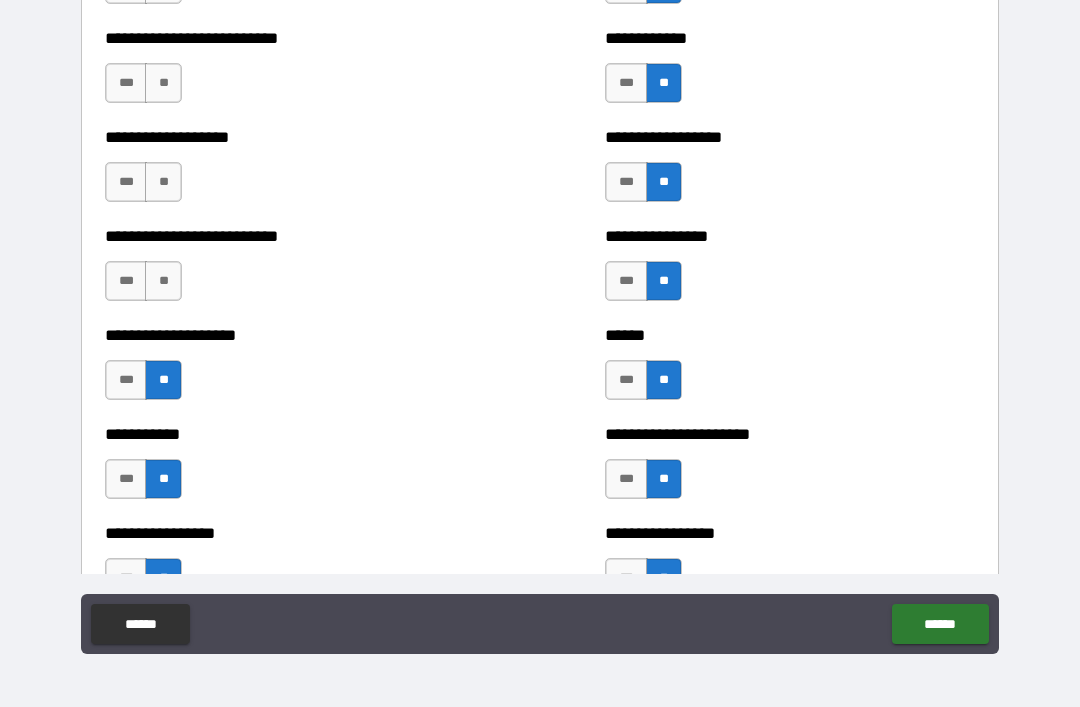 click on "**" at bounding box center (163, 281) 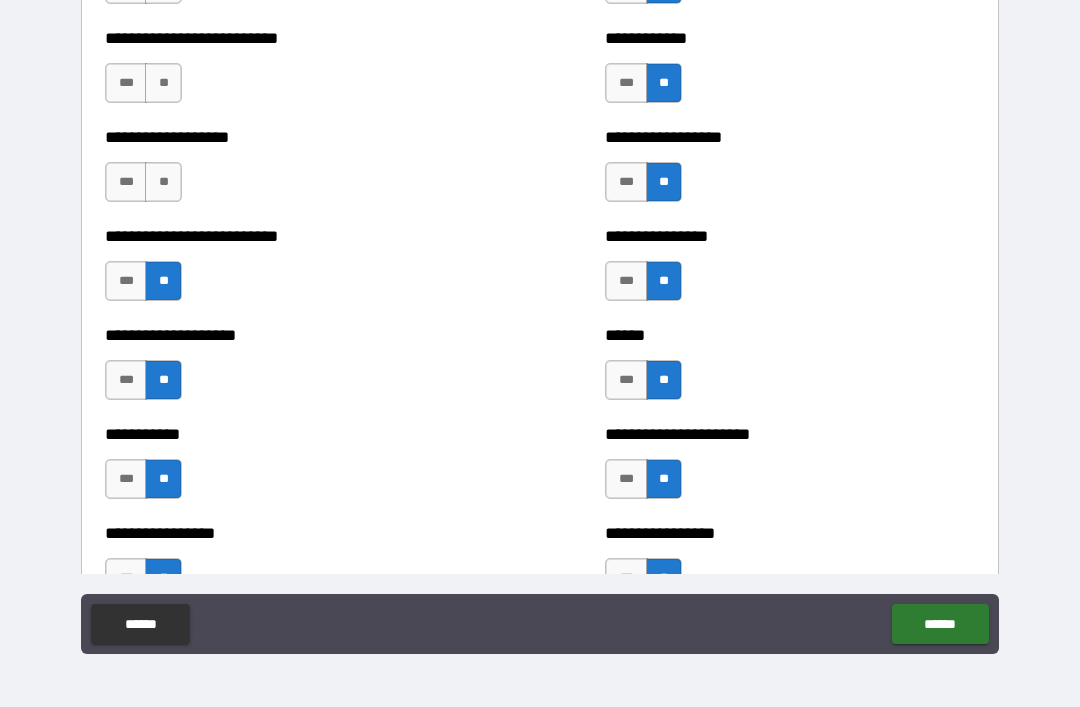 click on "**" at bounding box center (163, 182) 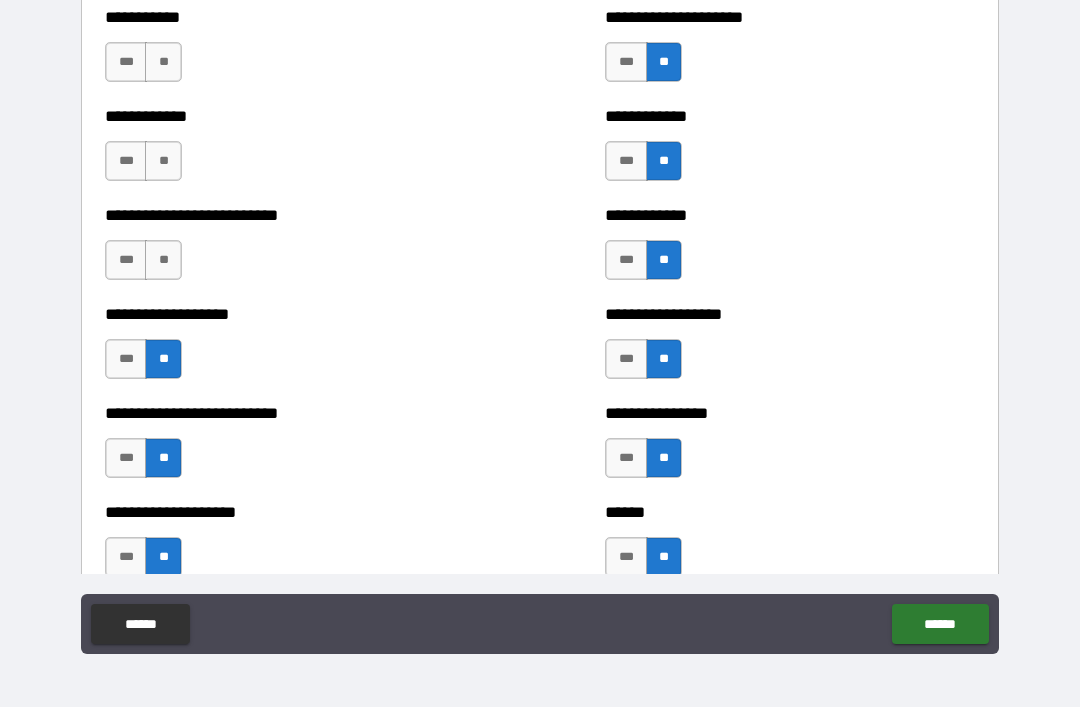 scroll, scrollTop: 5465, scrollLeft: 0, axis: vertical 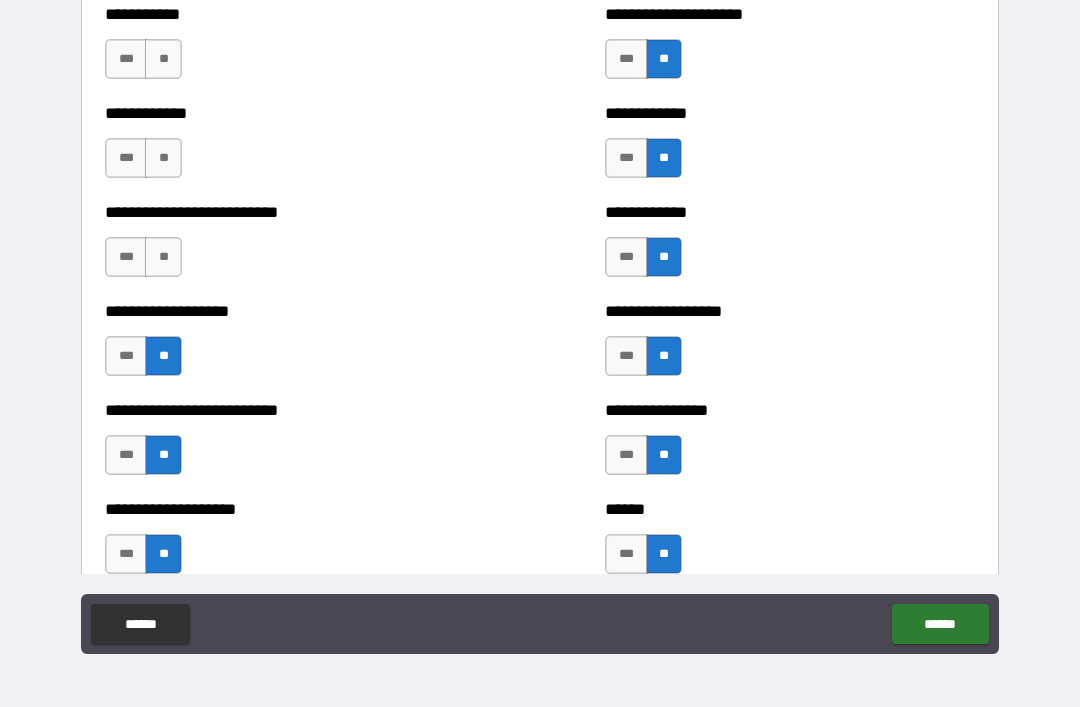 click on "***" at bounding box center [126, 356] 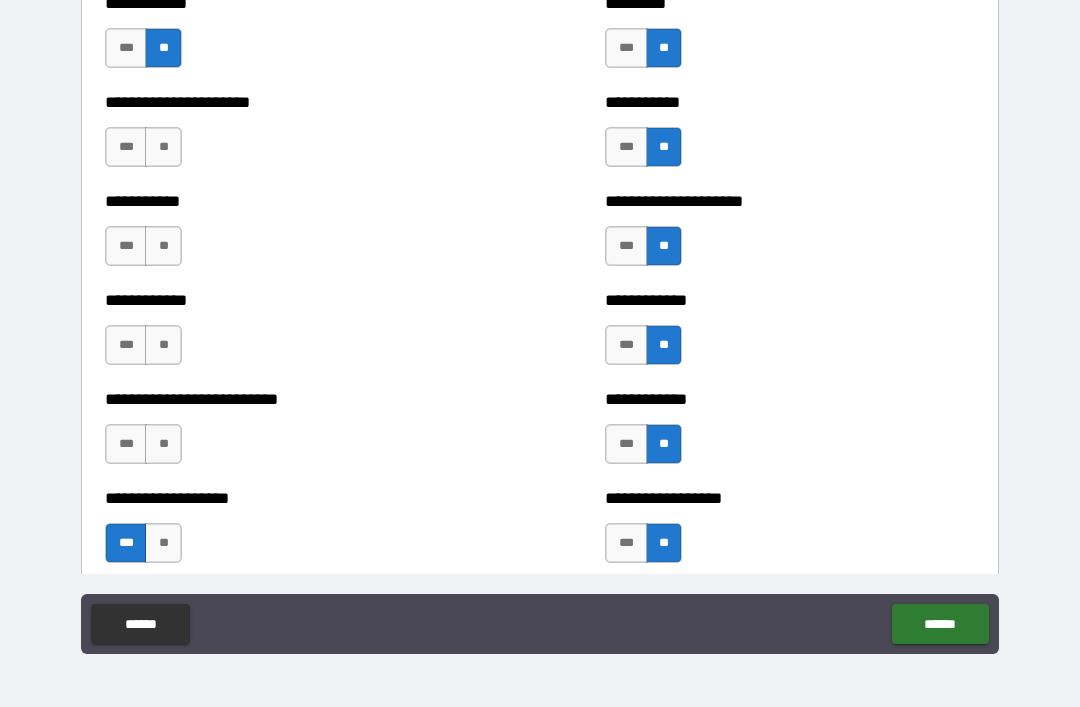 scroll, scrollTop: 5277, scrollLeft: 0, axis: vertical 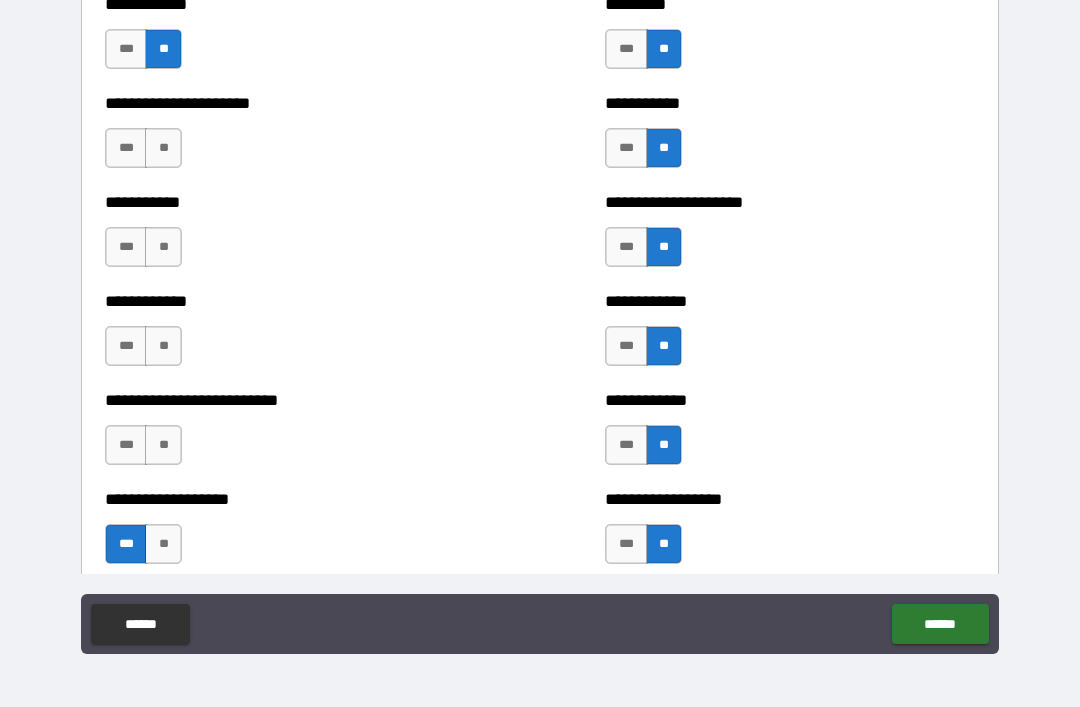 click on "**" at bounding box center (163, 346) 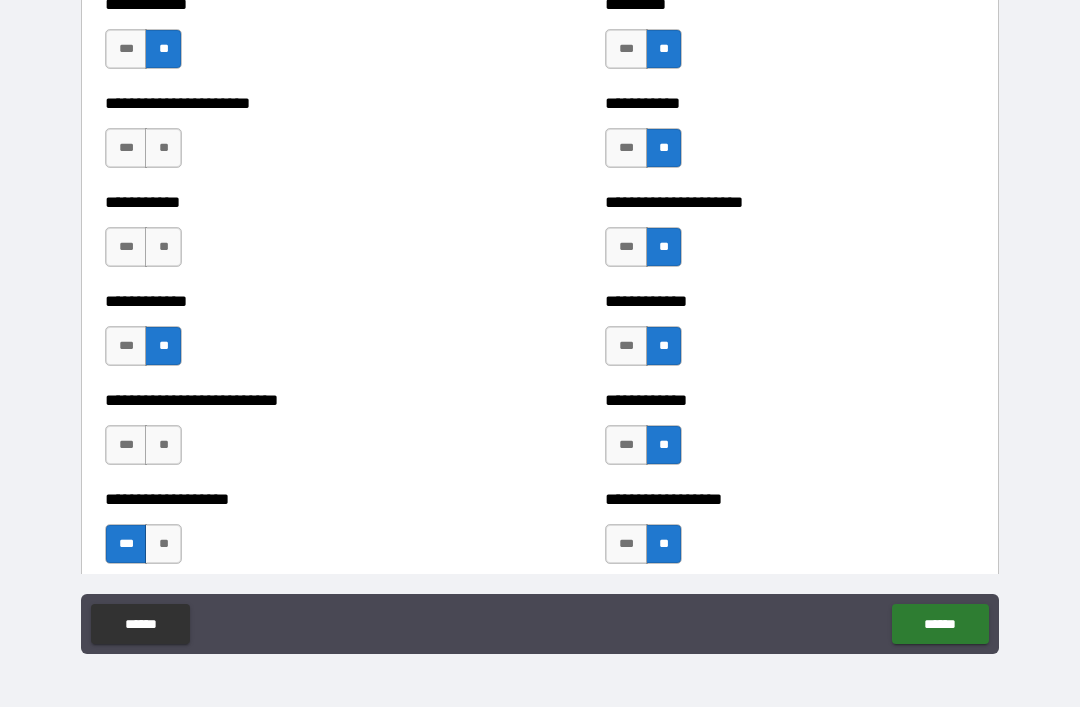 click on "**" at bounding box center (163, 247) 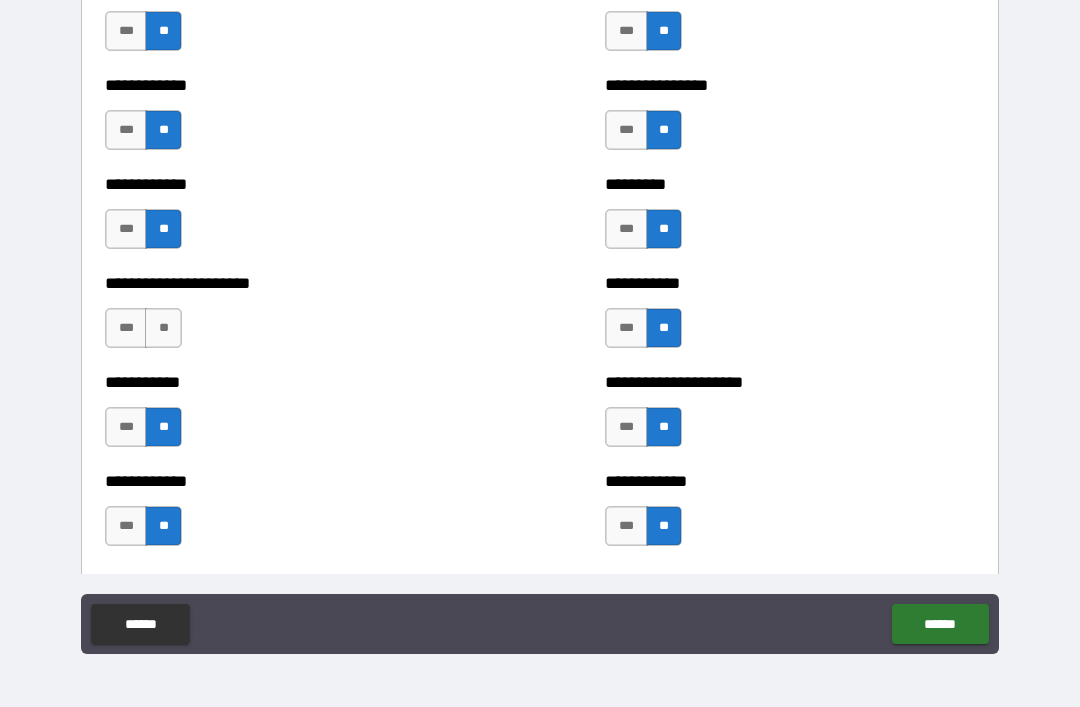 scroll, scrollTop: 5095, scrollLeft: 0, axis: vertical 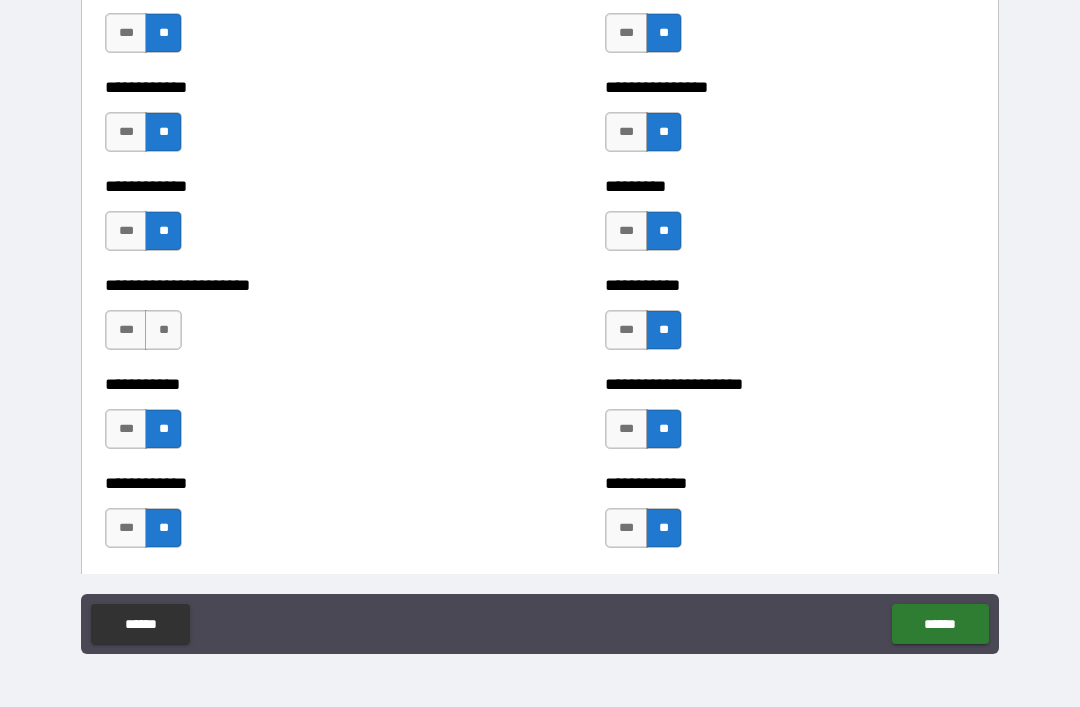 click on "**" at bounding box center [163, 330] 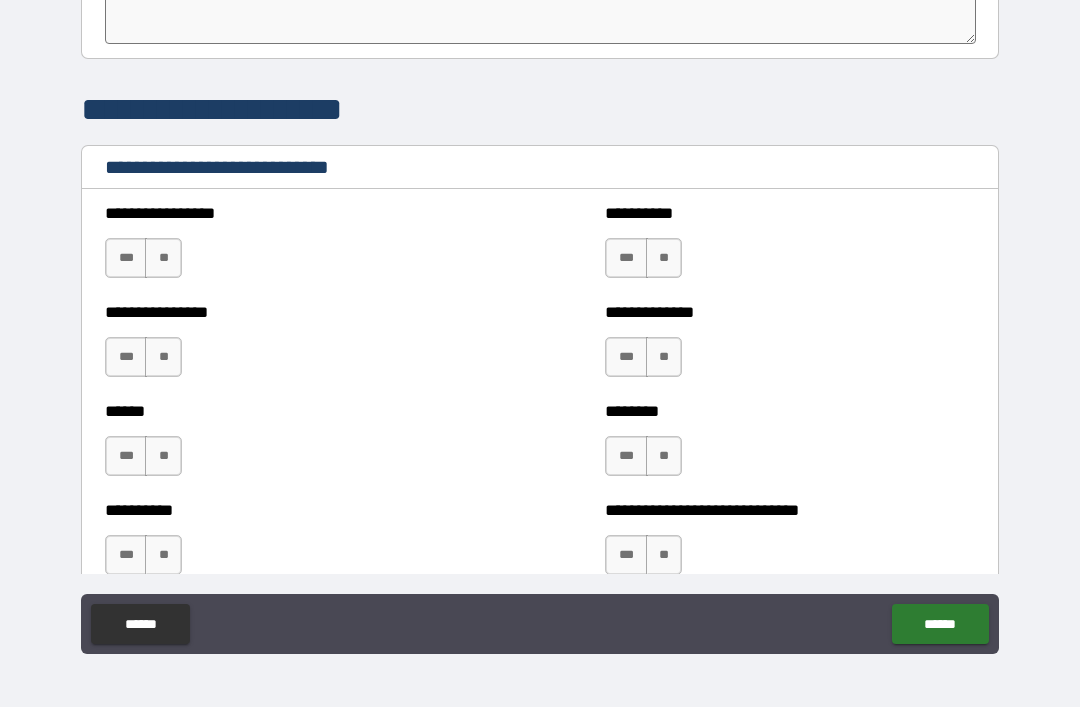 scroll, scrollTop: 6576, scrollLeft: 0, axis: vertical 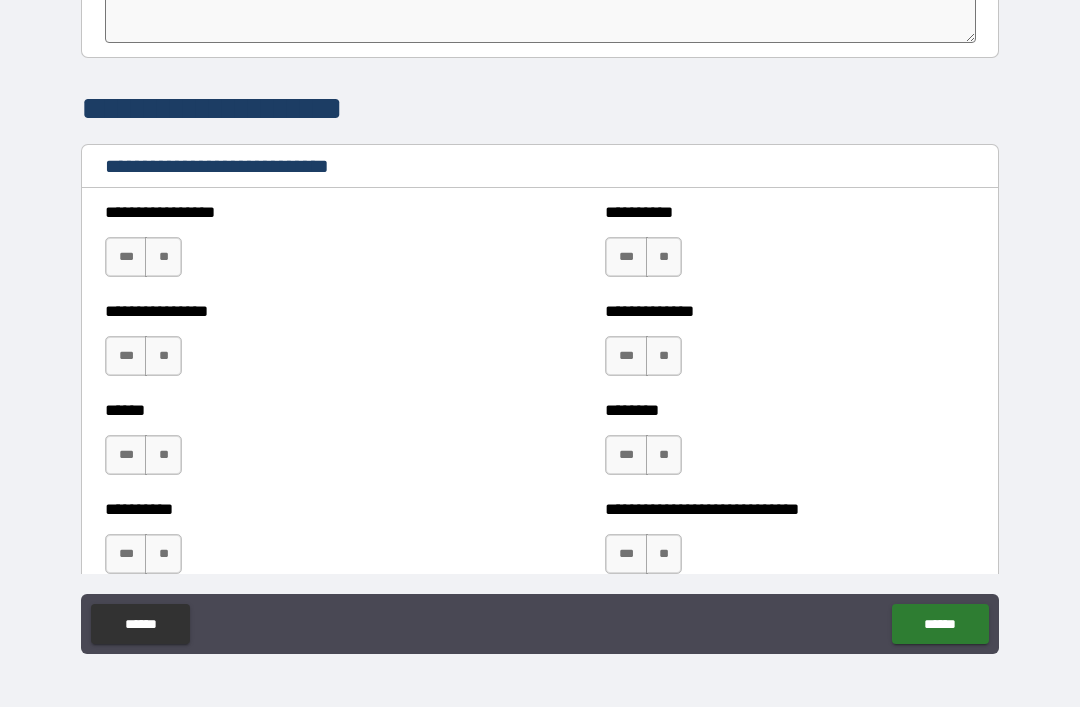 click on "**" at bounding box center (163, 257) 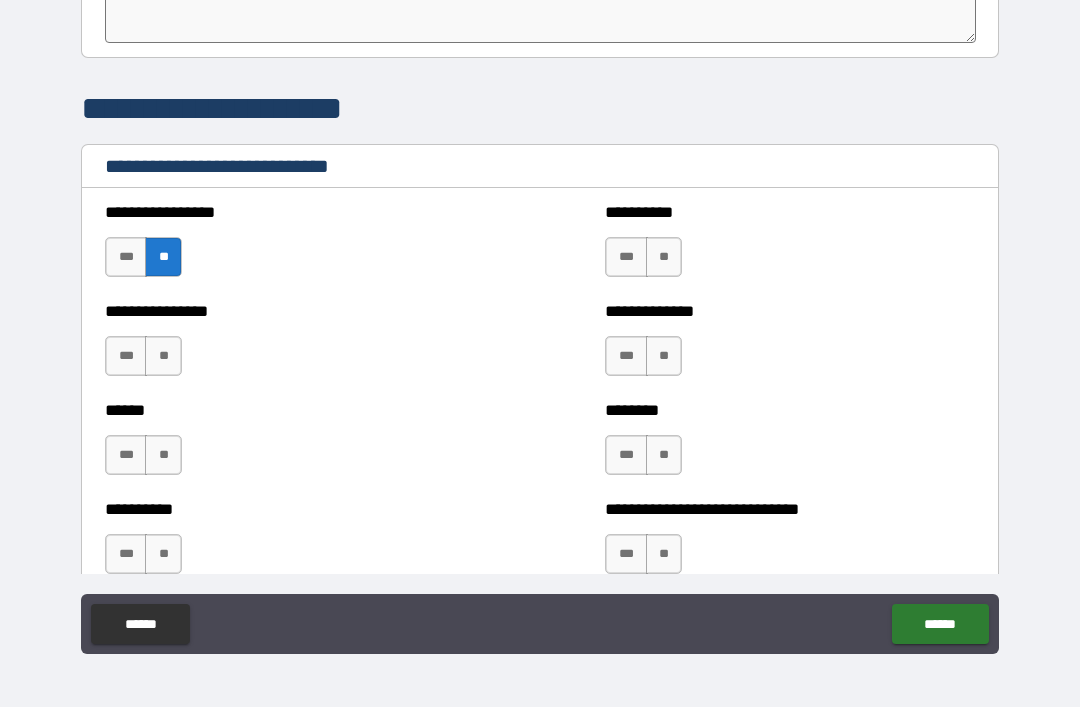 click on "***" at bounding box center [126, 356] 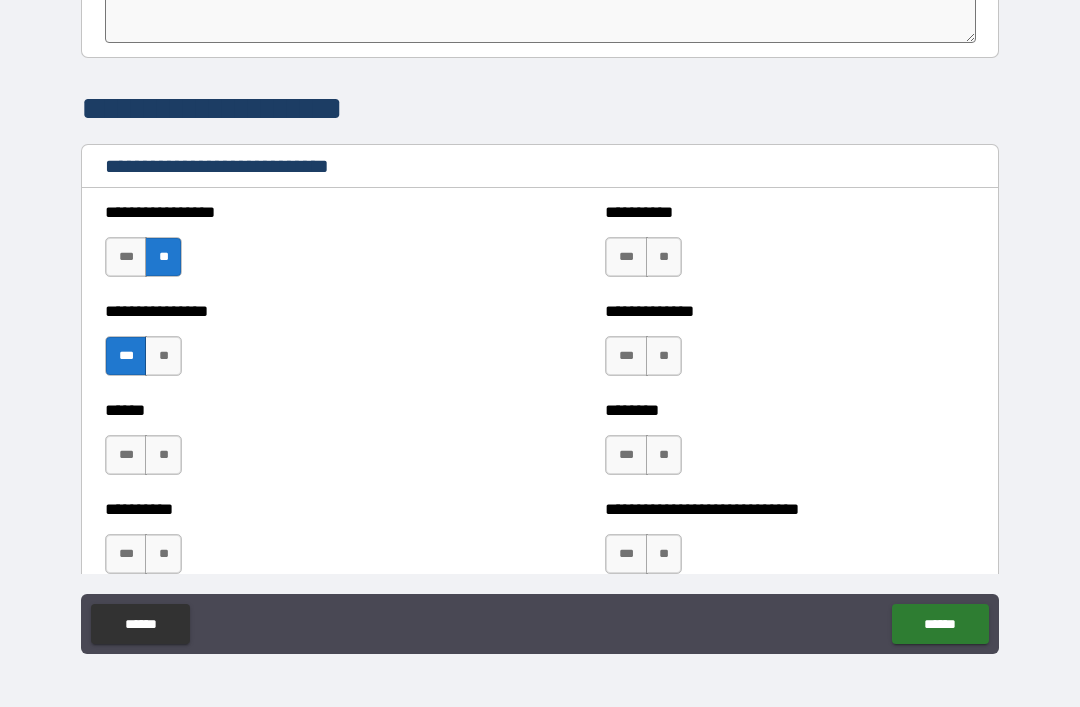 scroll, scrollTop: 6719, scrollLeft: 0, axis: vertical 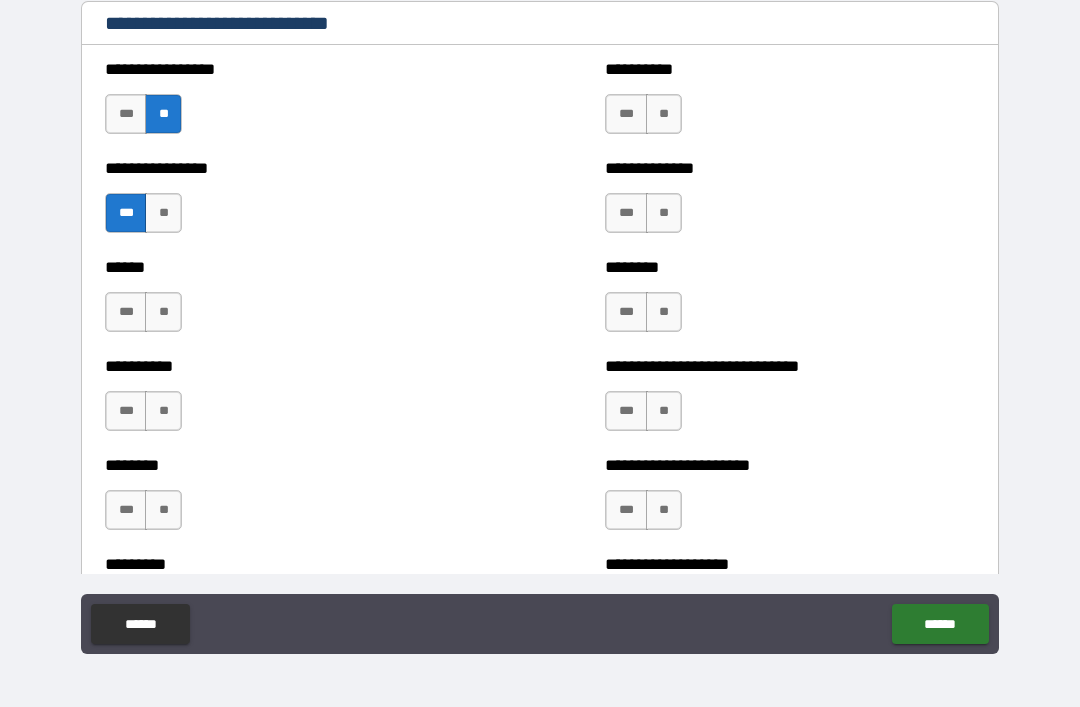 click on "**" at bounding box center [163, 312] 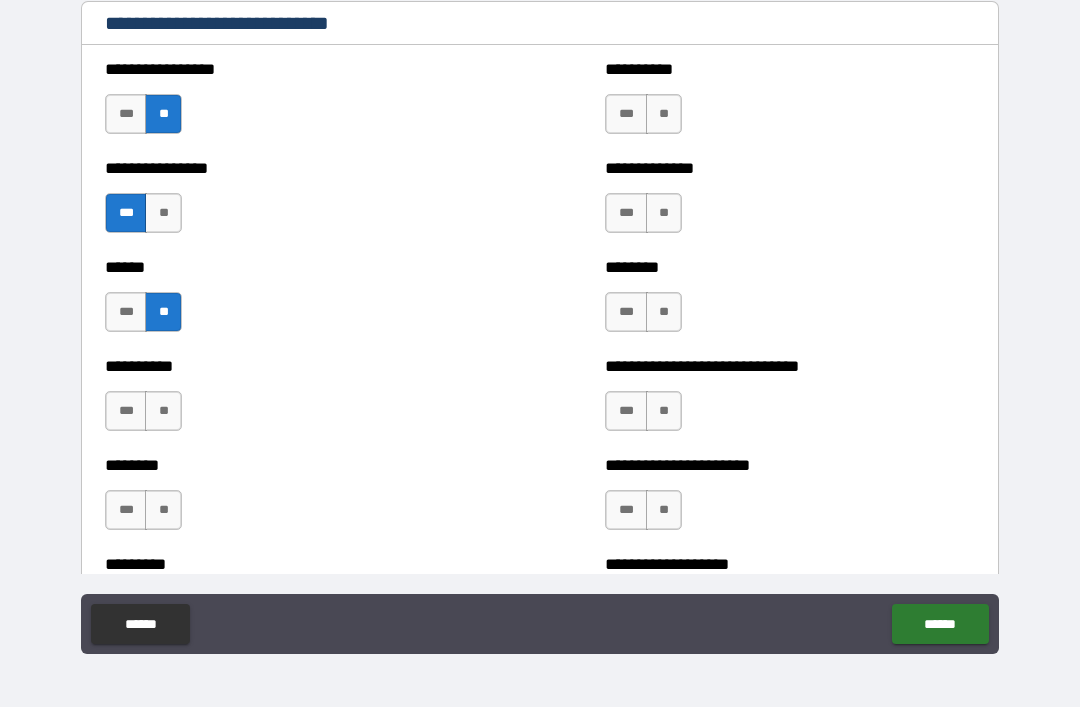 click on "**" at bounding box center (163, 411) 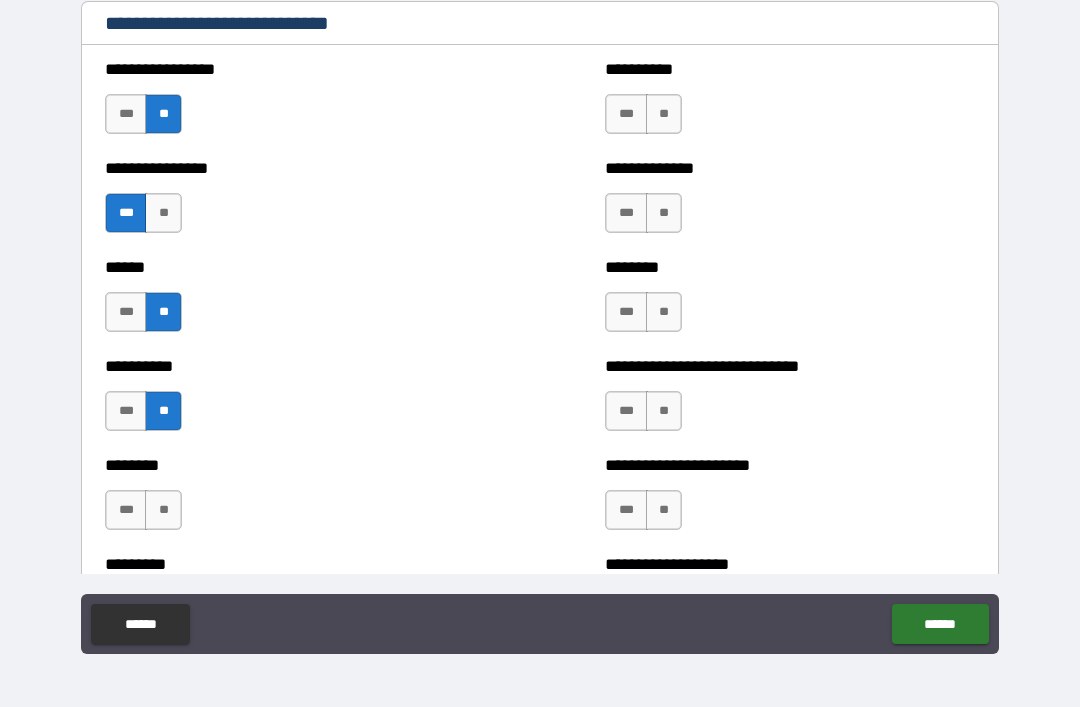 click on "**" at bounding box center (163, 510) 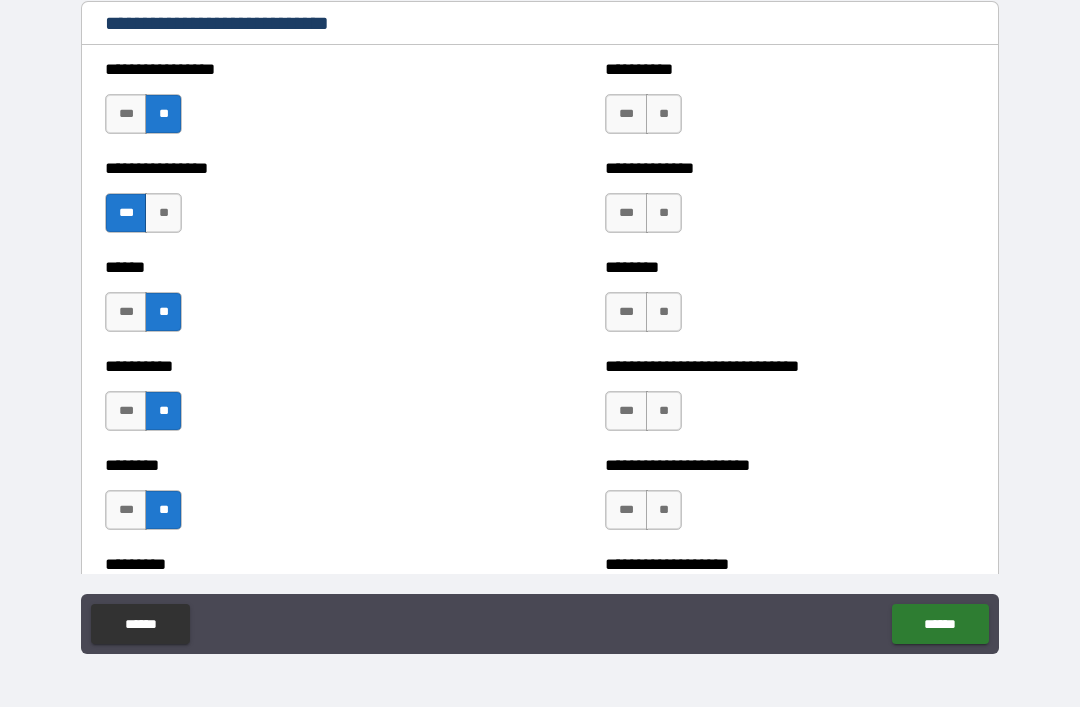 click on "**" at bounding box center (664, 114) 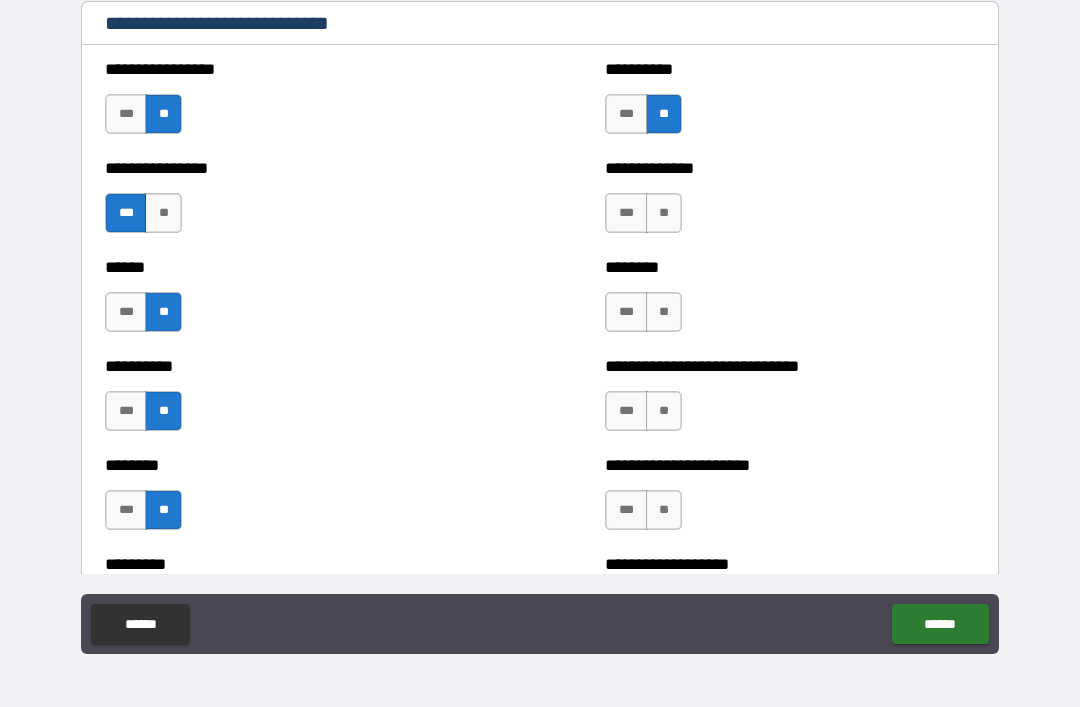 click on "***" at bounding box center (626, 213) 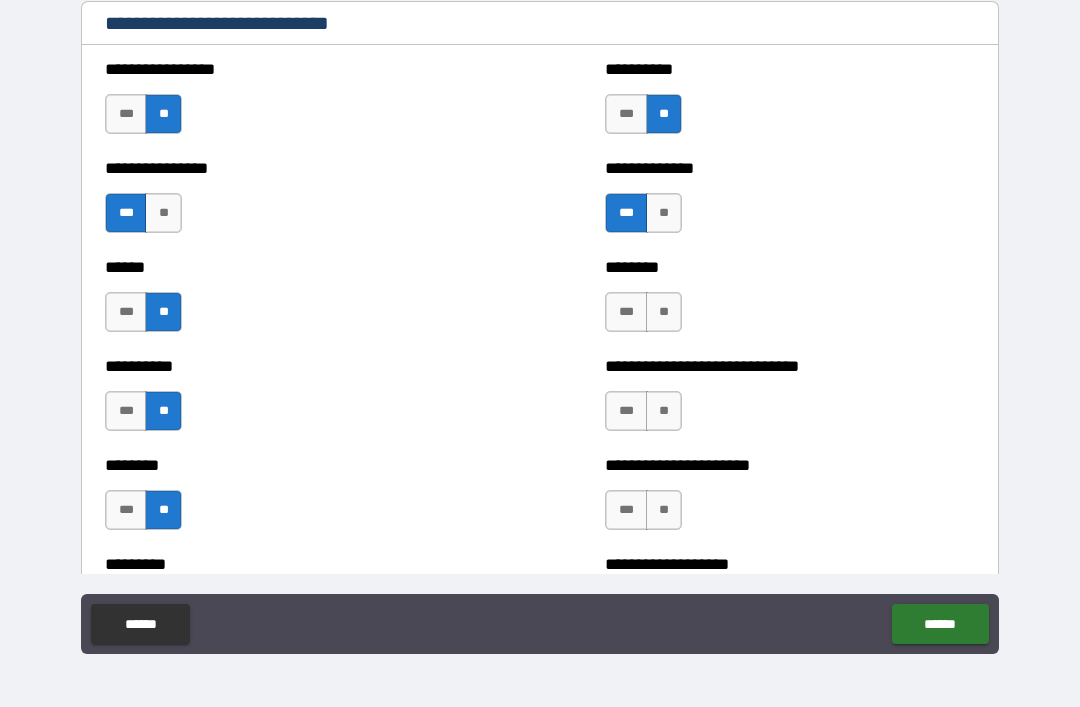 click on "**" at bounding box center (664, 312) 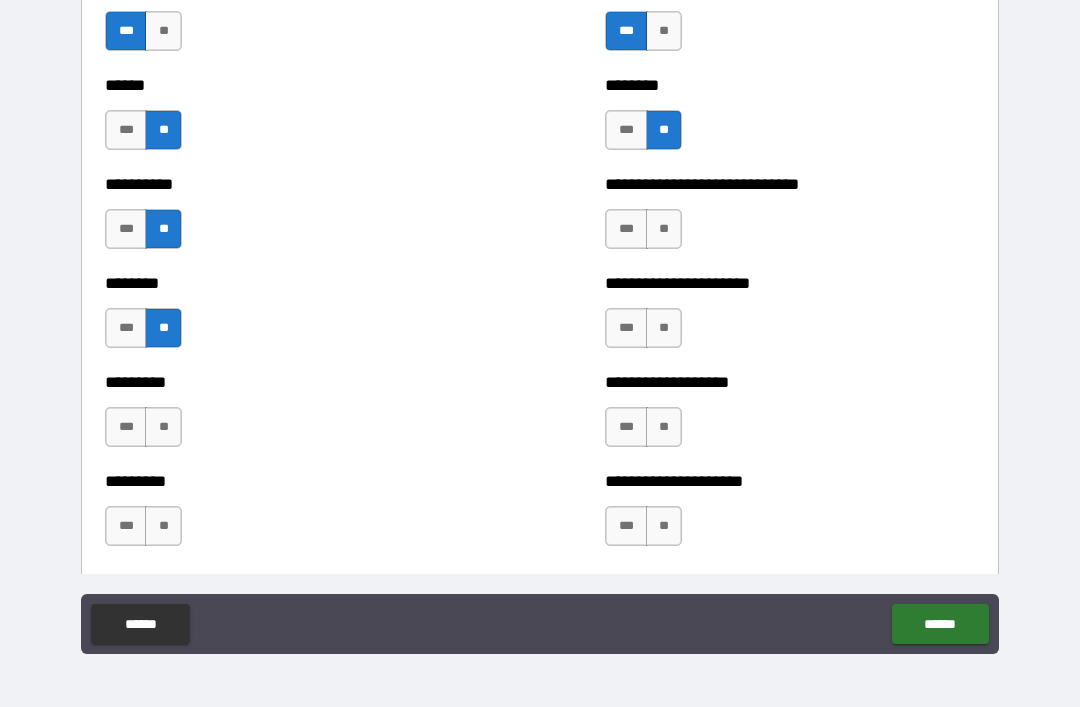 scroll, scrollTop: 6903, scrollLeft: 0, axis: vertical 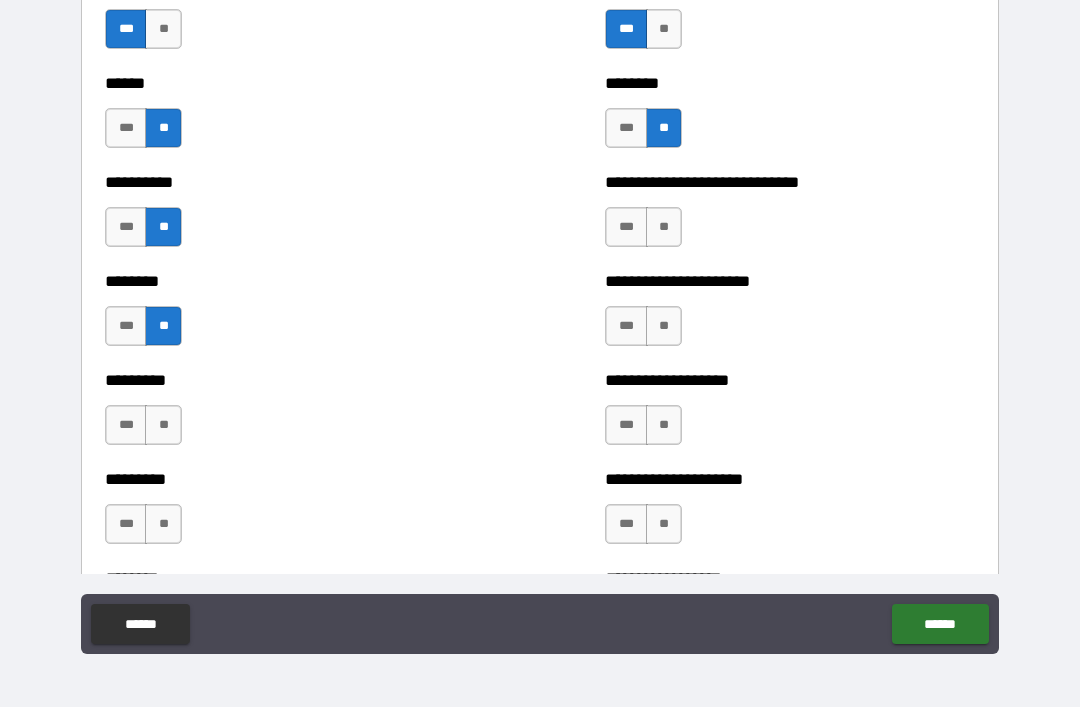 click on "***" at bounding box center (626, 227) 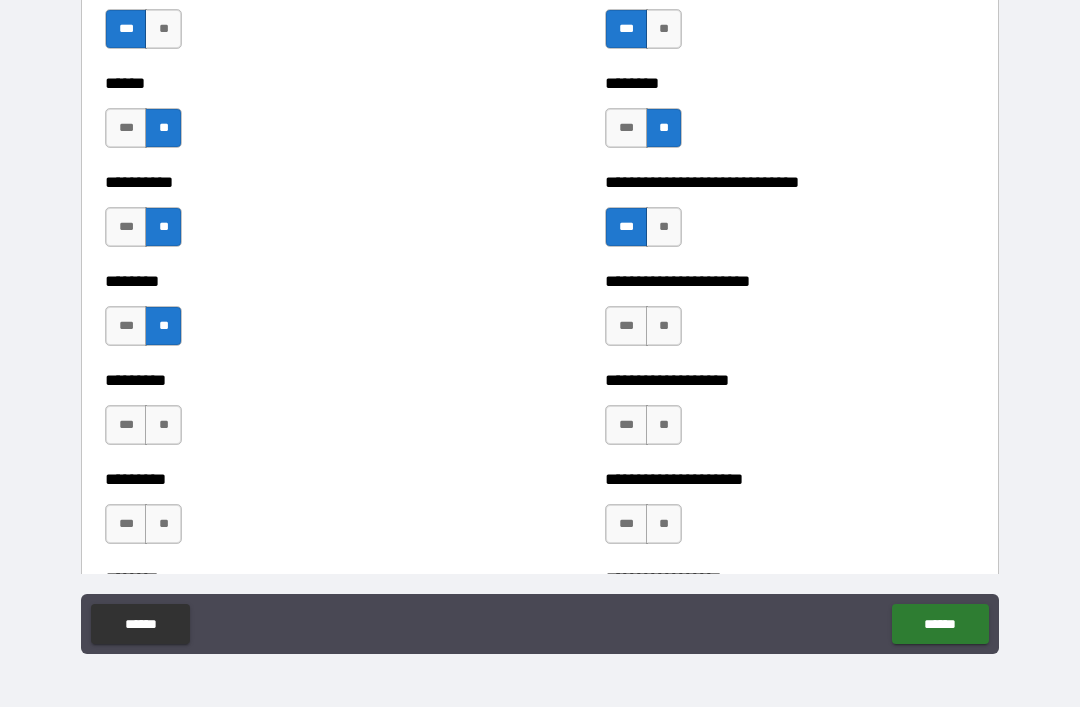 click on "***" at bounding box center (626, 326) 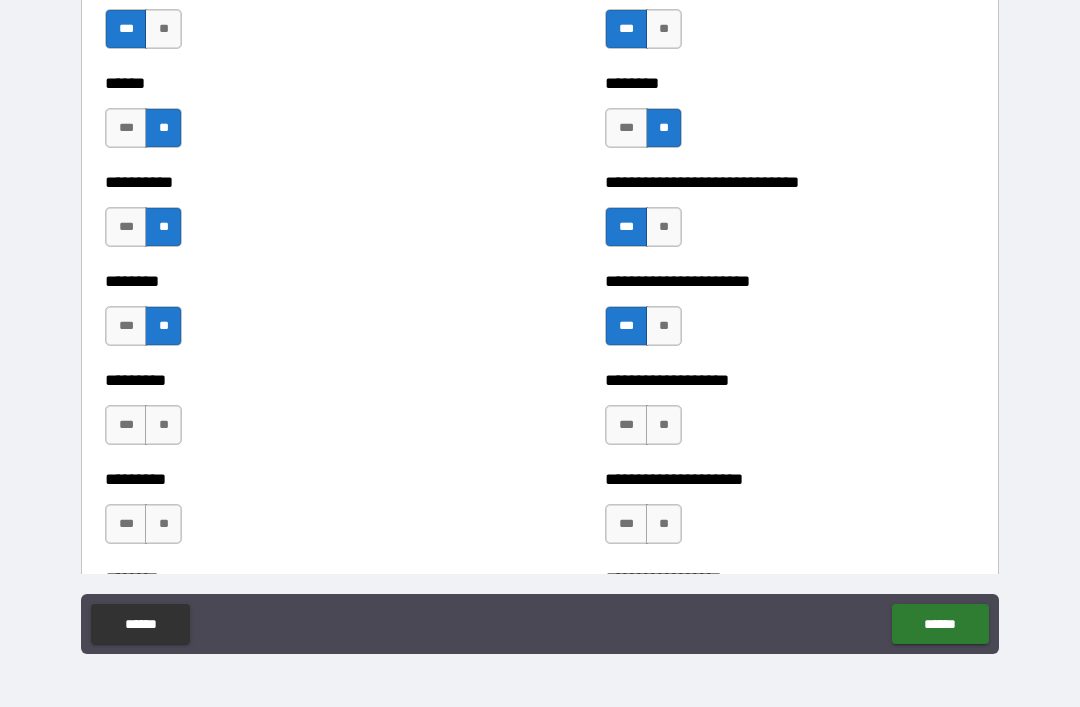 click on "***" at bounding box center (626, 425) 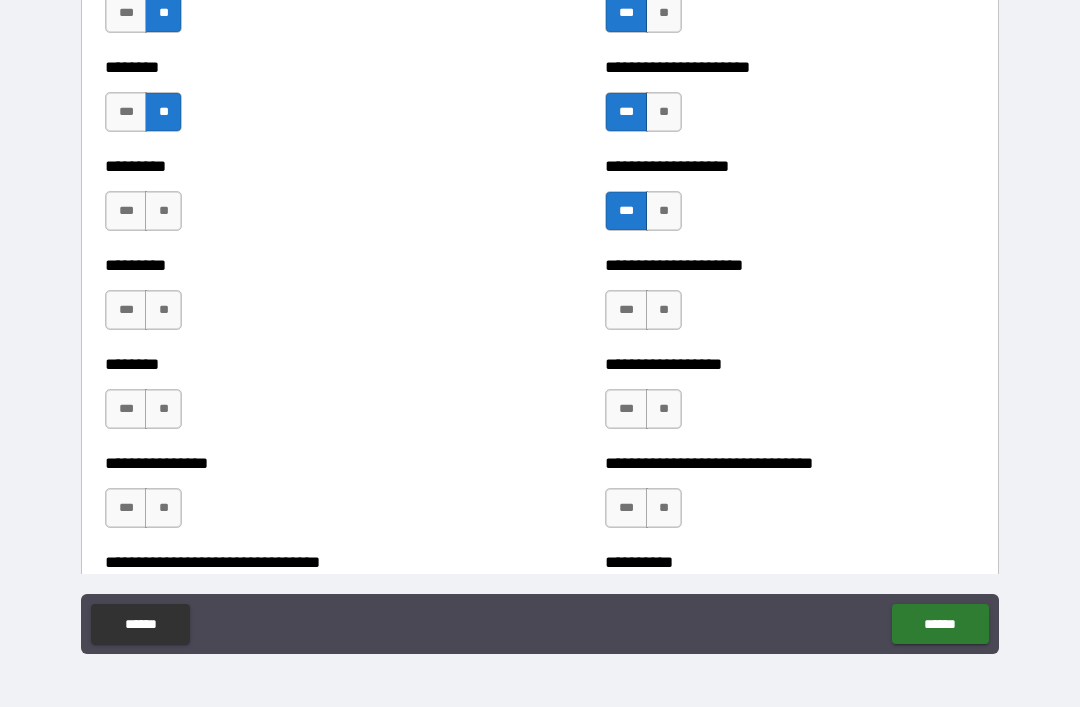scroll, scrollTop: 7118, scrollLeft: 0, axis: vertical 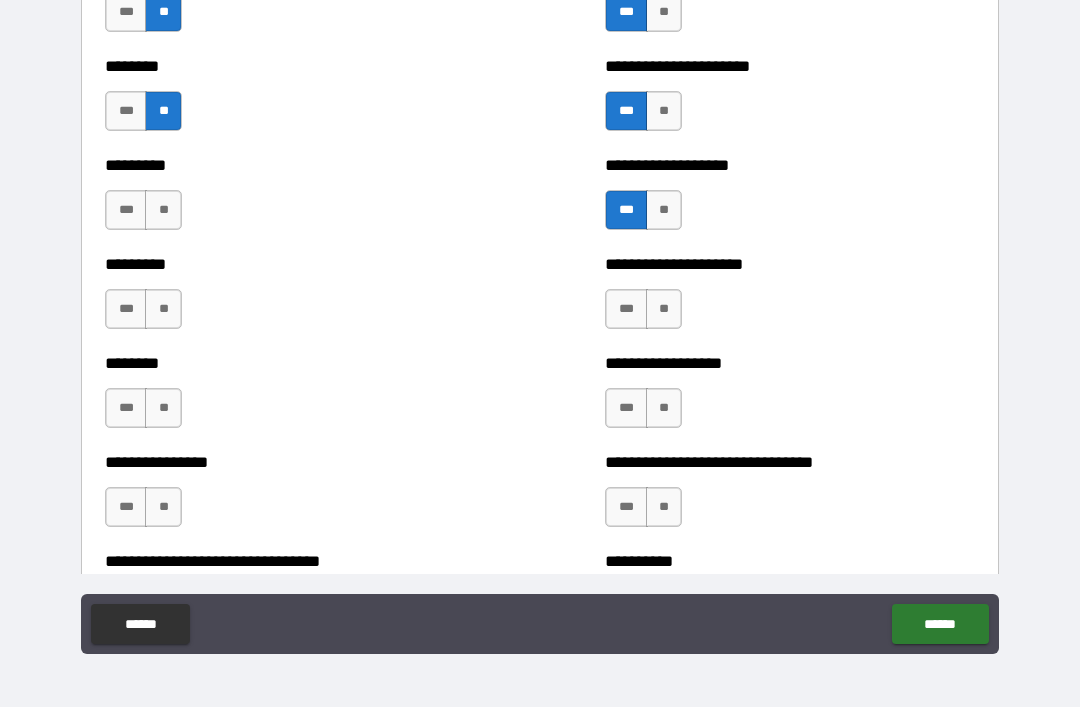 click on "***" at bounding box center (626, 309) 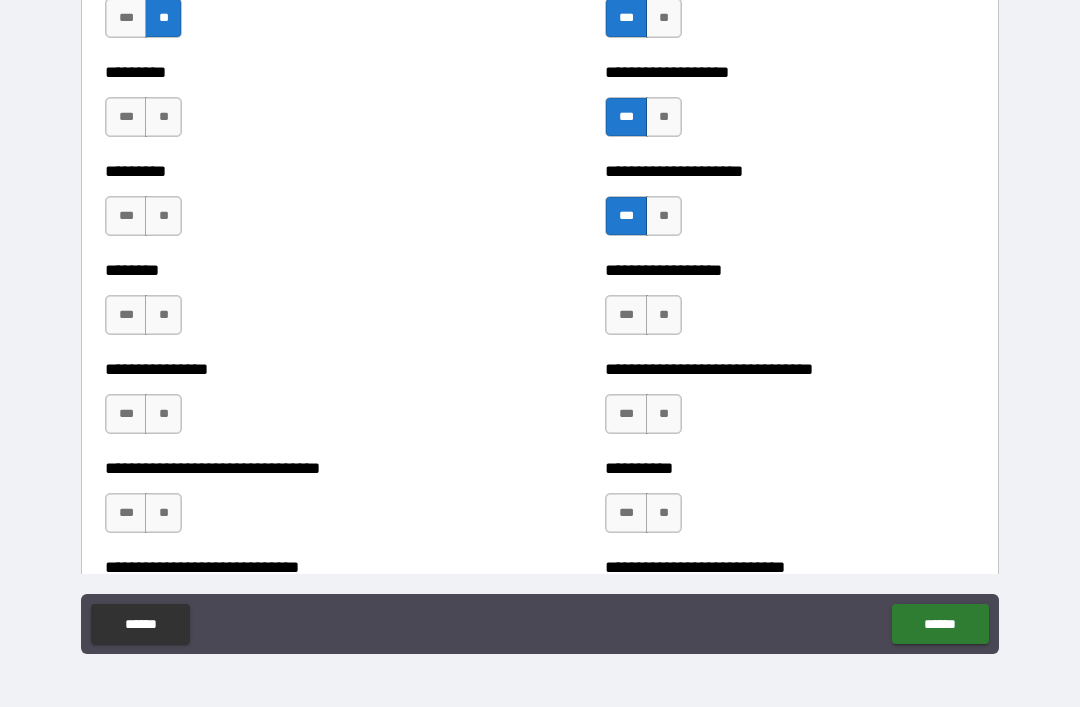 scroll, scrollTop: 7212, scrollLeft: 0, axis: vertical 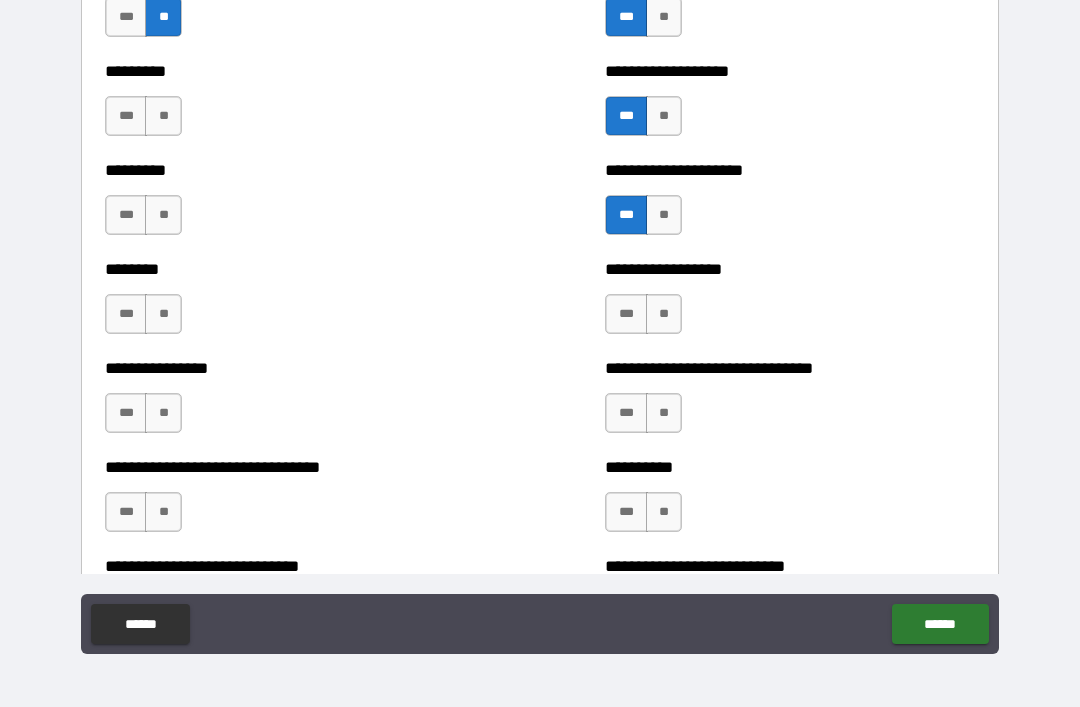 click on "**" at bounding box center (664, 314) 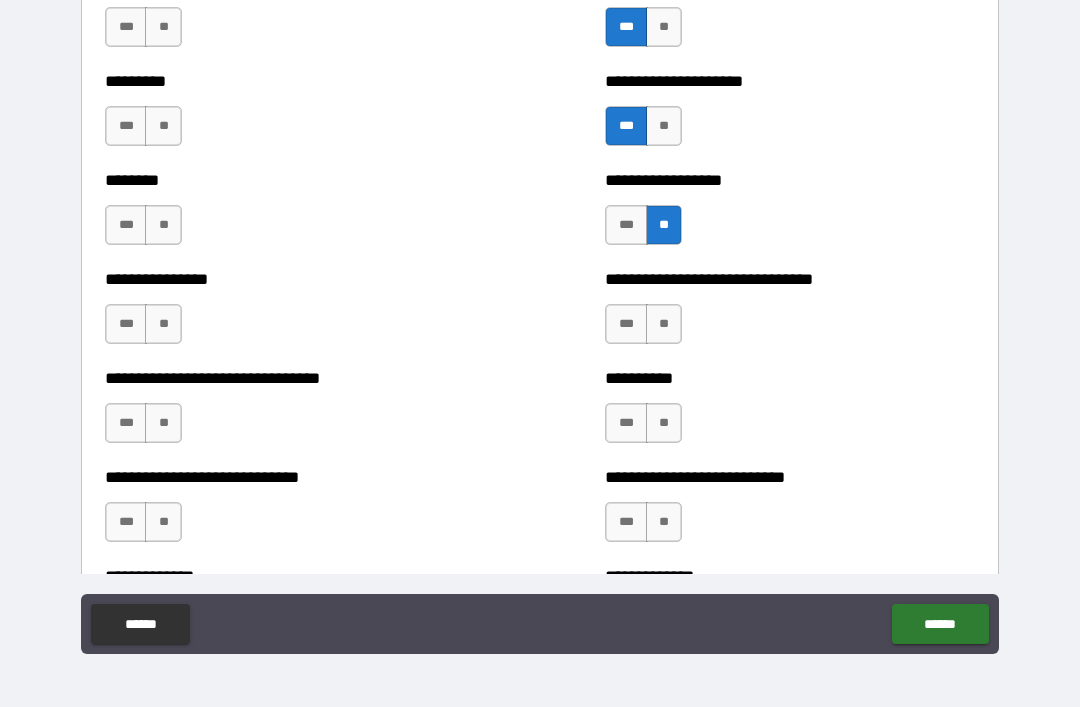 scroll, scrollTop: 7305, scrollLeft: 0, axis: vertical 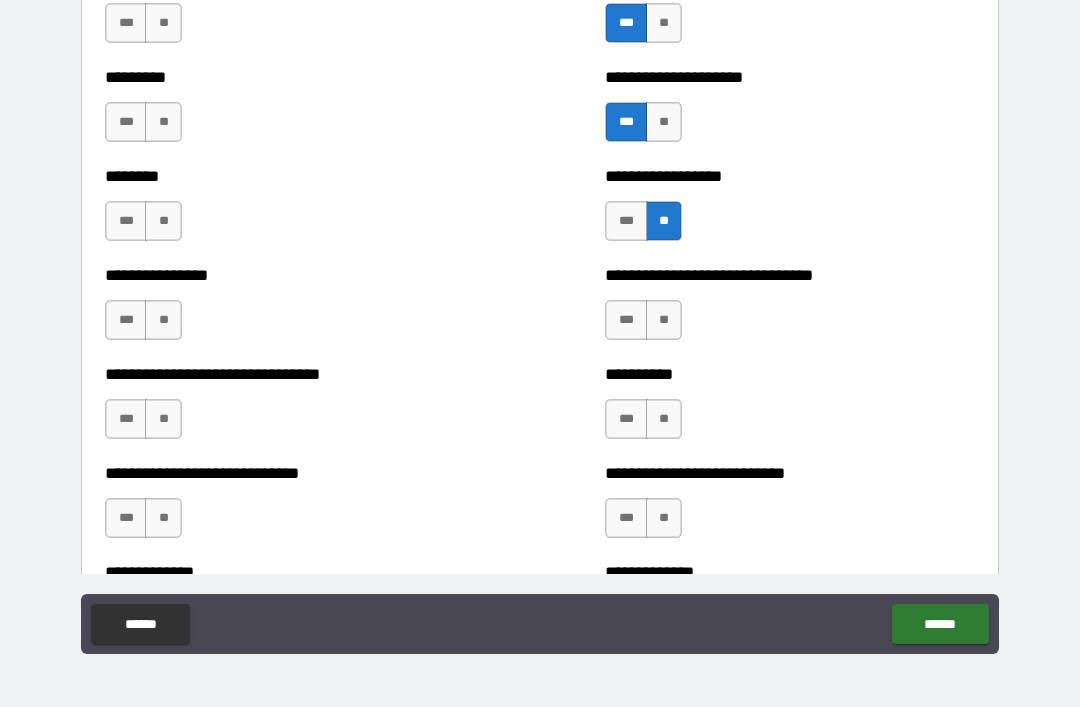 click on "**" at bounding box center (664, 320) 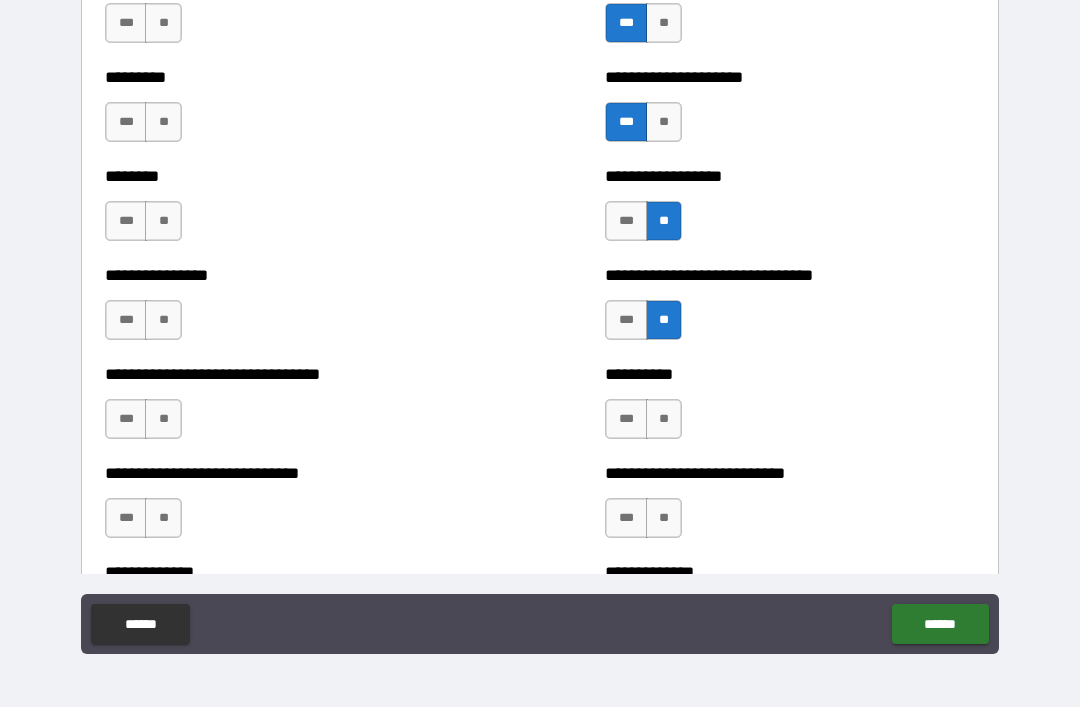 click on "**" at bounding box center (664, 419) 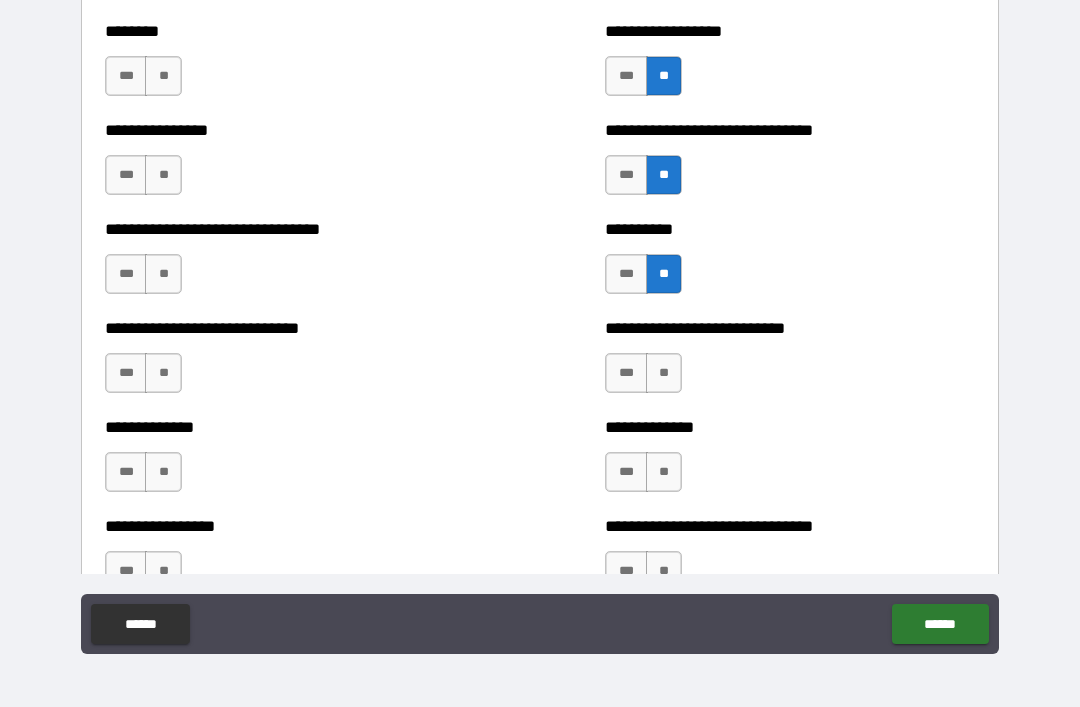 scroll, scrollTop: 7500, scrollLeft: 0, axis: vertical 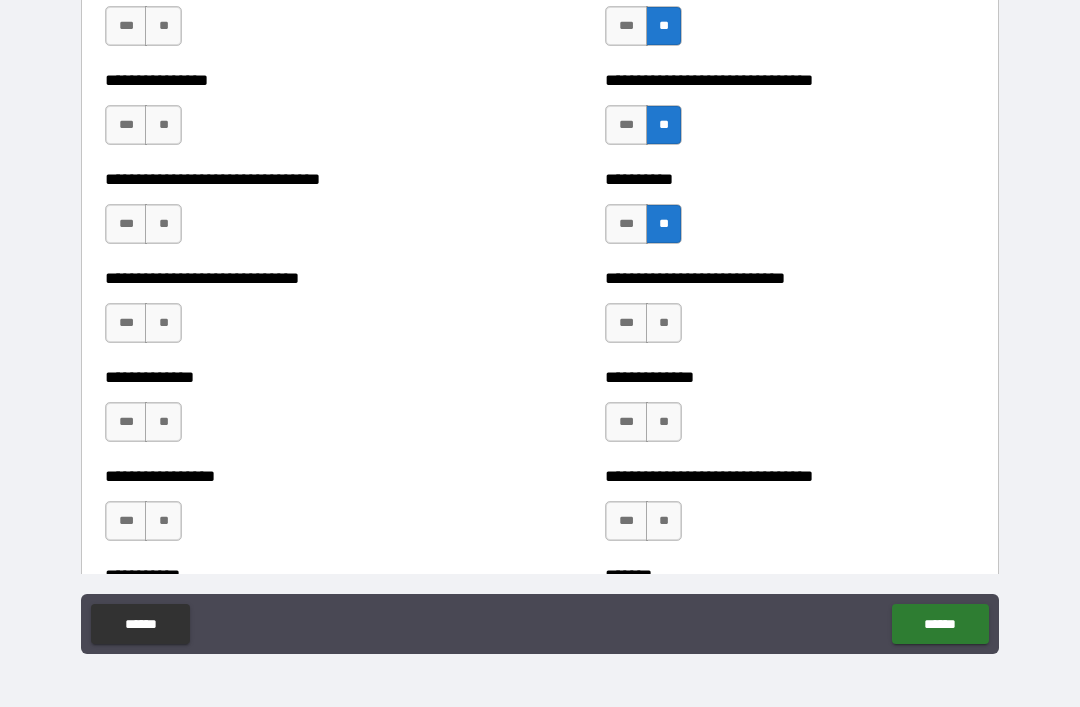 click on "**" at bounding box center [664, 323] 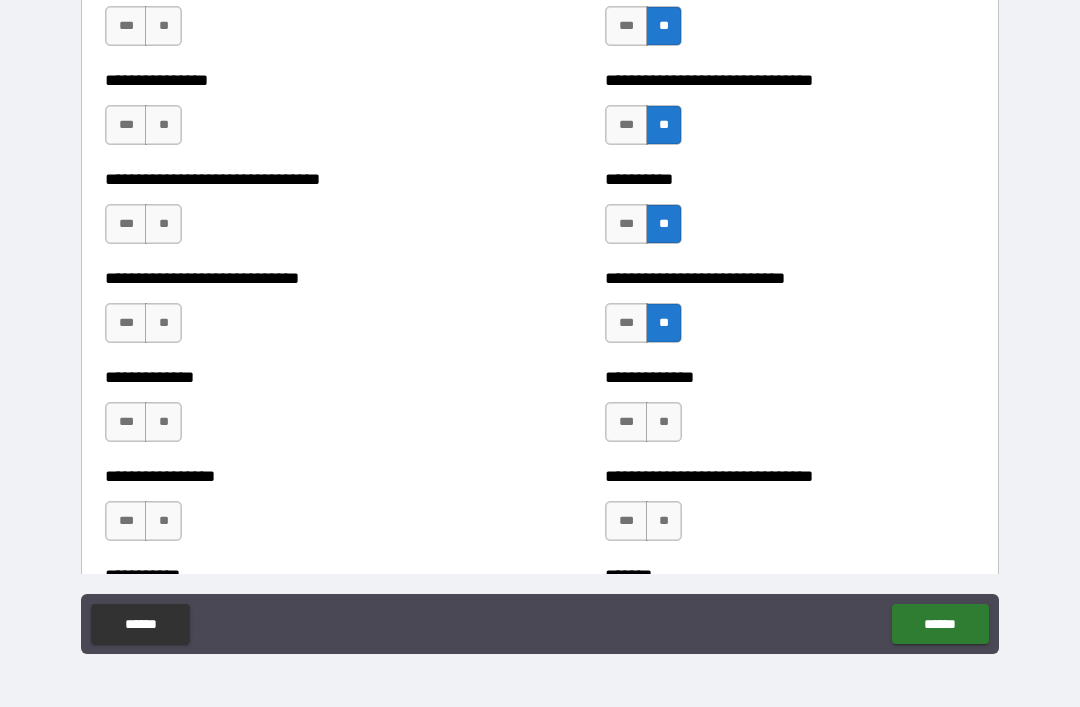 click on "**" at bounding box center [664, 422] 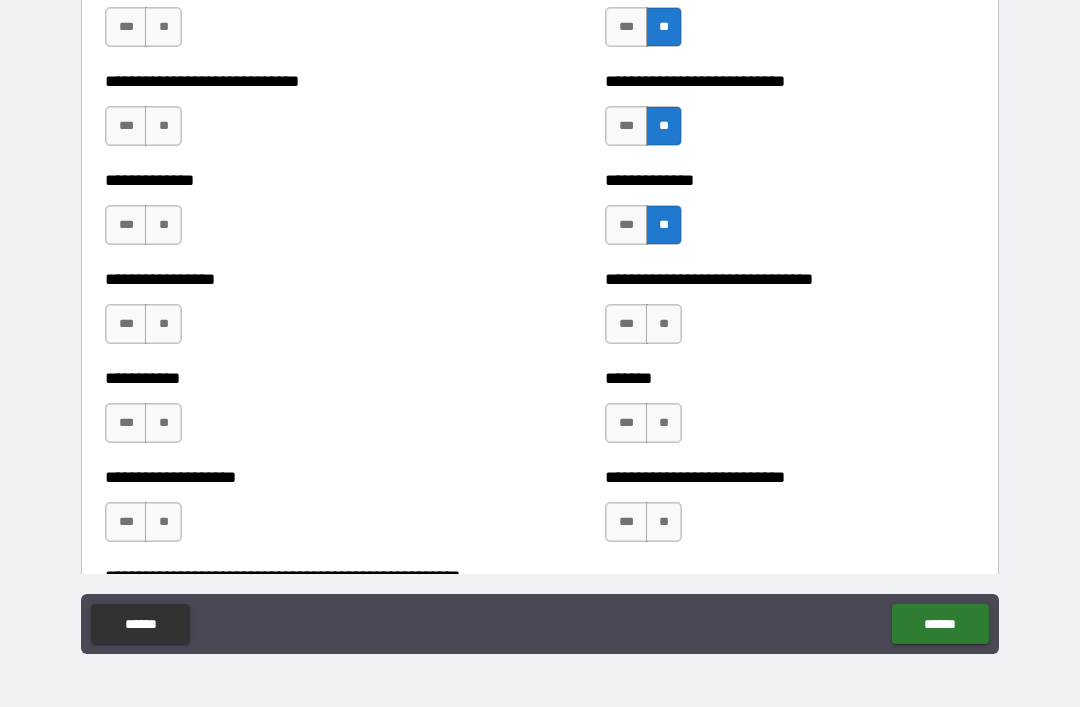 scroll, scrollTop: 7698, scrollLeft: 0, axis: vertical 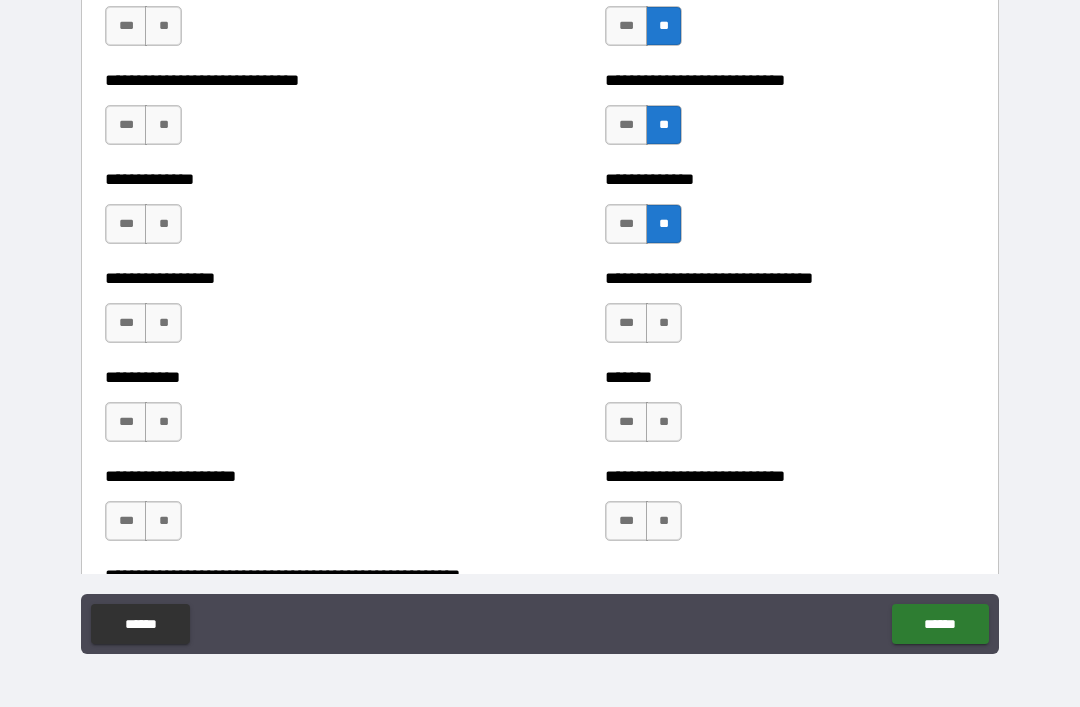 click on "**" at bounding box center [664, 323] 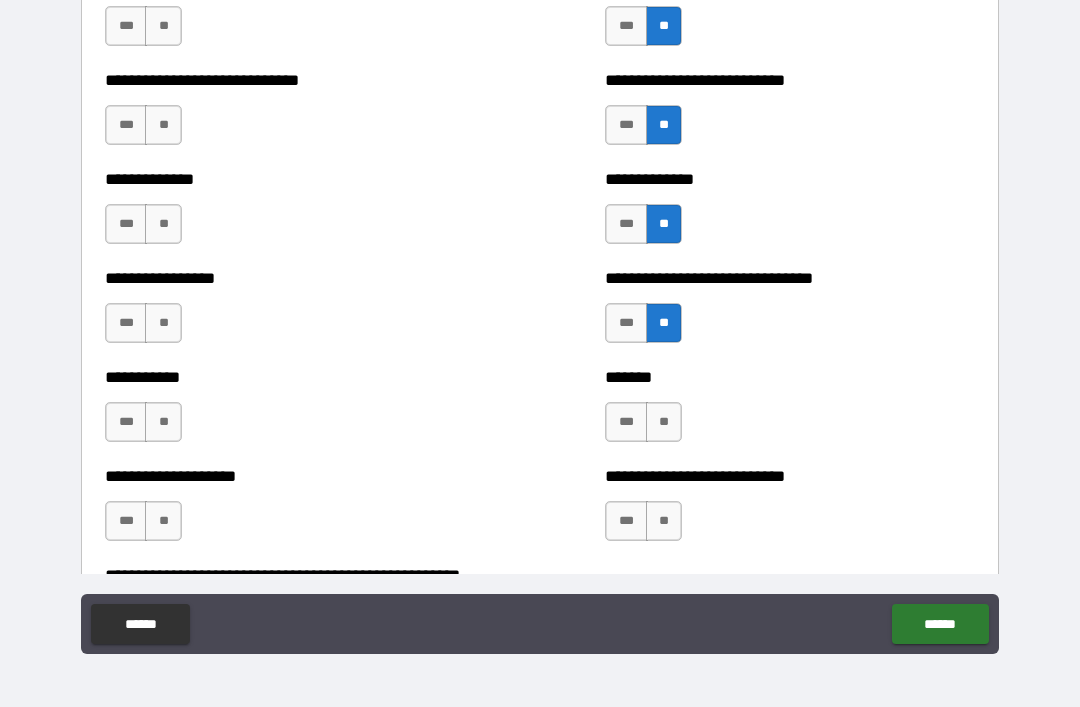 click on "**" at bounding box center [664, 422] 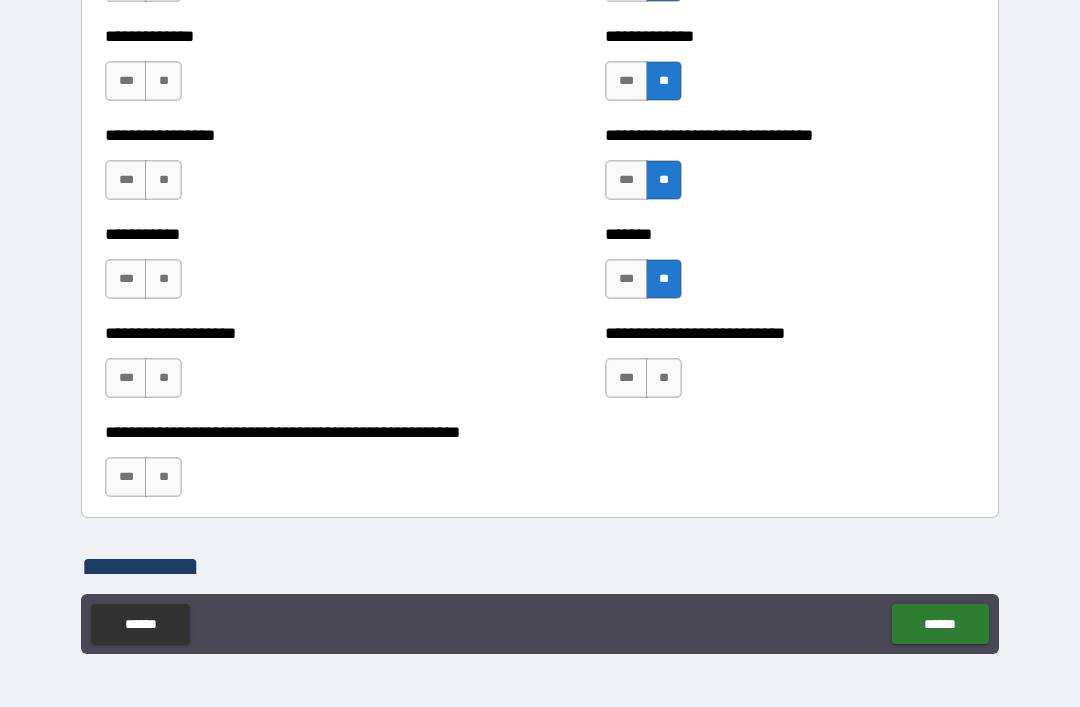 scroll, scrollTop: 7845, scrollLeft: 0, axis: vertical 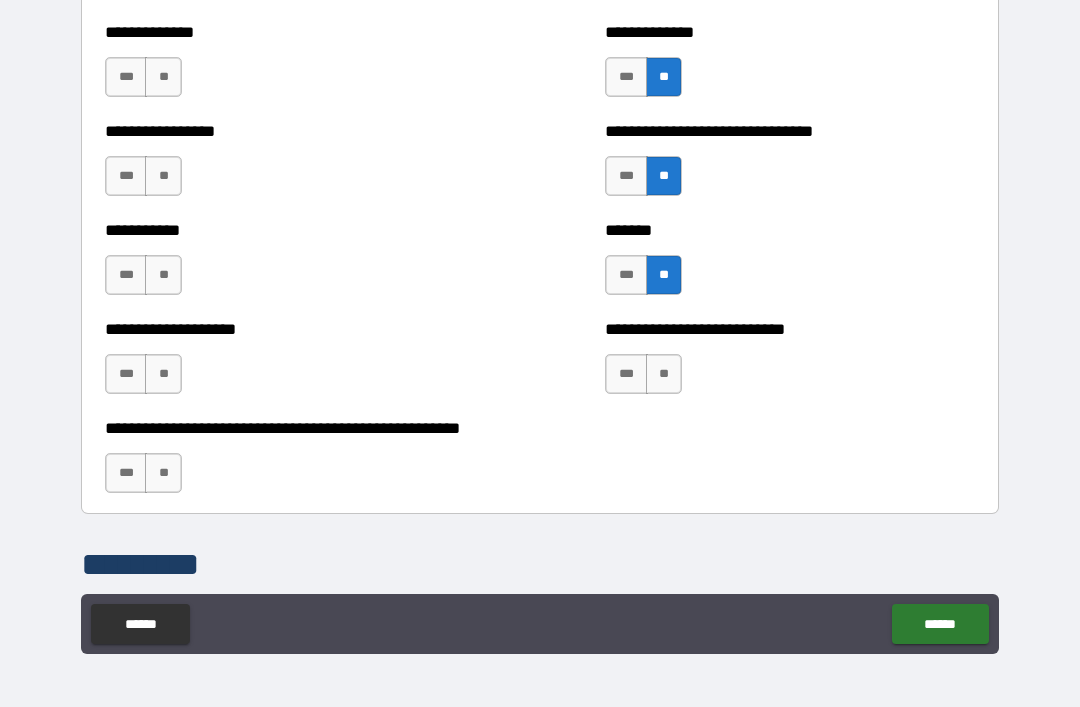 click on "**" at bounding box center (664, 374) 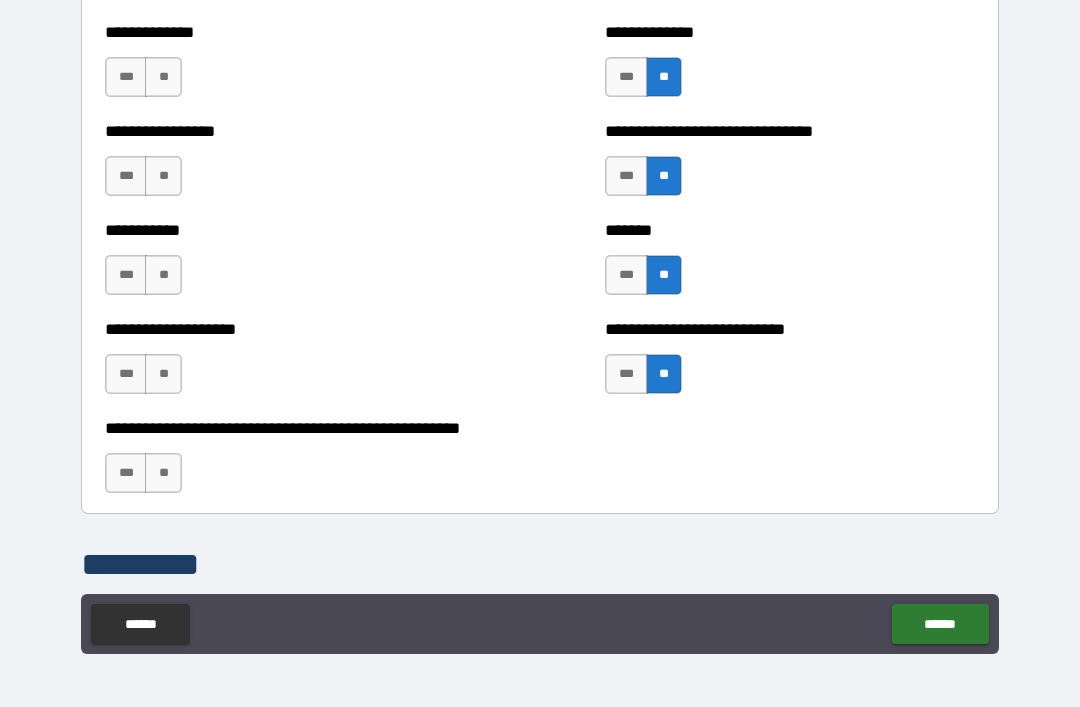 click on "***" at bounding box center [126, 374] 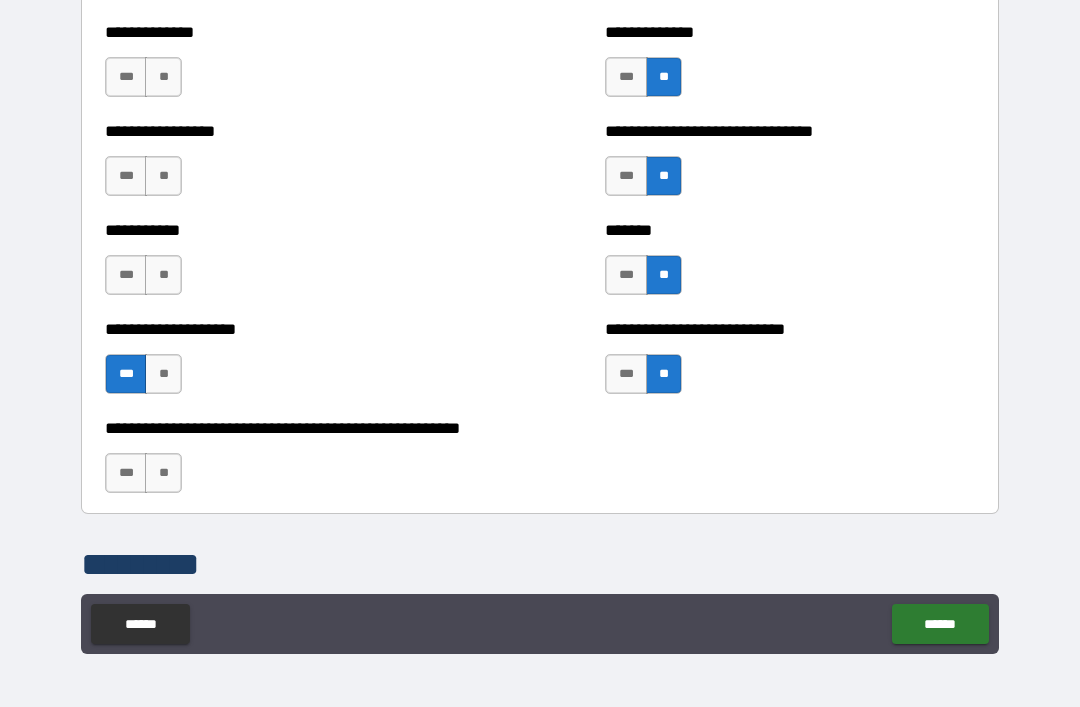 click on "**" at bounding box center [163, 374] 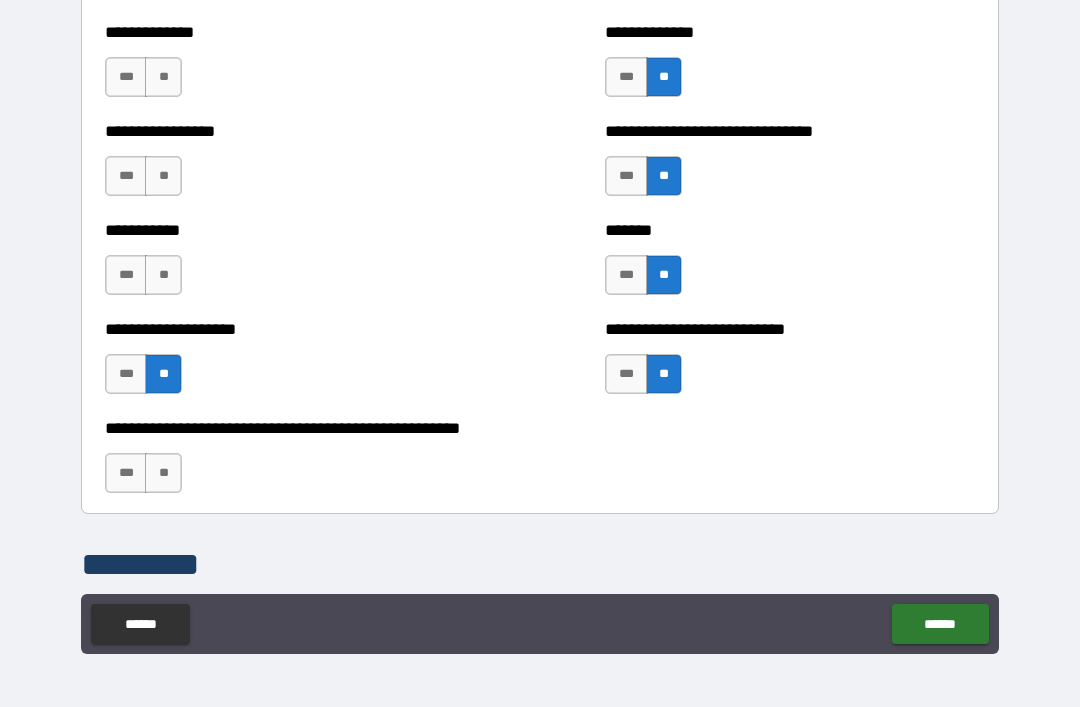 click on "**" at bounding box center (163, 473) 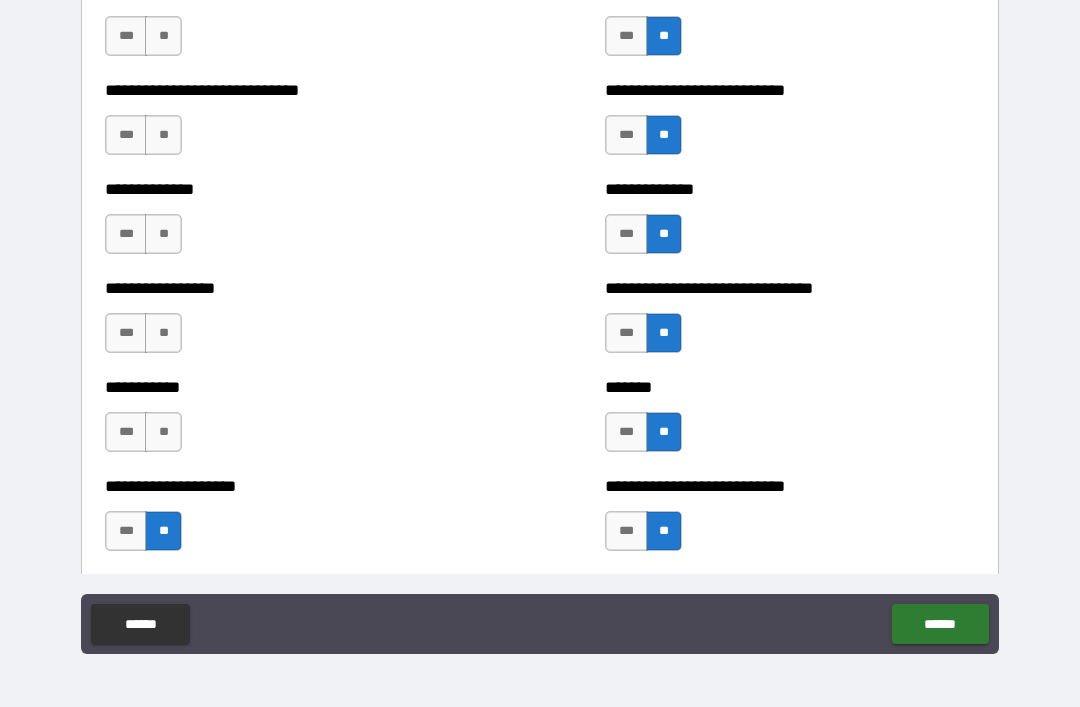 scroll, scrollTop: 7686, scrollLeft: 0, axis: vertical 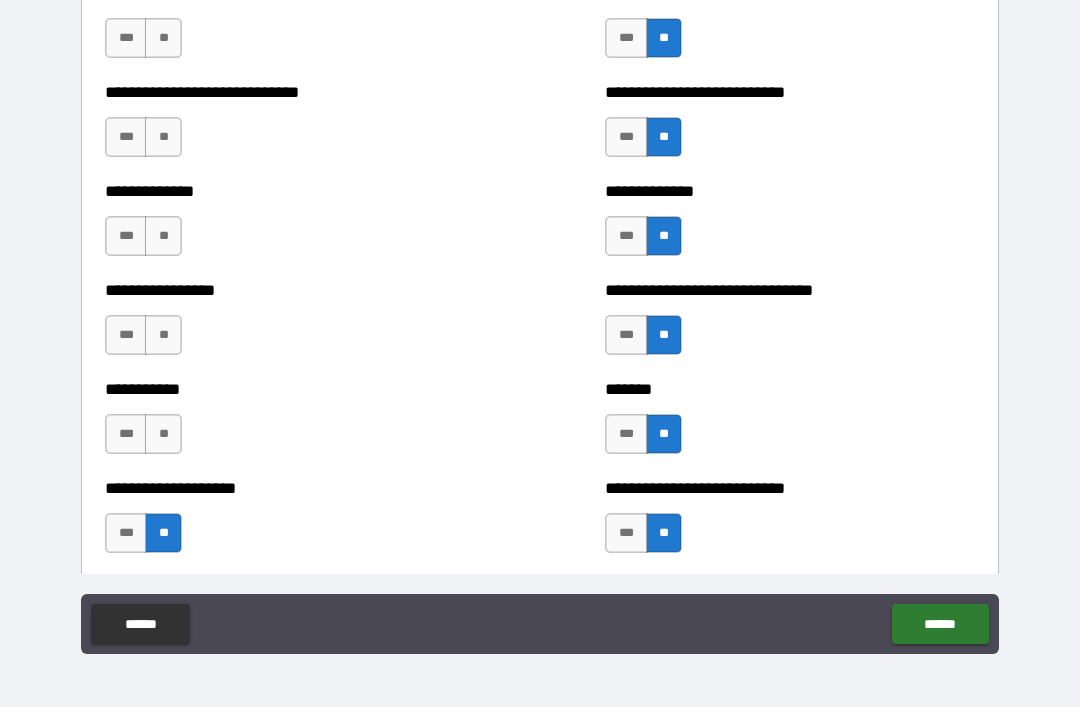 click on "**" at bounding box center [163, 434] 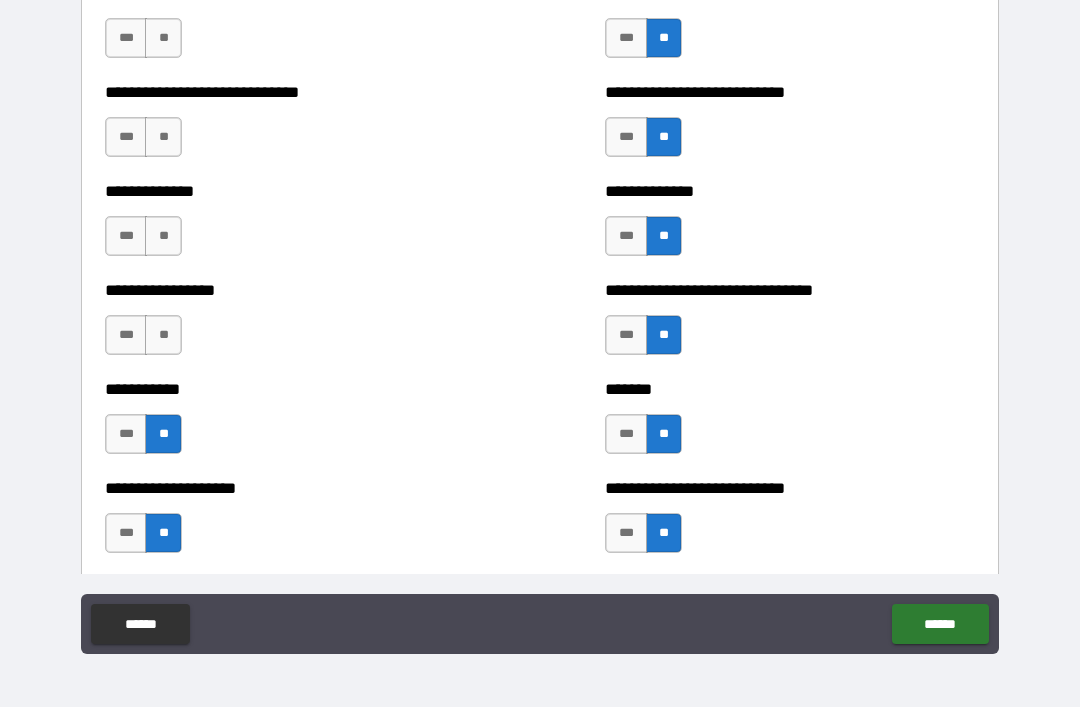 click on "**" at bounding box center [163, 335] 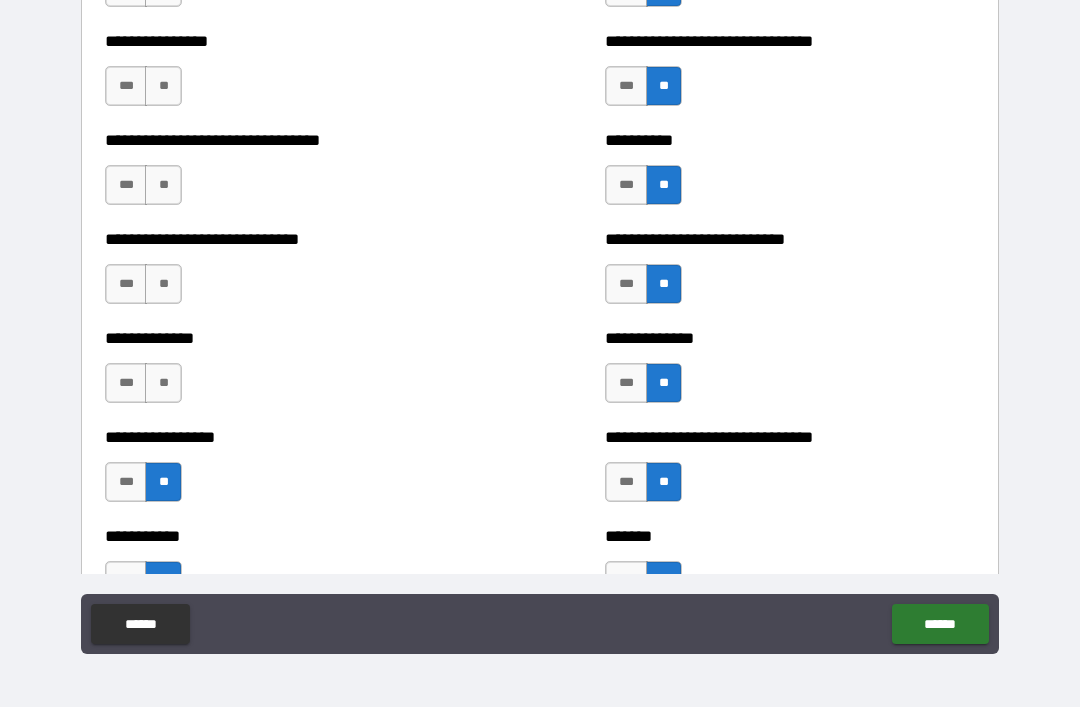 scroll, scrollTop: 7537, scrollLeft: 0, axis: vertical 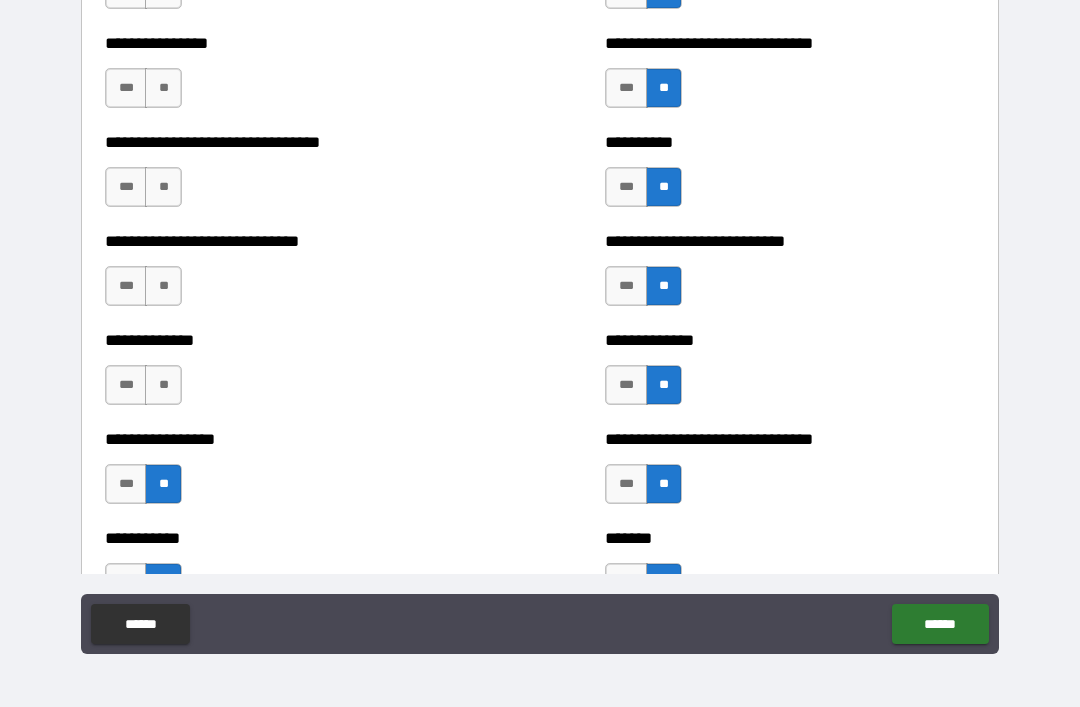 click on "**" at bounding box center [163, 385] 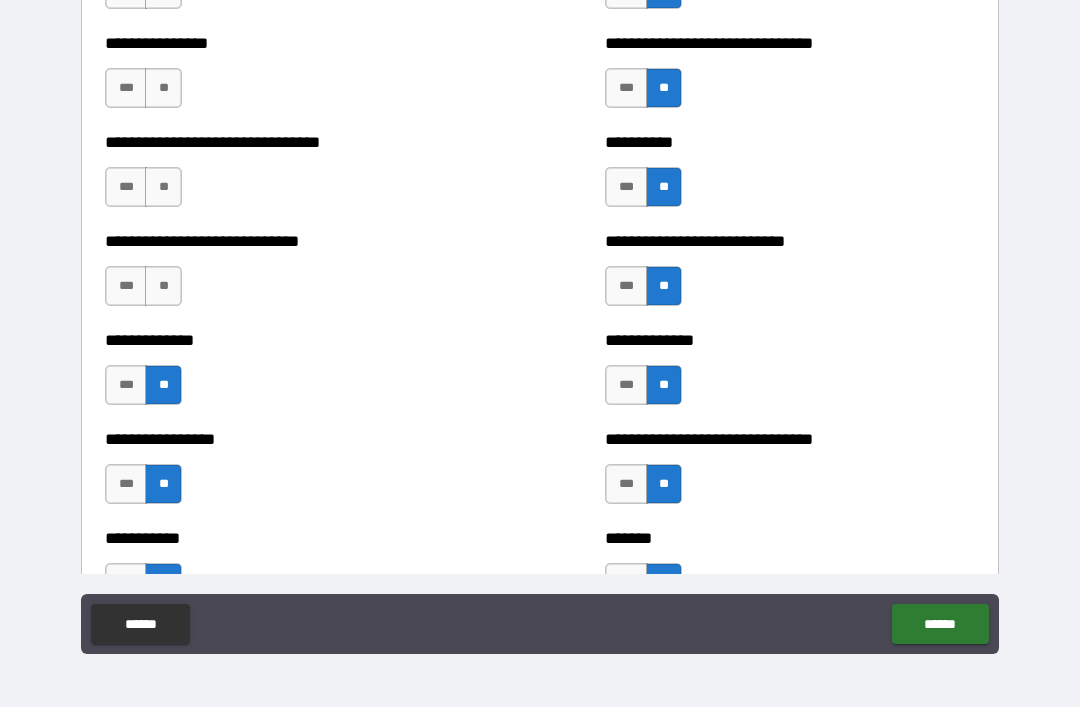 click on "**" at bounding box center (163, 286) 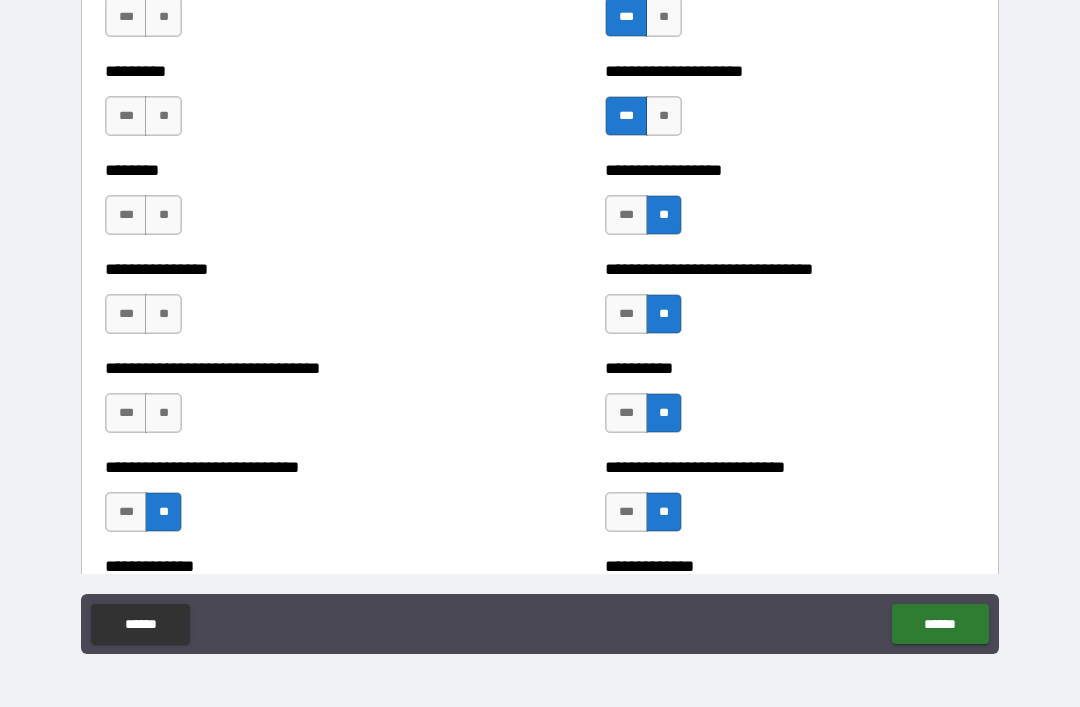 scroll, scrollTop: 7292, scrollLeft: 0, axis: vertical 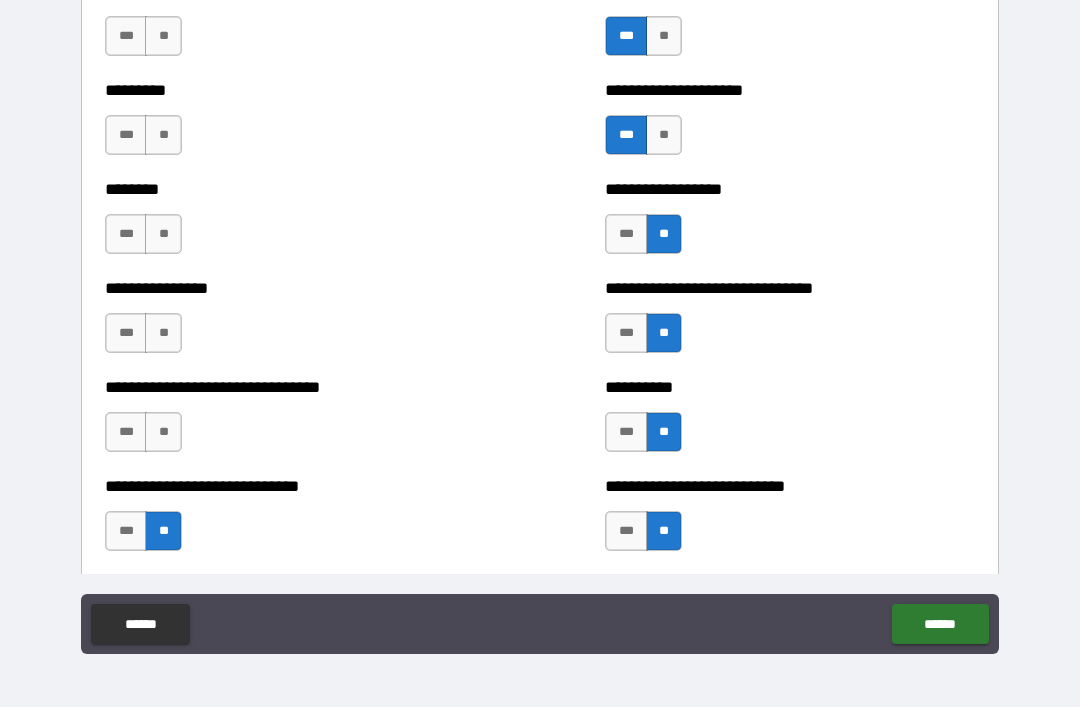 click on "**" at bounding box center (163, 432) 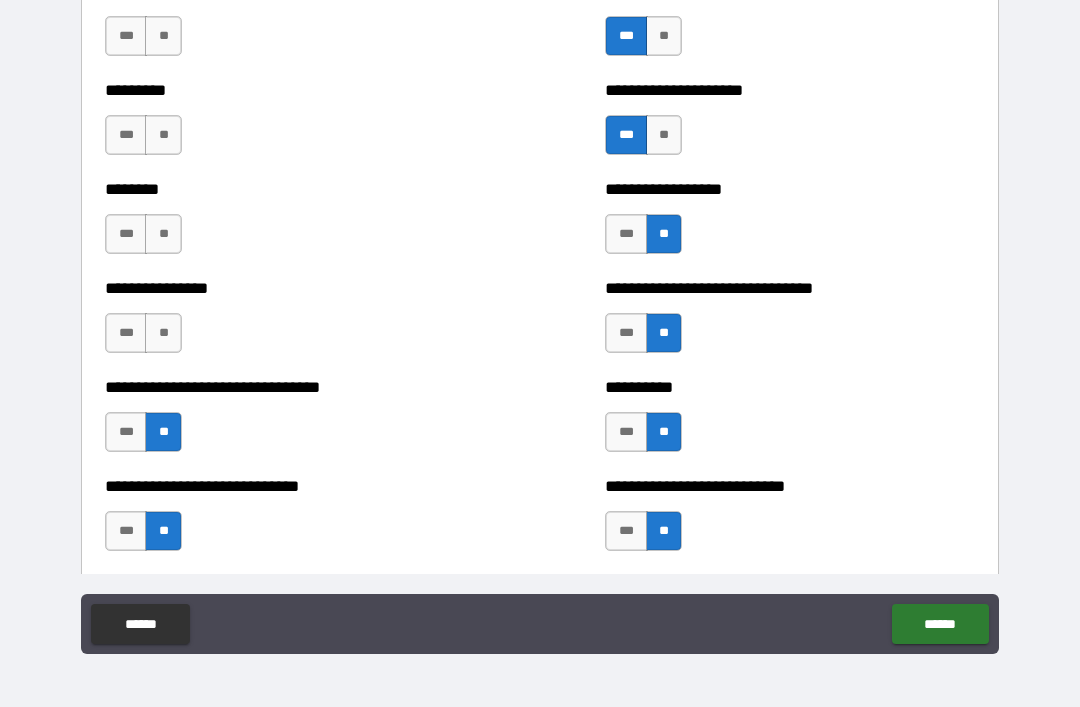 click on "**" at bounding box center [163, 333] 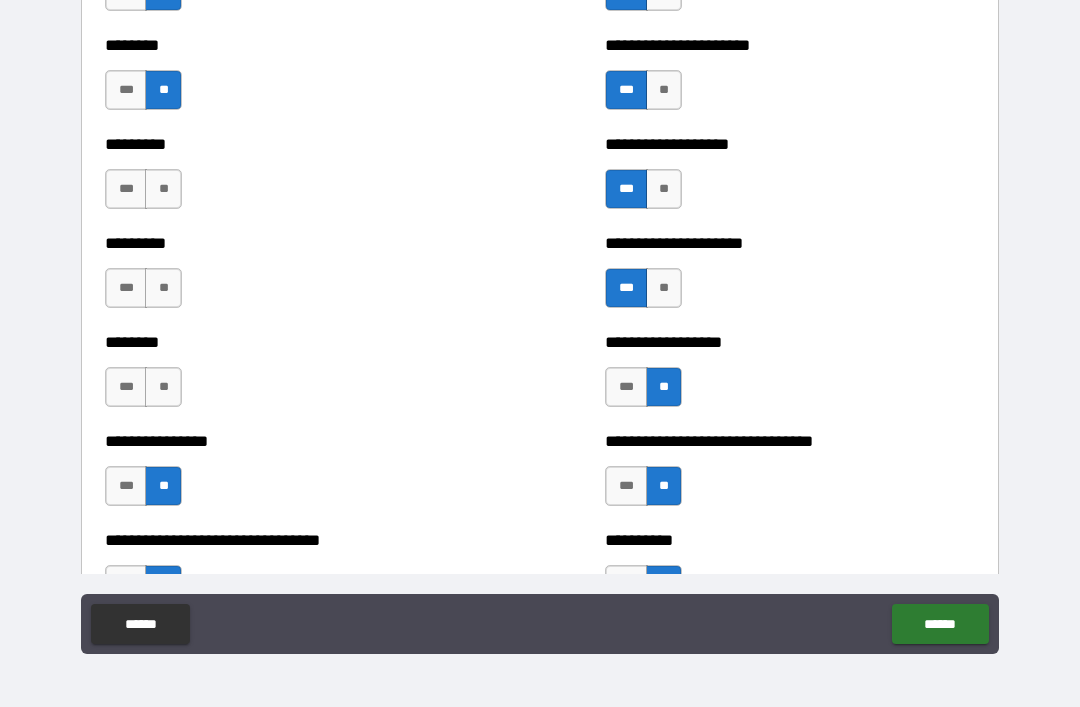 scroll, scrollTop: 7133, scrollLeft: 0, axis: vertical 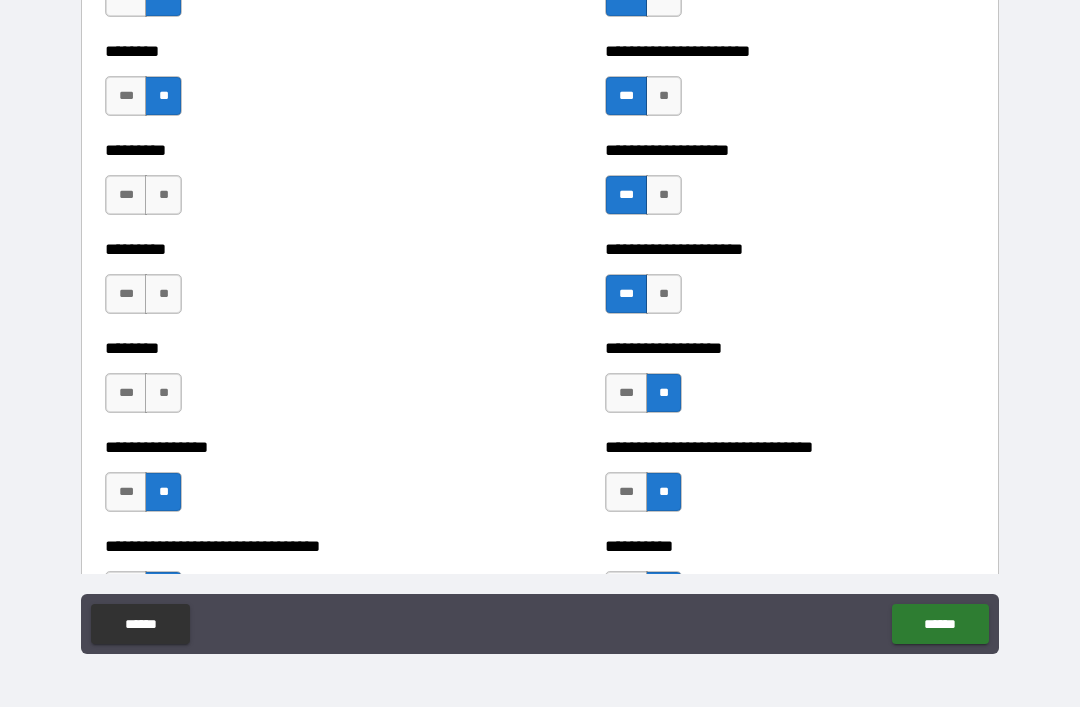 click on "**" at bounding box center [163, 393] 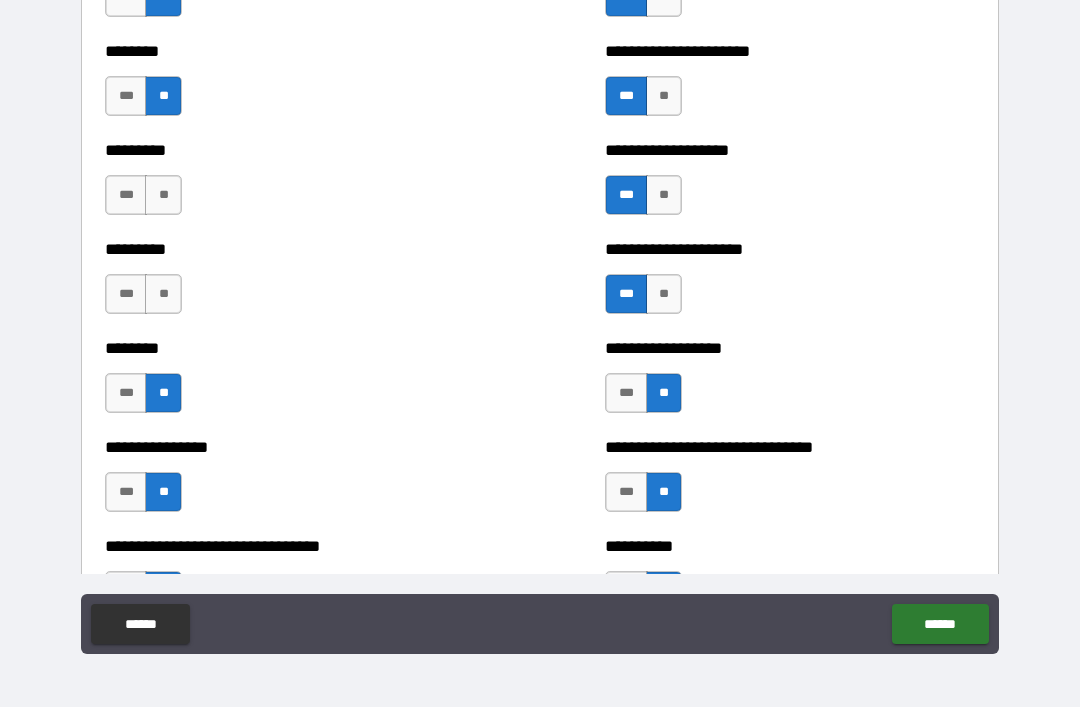 click on "**" at bounding box center (163, 294) 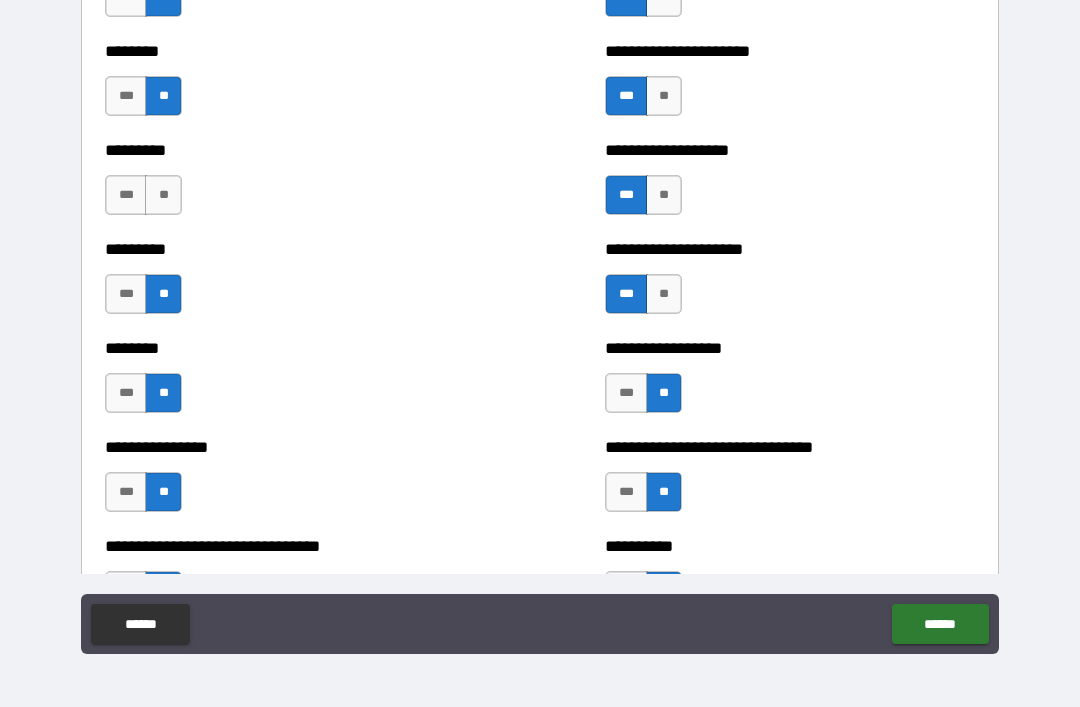click on "**" at bounding box center [163, 195] 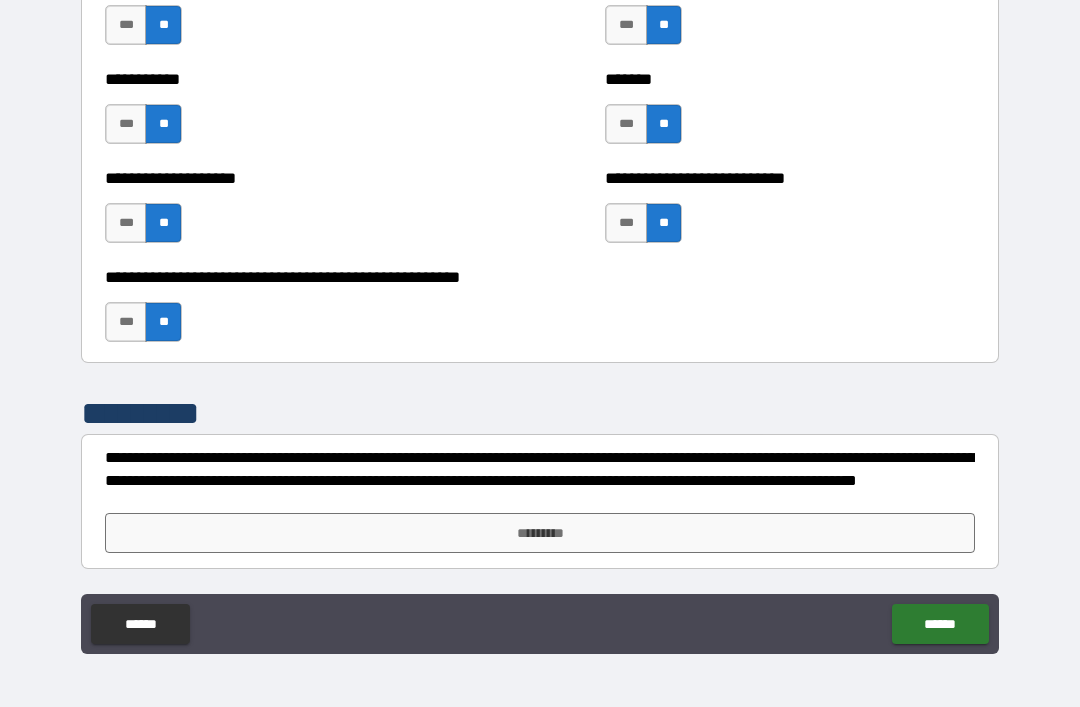 scroll, scrollTop: 7996, scrollLeft: 0, axis: vertical 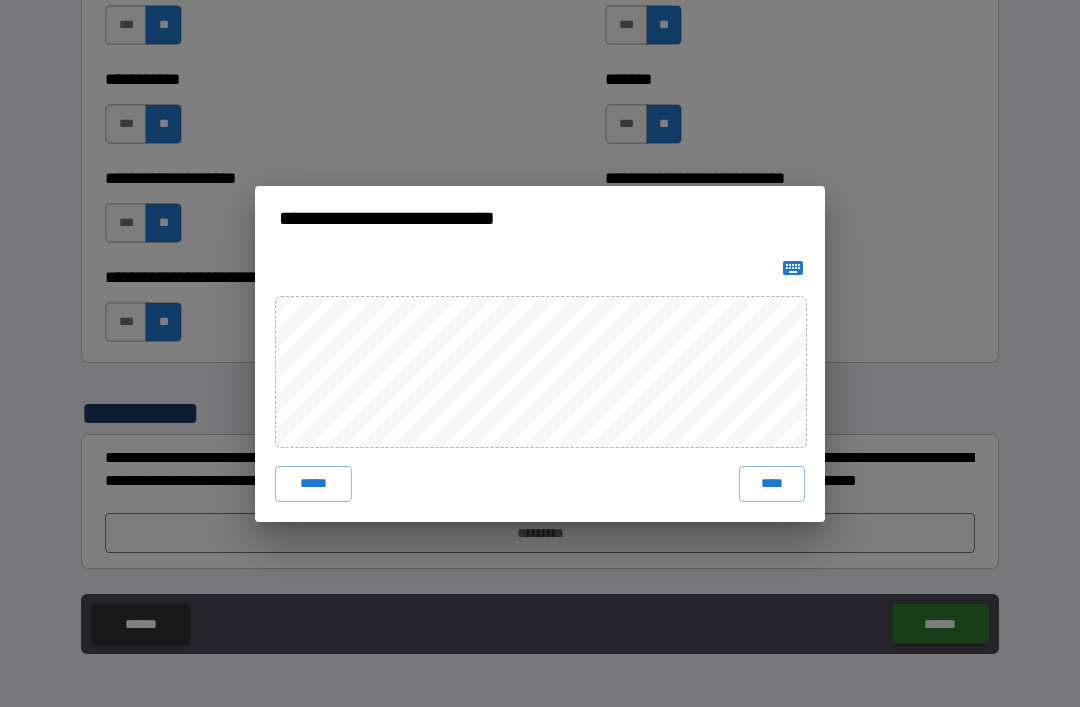 click on "****" at bounding box center [772, 484] 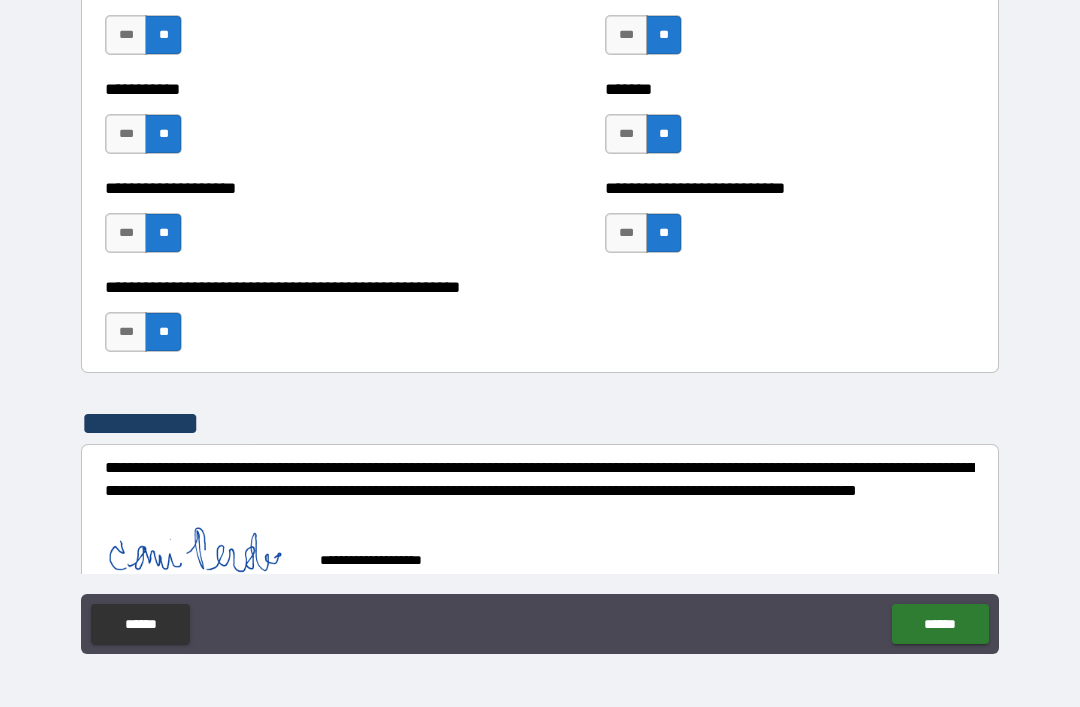 click on "******" at bounding box center [940, 624] 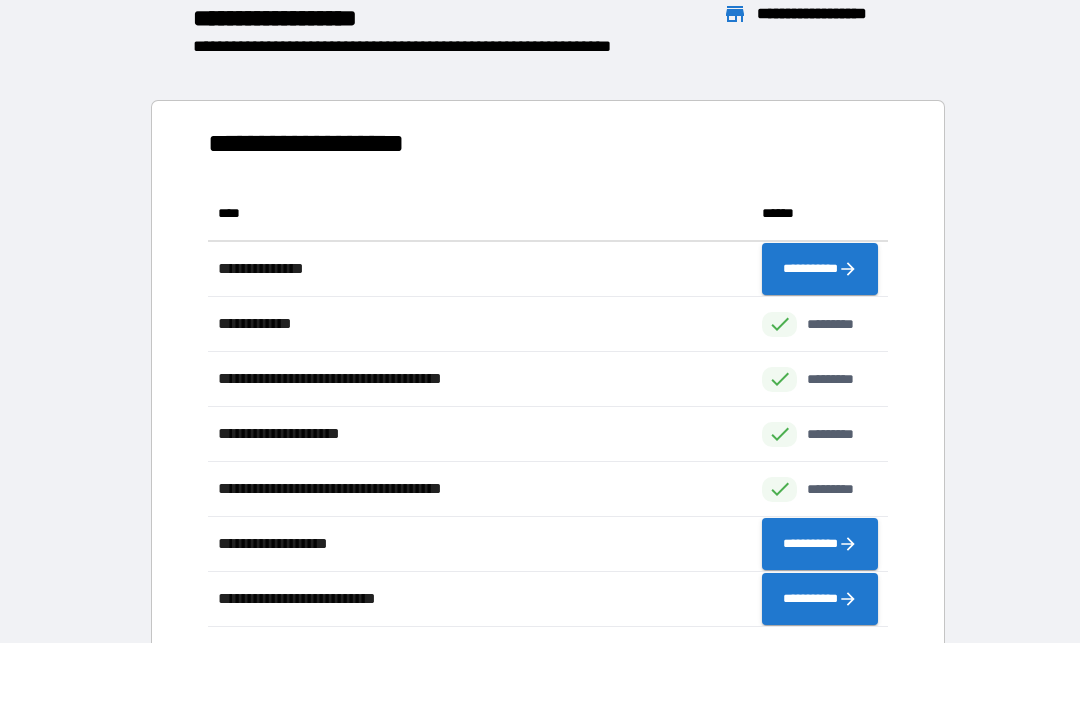 scroll, scrollTop: 1, scrollLeft: 1, axis: both 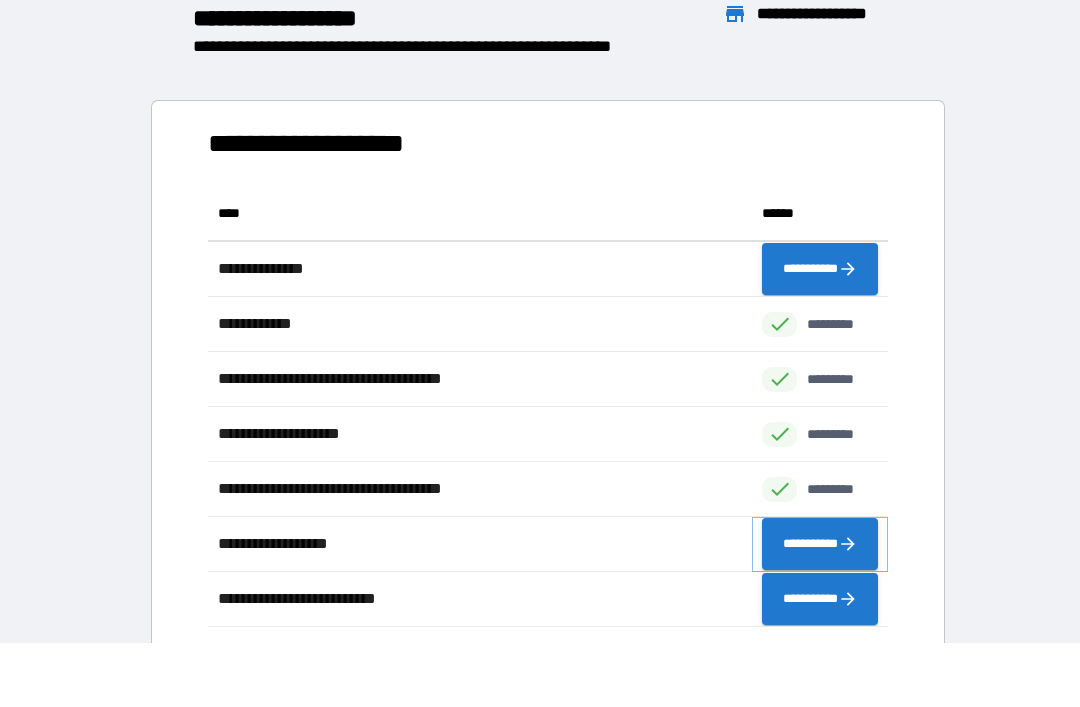 click on "**********" at bounding box center (820, 544) 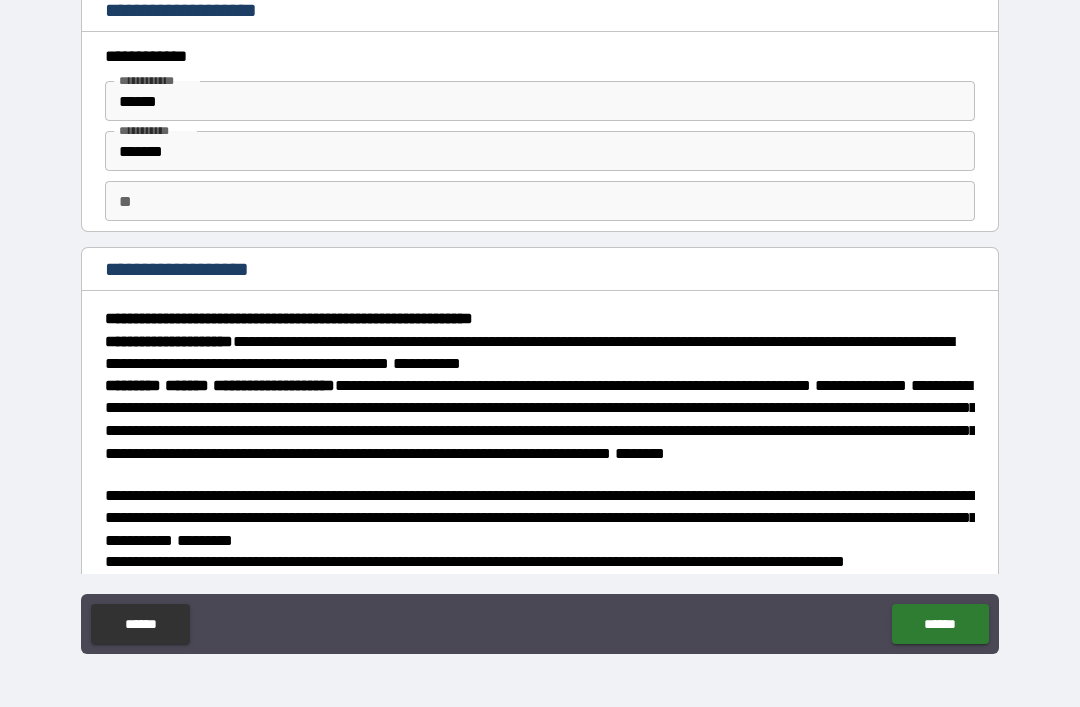 click on "**" at bounding box center (540, 201) 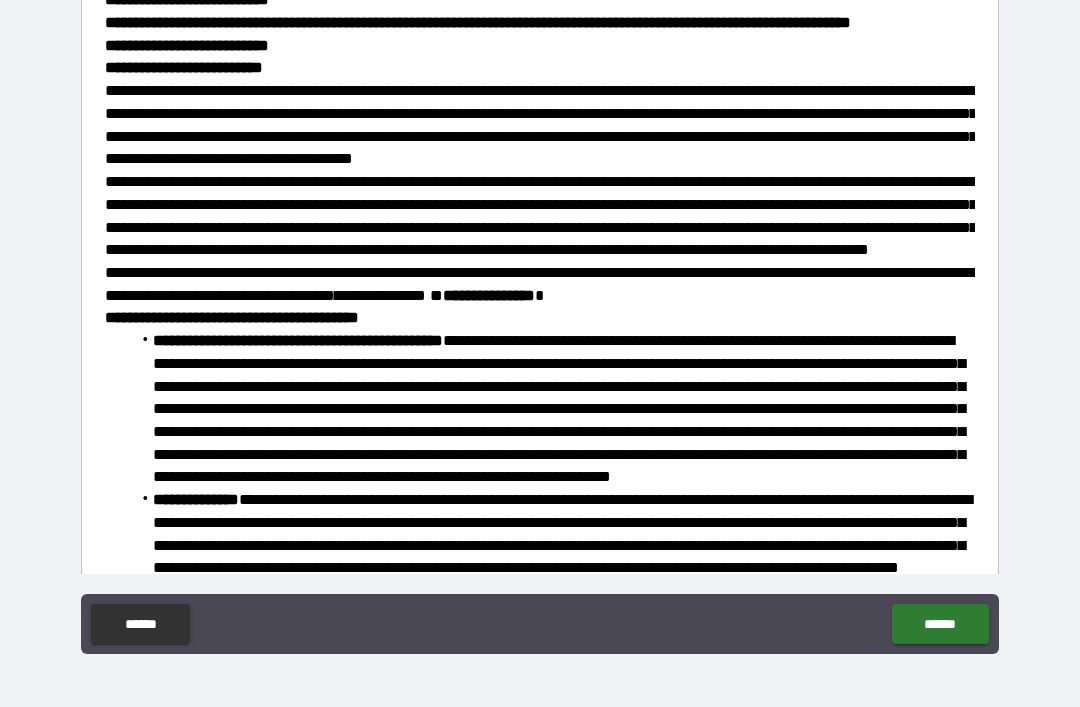 scroll, scrollTop: 706, scrollLeft: 0, axis: vertical 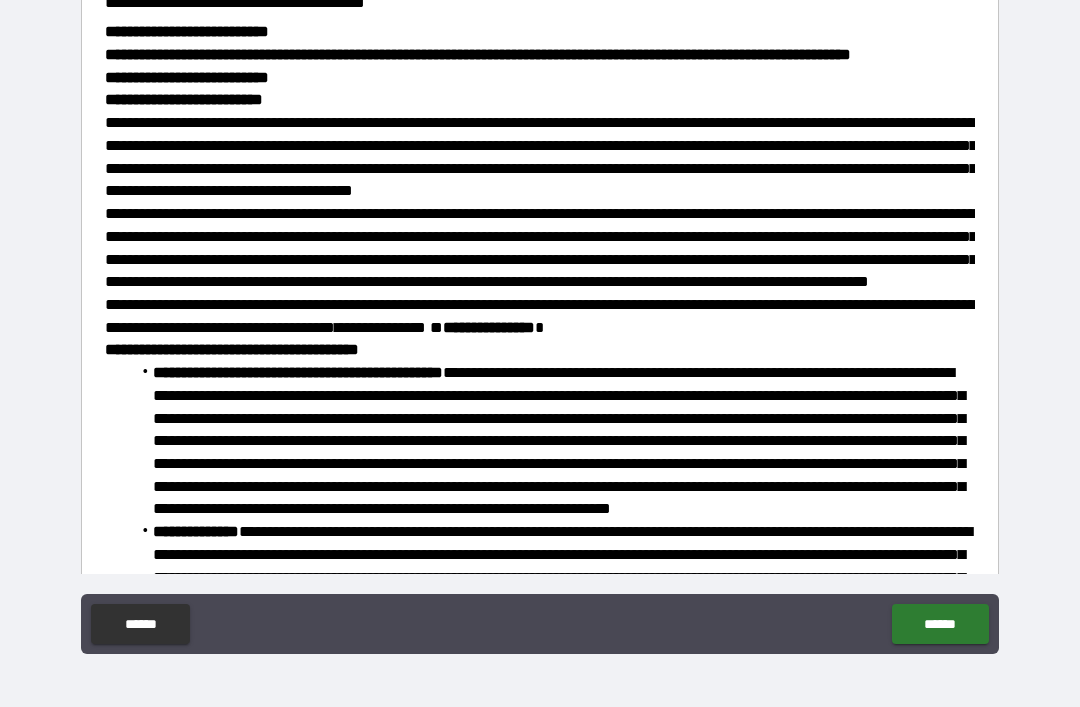 click on "**********" at bounding box center [540, 324] 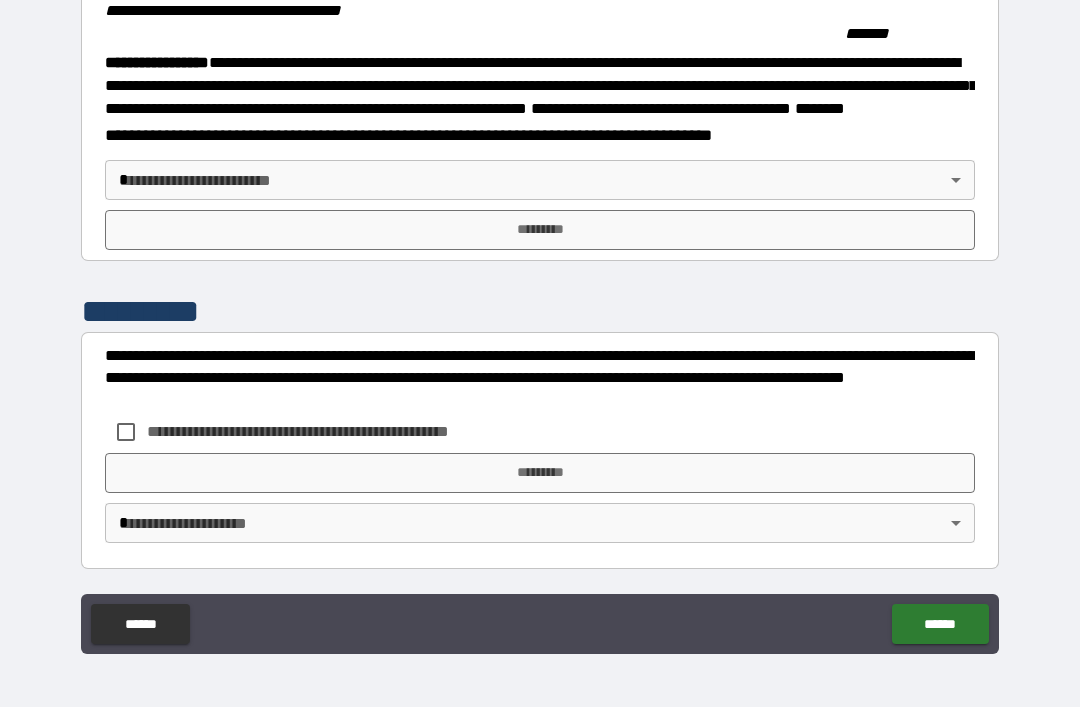 scroll, scrollTop: 2084, scrollLeft: 0, axis: vertical 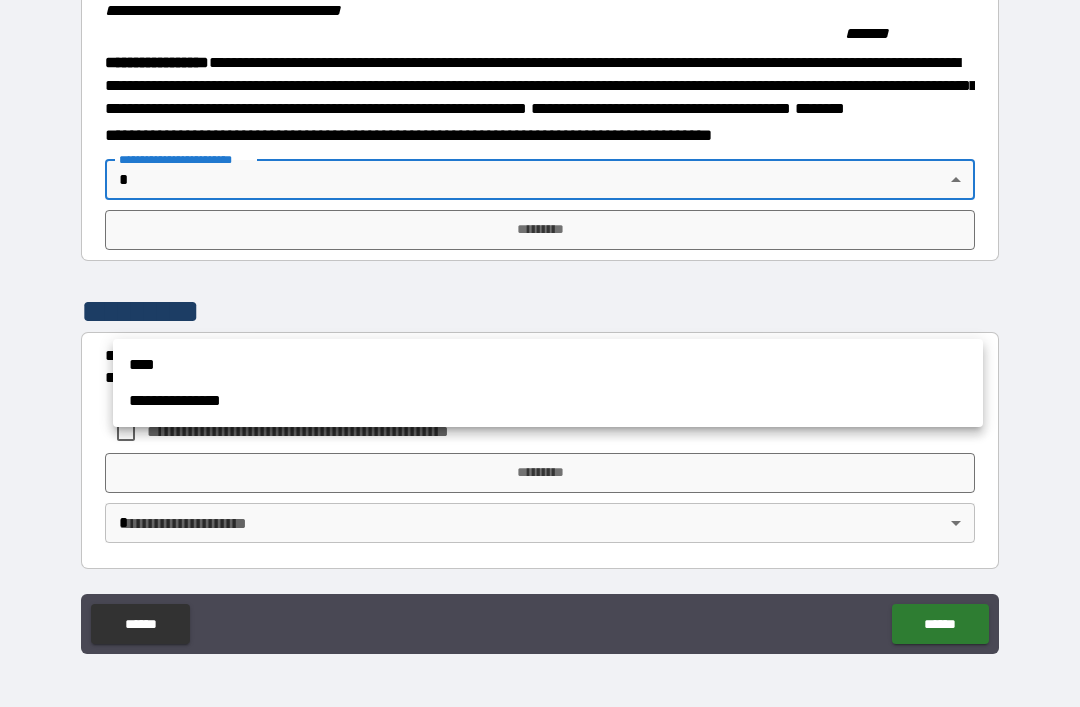 click on "****" at bounding box center [548, 365] 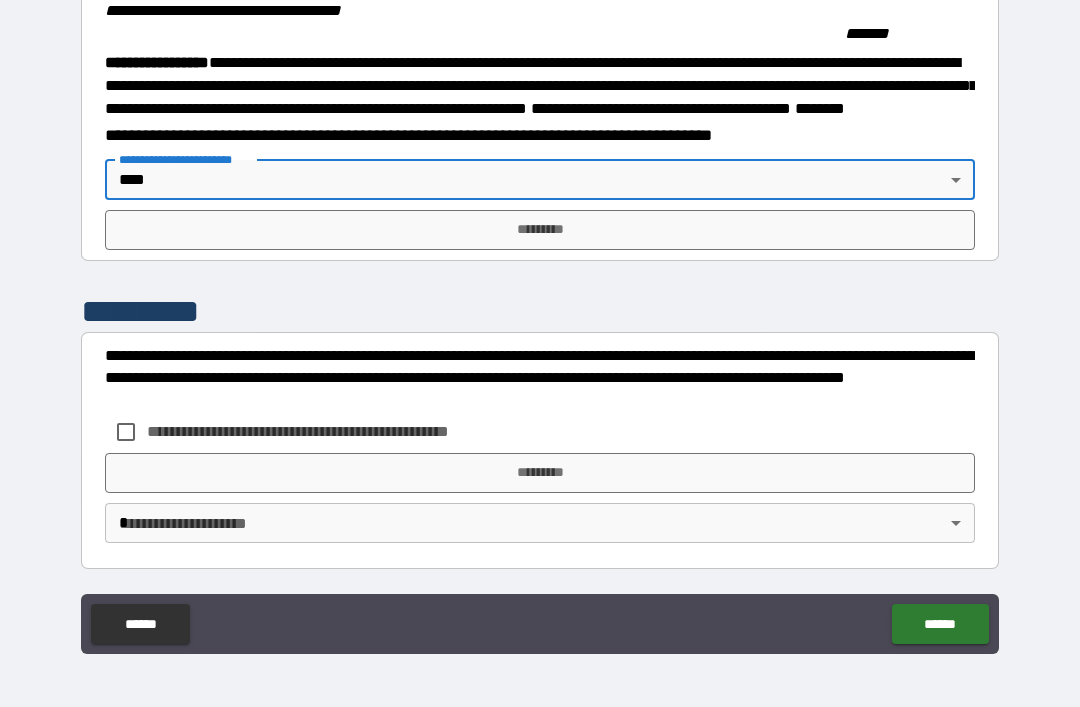 click on "*********" at bounding box center (540, 230) 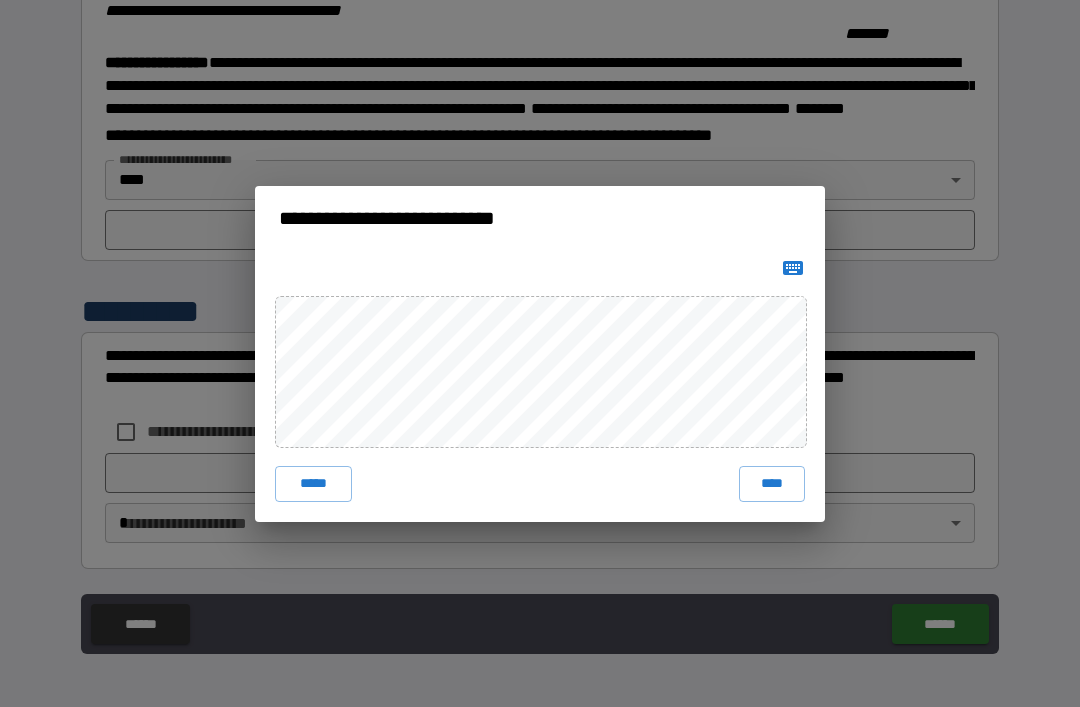 click on "****" at bounding box center (772, 484) 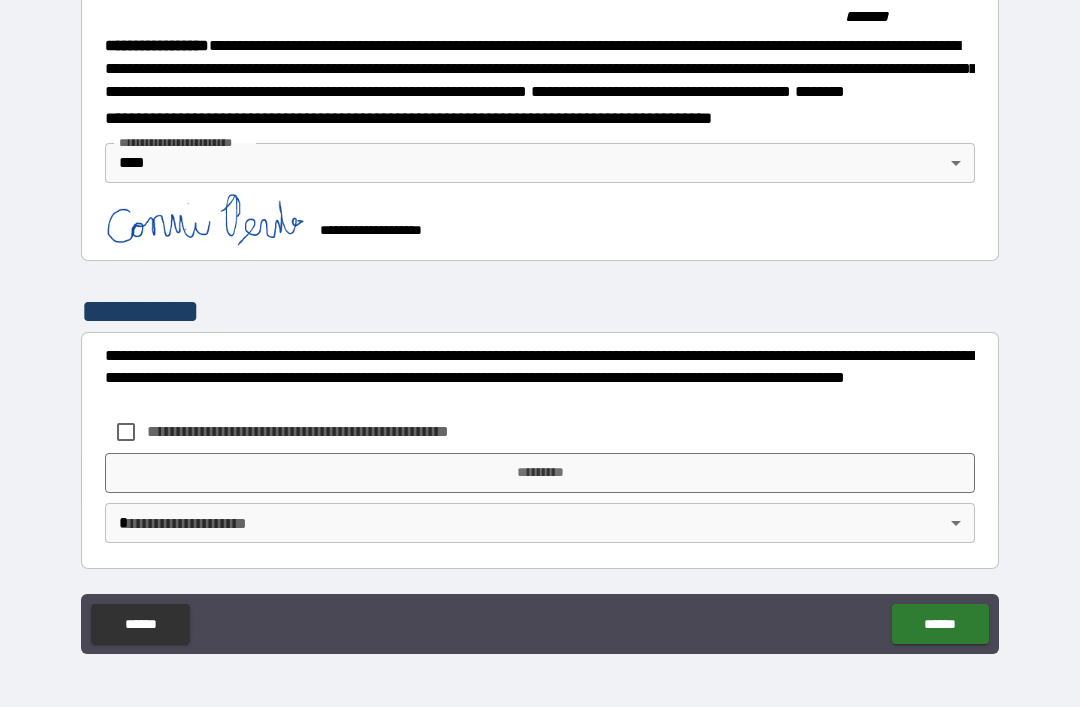 scroll, scrollTop: 2232, scrollLeft: 0, axis: vertical 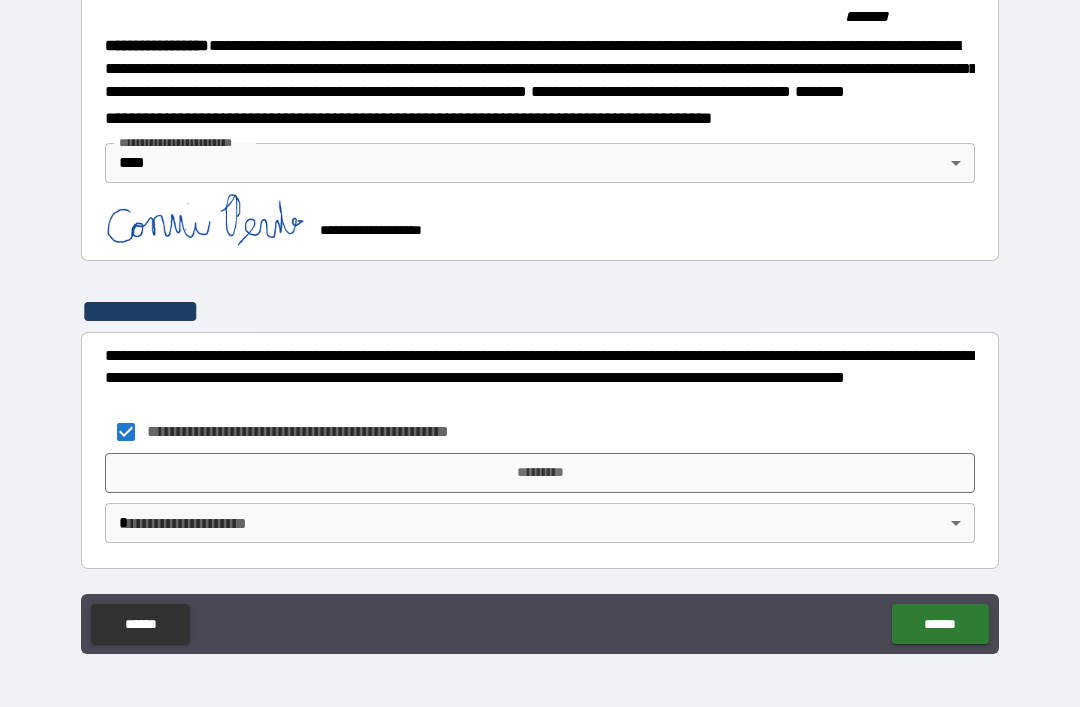 click on "*********" at bounding box center (540, 473) 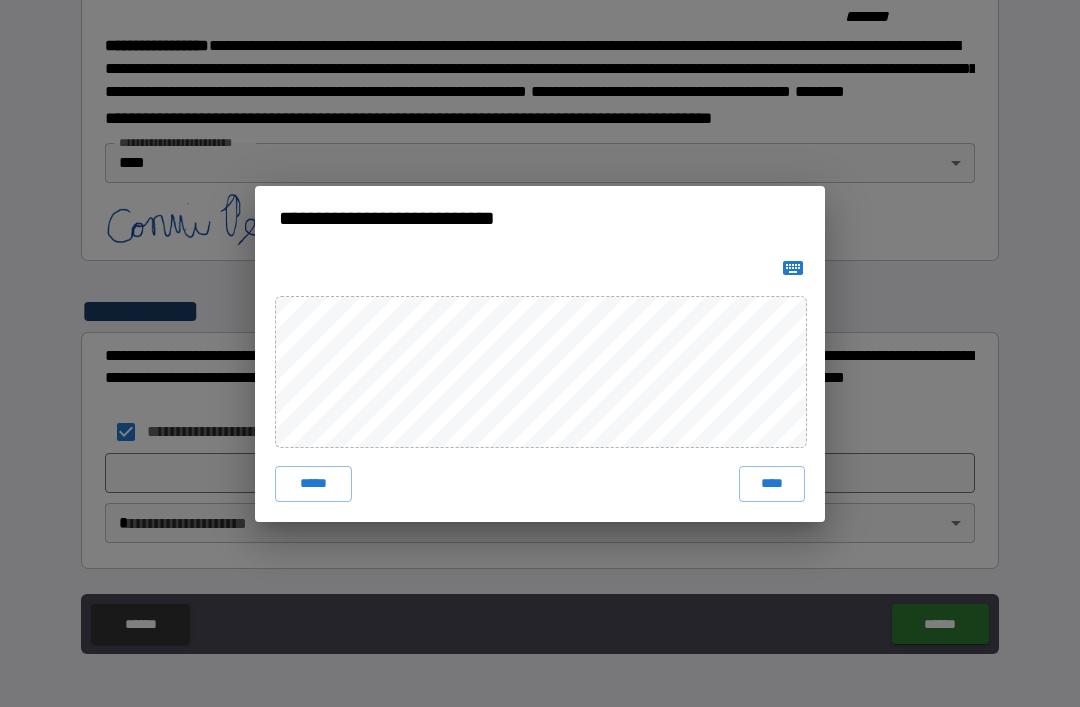 click on "****" at bounding box center [772, 484] 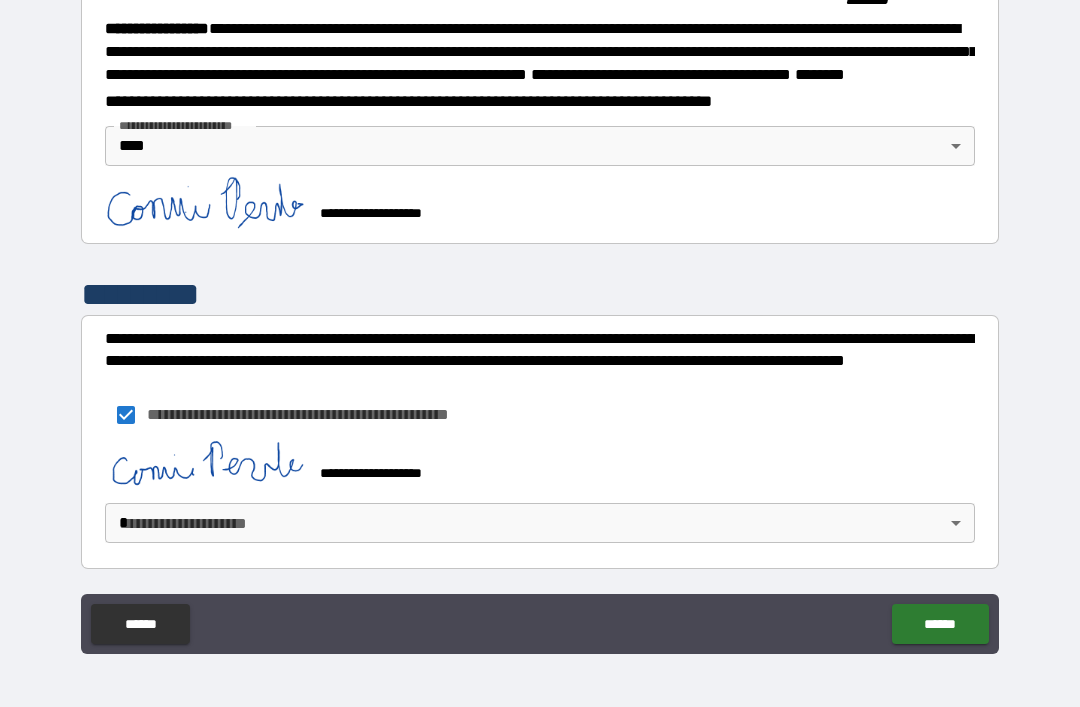 scroll, scrollTop: 2249, scrollLeft: 0, axis: vertical 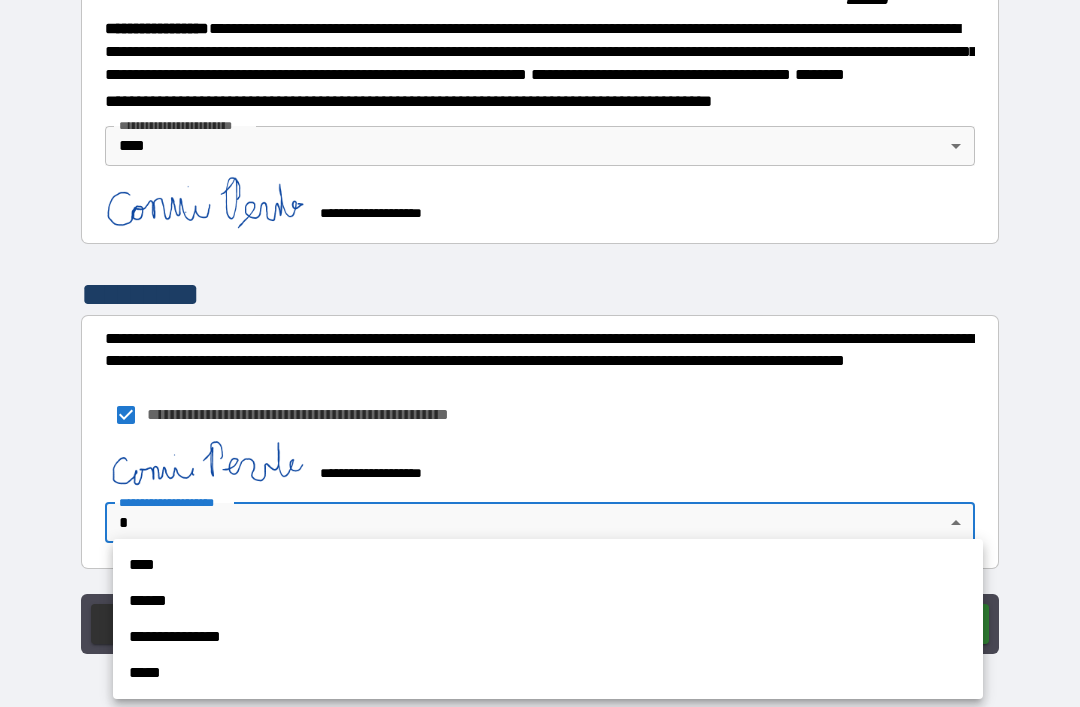 click on "****" at bounding box center [548, 565] 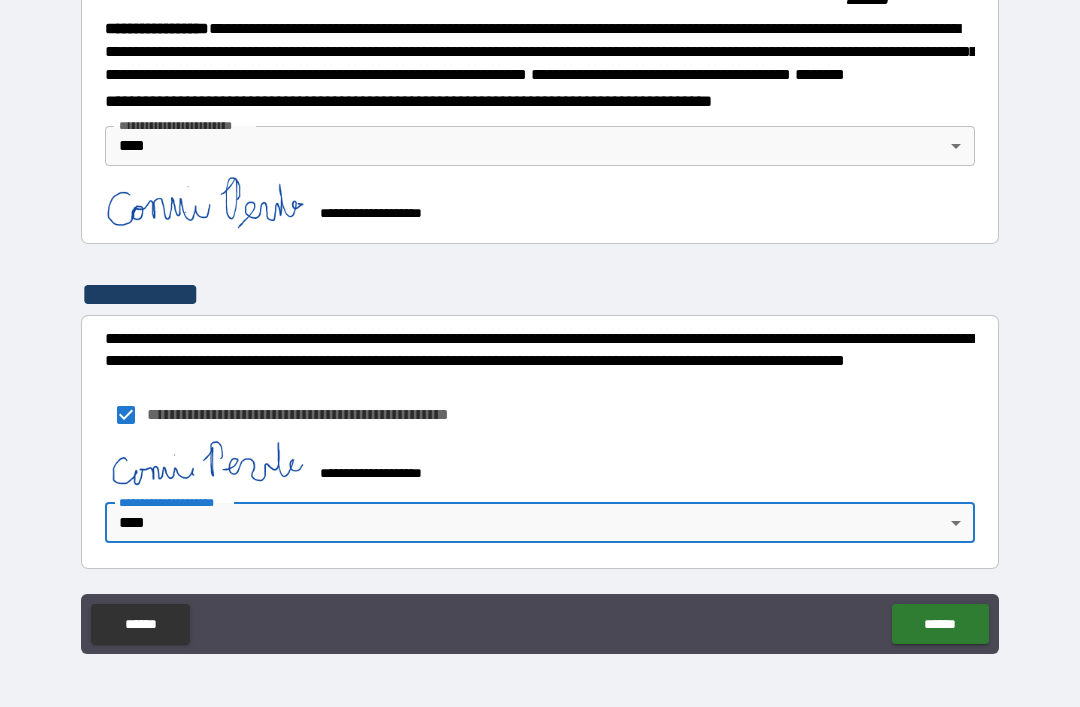 scroll, scrollTop: 2250, scrollLeft: 0, axis: vertical 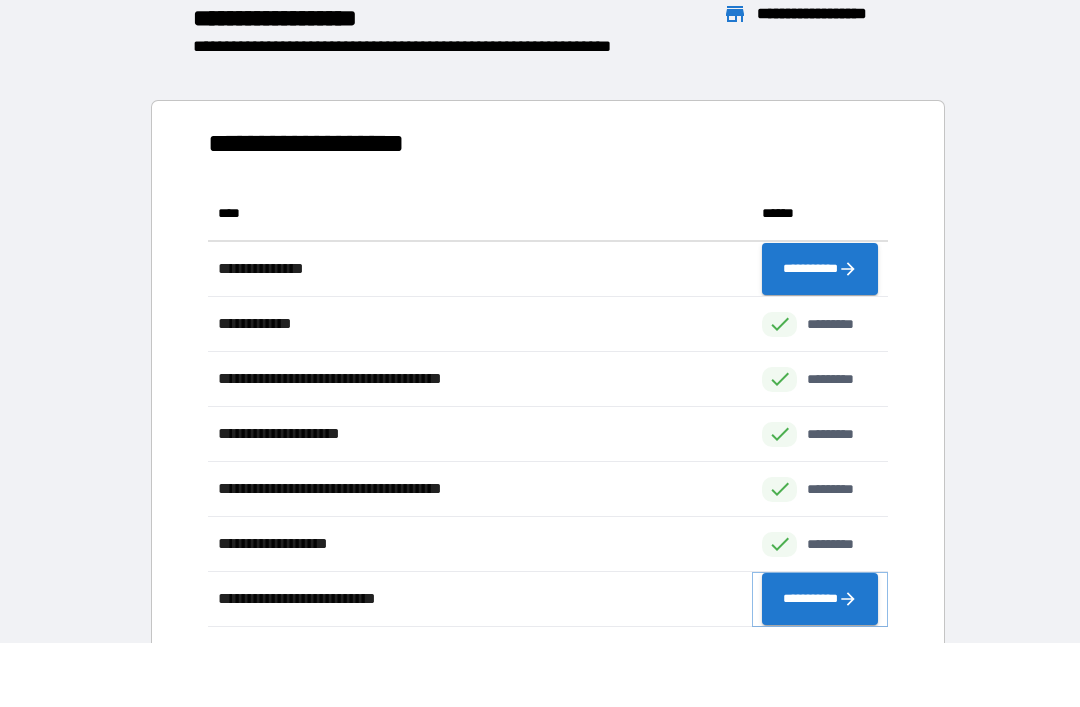 click on "**********" at bounding box center [820, 599] 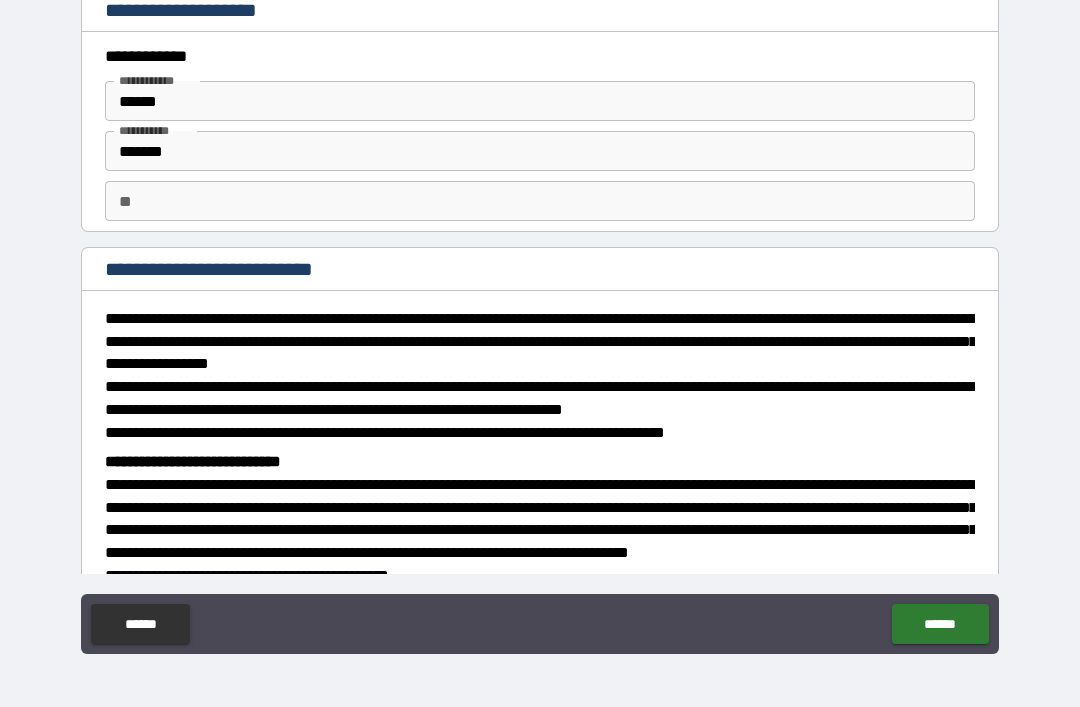 click on "**" at bounding box center (540, 201) 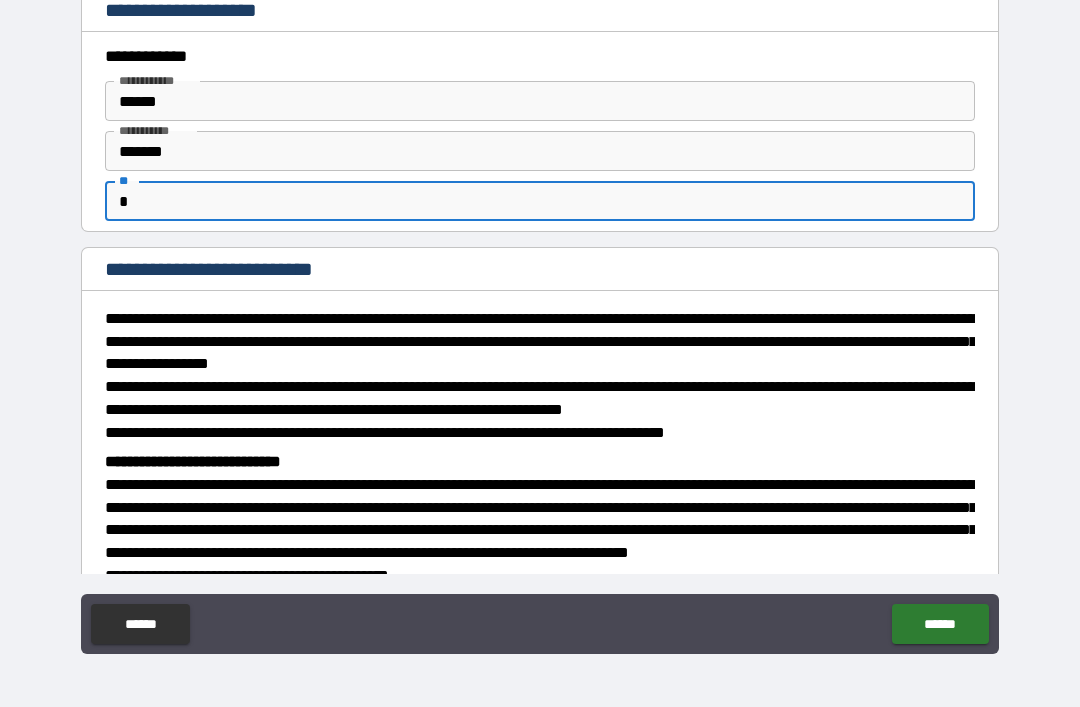 click on "**********" at bounding box center (540, 324) 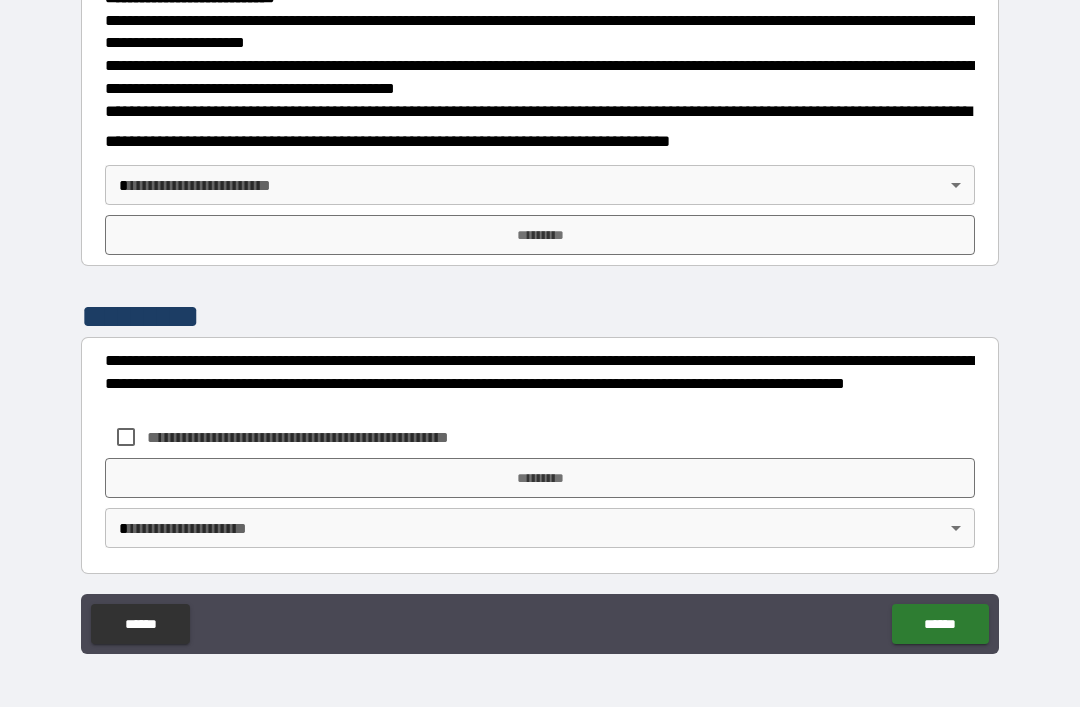 scroll, scrollTop: 721, scrollLeft: 0, axis: vertical 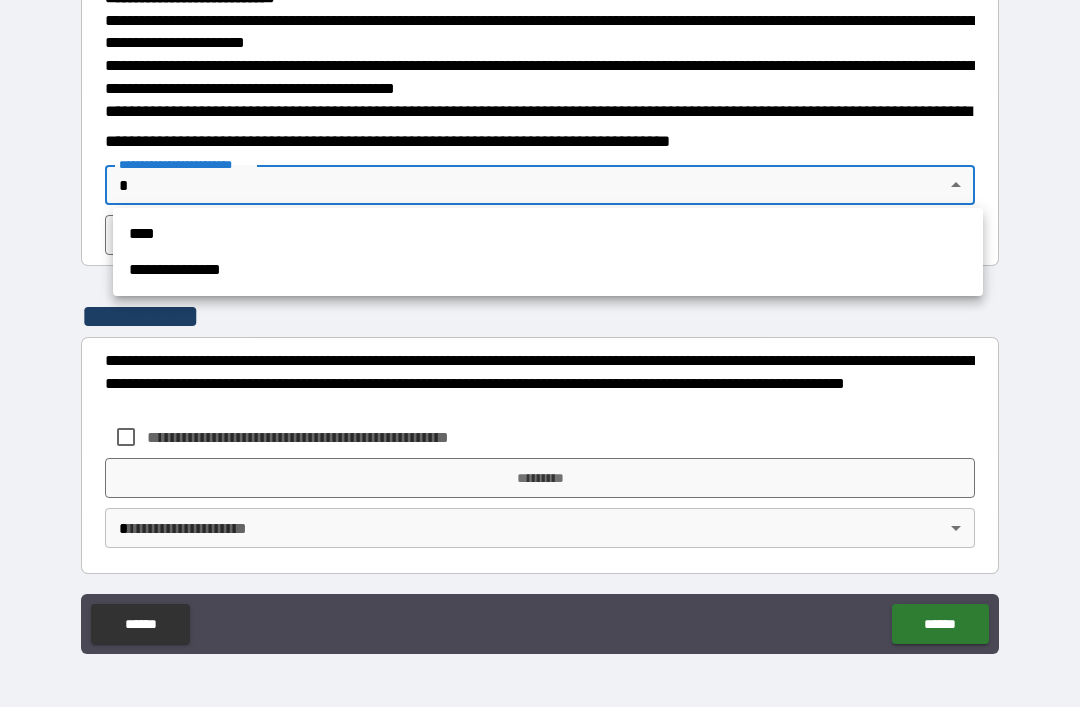 click on "****" at bounding box center [548, 234] 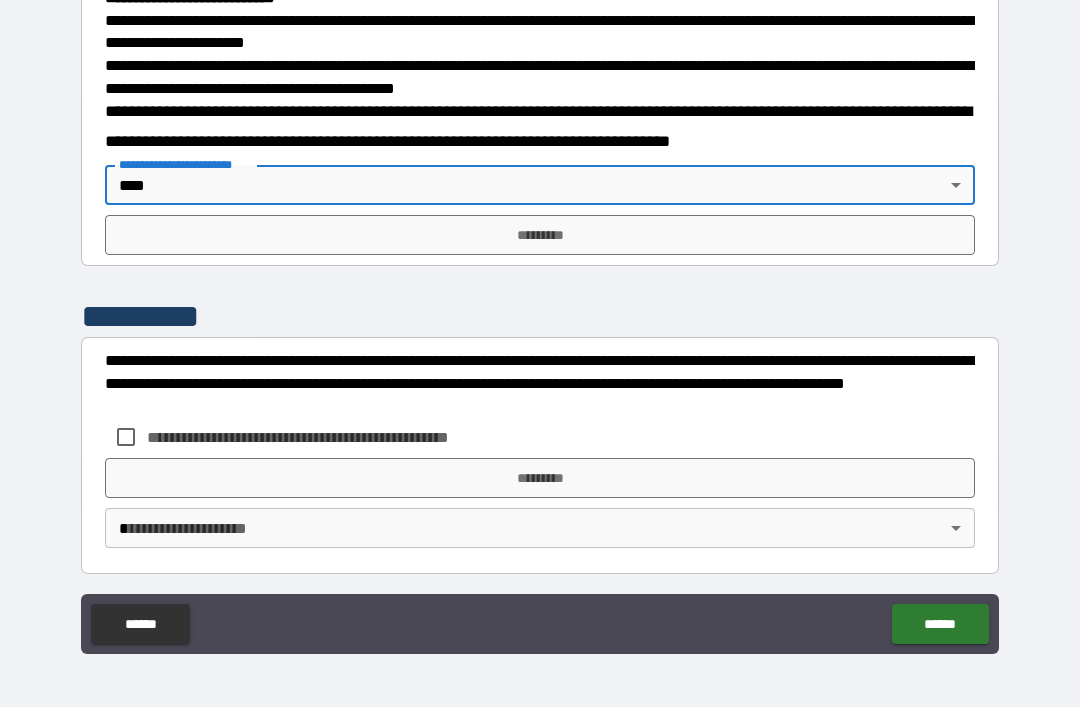 click on "*********" at bounding box center [540, 235] 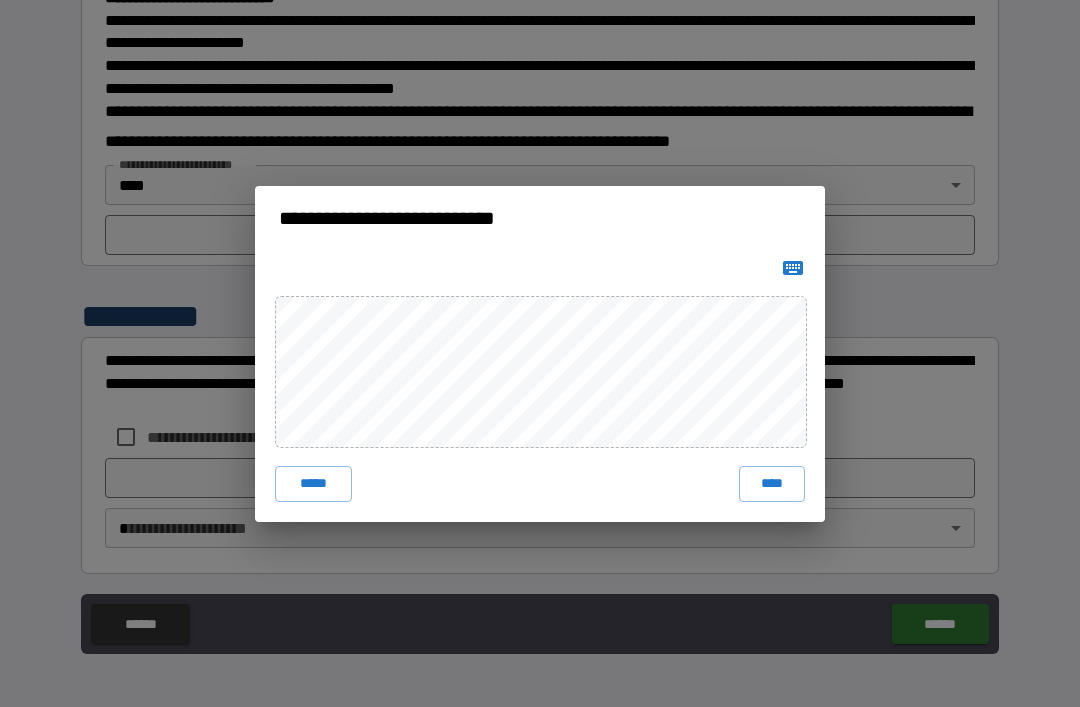 click on "****" at bounding box center [772, 484] 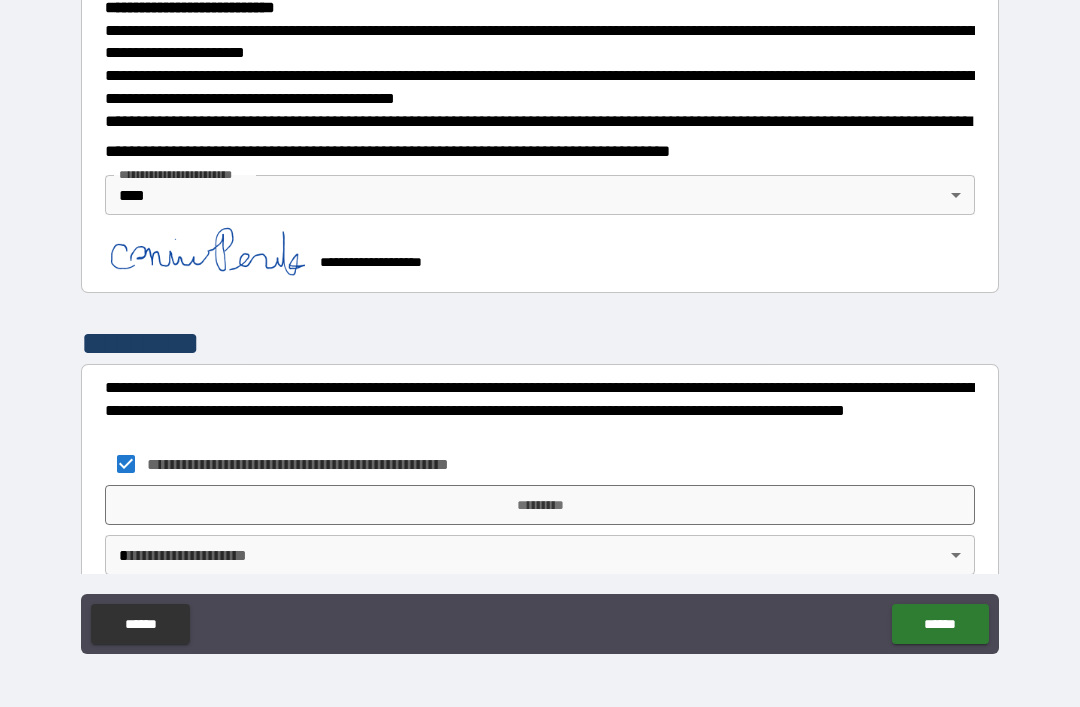 click on "*********" at bounding box center (540, 505) 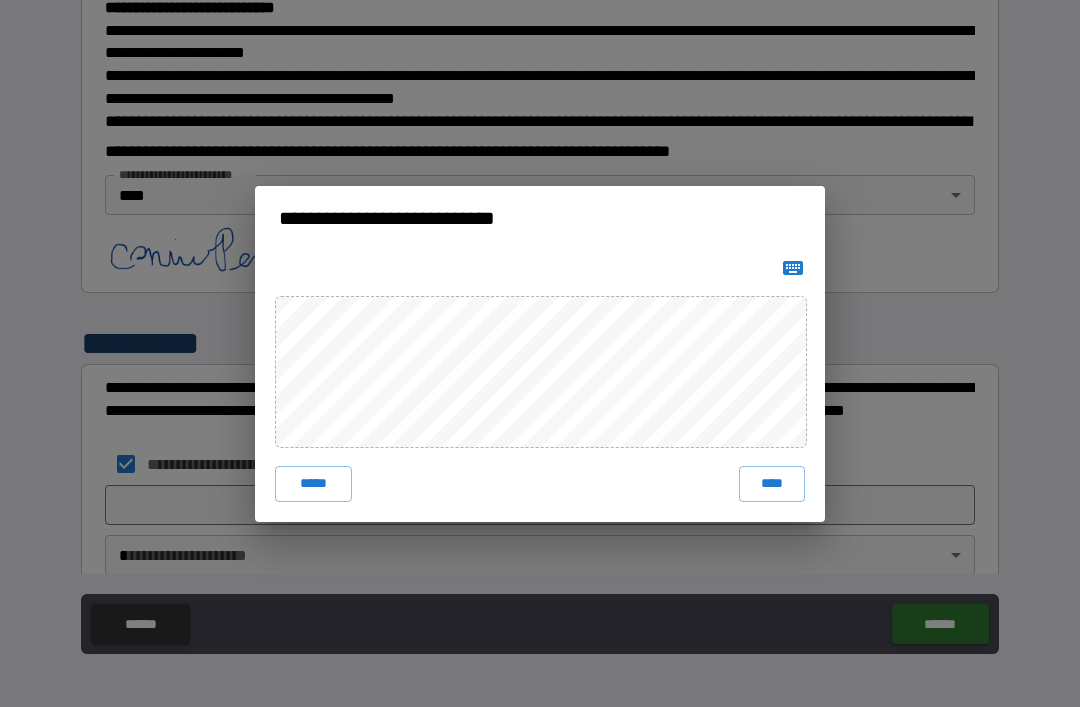 click on "****" at bounding box center [772, 484] 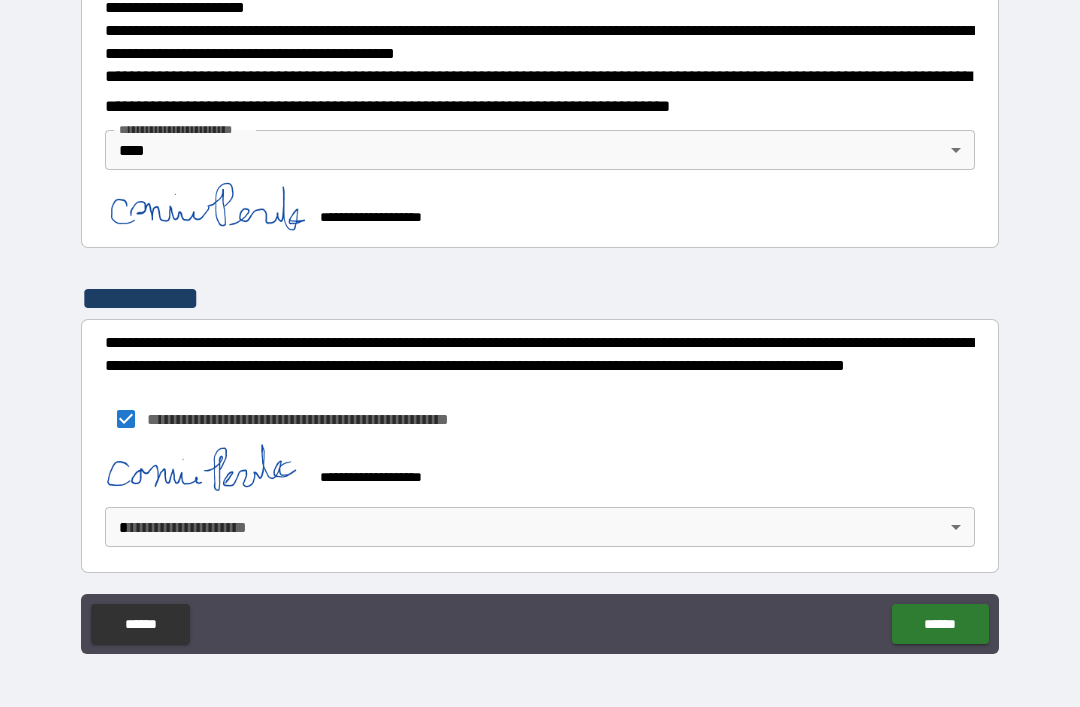 scroll, scrollTop: 755, scrollLeft: 0, axis: vertical 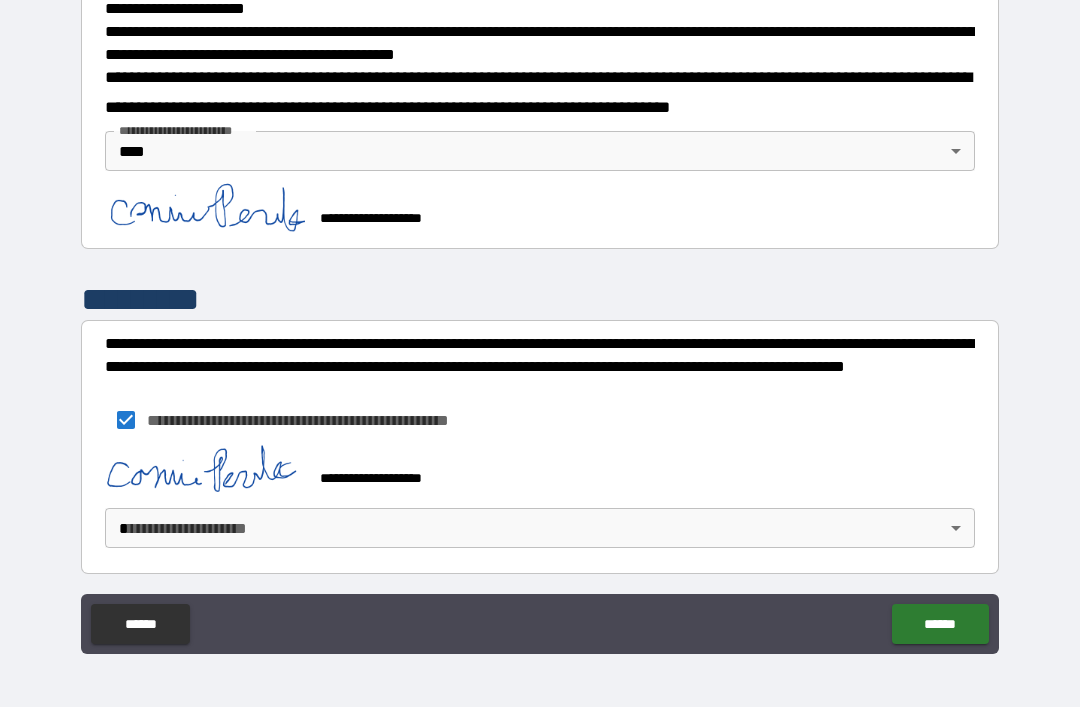 click on "**********" at bounding box center [540, 321] 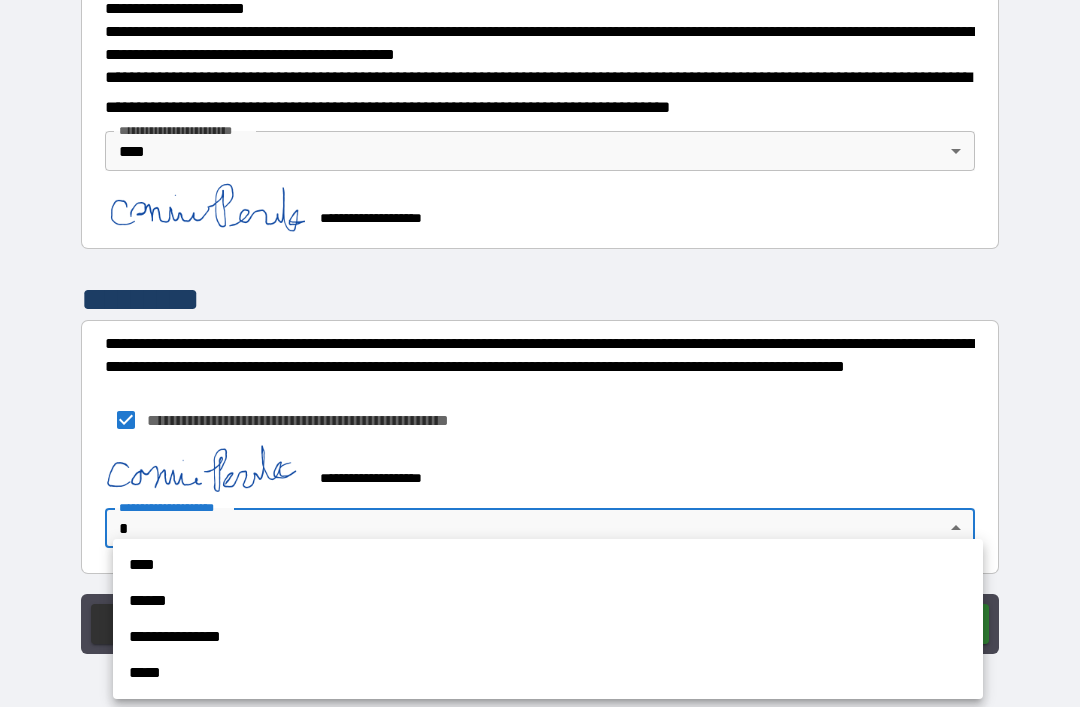 click on "****" at bounding box center [548, 565] 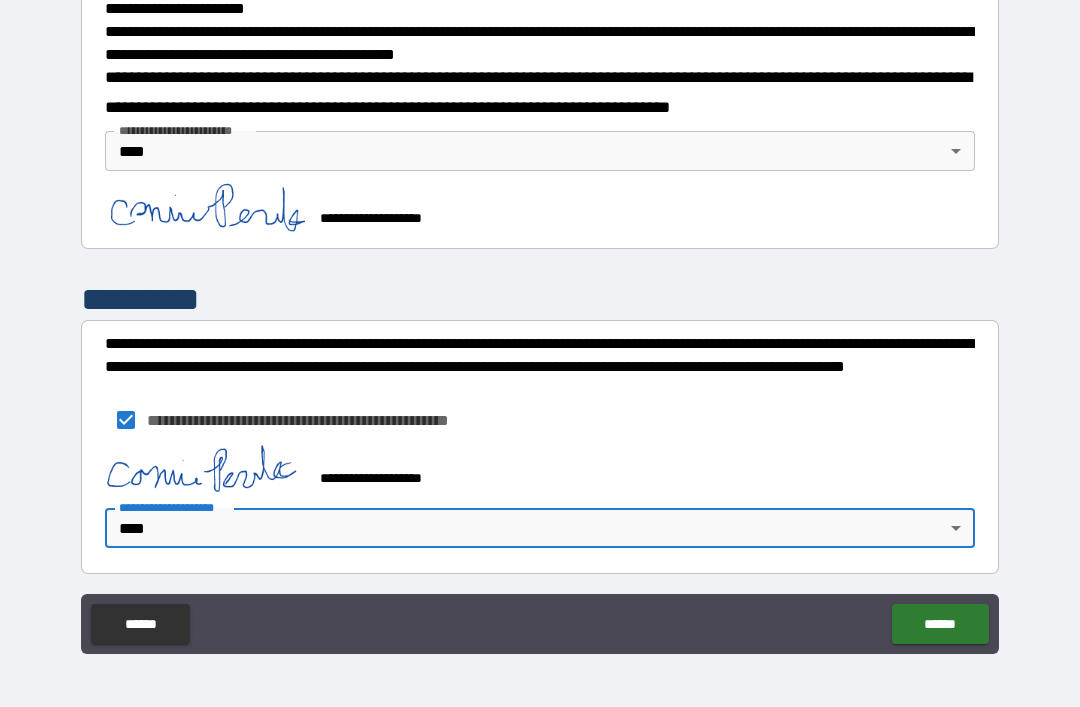 click on "******" at bounding box center [940, 624] 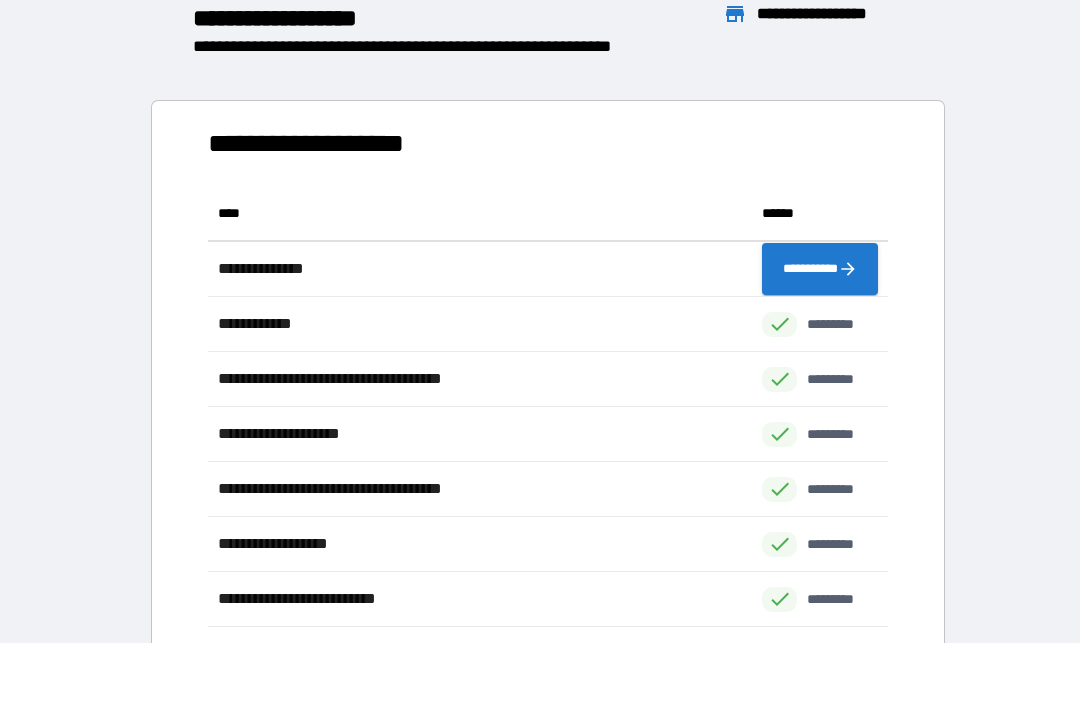 scroll, scrollTop: 1, scrollLeft: 1, axis: both 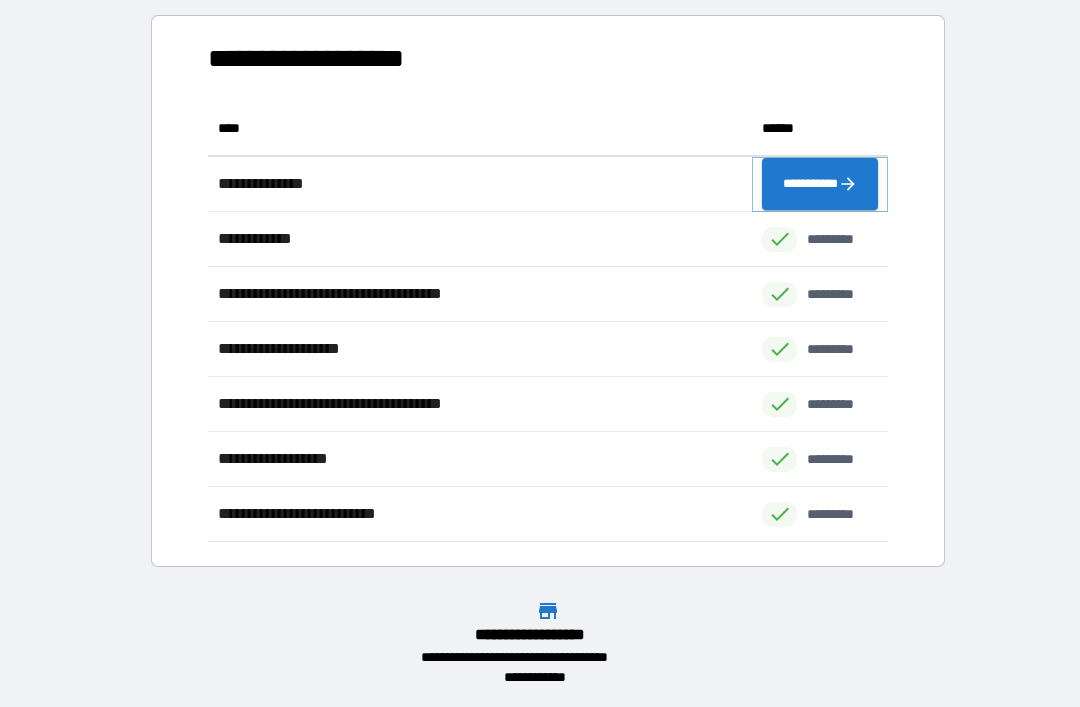 click on "**********" at bounding box center (820, 184) 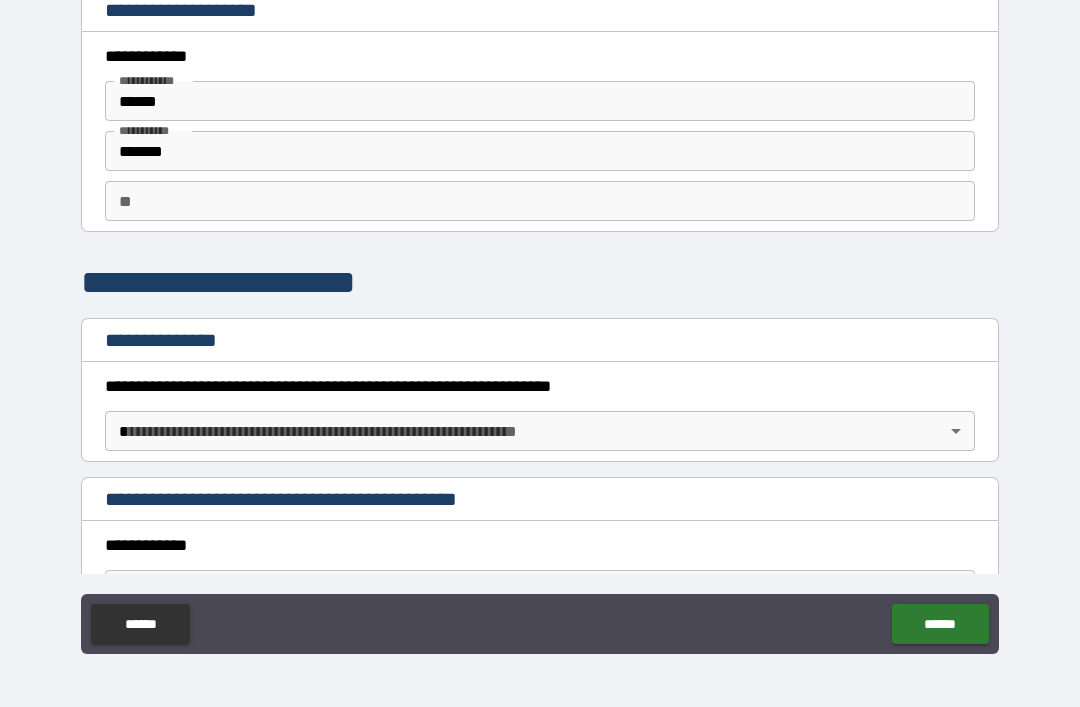 click on "**********" at bounding box center [540, 321] 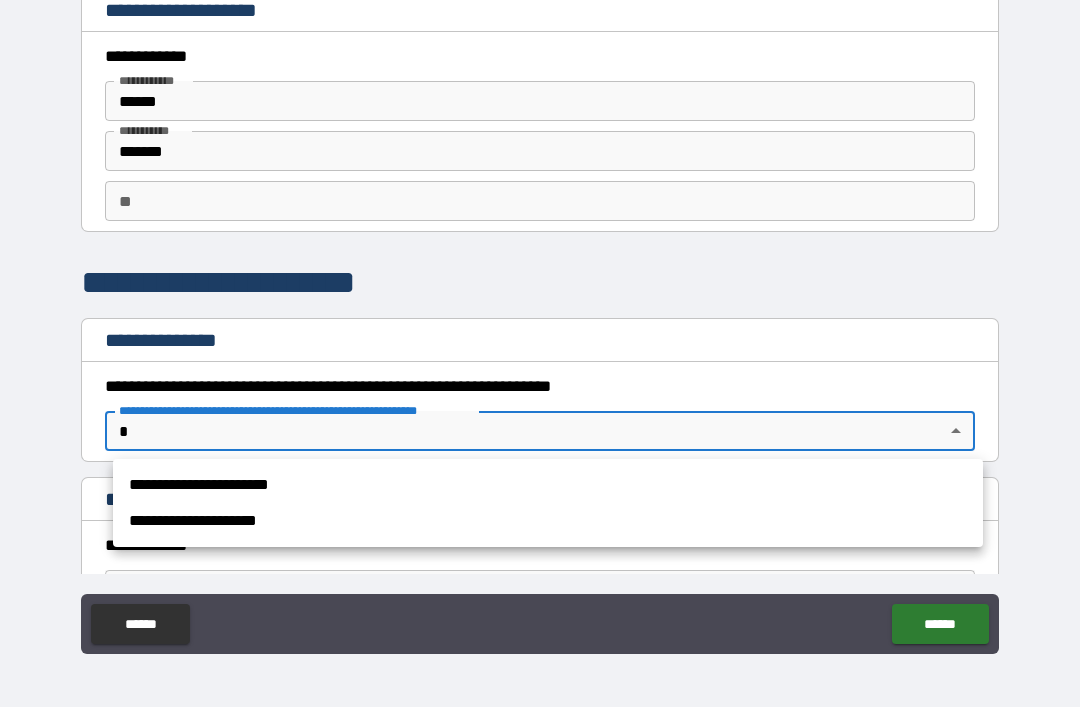 click on "**********" at bounding box center (548, 521) 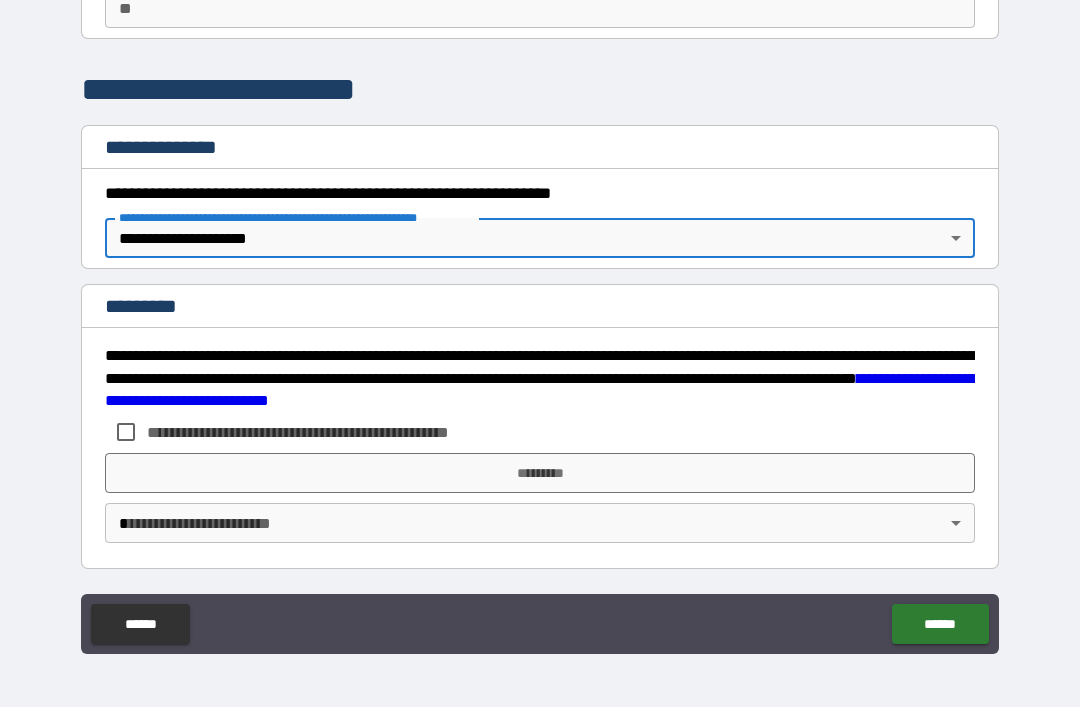 scroll, scrollTop: 193, scrollLeft: 0, axis: vertical 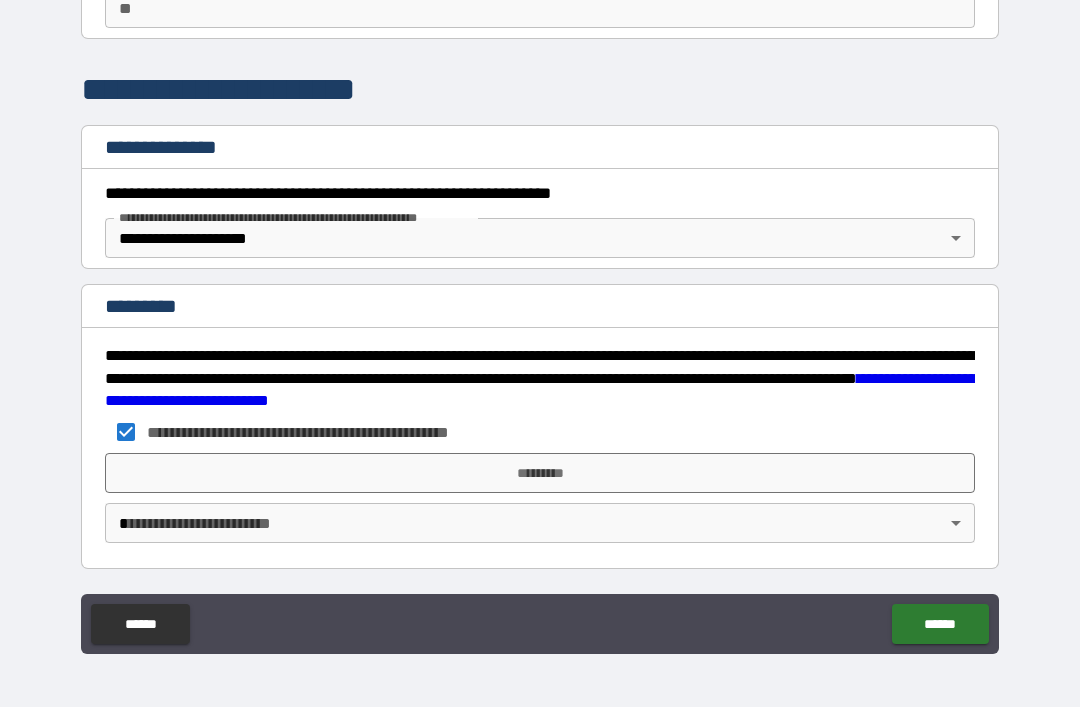 click on "*********" at bounding box center [540, 473] 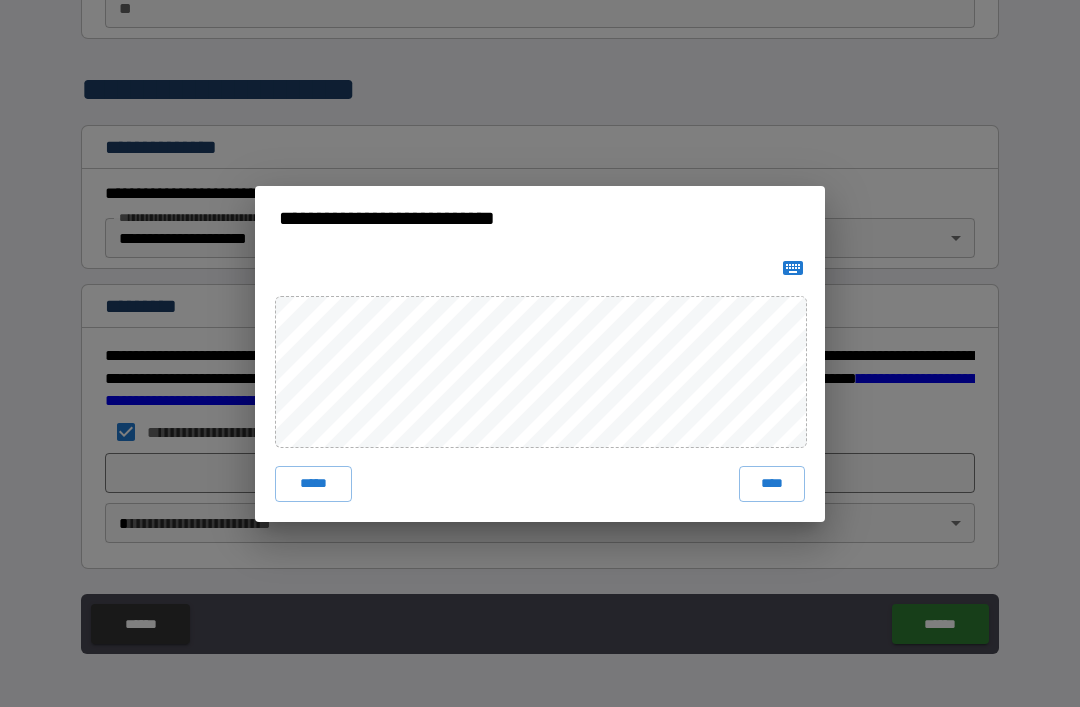 click on "****" at bounding box center (772, 484) 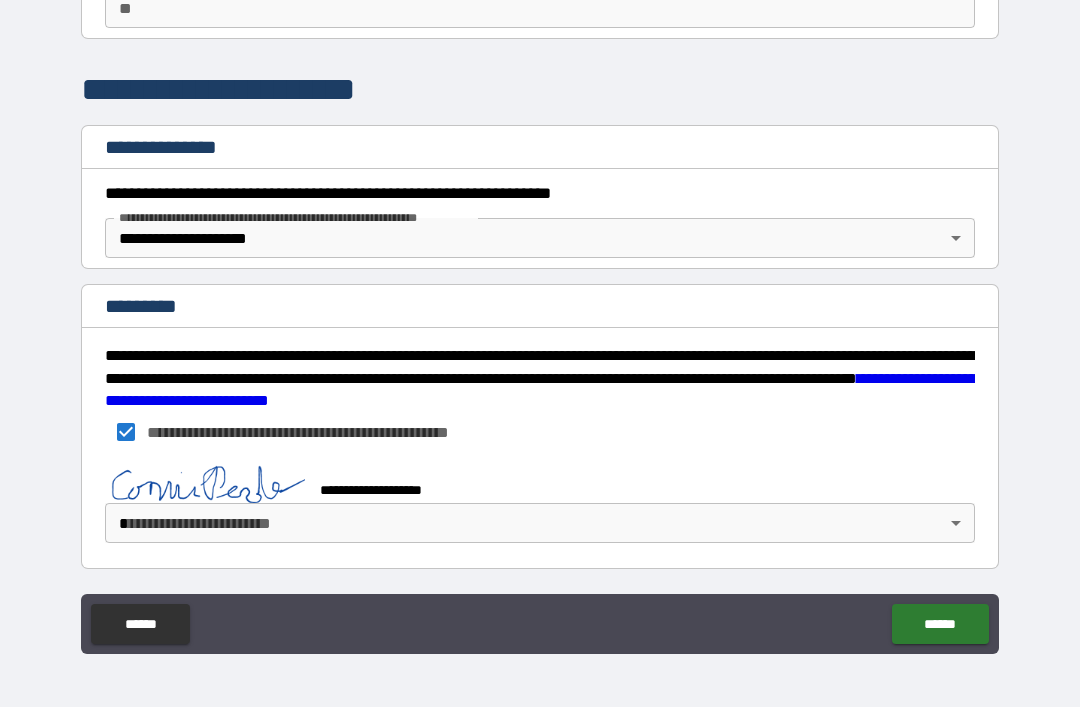 scroll, scrollTop: 183, scrollLeft: 0, axis: vertical 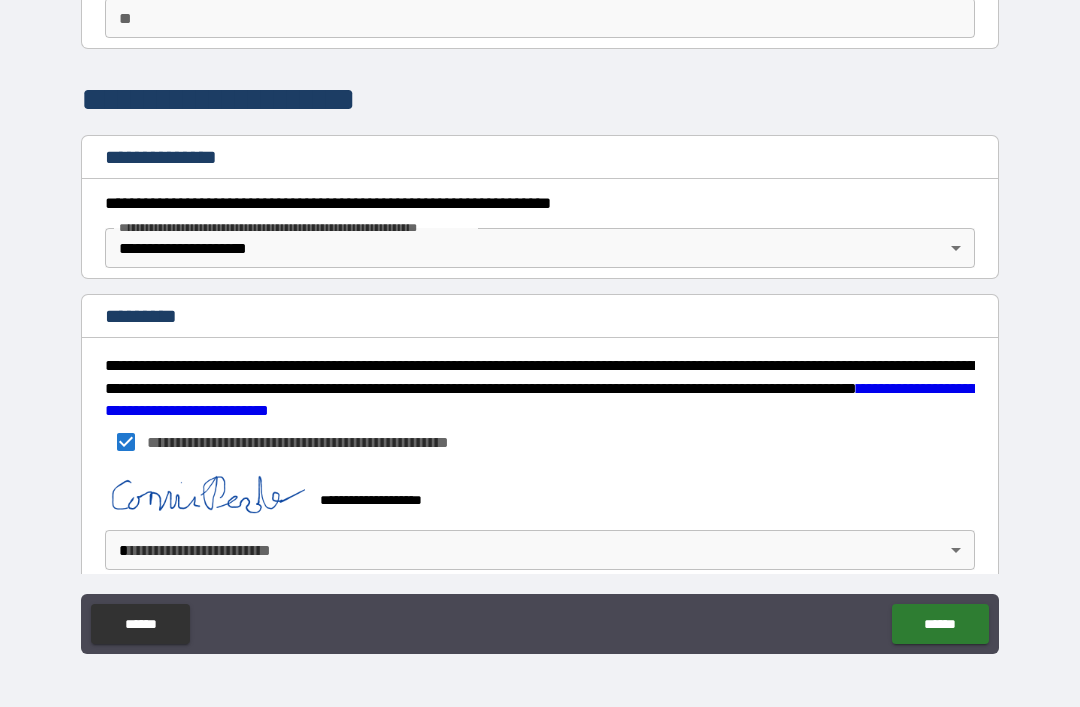 click on "**********" at bounding box center [540, 321] 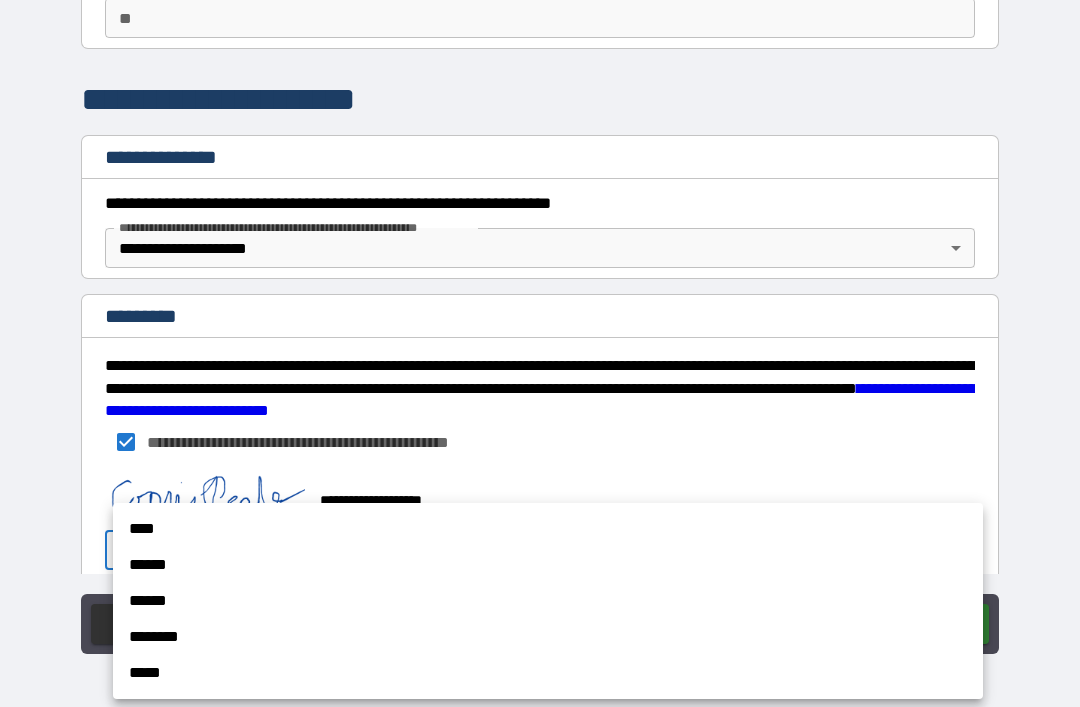 click on "****" at bounding box center [548, 529] 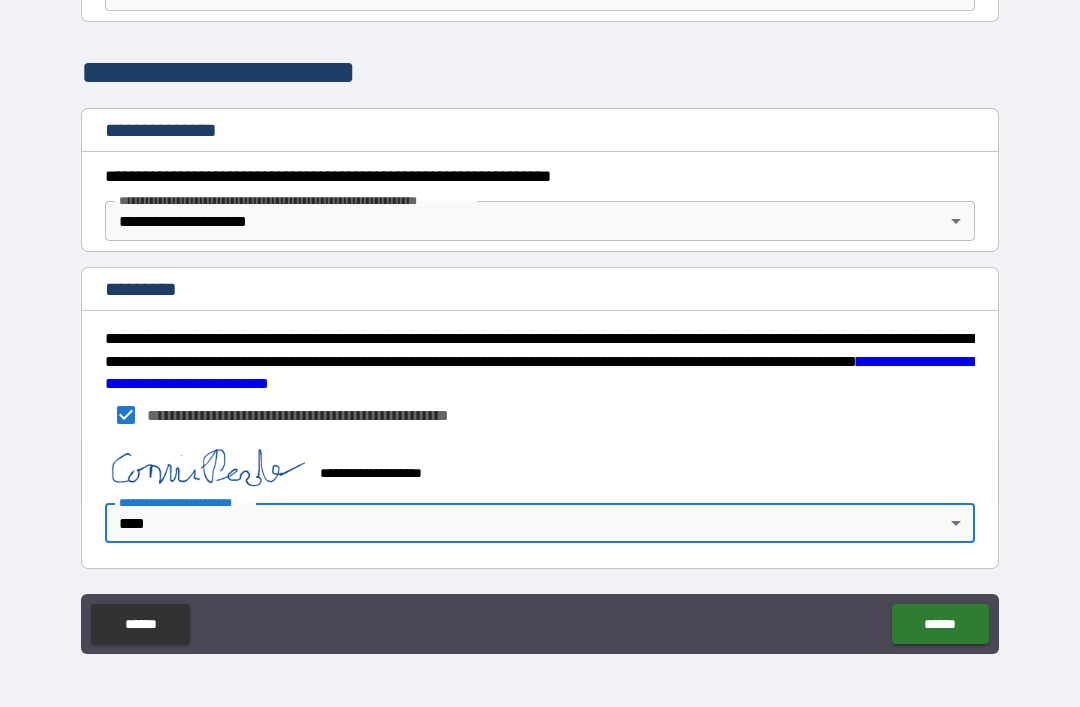 scroll, scrollTop: 0, scrollLeft: 0, axis: both 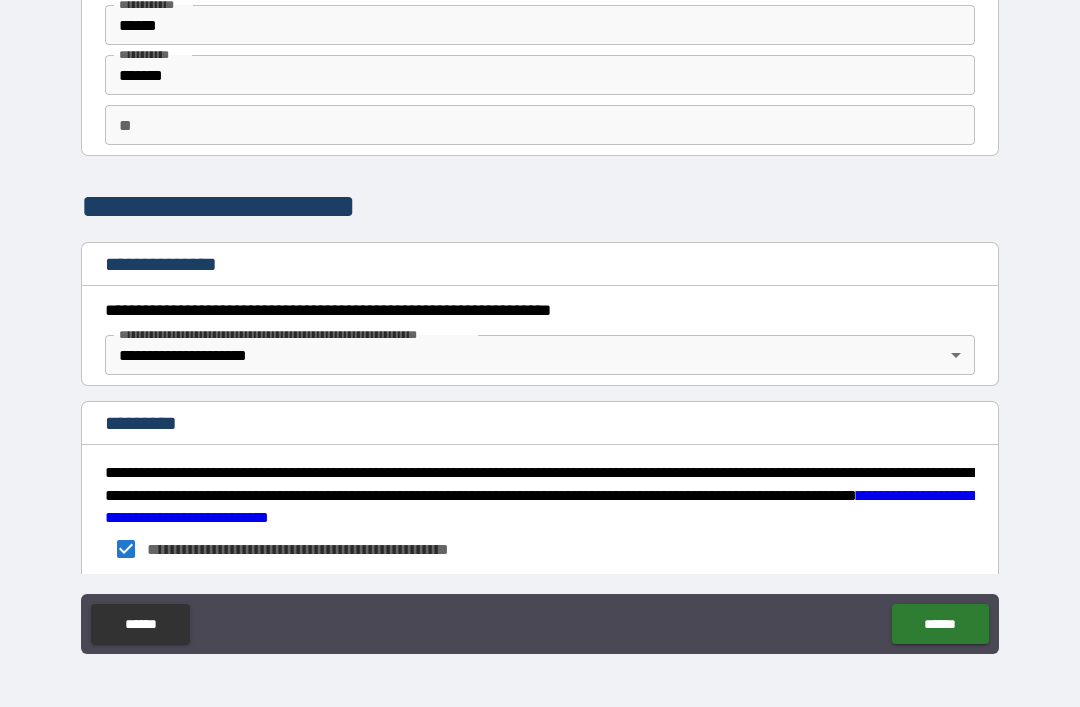 click on "******" at bounding box center [940, 624] 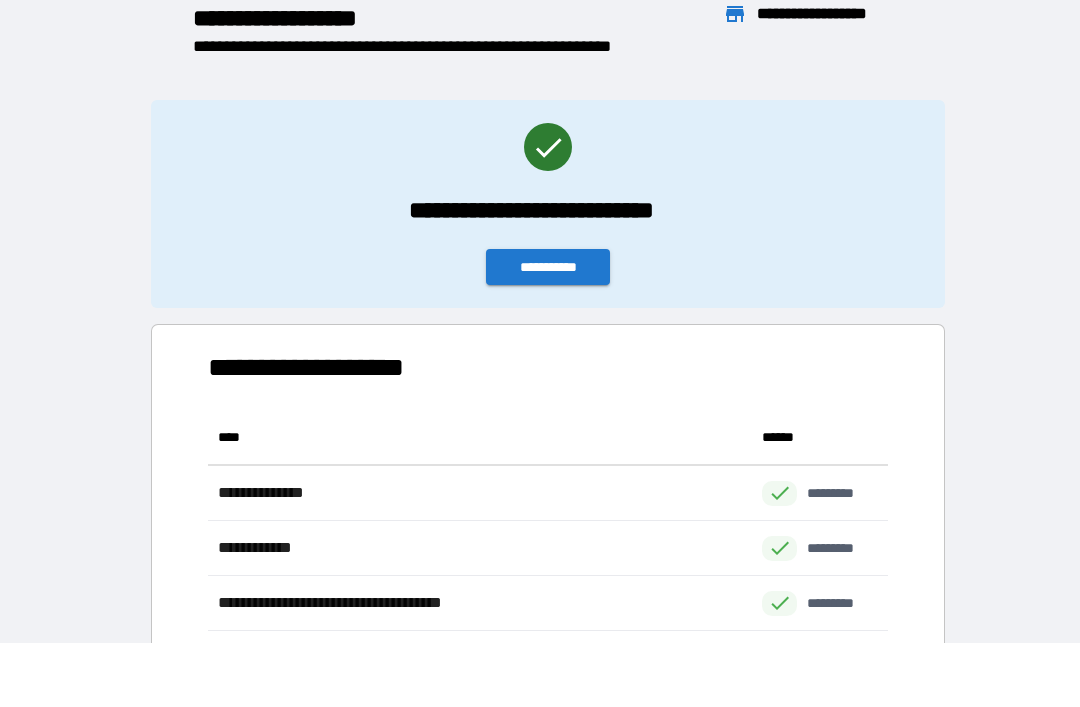 scroll, scrollTop: 441, scrollLeft: 680, axis: both 